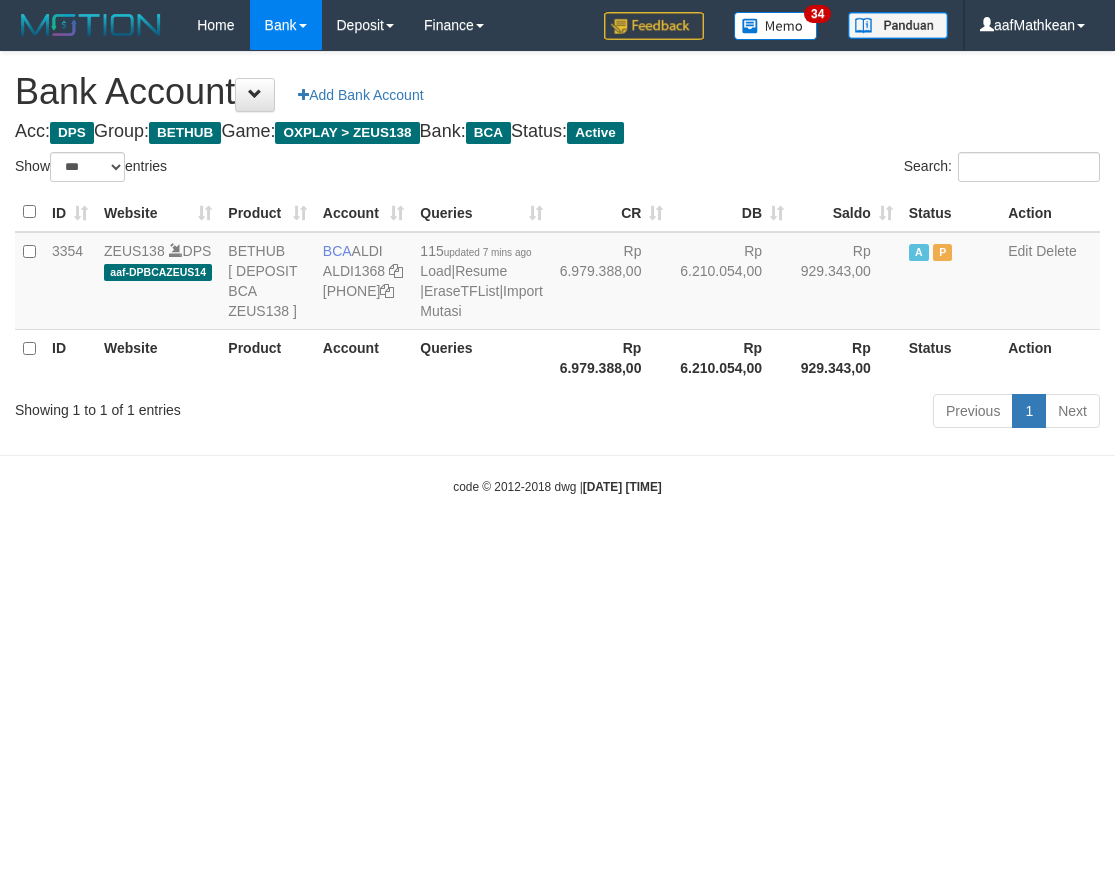 select on "***" 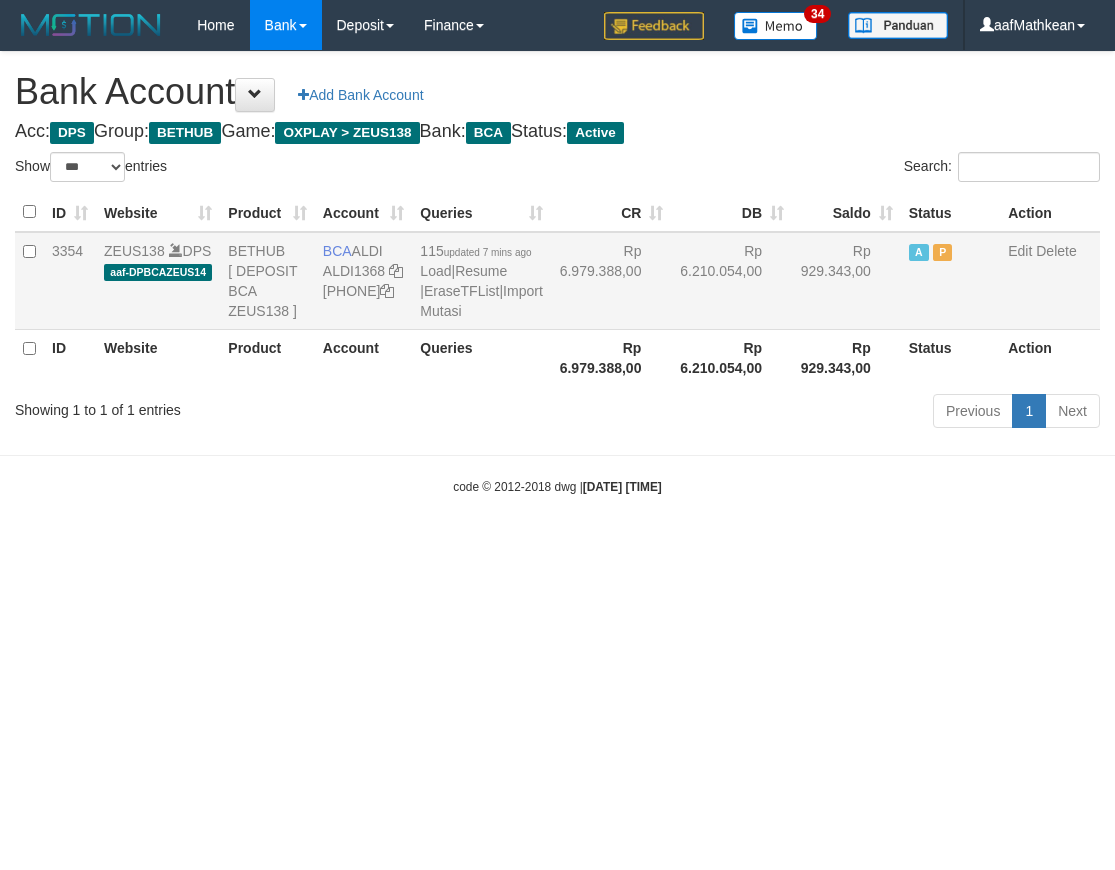 scroll, scrollTop: 0, scrollLeft: 0, axis: both 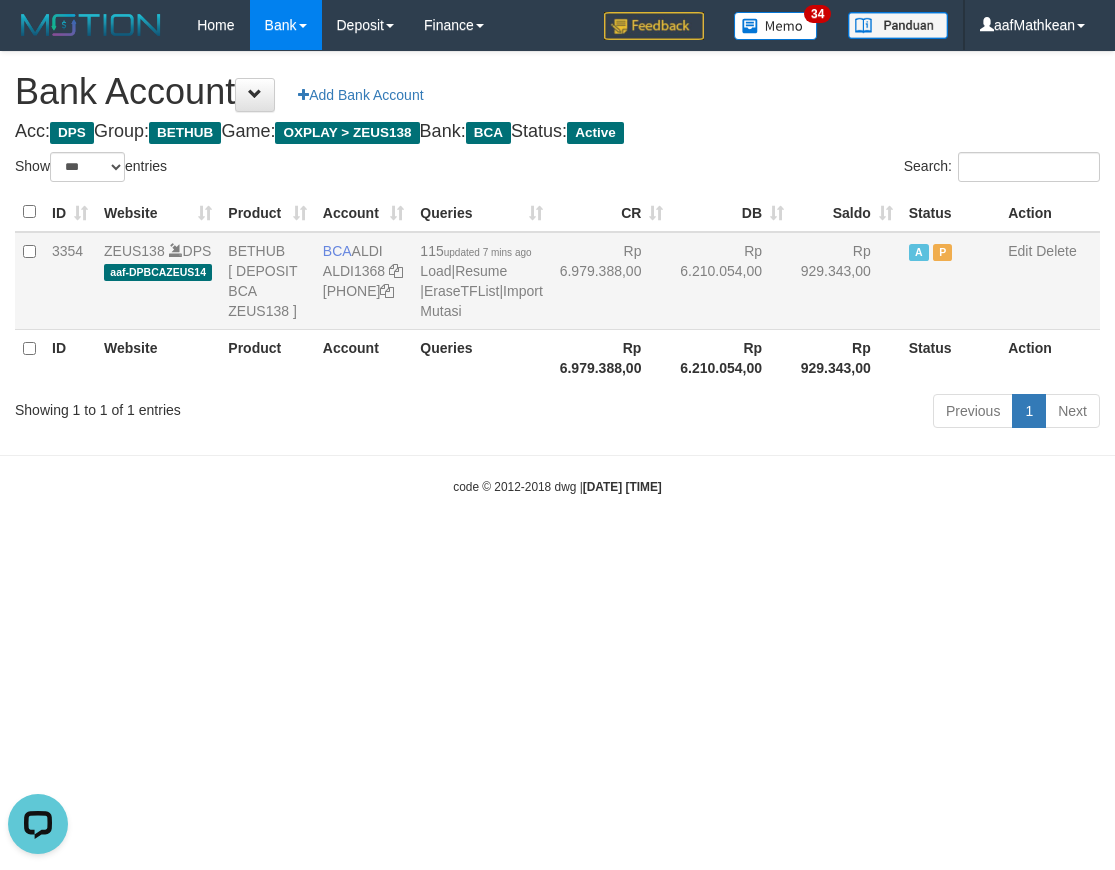drag, startPoint x: 355, startPoint y: 245, endPoint x: 393, endPoint y: 288, distance: 57.384666 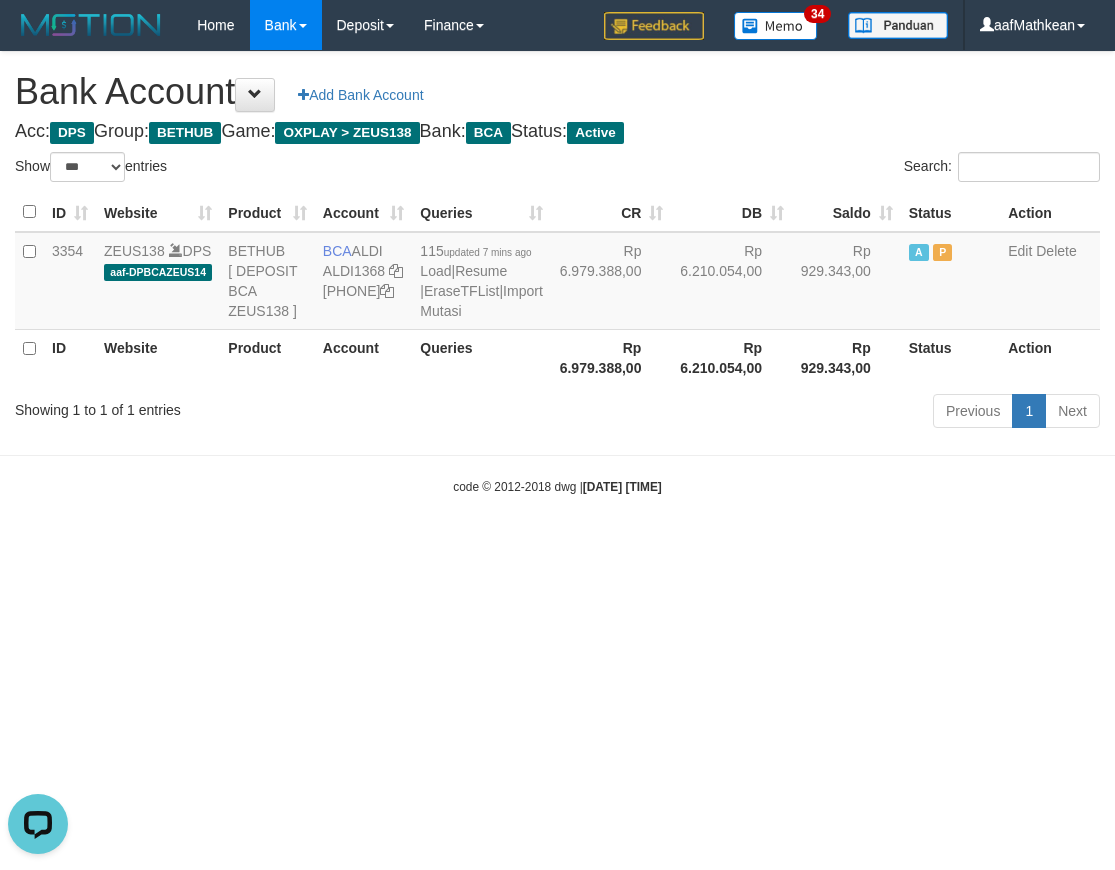 copy on "ALDI" 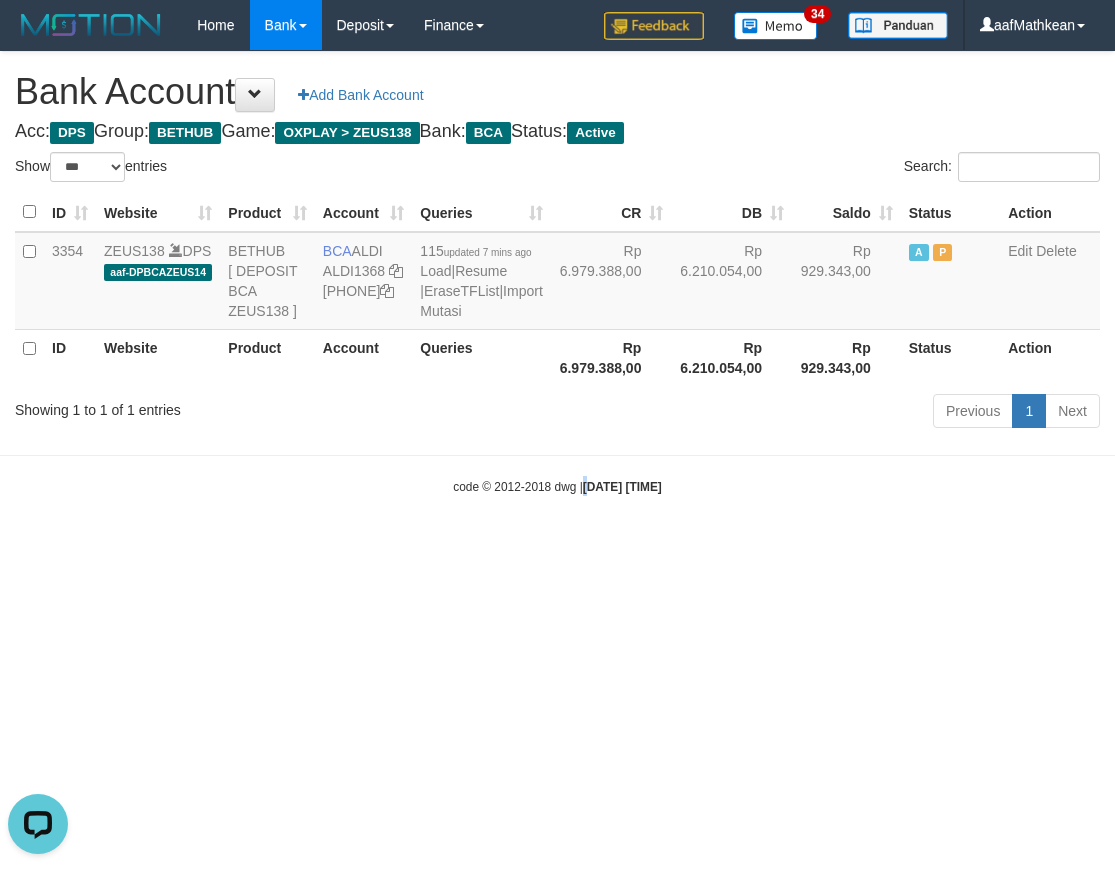 click on "Toggle navigation
Home
Bank
Account List
Load
By Website
Group
[OXPLAY]													ZEUS138
By Load Group (DPS)
Sync" at bounding box center [557, 273] 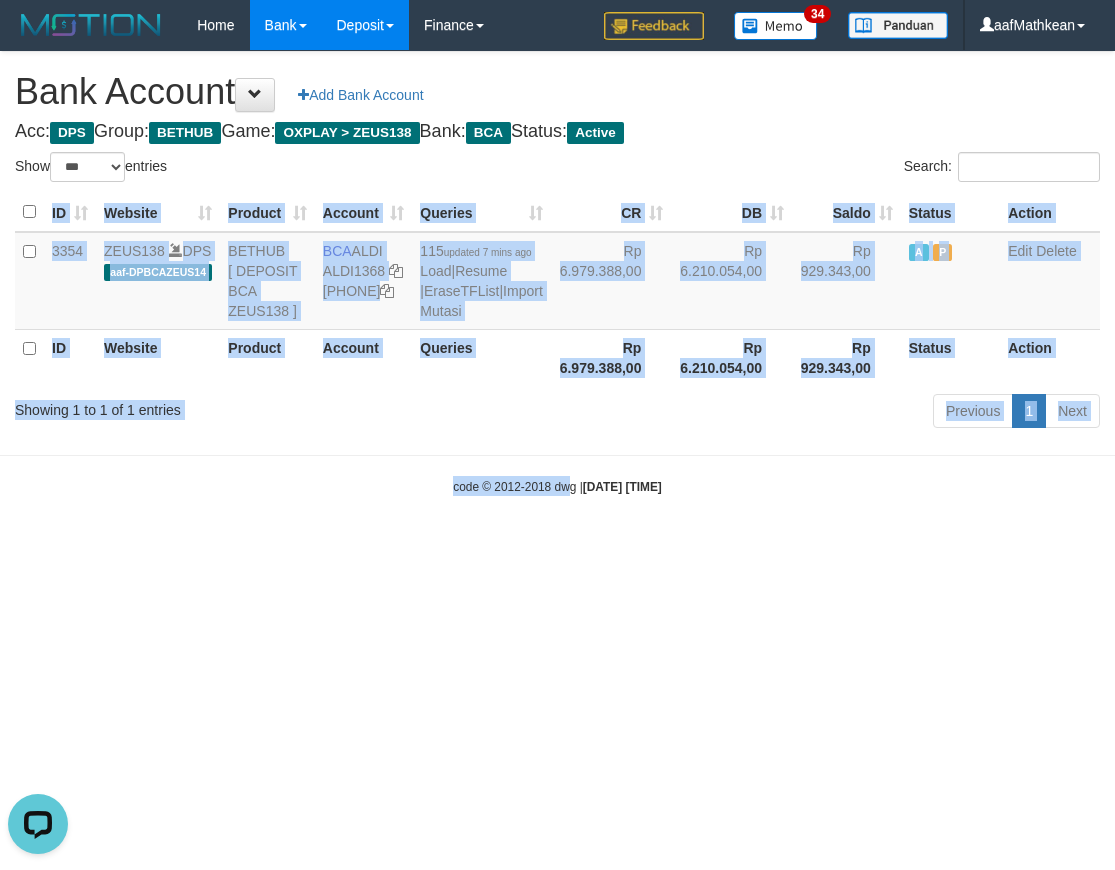click on "Toggle navigation
Home
Bank
Account List
Load
By Website
Group
[OXPLAY]													ZEUS138
By Load Group (DPS)" at bounding box center (557, 273) 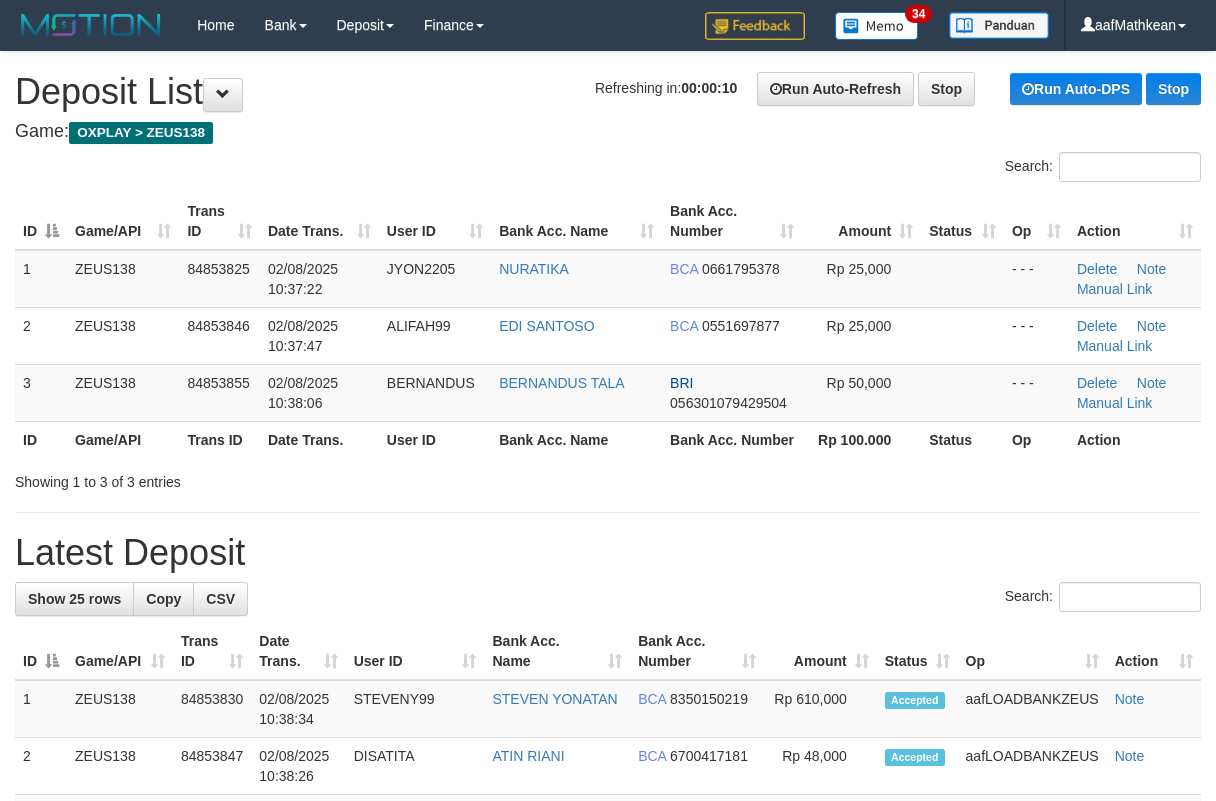 scroll, scrollTop: 0, scrollLeft: 0, axis: both 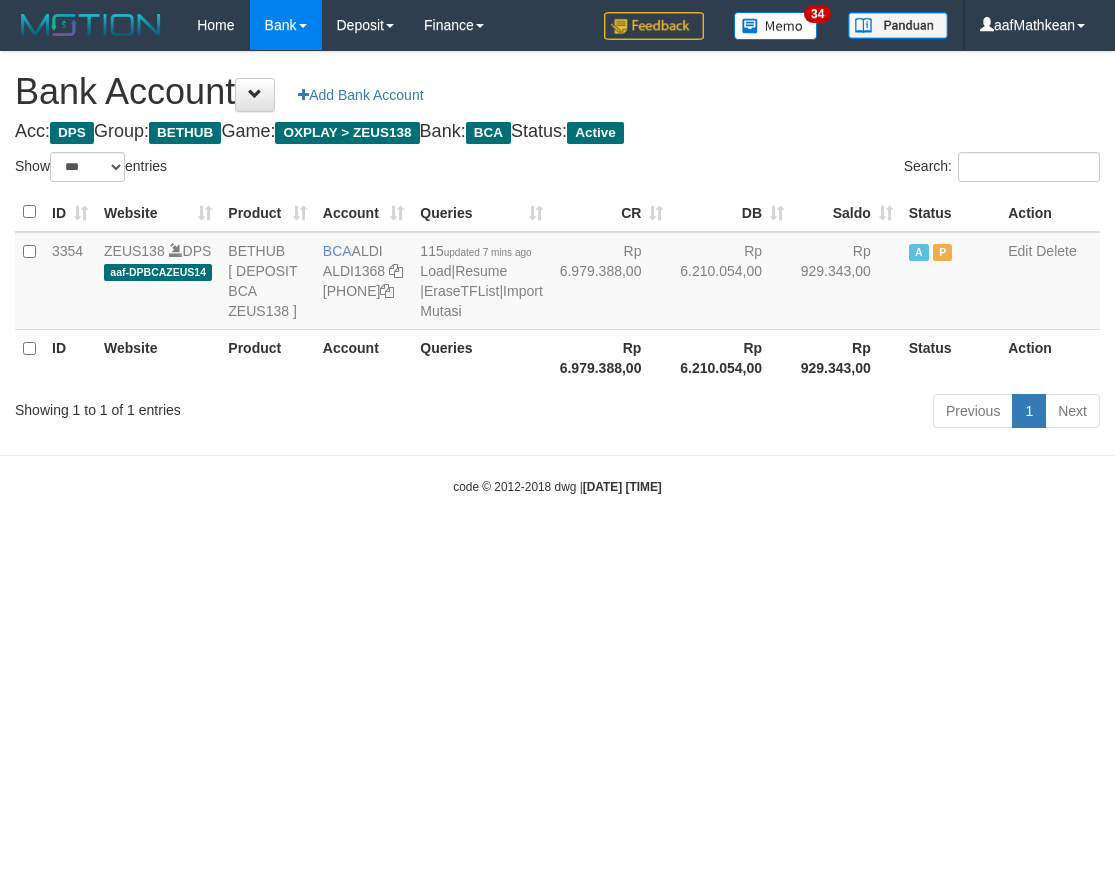 select on "***" 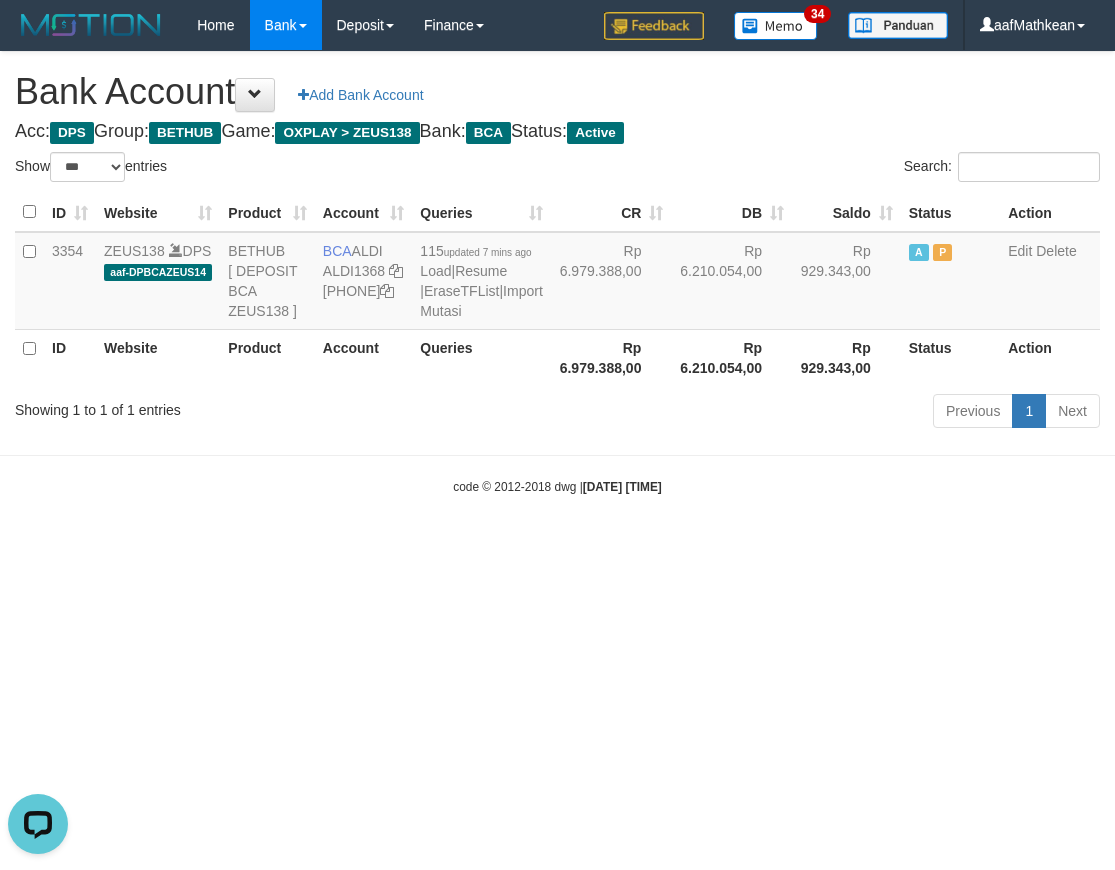 scroll, scrollTop: 0, scrollLeft: 0, axis: both 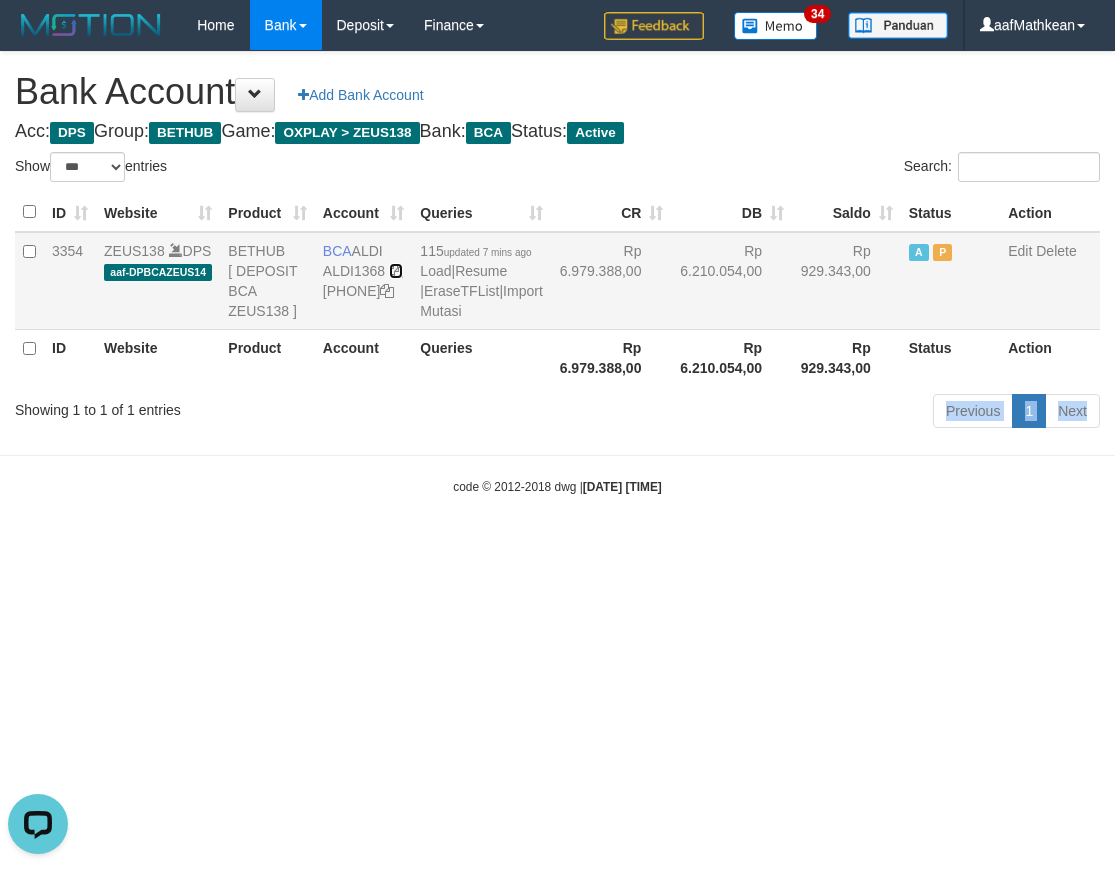 click at bounding box center [396, 271] 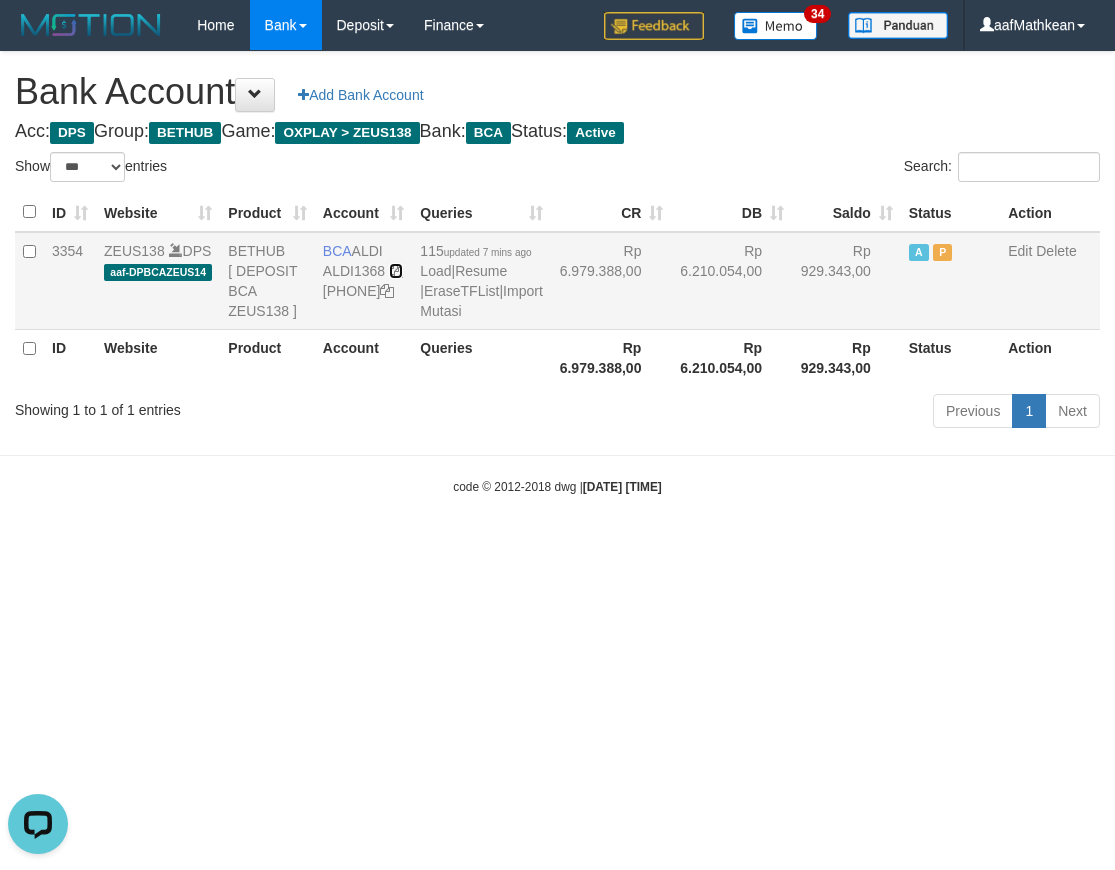 drag, startPoint x: 396, startPoint y: 270, endPoint x: 495, endPoint y: 280, distance: 99.50377 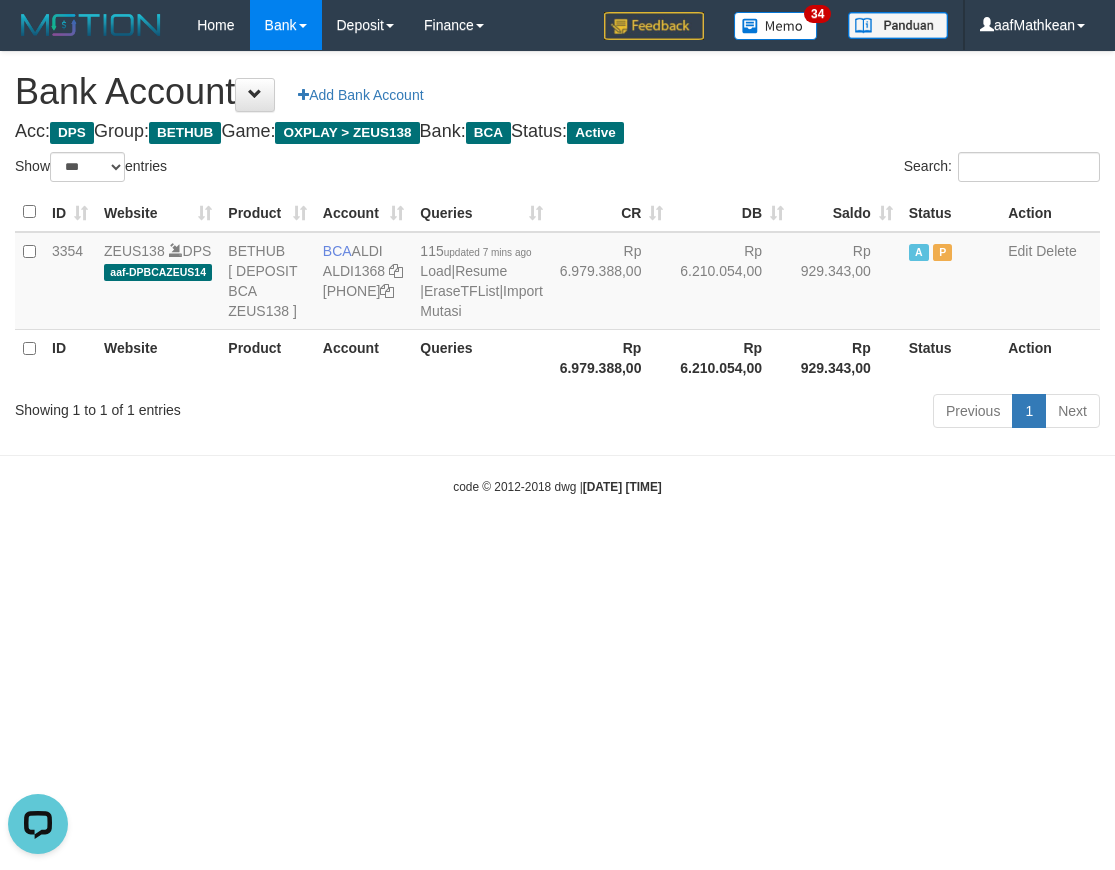 drag, startPoint x: 593, startPoint y: 574, endPoint x: 368, endPoint y: 420, distance: 272.65546 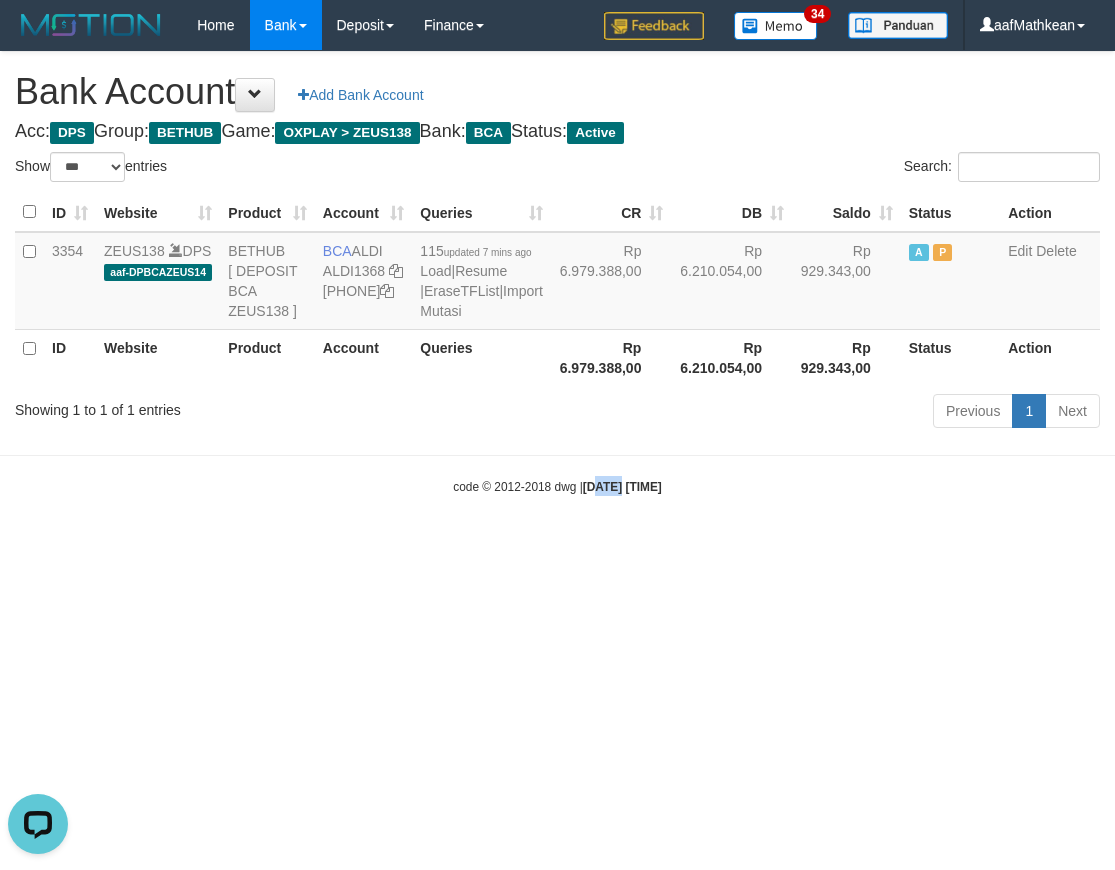 click on "Toggle navigation
Home
Bank
Account List
Load
By Website
Group
[OXPLAY]													ZEUS138
By Load Group (DPS)" at bounding box center [557, 273] 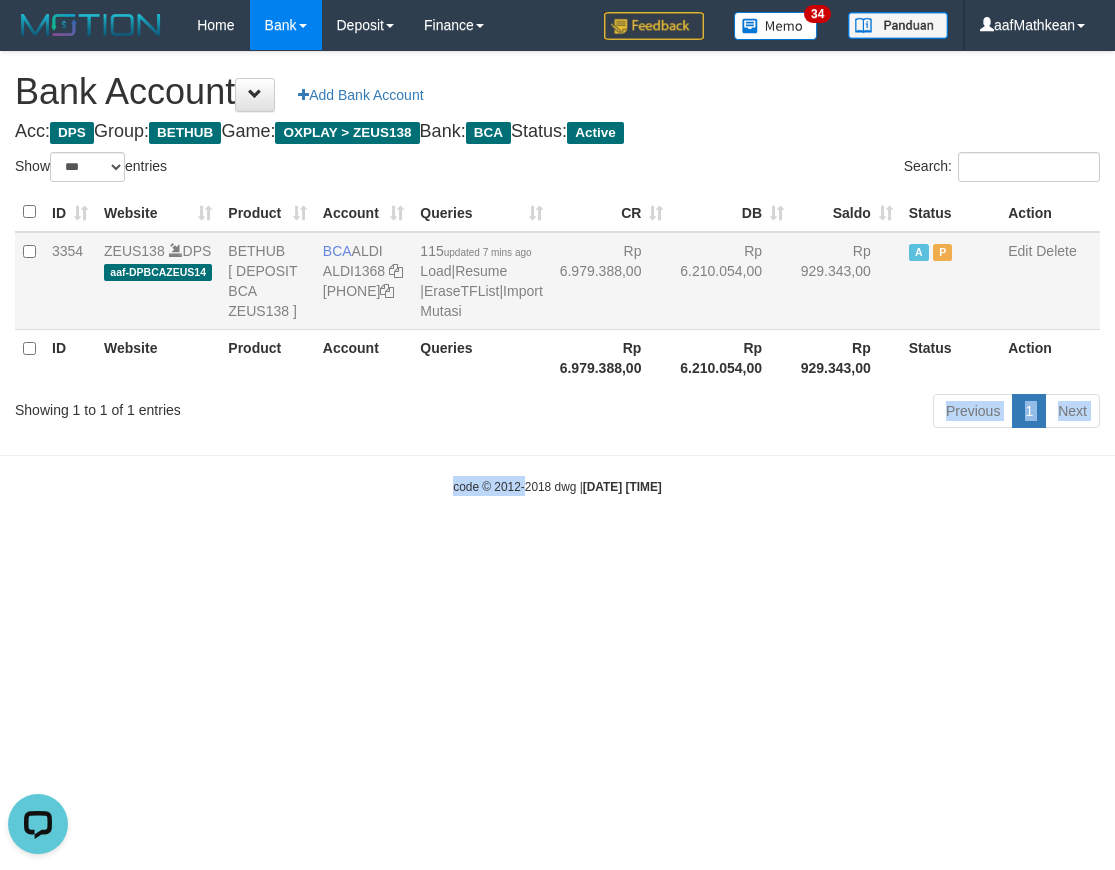 copy on "ALDI" 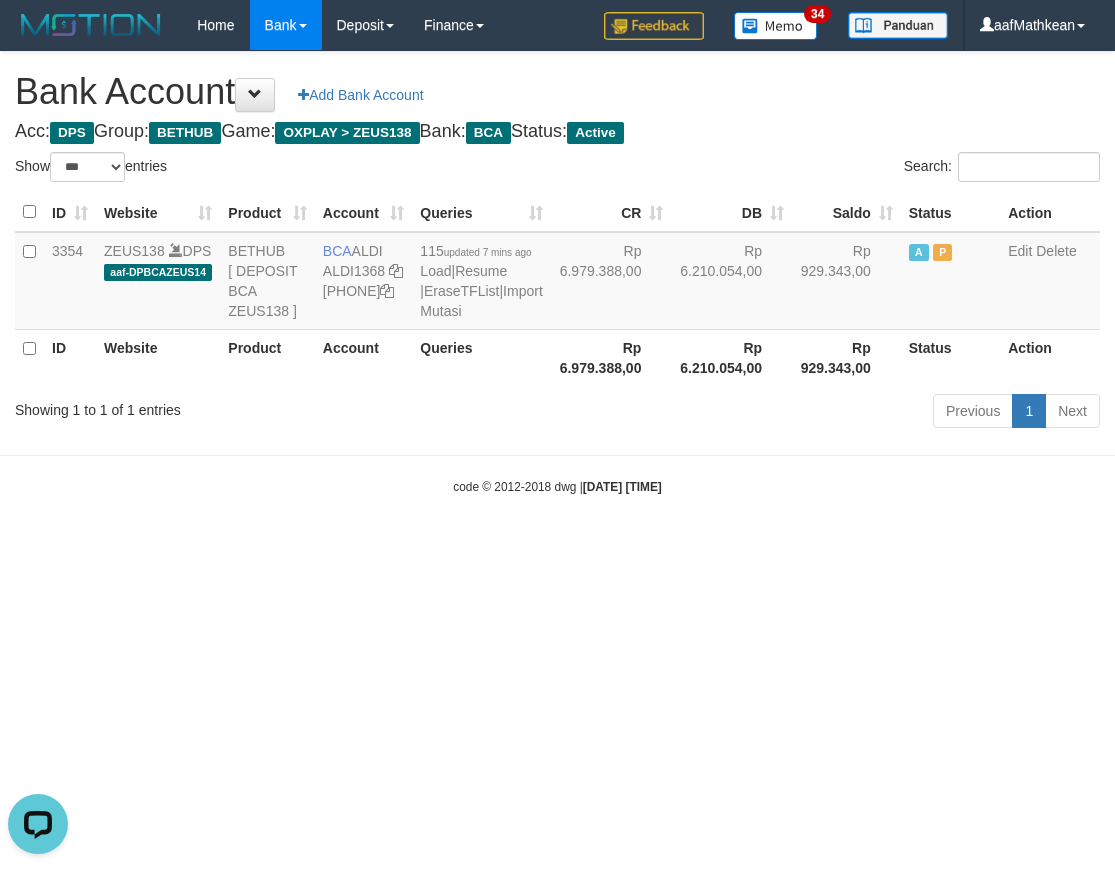 click on "Previous 1 Next" at bounding box center (790, 413) 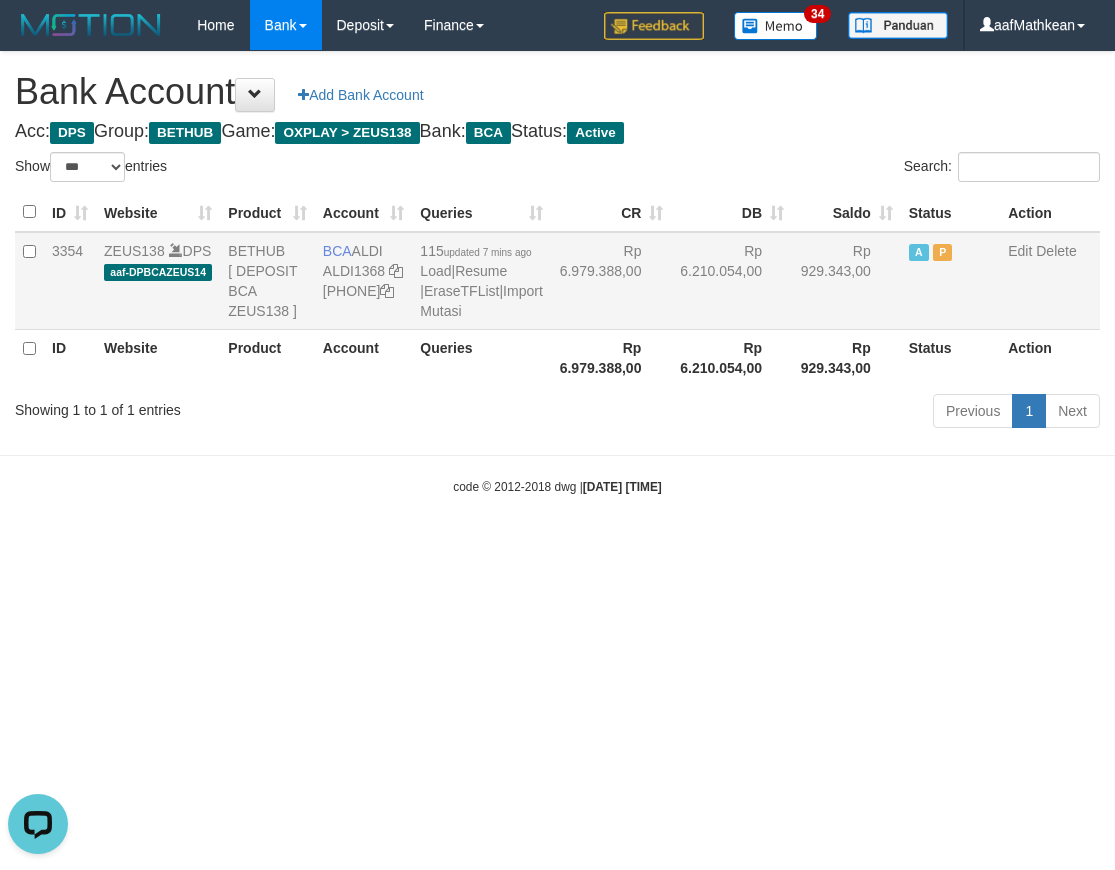 drag, startPoint x: 329, startPoint y: 246, endPoint x: 390, endPoint y: 249, distance: 61.073727 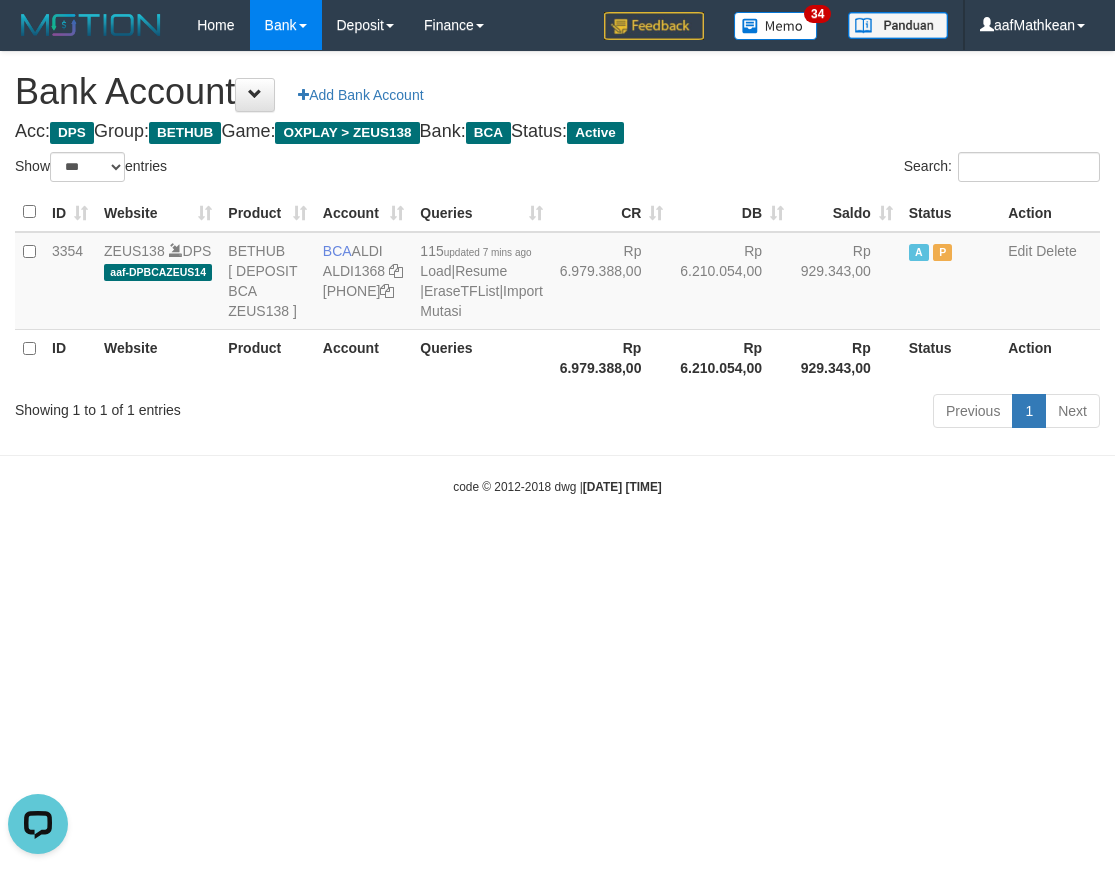 copy on "BCA
ALDI" 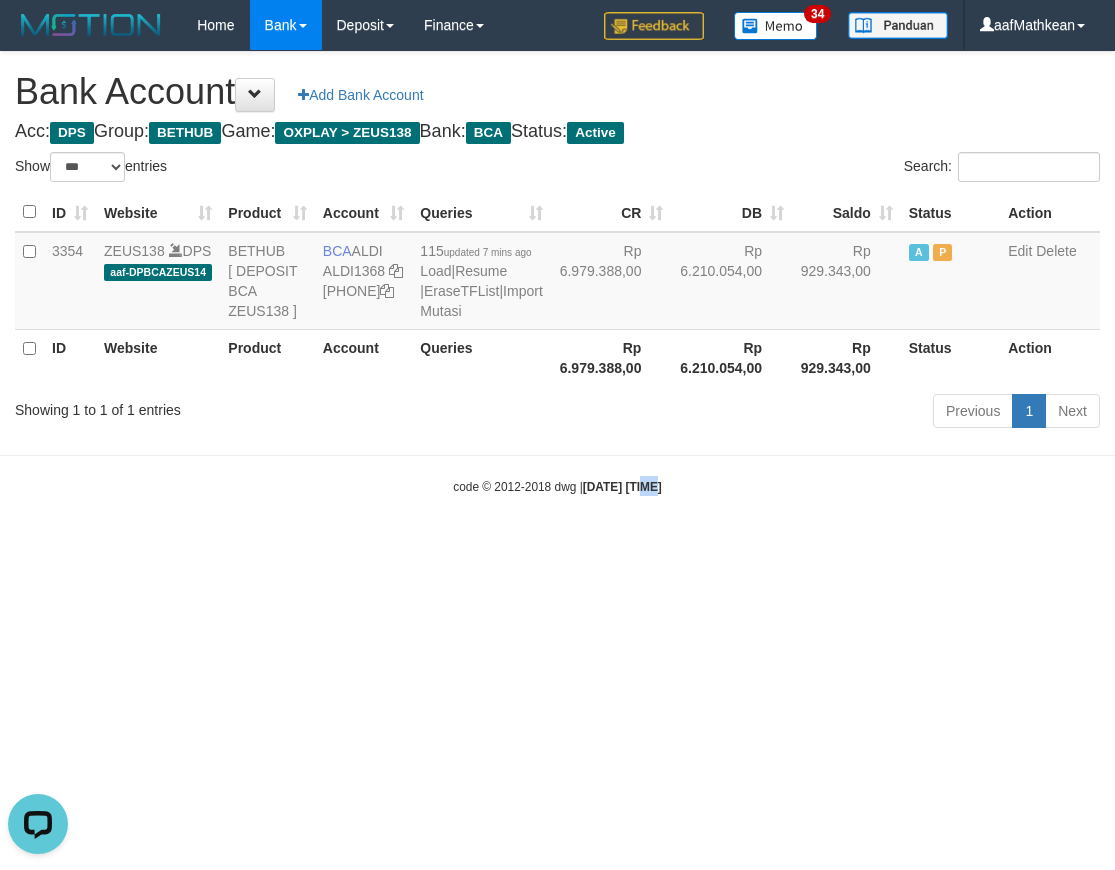 drag, startPoint x: 630, startPoint y: 680, endPoint x: 664, endPoint y: 669, distance: 35.735138 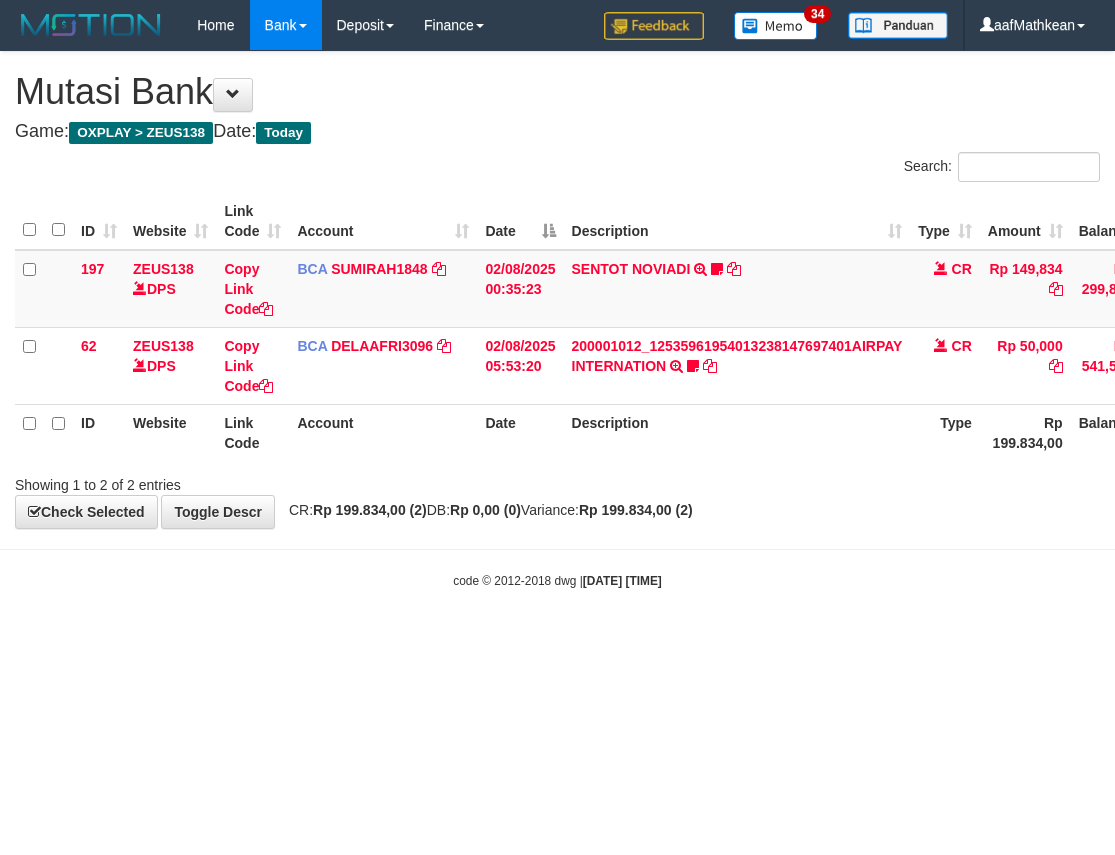 scroll, scrollTop: 0, scrollLeft: 0, axis: both 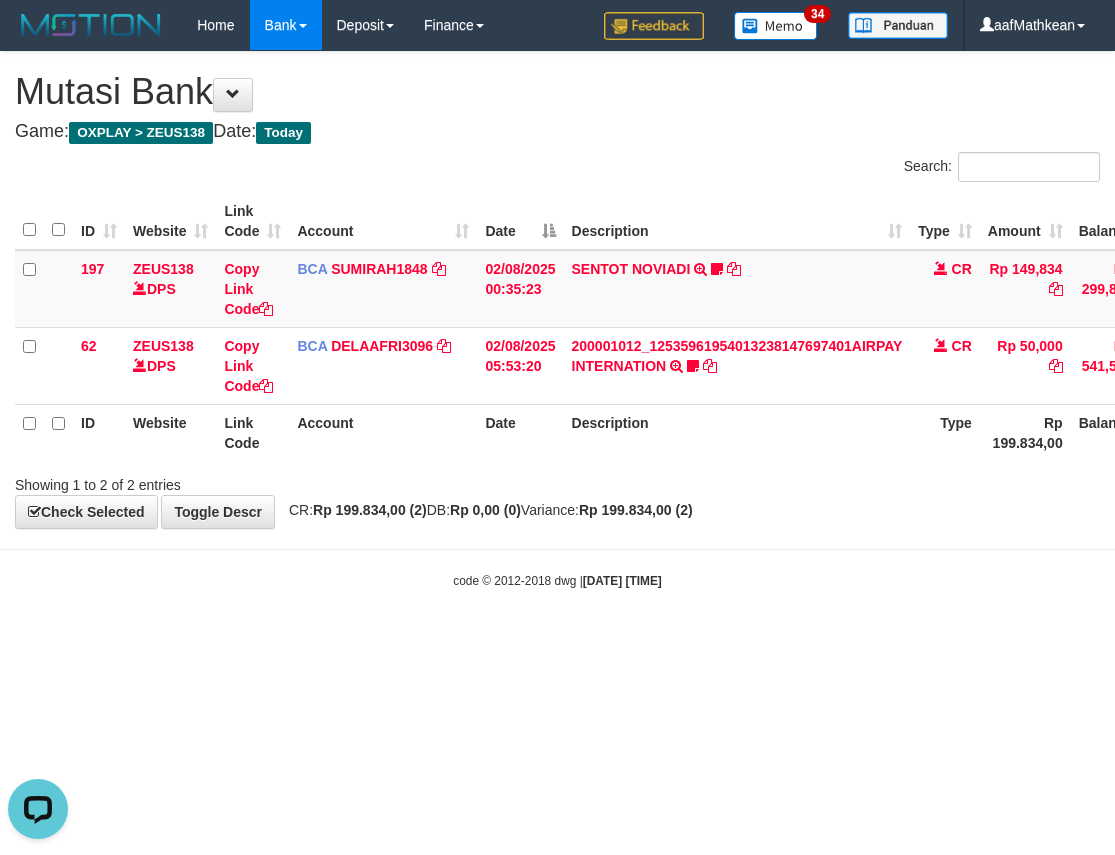 click on "Toggle navigation
Home
Bank
Account List
Load
By Website
Group
[OXPLAY]													ZEUS138
By Load Group (DPS)" at bounding box center (557, 320) 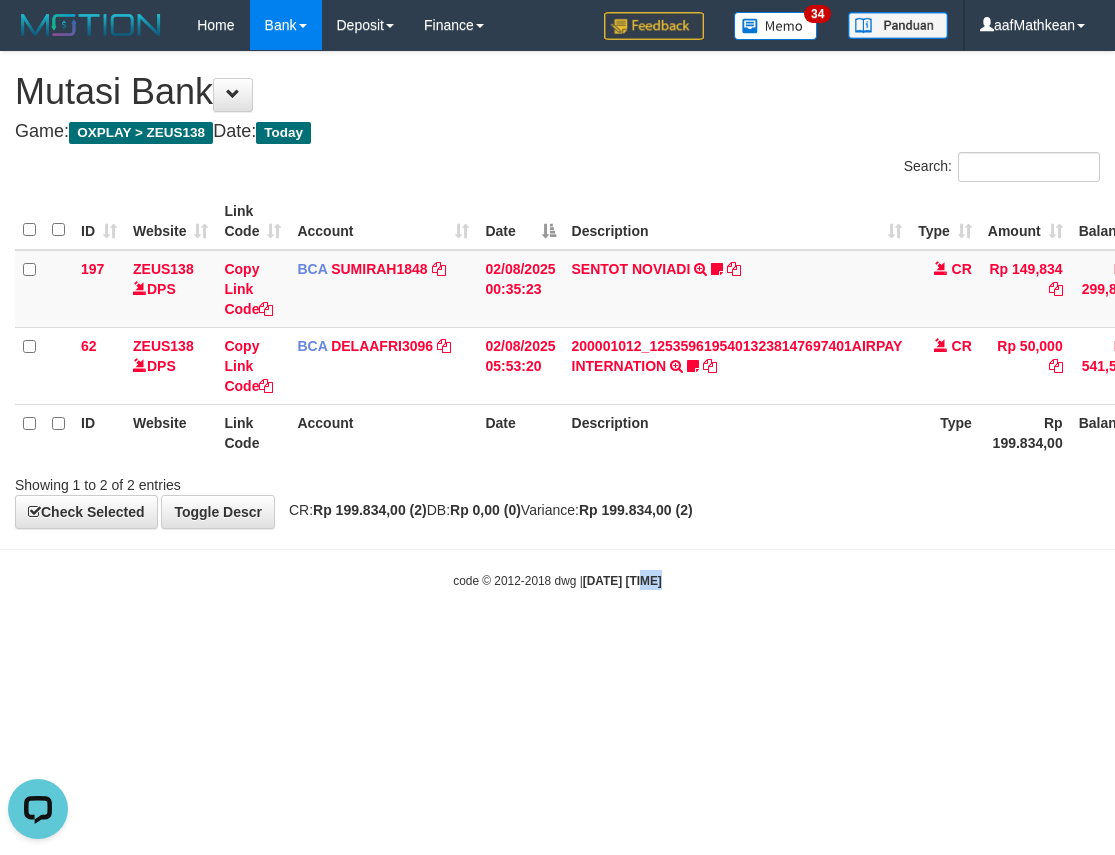 click on "2025/08/02 10:38:55" at bounding box center [622, 581] 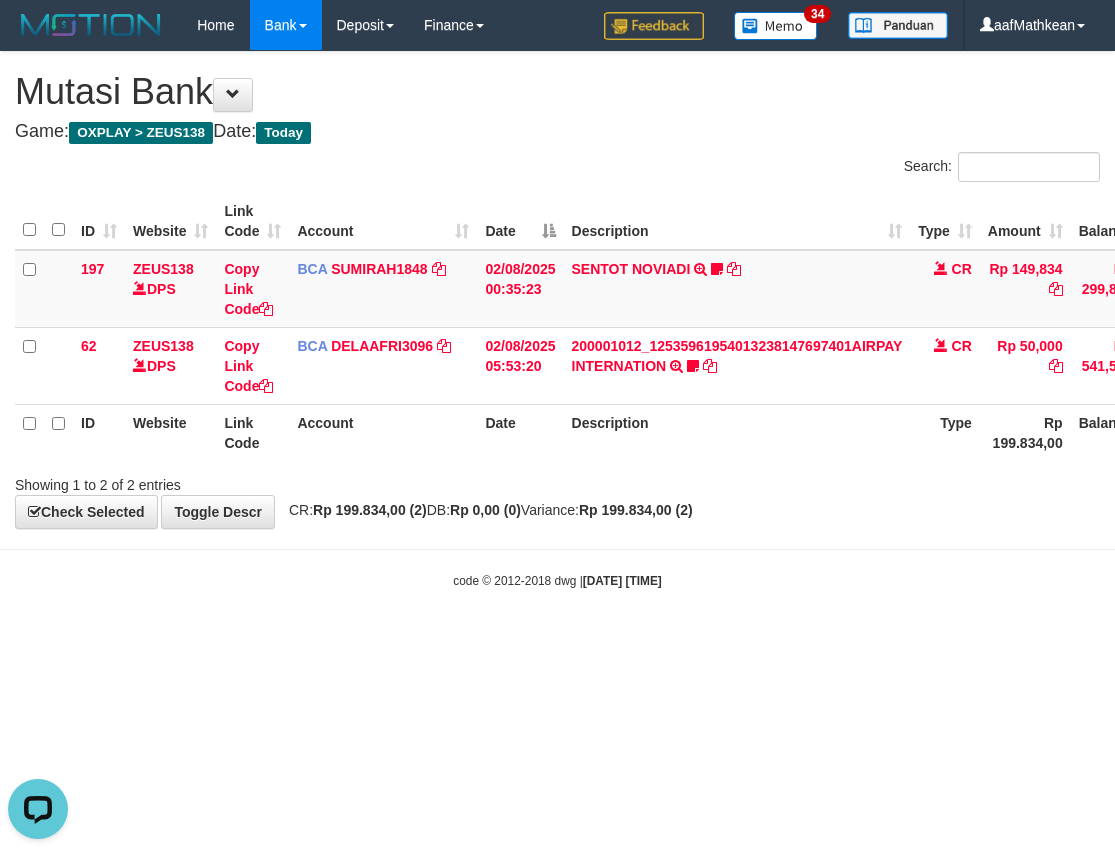 click on "2025/08/02 10:38:55" at bounding box center [622, 581] 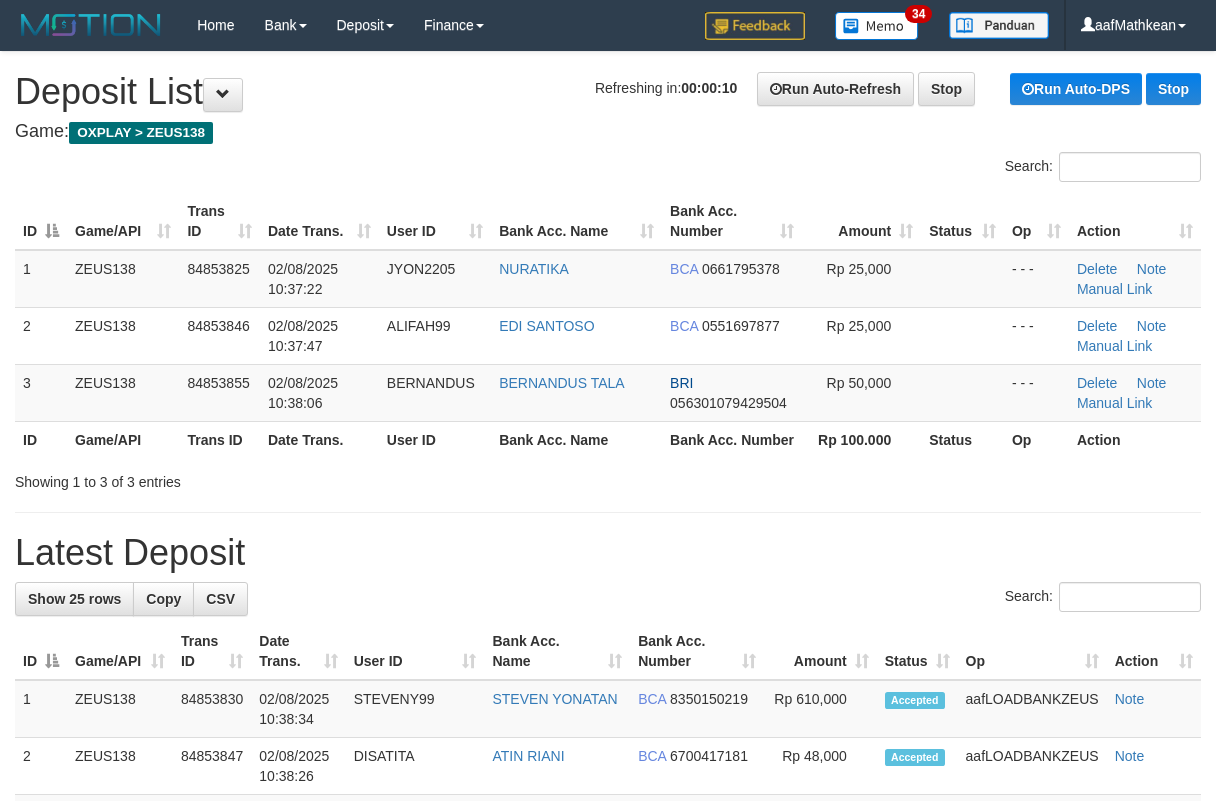 scroll, scrollTop: 0, scrollLeft: 0, axis: both 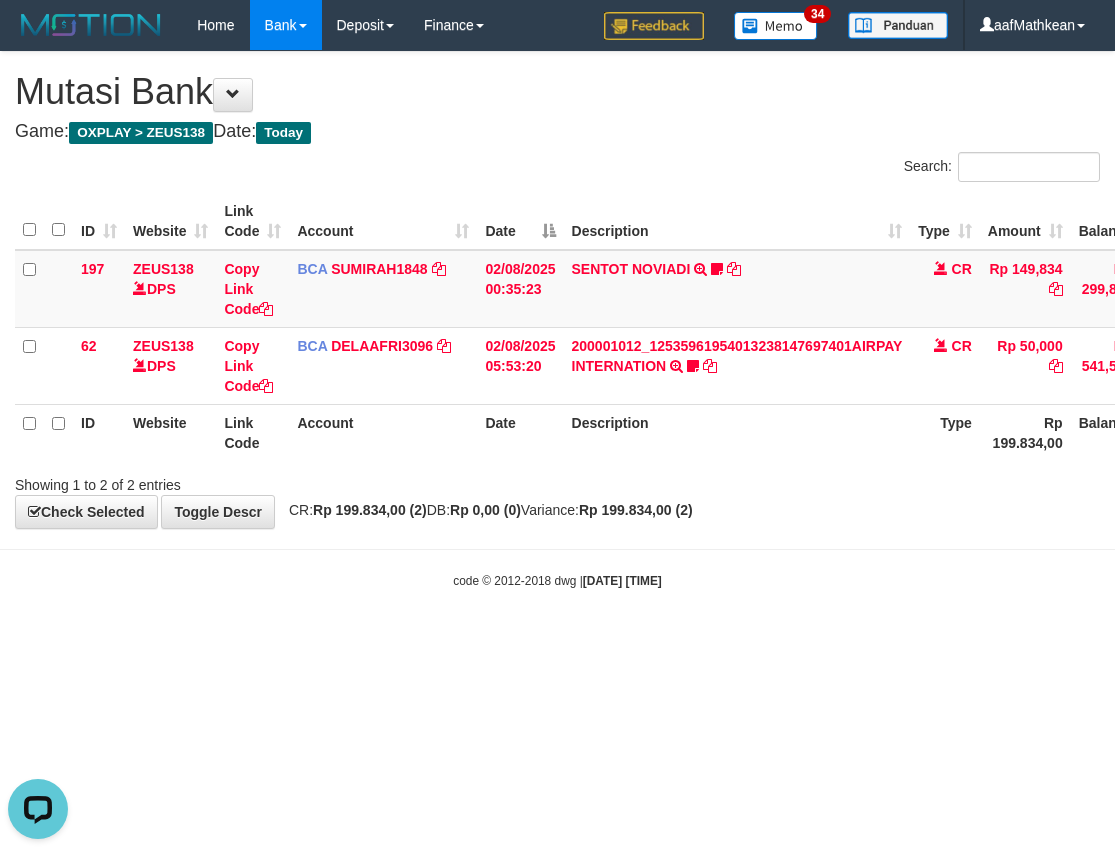 click on "Toggle navigation
Home
Bank
Account List
Load
By Website
Group
[OXPLAY]													ZEUS138
By Load Group (DPS)
Sync" at bounding box center [557, 320] 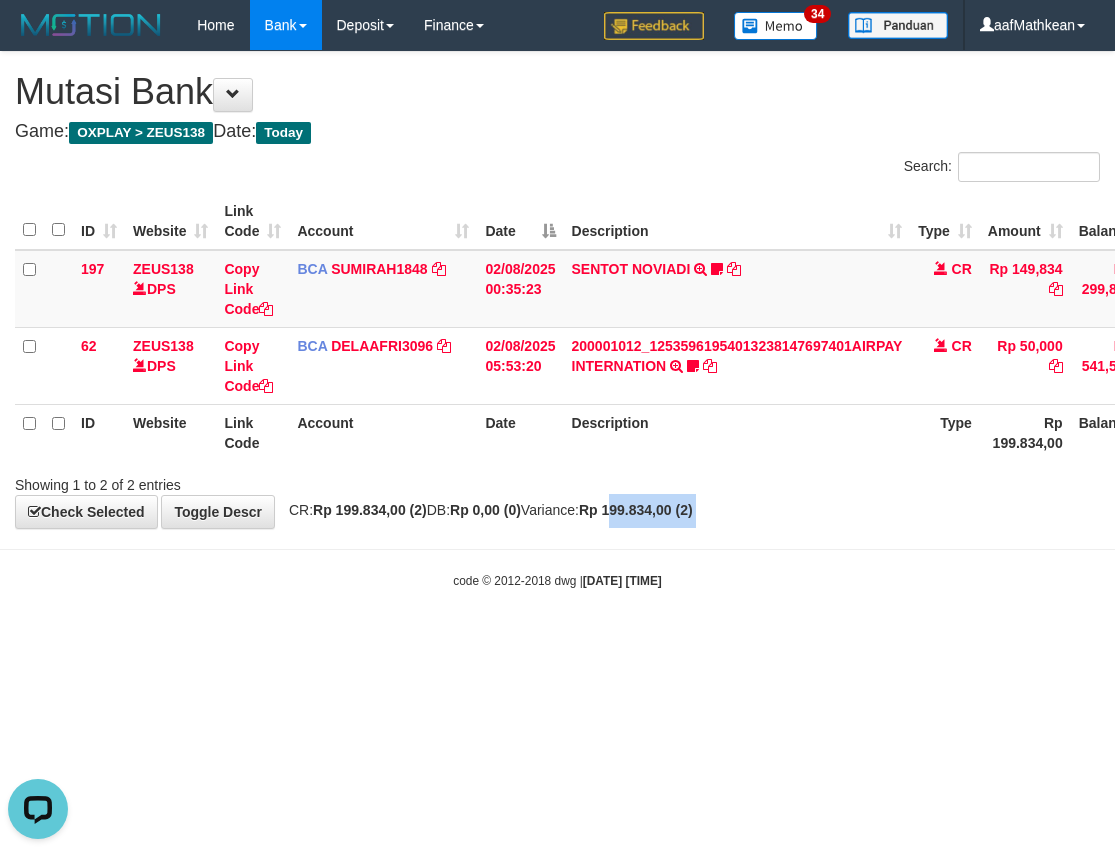 drag, startPoint x: 665, startPoint y: 549, endPoint x: 655, endPoint y: 550, distance: 10.049875 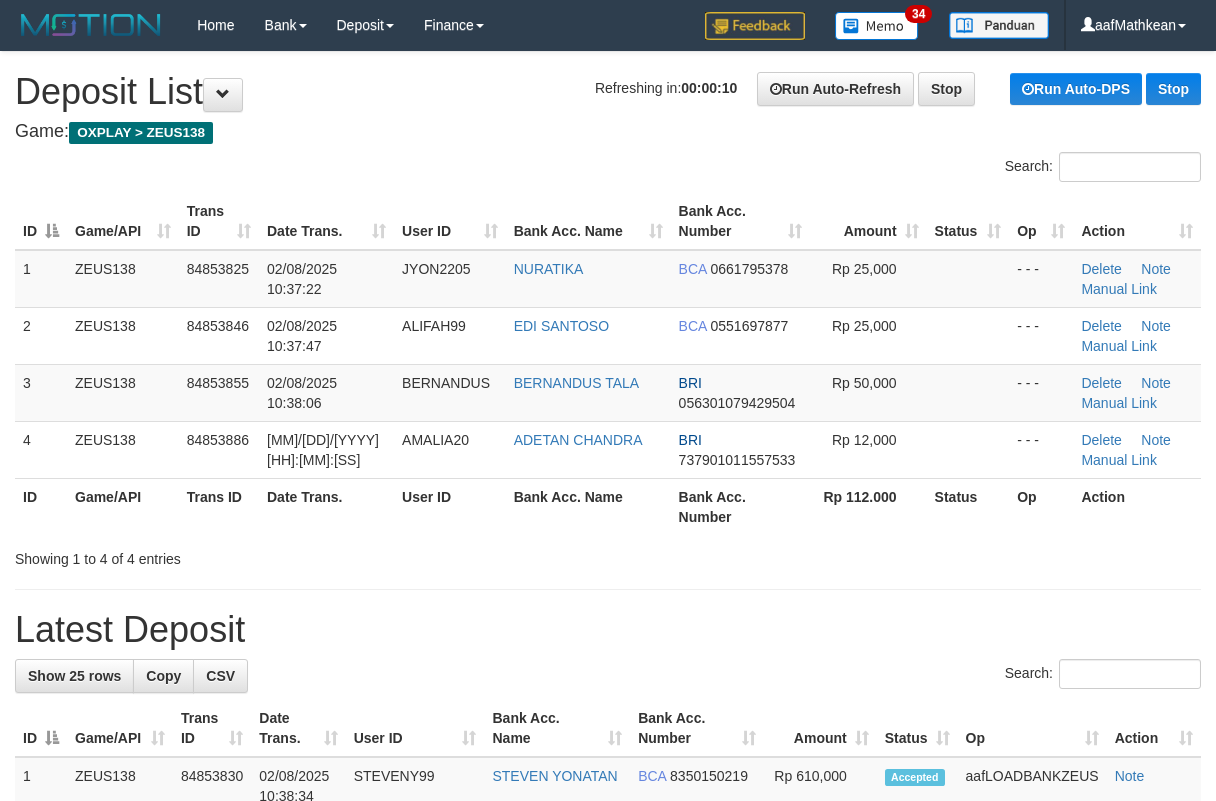 scroll, scrollTop: 0, scrollLeft: 0, axis: both 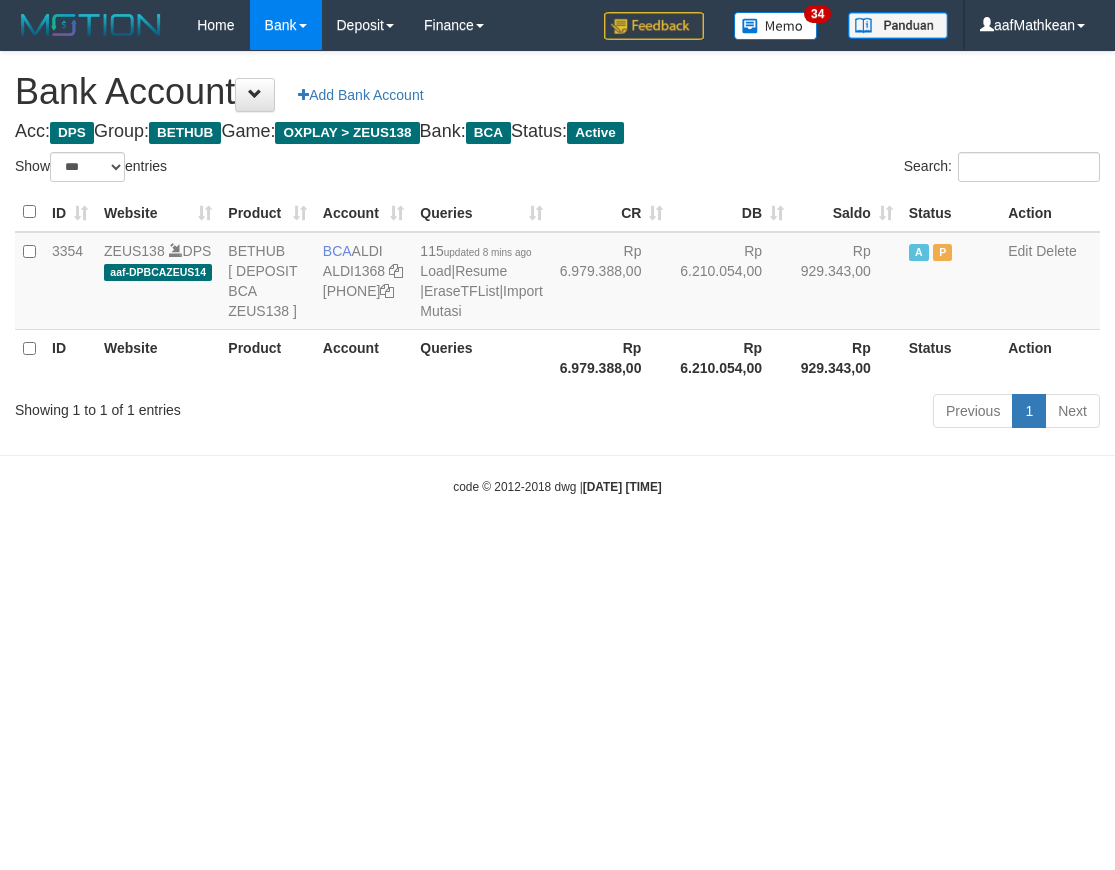 select on "***" 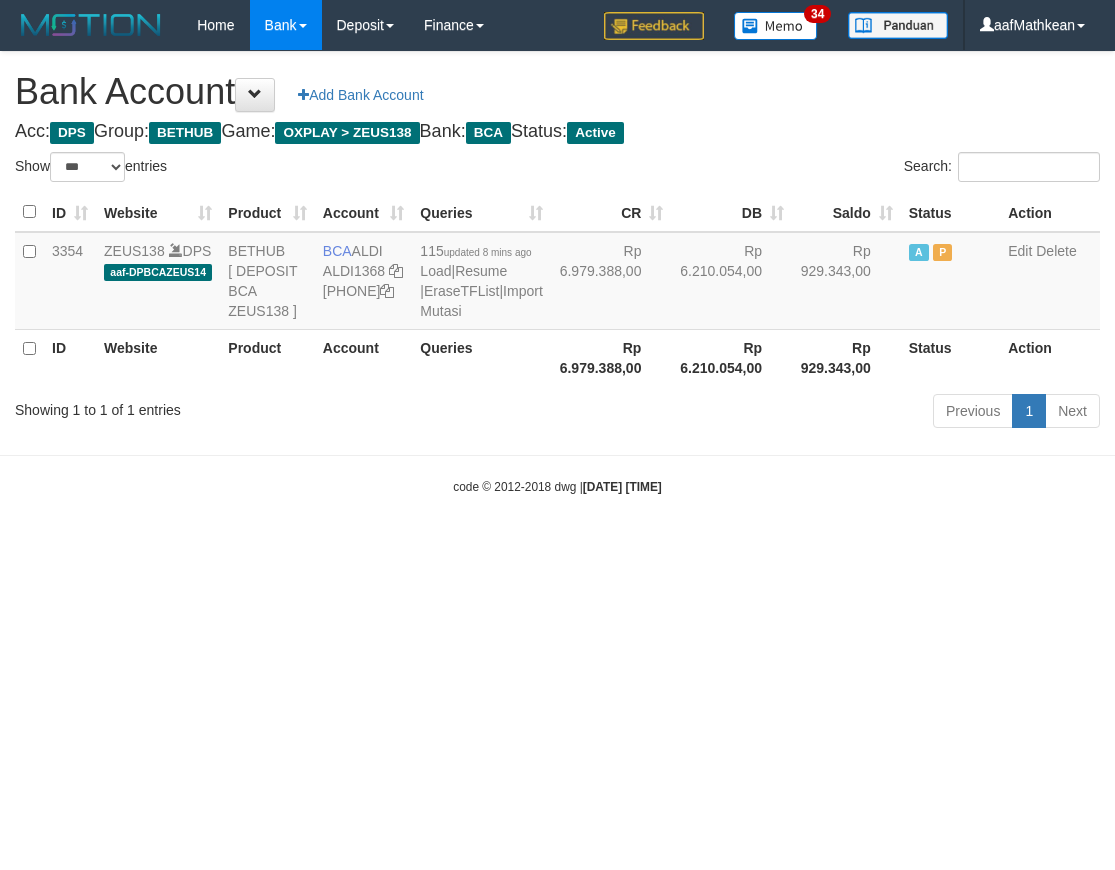click on "Toggle navigation
Home
Bank
Account List
Load
By Website
Group
[OXPLAY]													ZEUS138
By Load Group (DPS)" at bounding box center [557, 273] 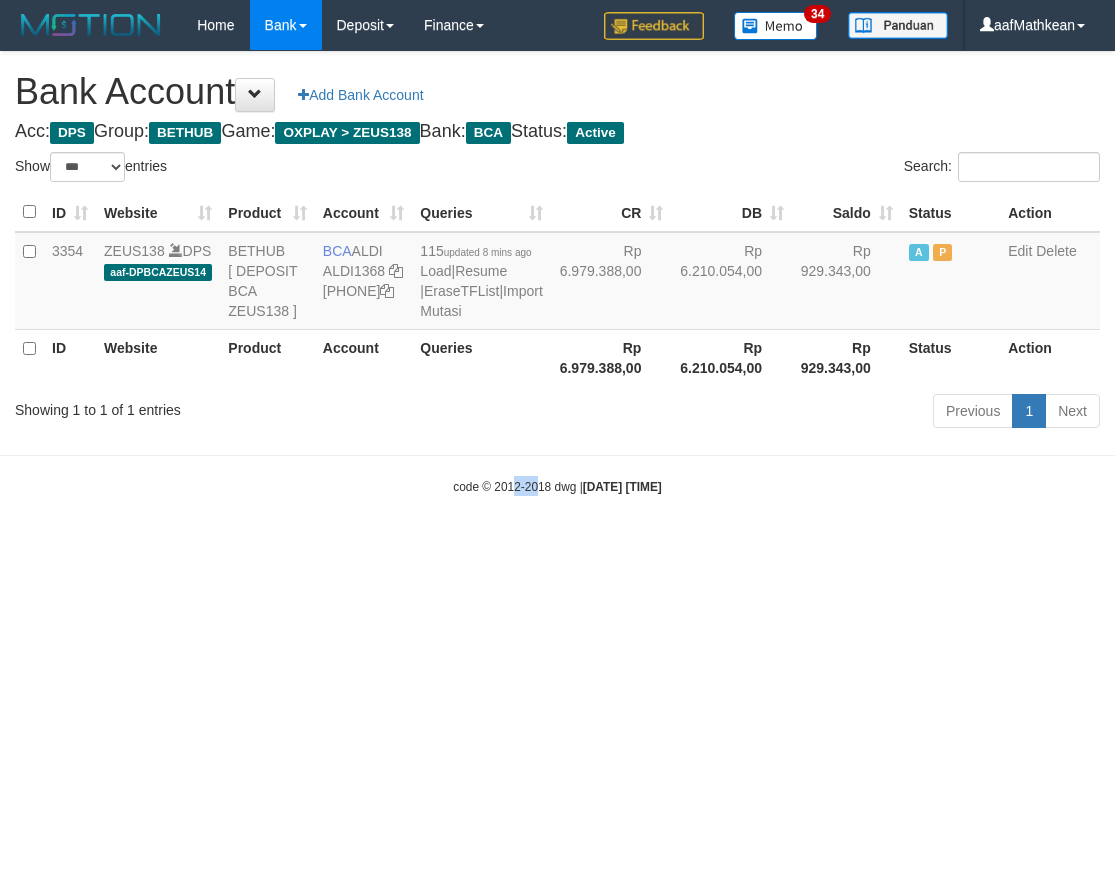 click on "Toggle navigation
Home
Bank
Account List
Load
By Website
Group
[OXPLAY]													ZEUS138
By Load Group (DPS)" at bounding box center [557, 273] 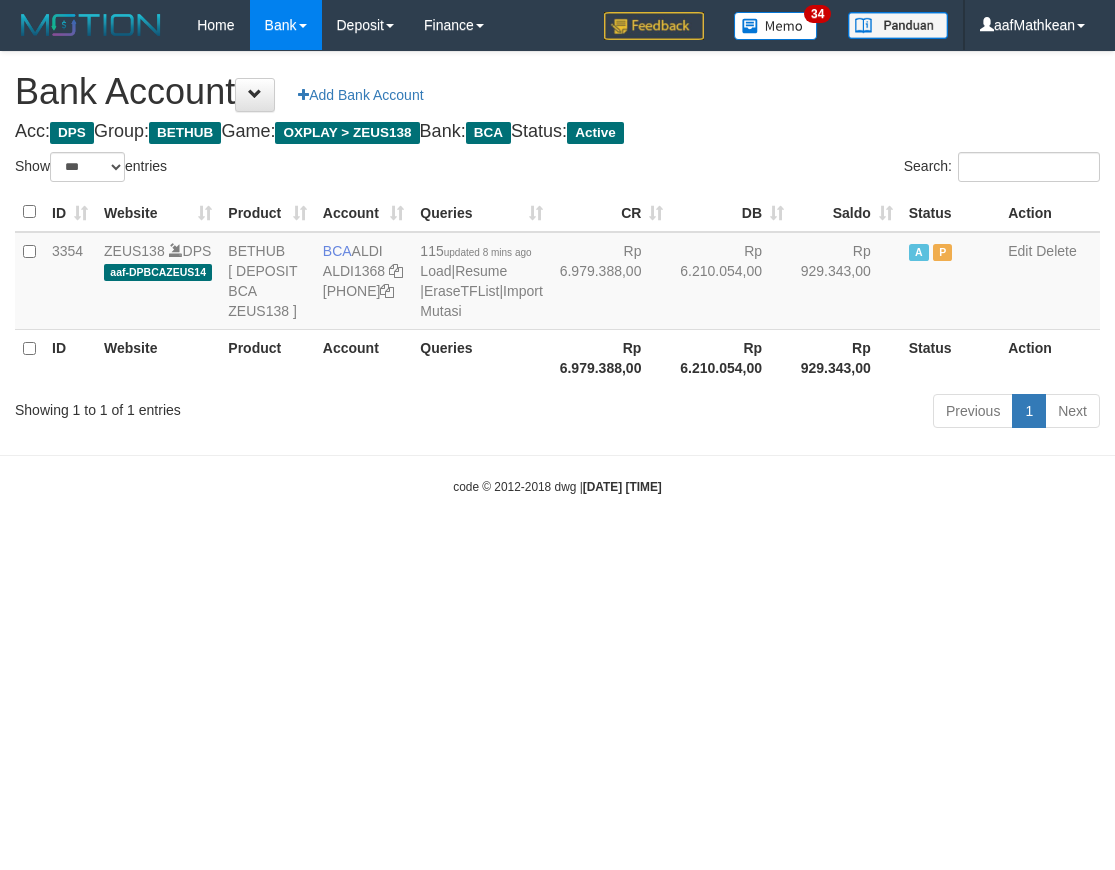 select on "***" 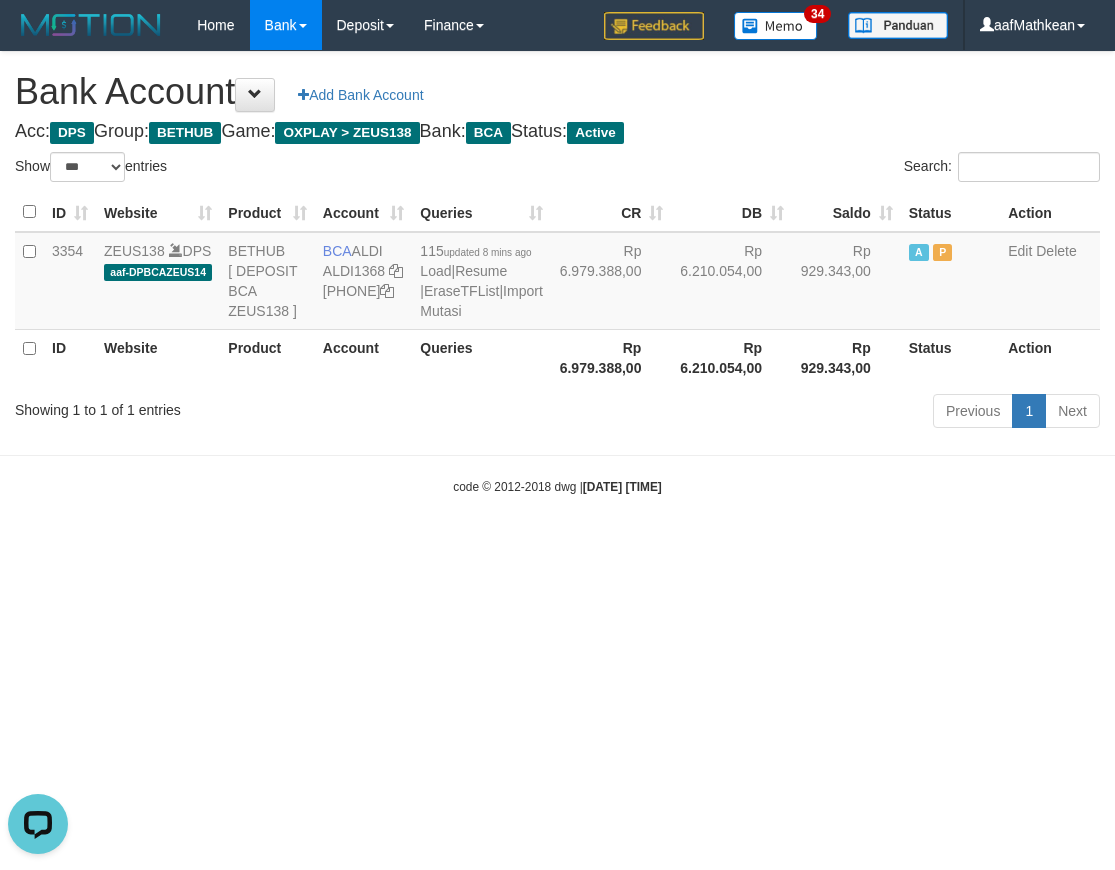 scroll, scrollTop: 0, scrollLeft: 0, axis: both 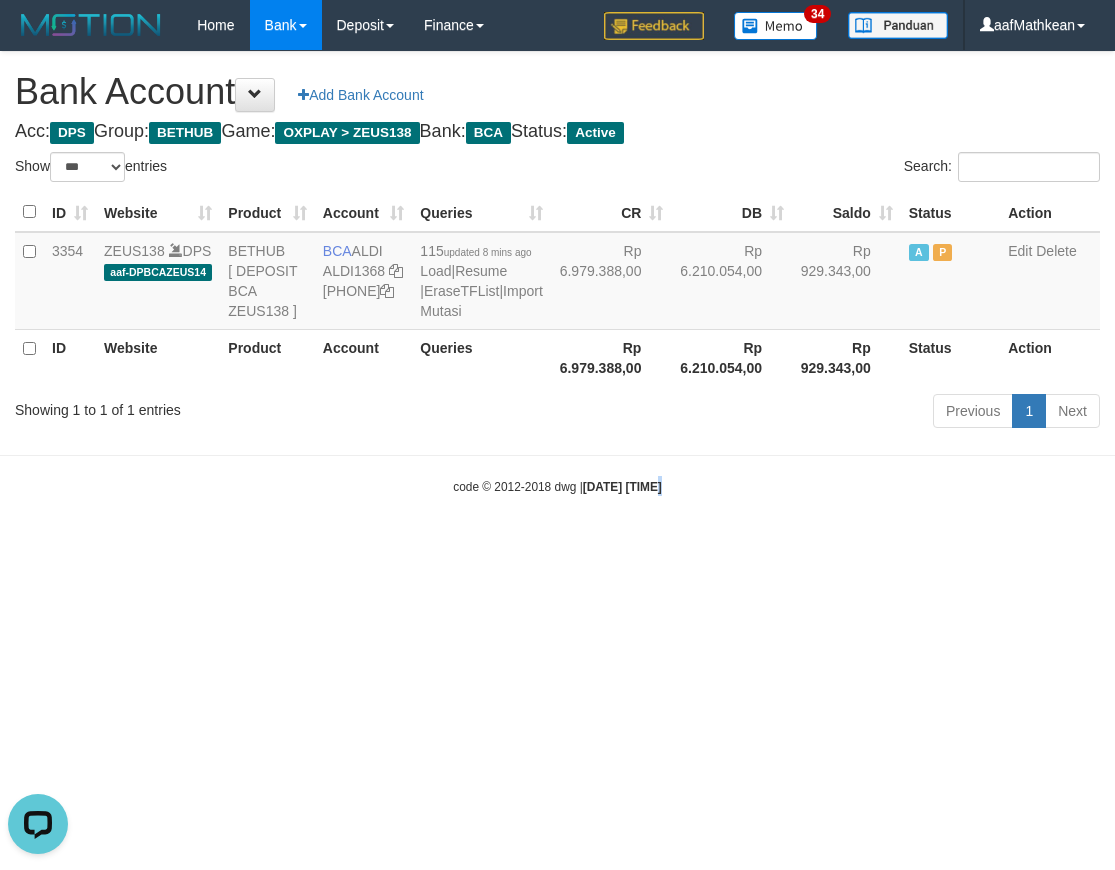 click on "Toggle navigation
Home
Bank
Account List
Load
By Website
Group
[OXPLAY]													ZEUS138
By Load Group (DPS)
Sync" at bounding box center [557, 273] 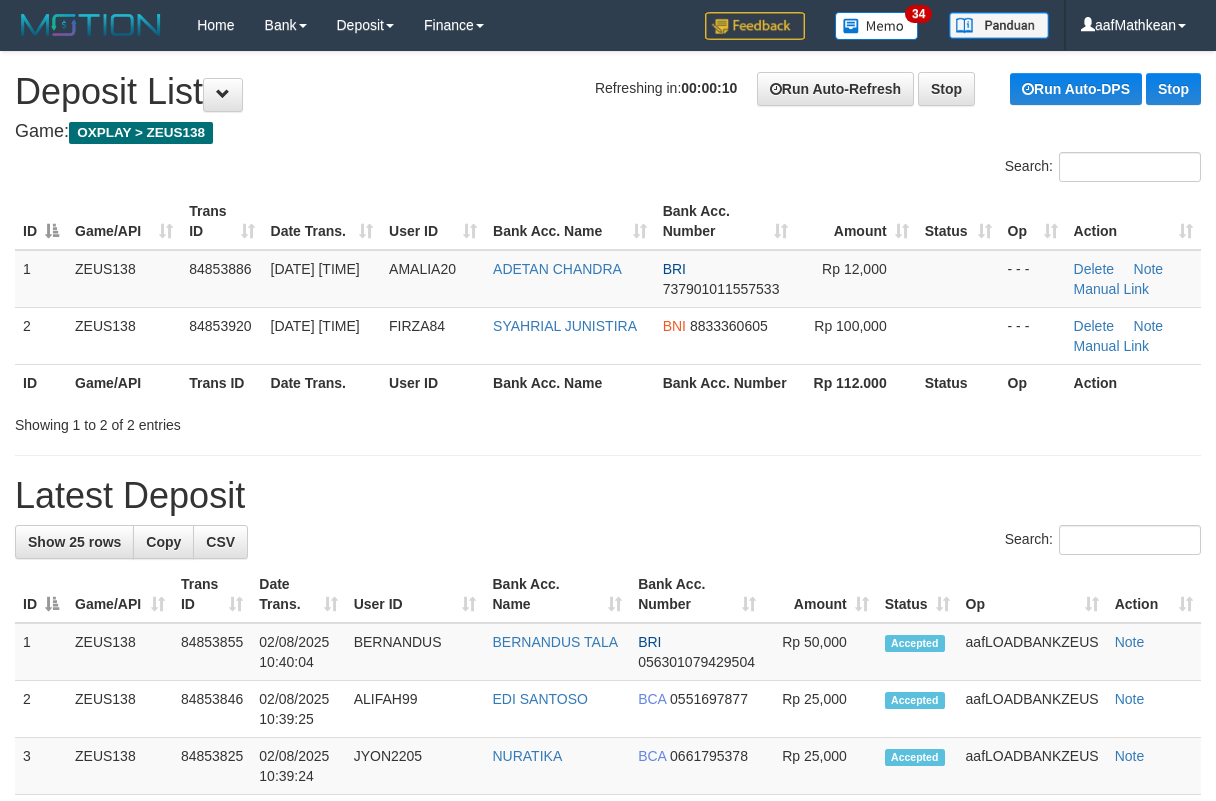 scroll, scrollTop: 0, scrollLeft: 0, axis: both 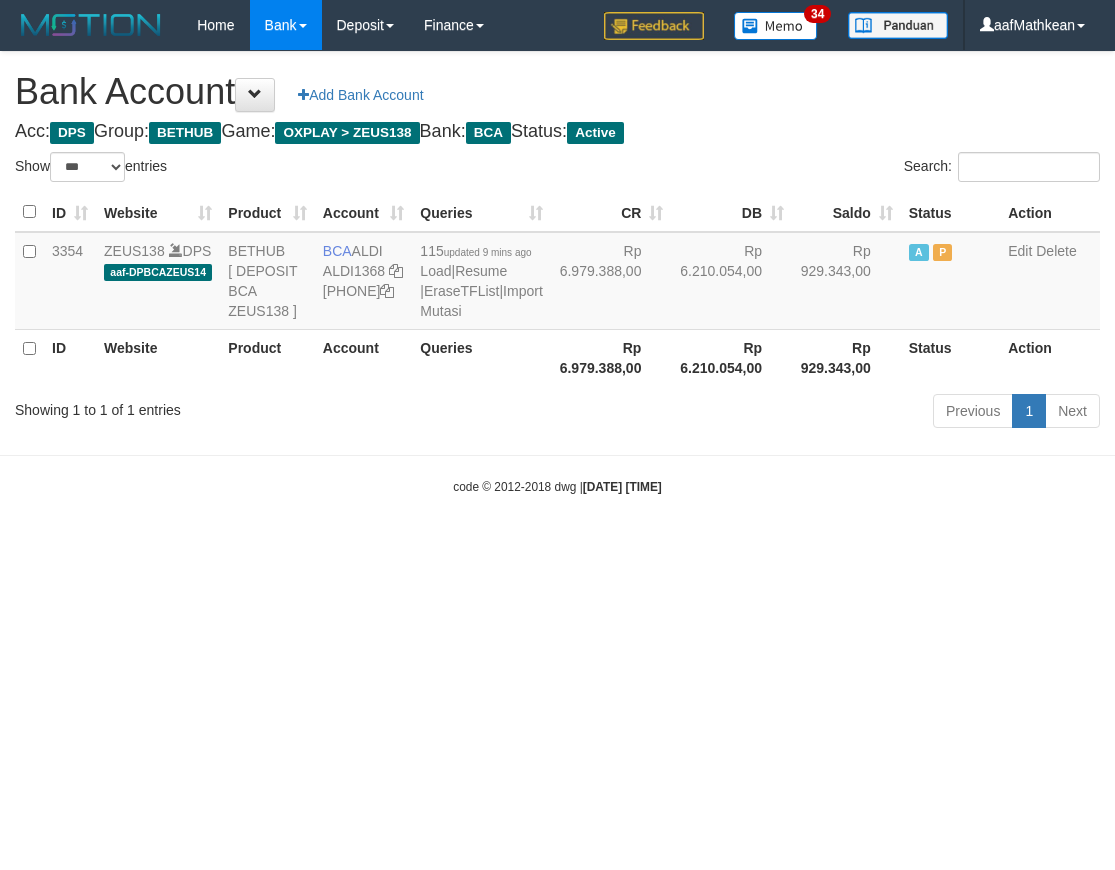 select on "***" 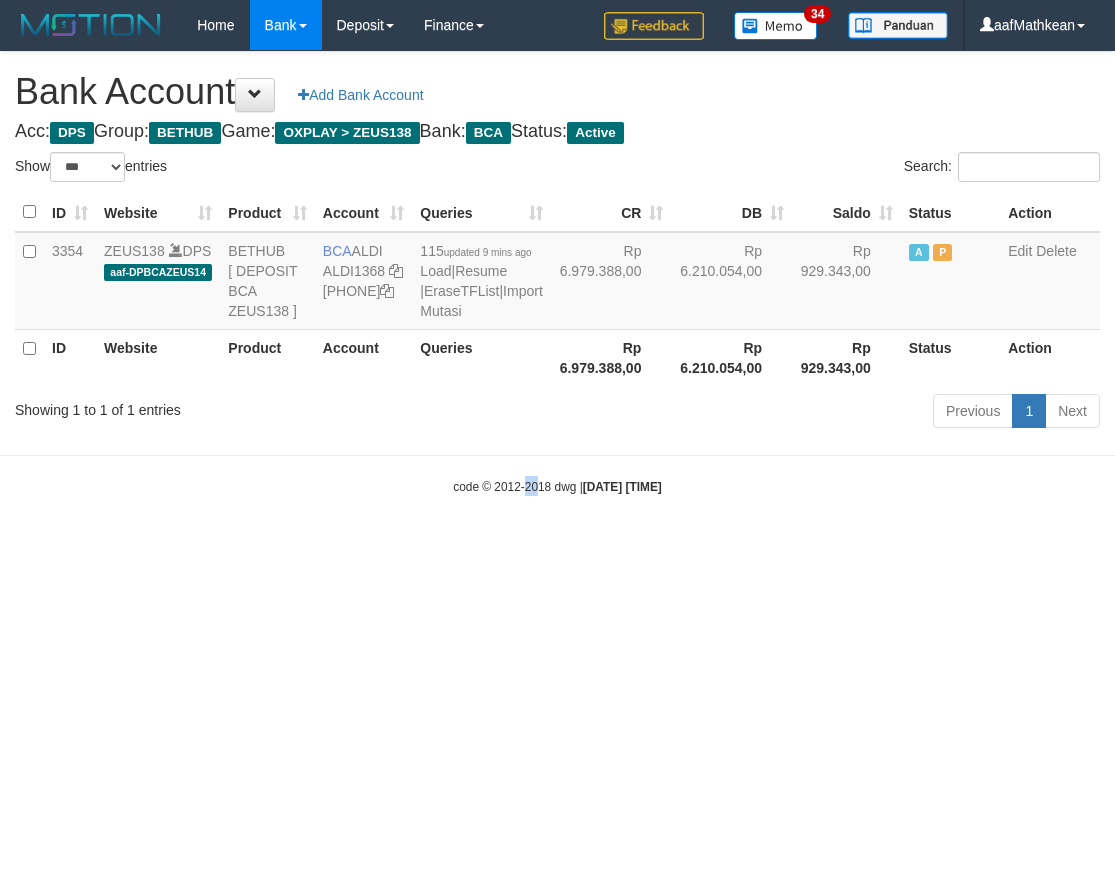 click on "Toggle navigation
Home
Bank
Account List
Load
By Website
Group
[OXPLAY]													ZEUS138
By Load Group (DPS)" at bounding box center [557, 273] 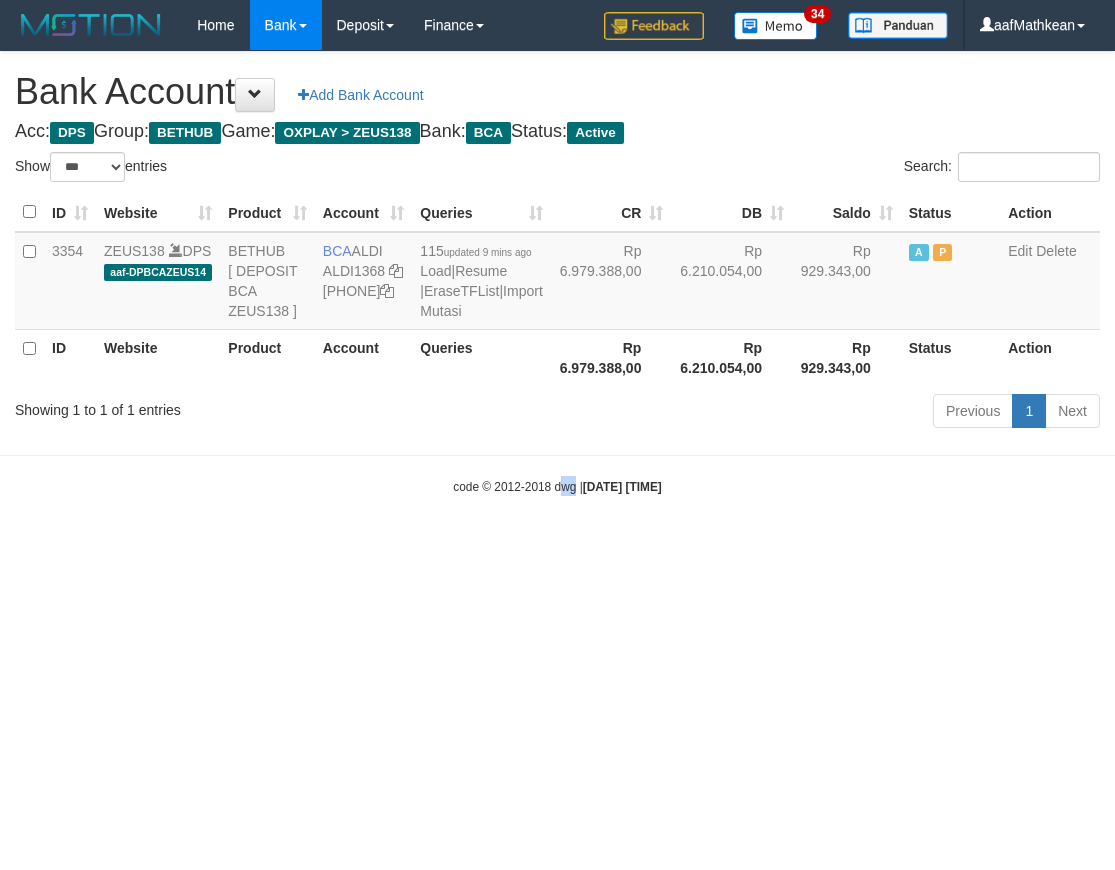 drag, startPoint x: 600, startPoint y: 594, endPoint x: 1114, endPoint y: 697, distance: 524.21844 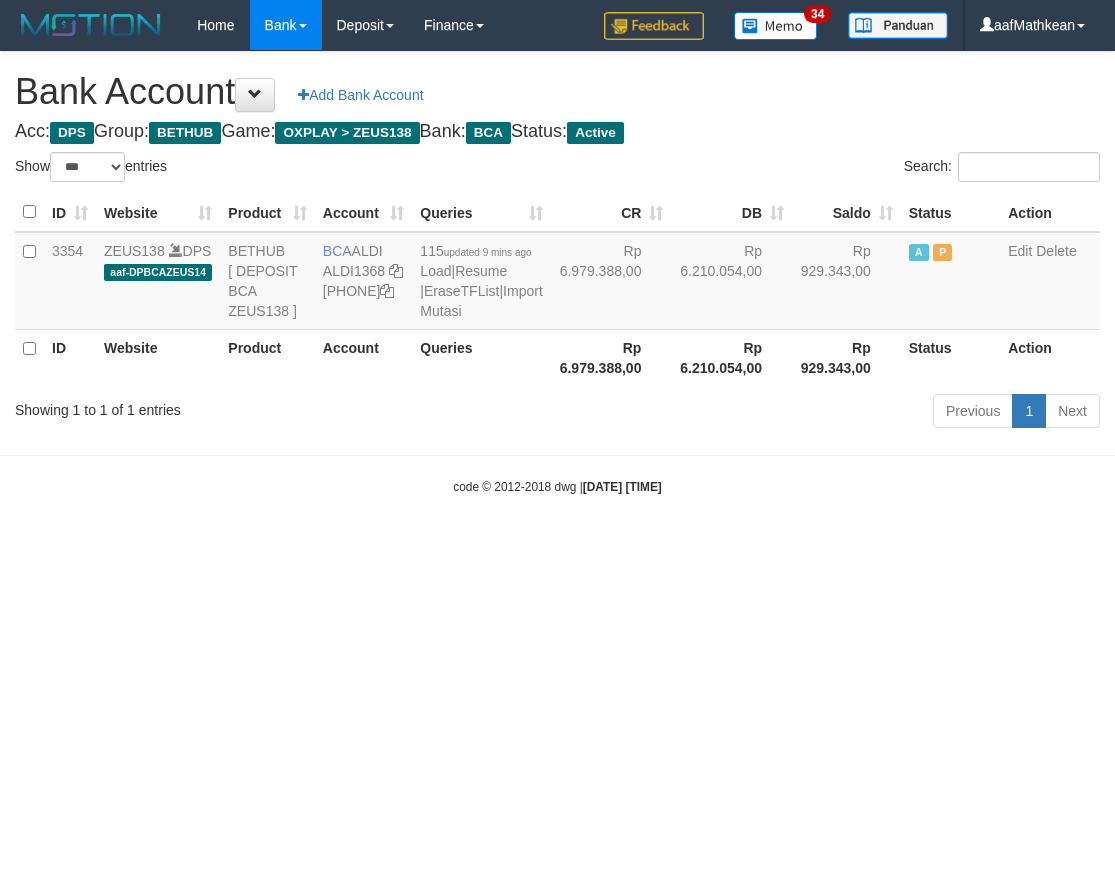 select on "***" 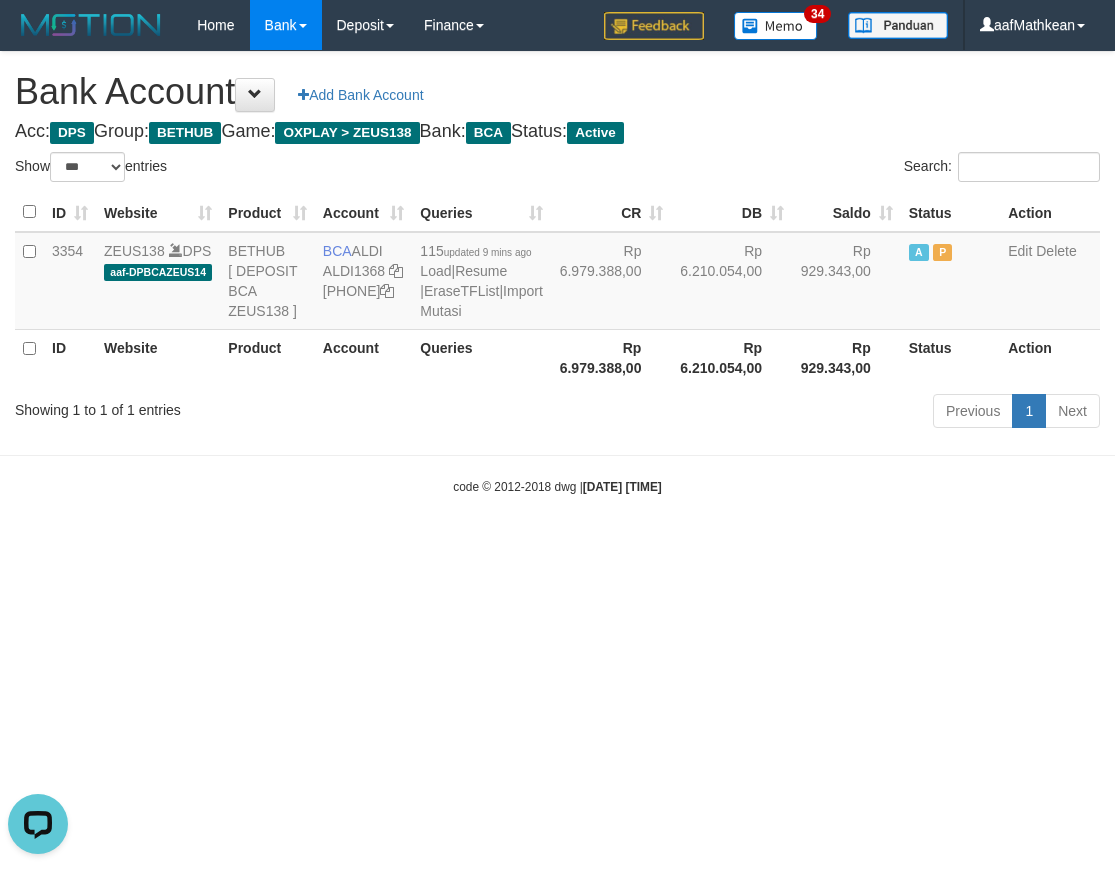 scroll, scrollTop: 0, scrollLeft: 0, axis: both 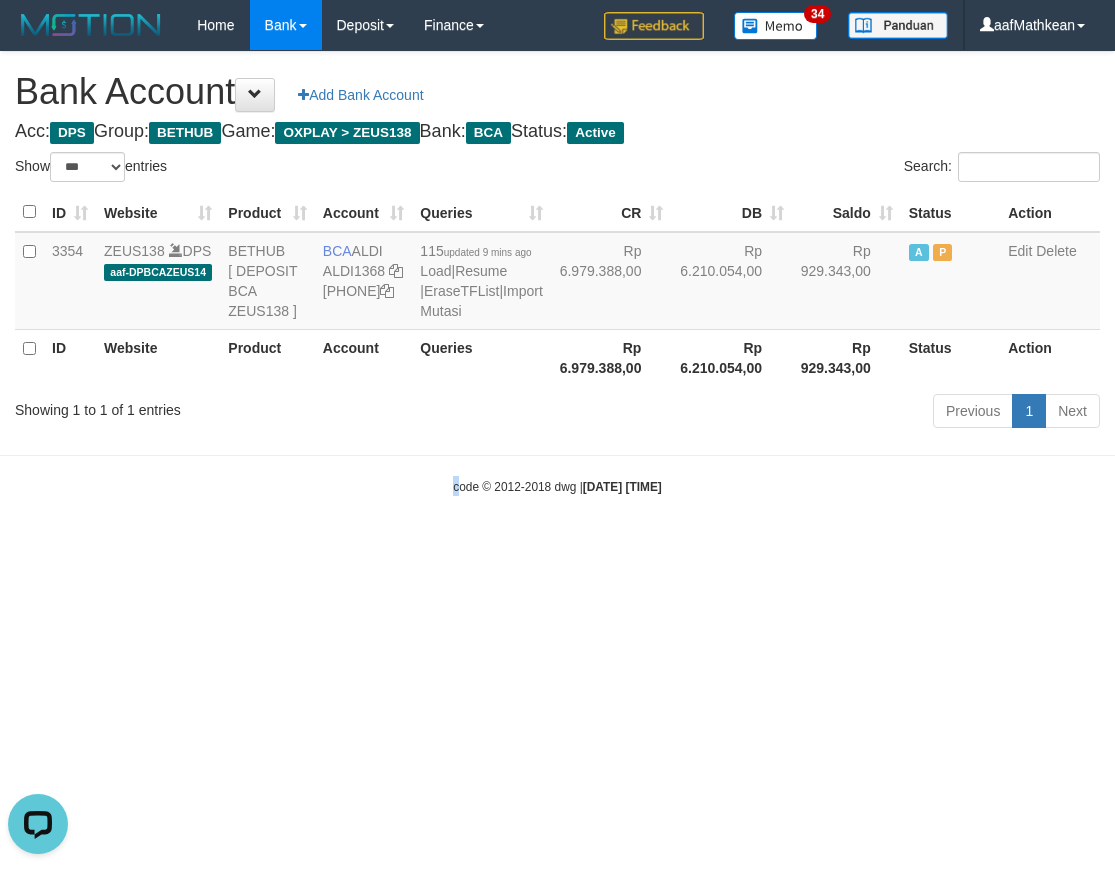 click on "Toggle navigation
Home
Bank
Account List
Load
By Website
Group
[OXPLAY]													ZEUS138
By Load Group (DPS)
Sync" at bounding box center [557, 273] 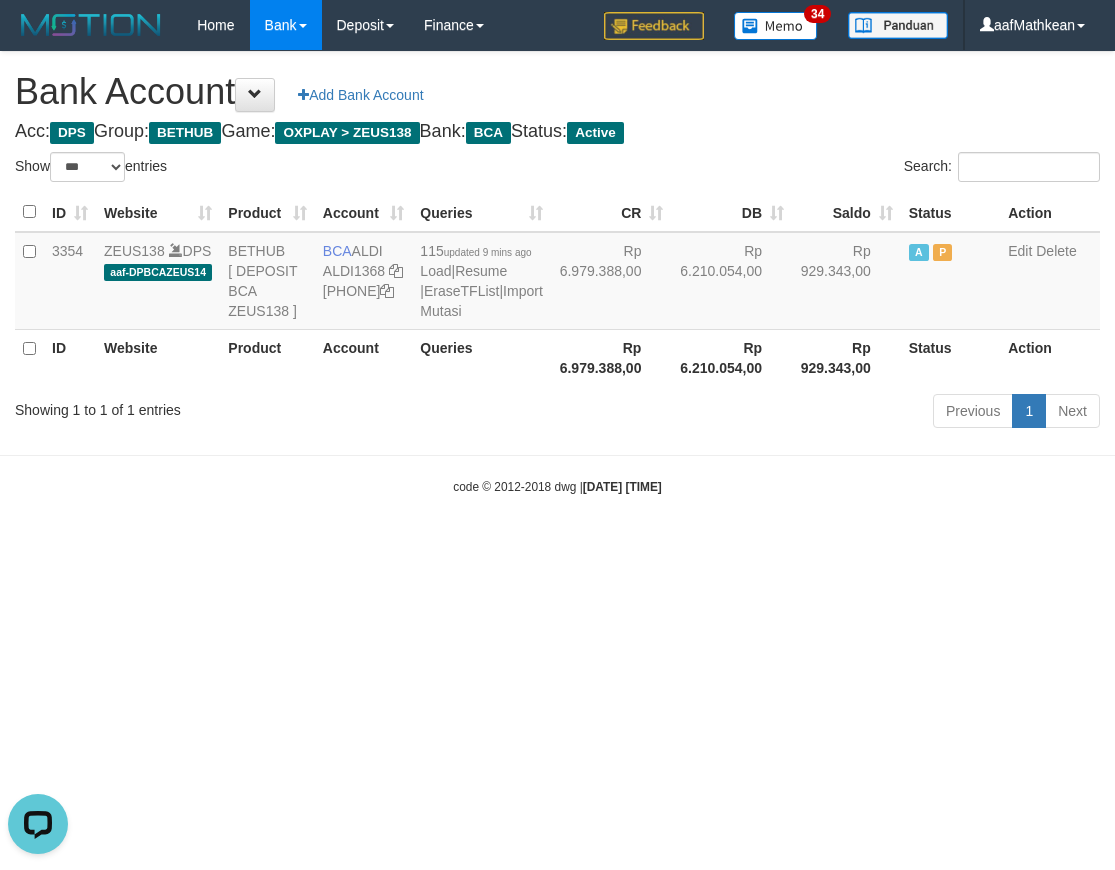 click on "Toggle navigation
Home
Bank
Account List
Load
By Website
Group
[OXPLAY]													ZEUS138
By Load Group (DPS)
Sync" at bounding box center (557, 273) 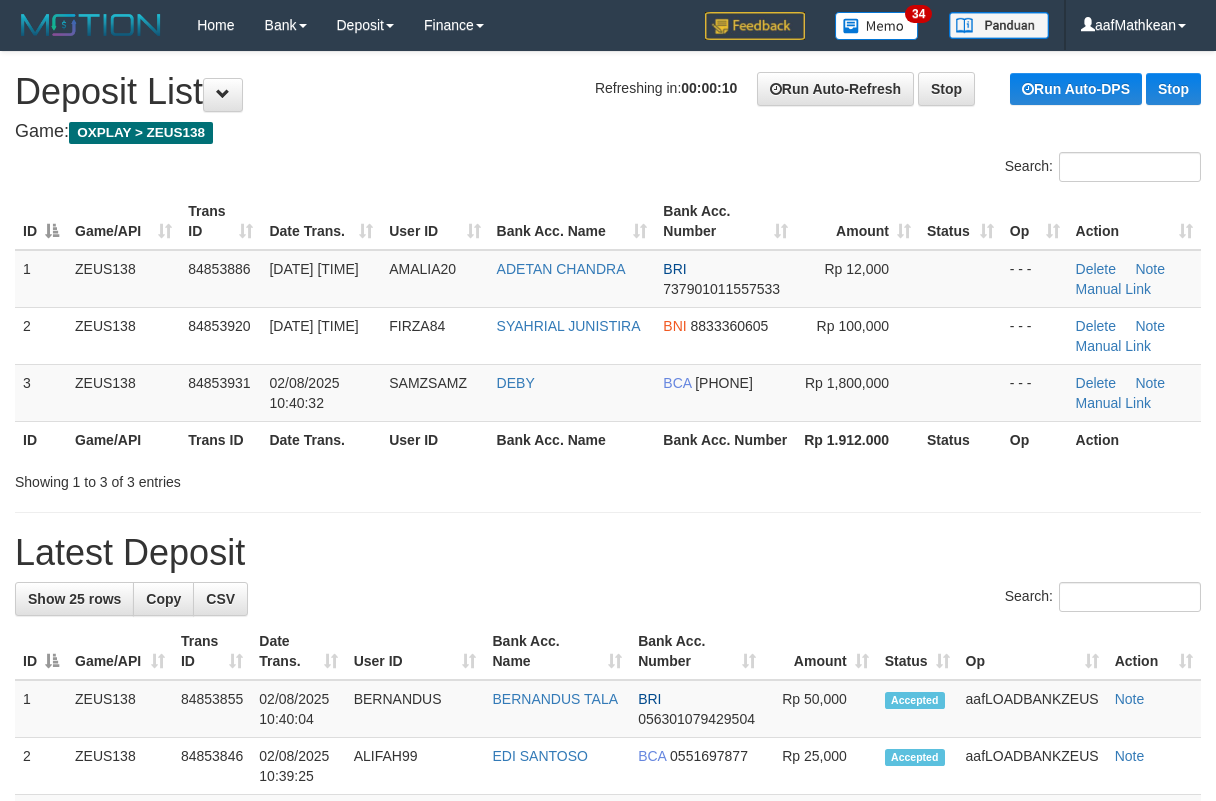 scroll, scrollTop: 0, scrollLeft: 0, axis: both 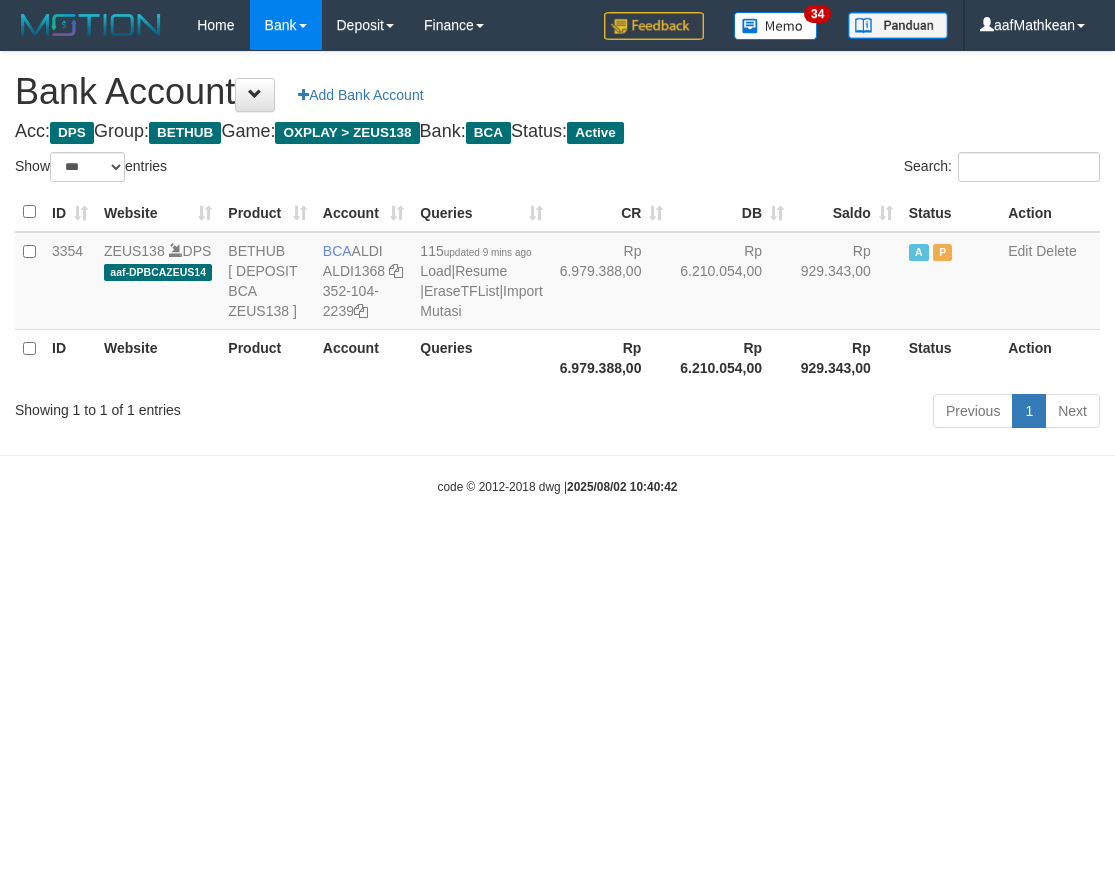 select on "***" 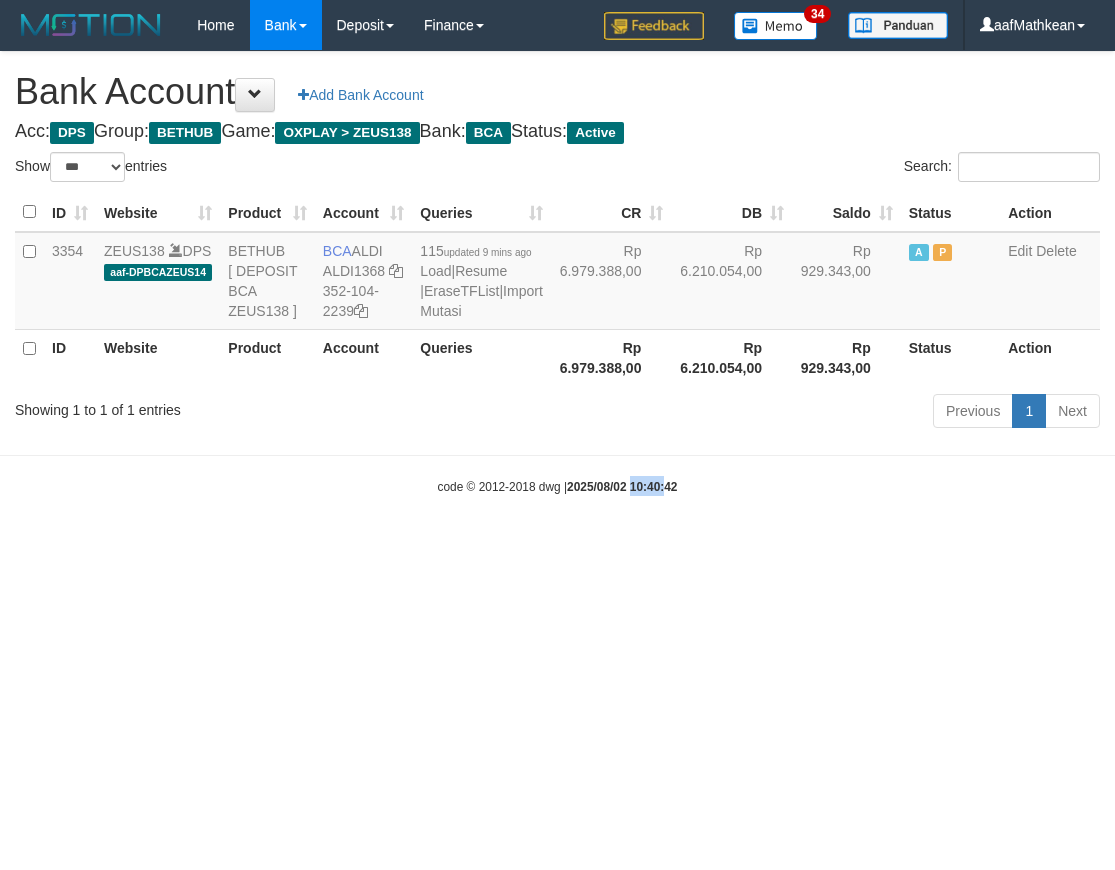 click on "Toggle navigation
Home
Bank
Account List
Load
By Website
Group
[OXPLAY]													ZEUS138
By Load Group (DPS)
Sync" at bounding box center (557, 273) 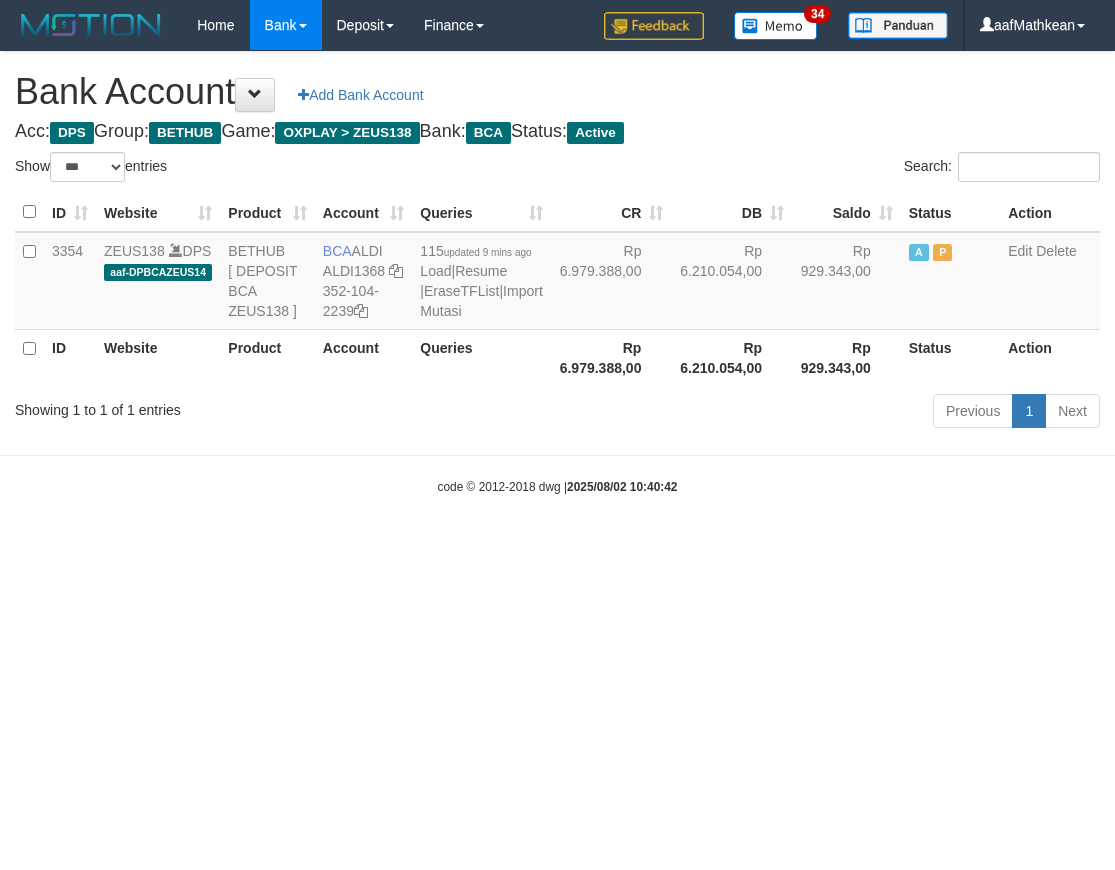 click on "Toggle navigation
Home
Bank
Account List
Load
By Website
Group
[OXPLAY]													ZEUS138
By Load Group (DPS)
Sync" at bounding box center (557, 273) 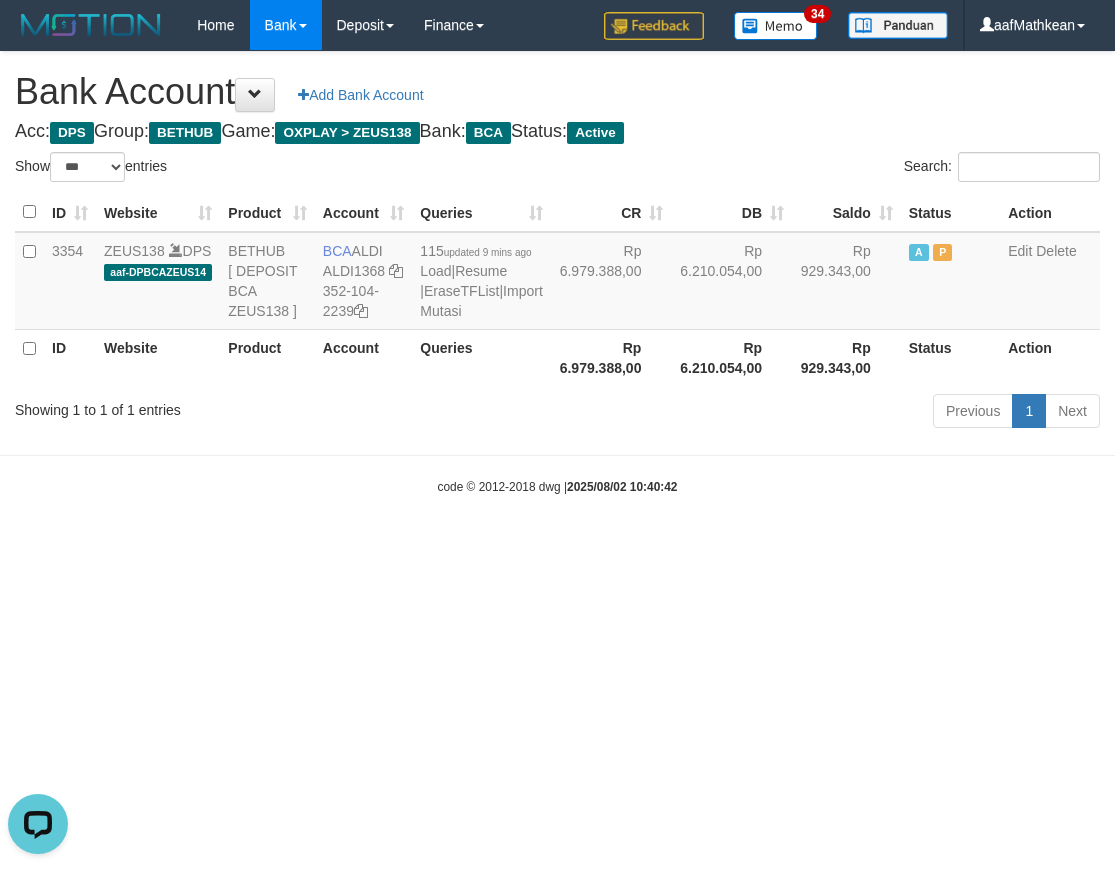 scroll, scrollTop: 0, scrollLeft: 0, axis: both 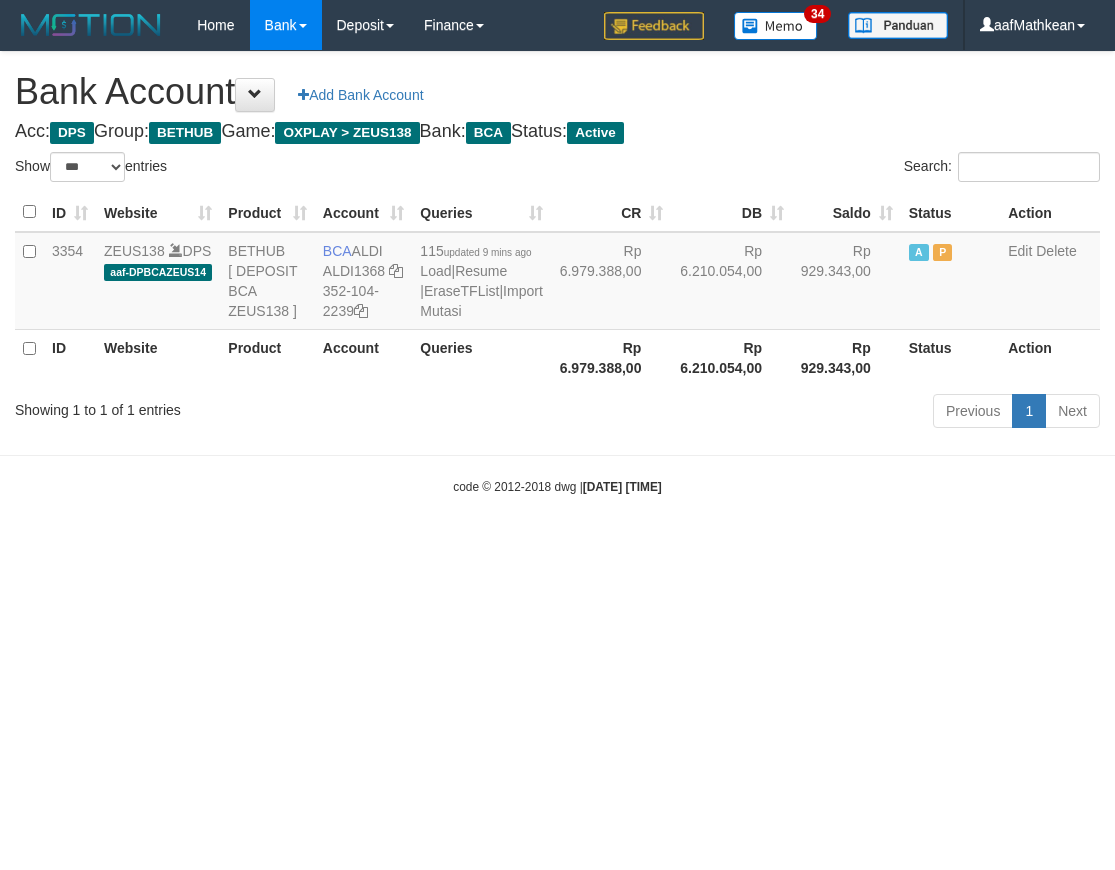 select on "***" 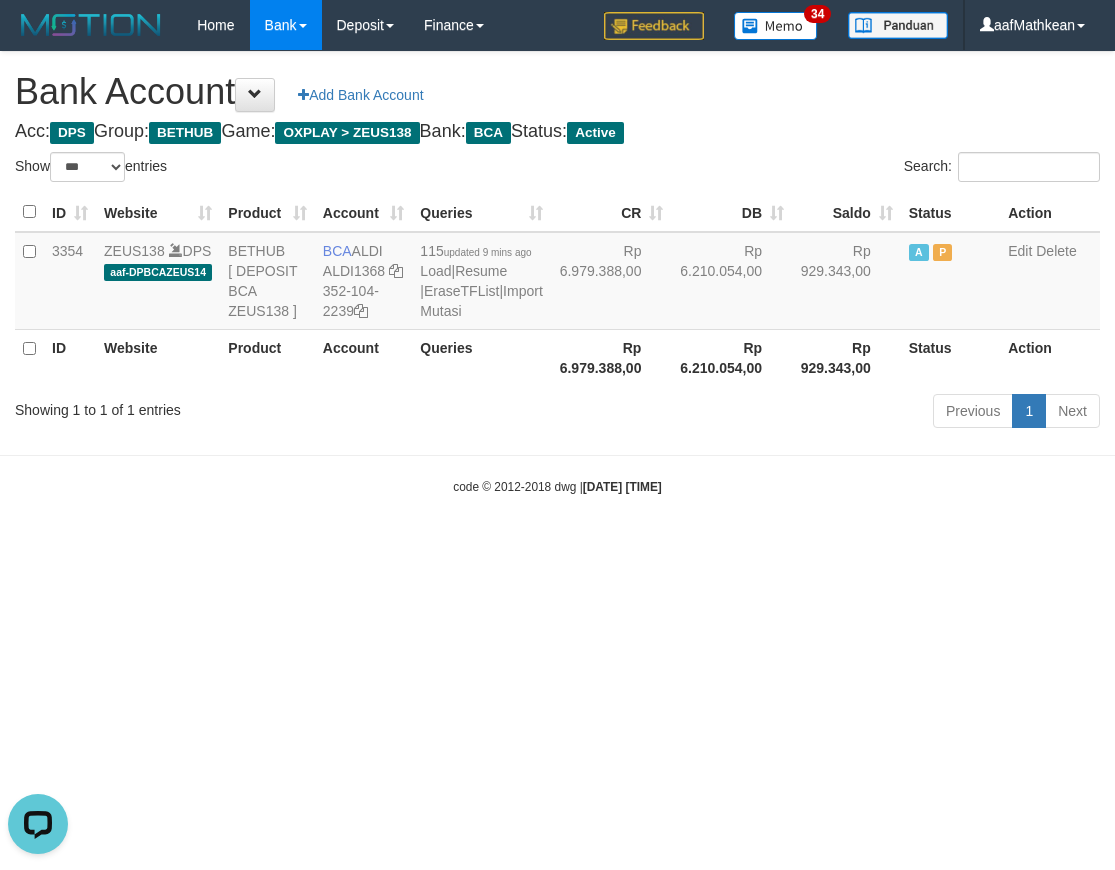 scroll, scrollTop: 0, scrollLeft: 0, axis: both 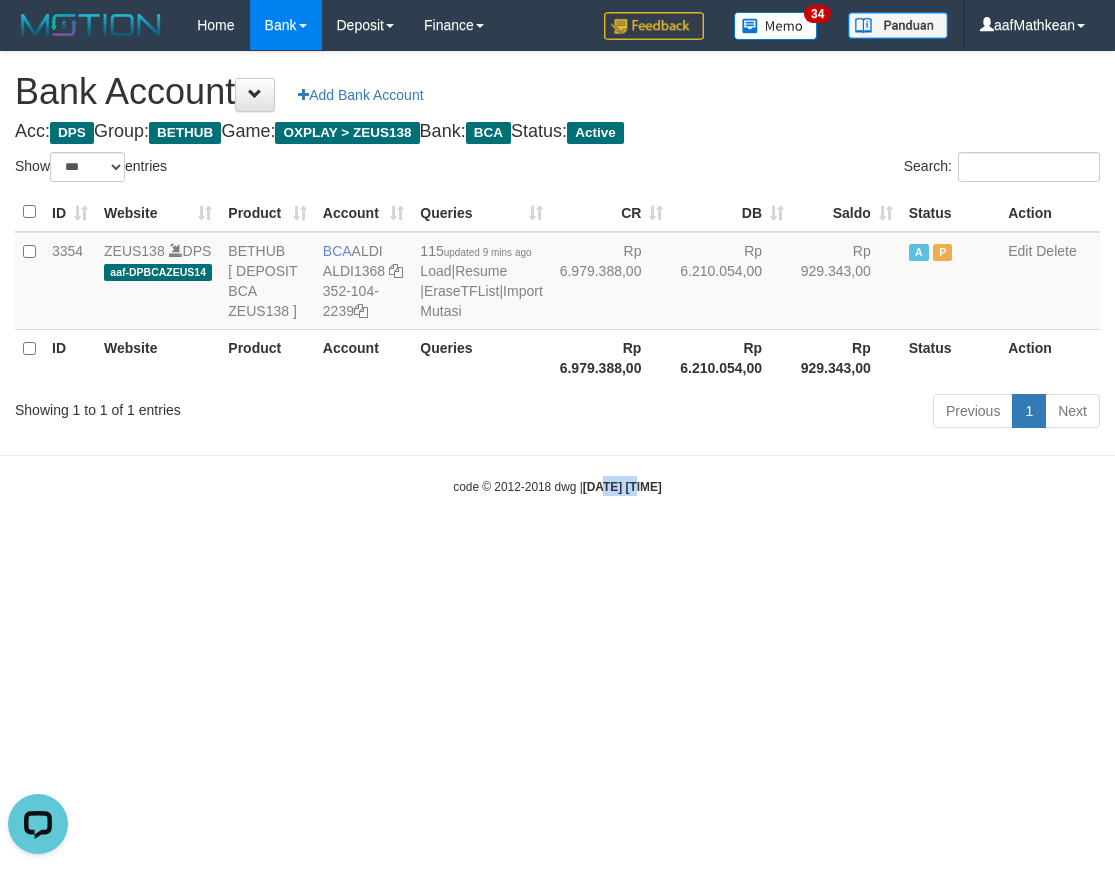 drag, startPoint x: 613, startPoint y: 725, endPoint x: 571, endPoint y: 659, distance: 78.23043 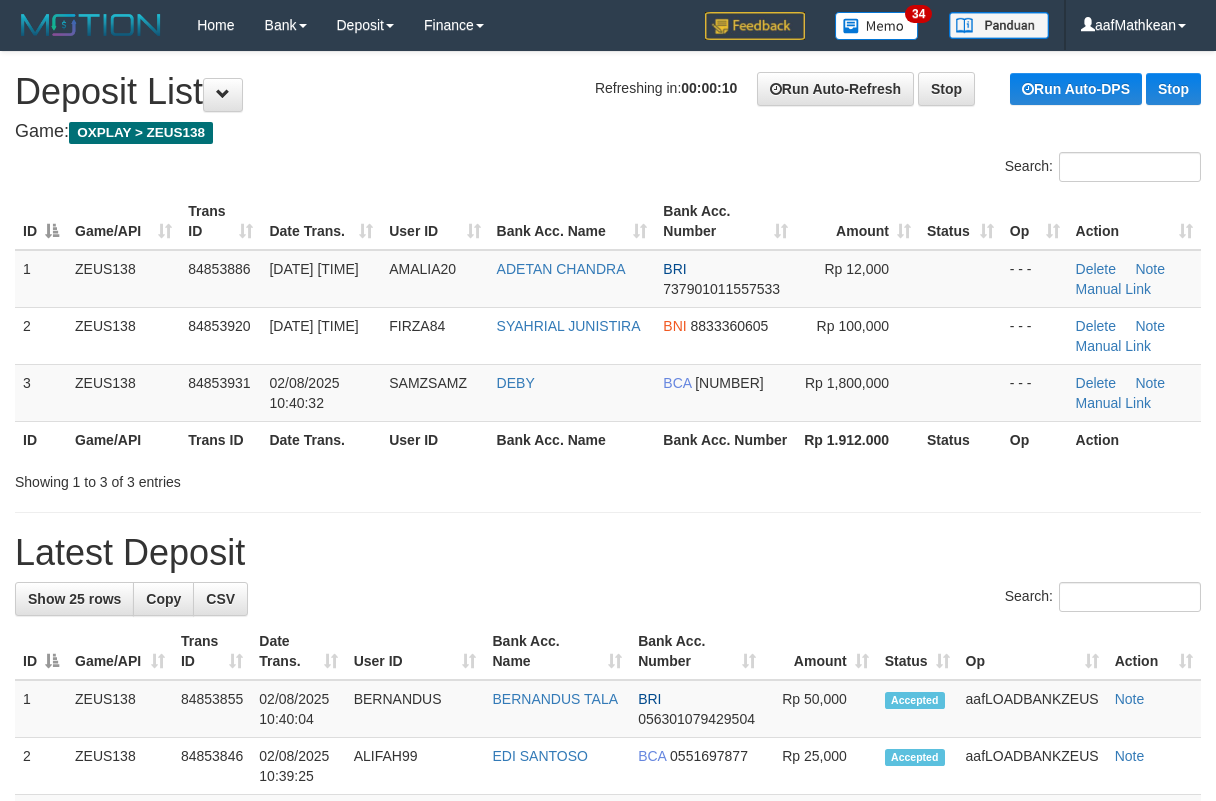 scroll, scrollTop: 0, scrollLeft: 0, axis: both 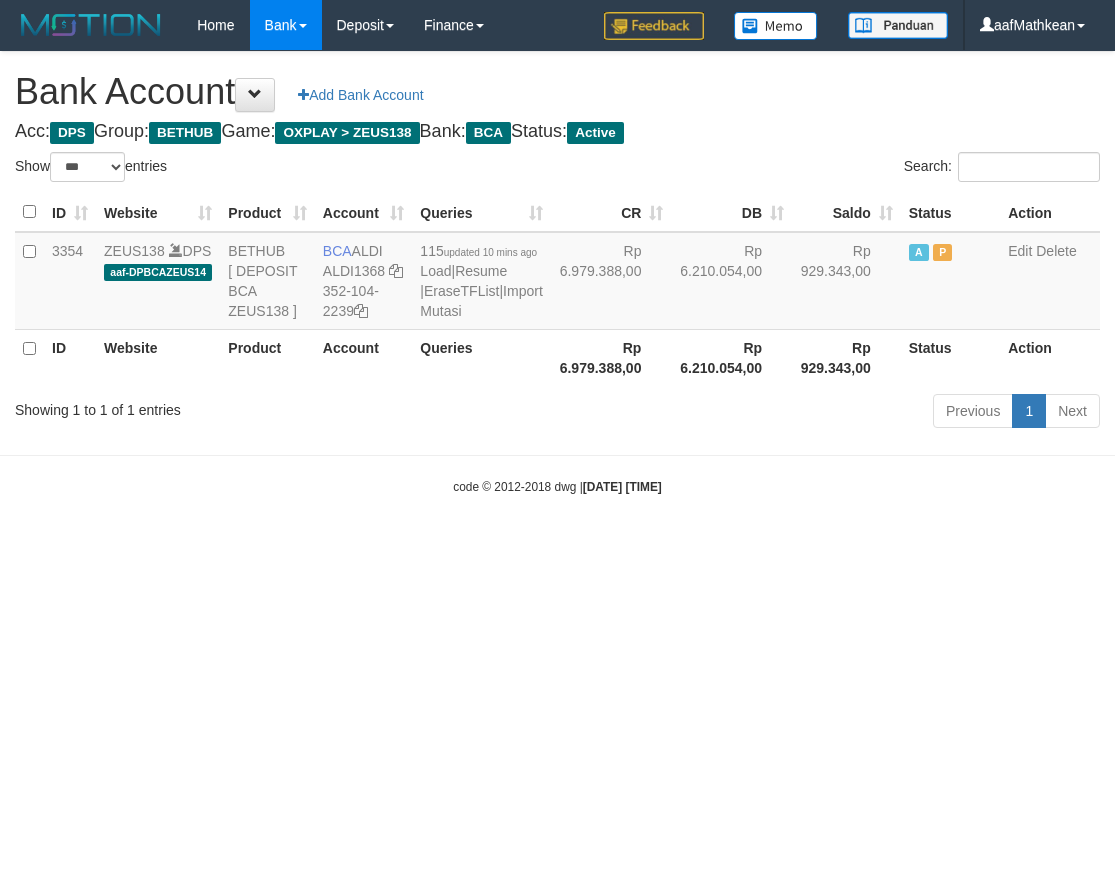 select on "***" 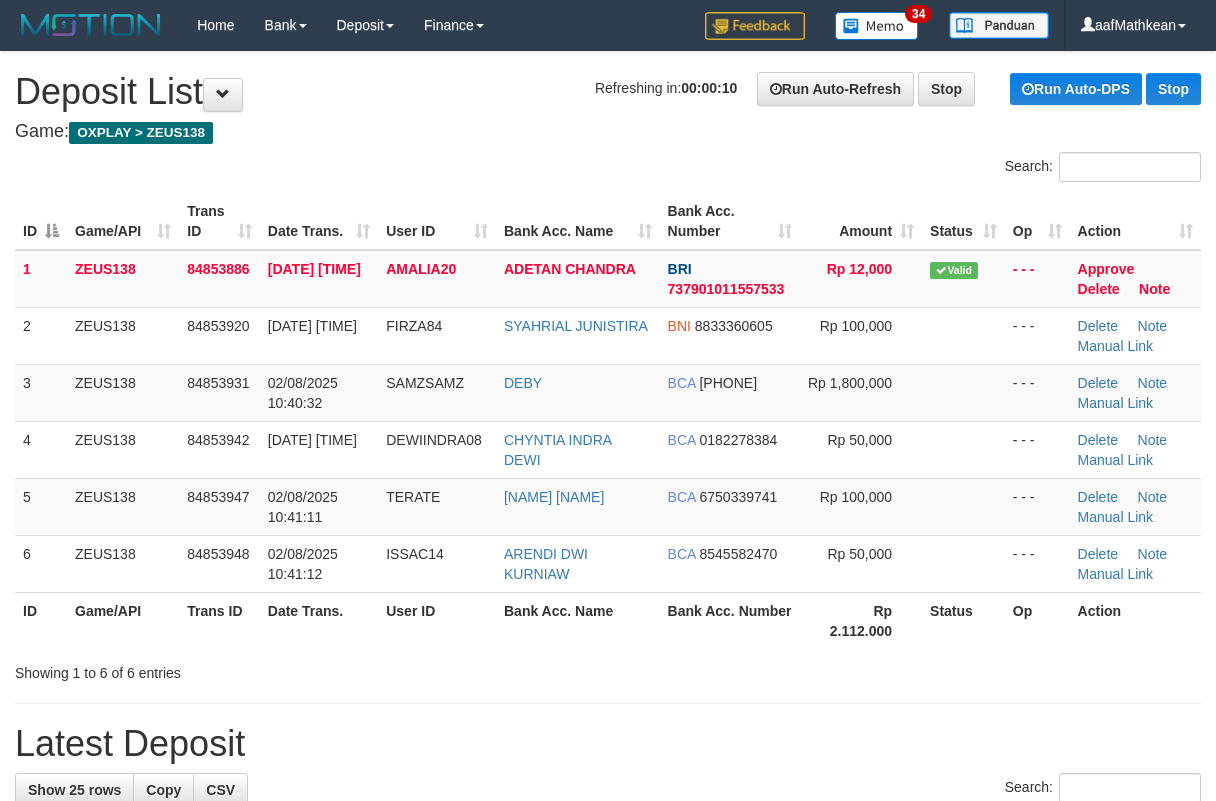 scroll, scrollTop: 0, scrollLeft: 0, axis: both 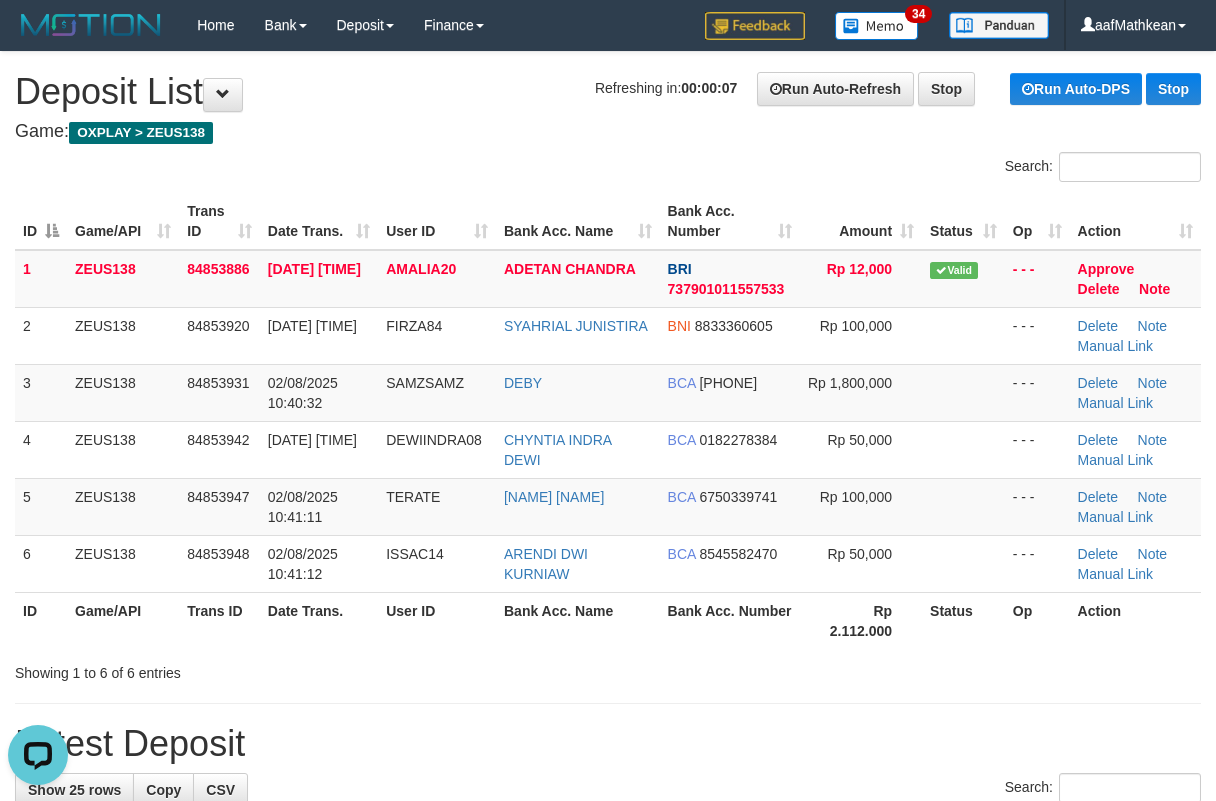 click on "Game:   OXPLAY > ZEUS138" at bounding box center [608, 132] 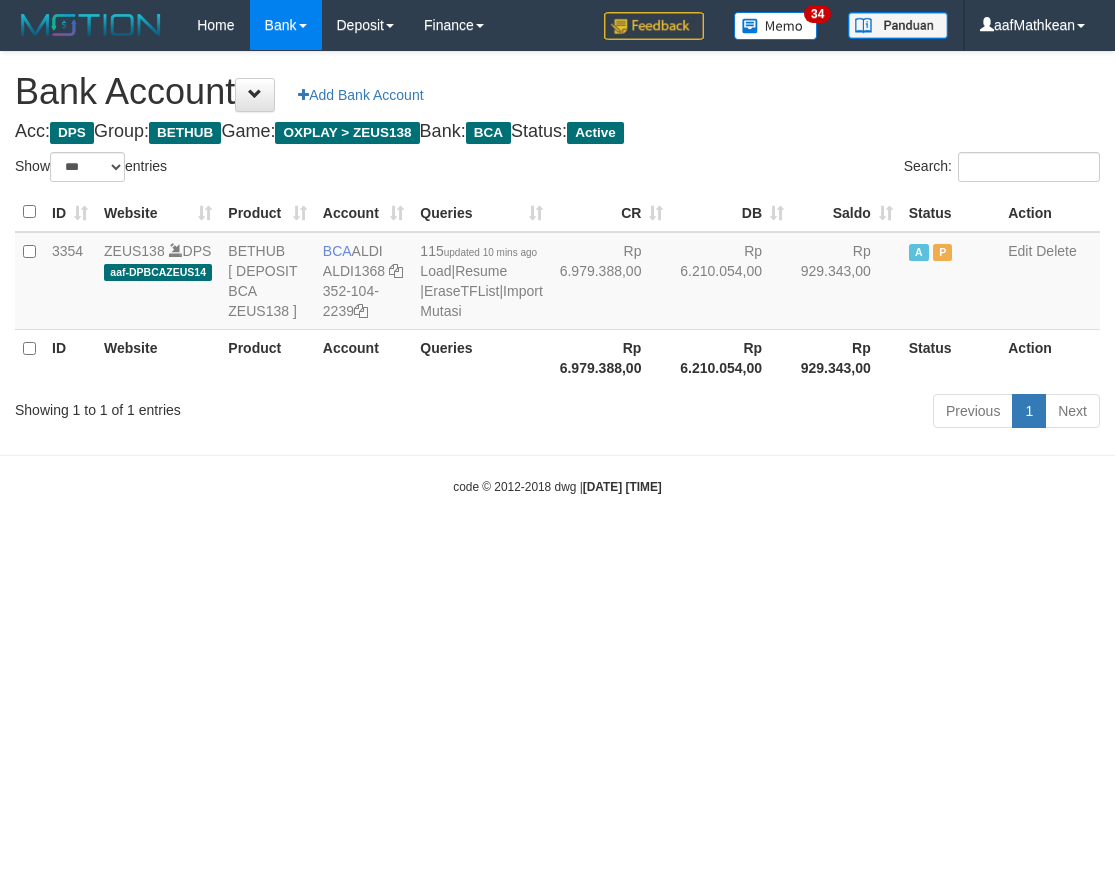 select on "***" 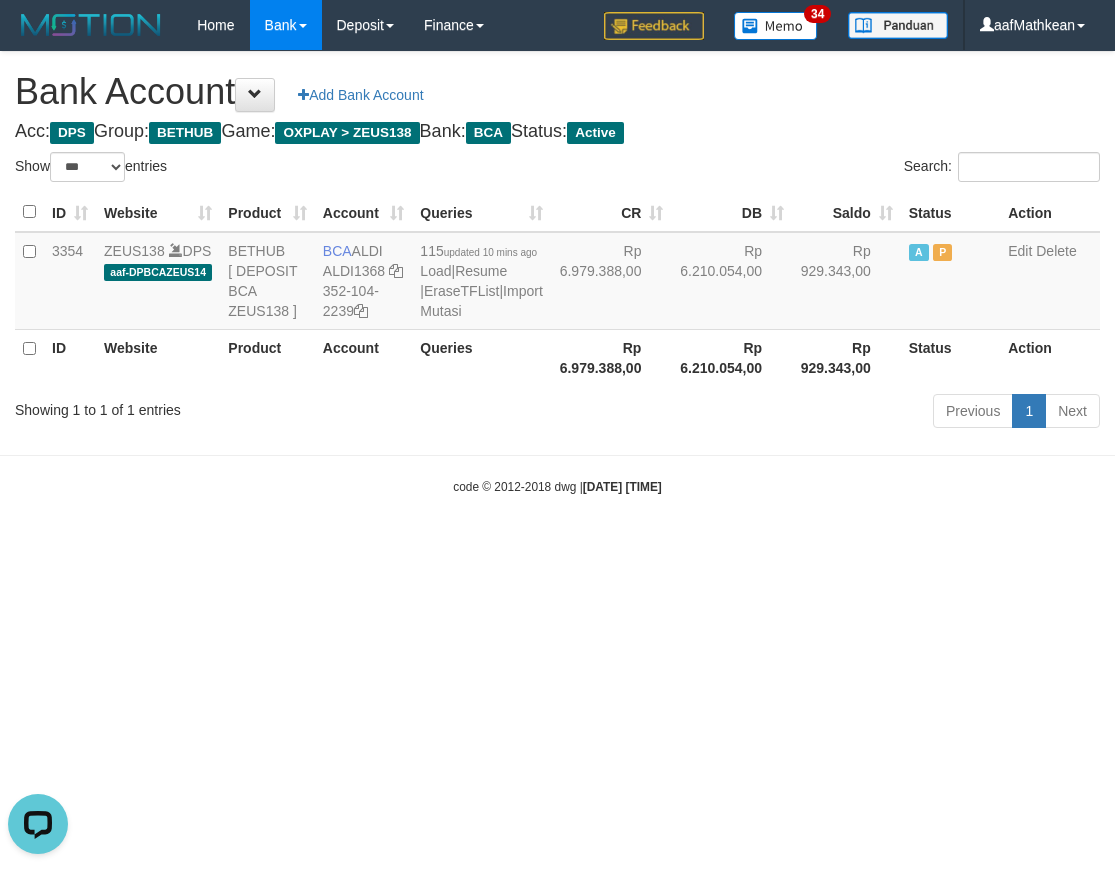 scroll, scrollTop: 0, scrollLeft: 0, axis: both 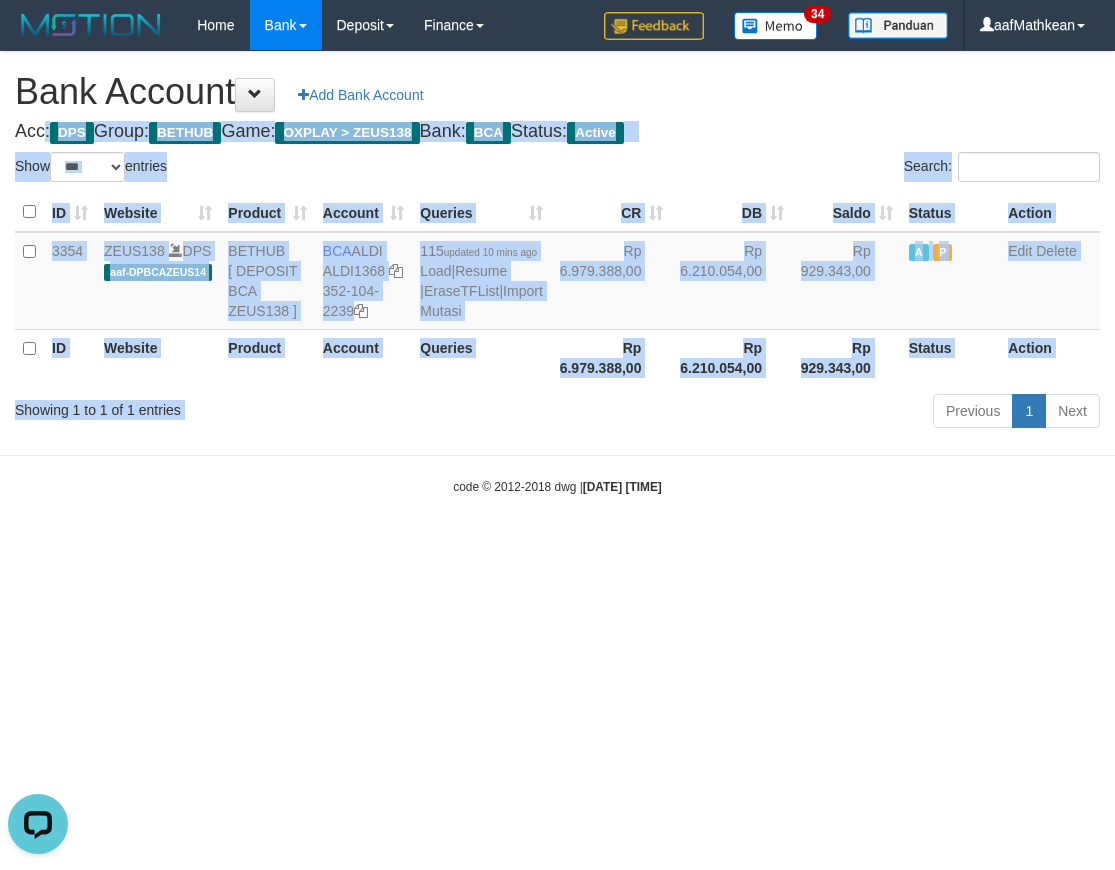 drag, startPoint x: 561, startPoint y: 246, endPoint x: 637, endPoint y: 504, distance: 268.96097 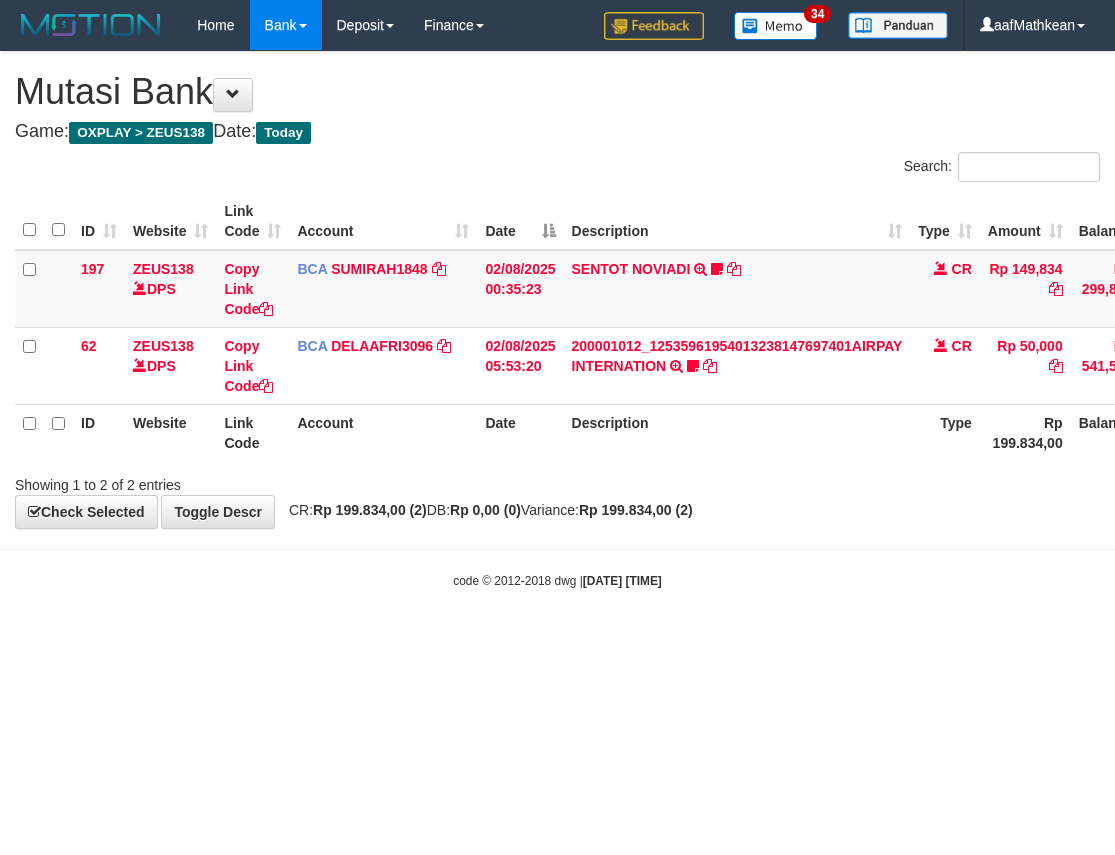 scroll, scrollTop: 0, scrollLeft: 0, axis: both 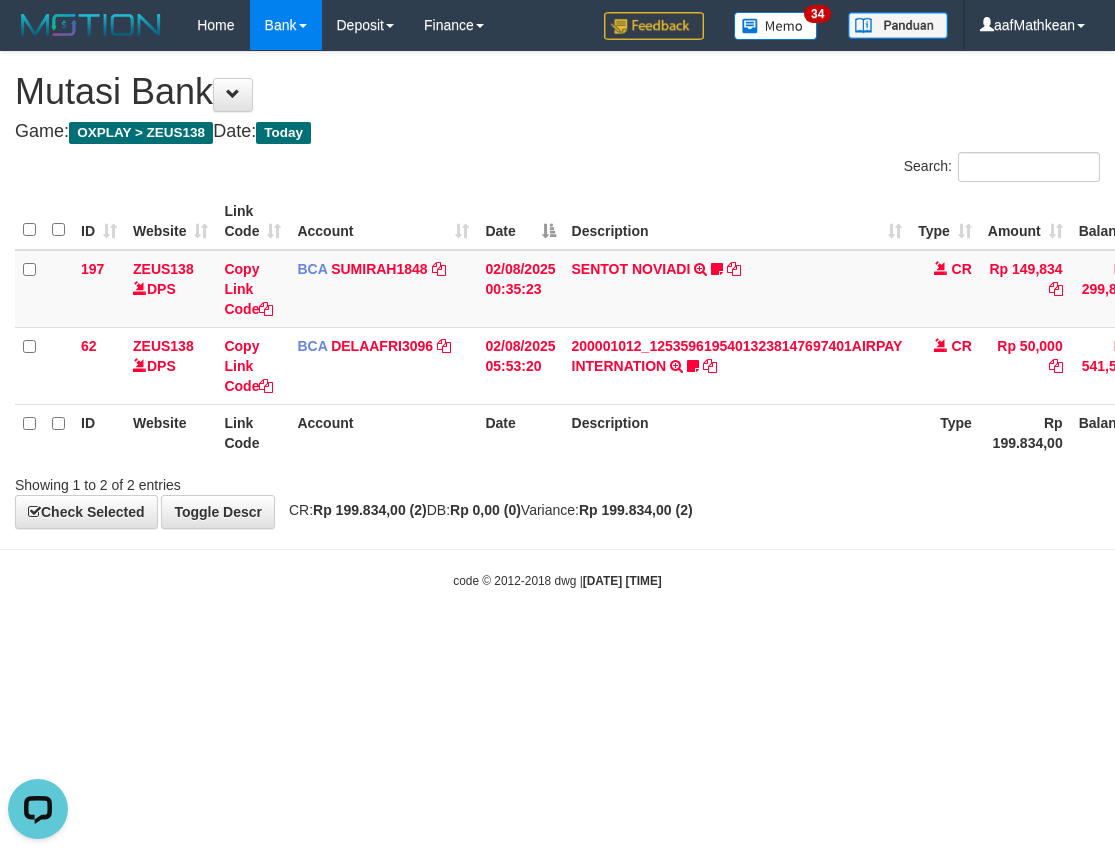 click on "Toggle navigation
Home
Bank
Account List
Load
By Website
Group
[OXPLAY]													ZEUS138
By Load Group (DPS)" at bounding box center [557, 320] 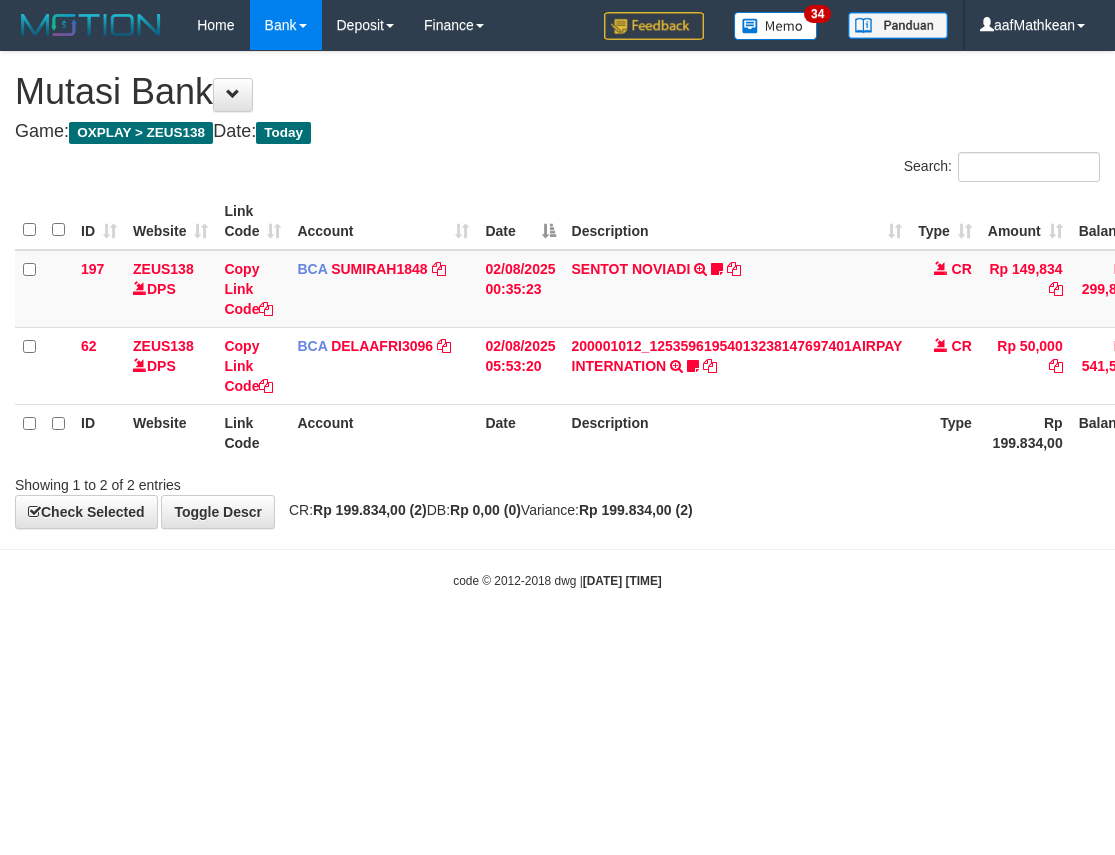 scroll, scrollTop: 0, scrollLeft: 0, axis: both 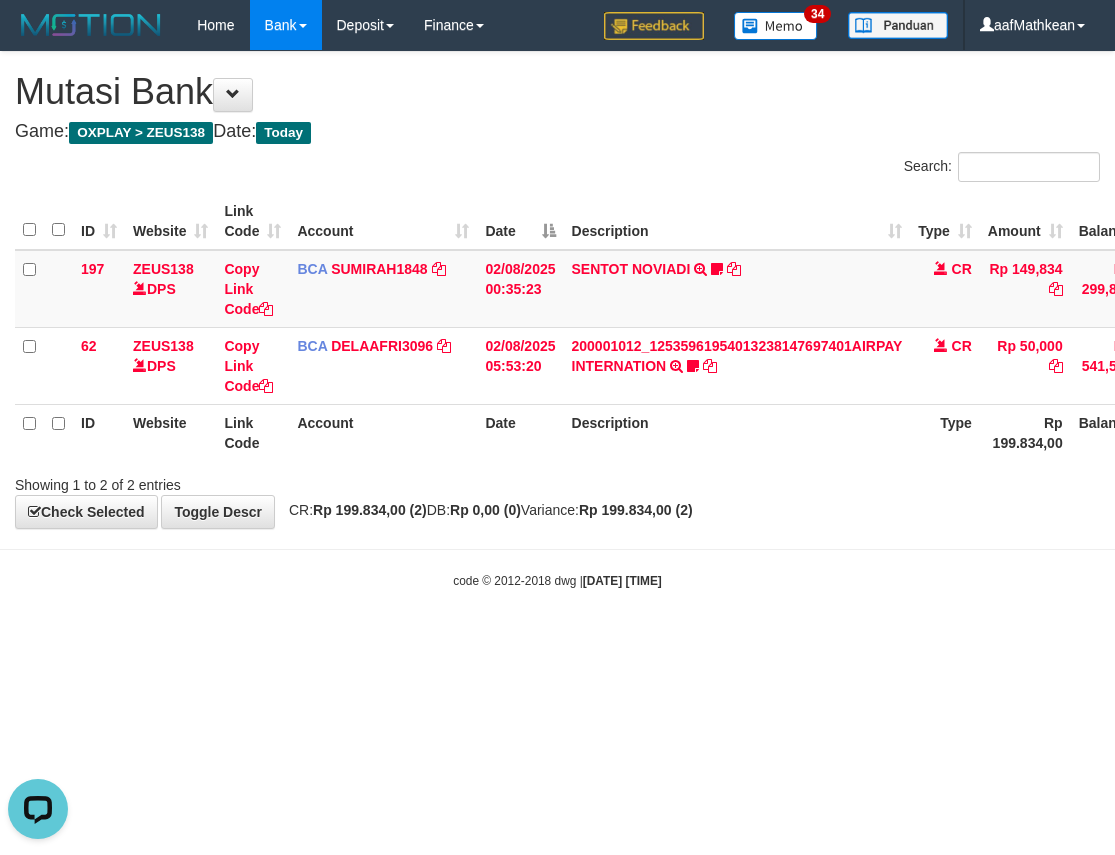 click on "Toggle navigation
Home
Bank
Account List
Load
By Website
Group
[OXPLAY]													ZEUS138
By Load Group (DPS)" at bounding box center (557, 320) 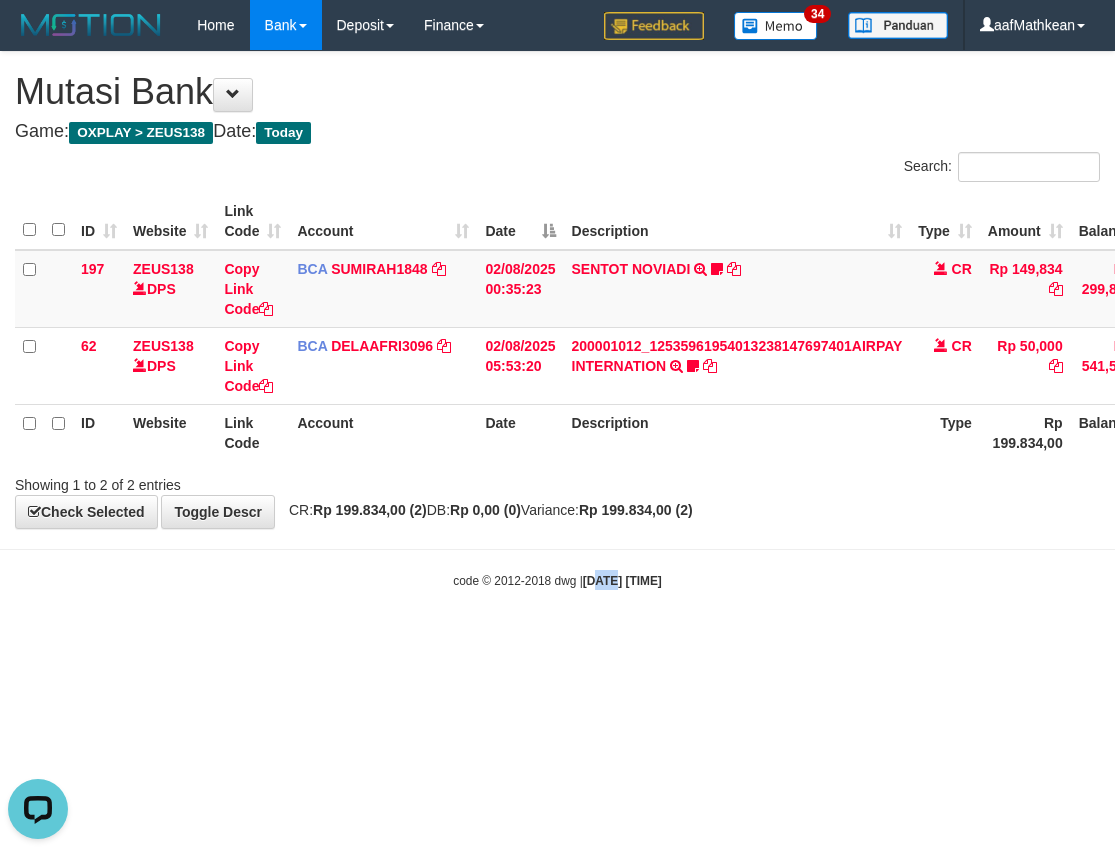 click on "2025/08/02 10:41:49" at bounding box center [622, 581] 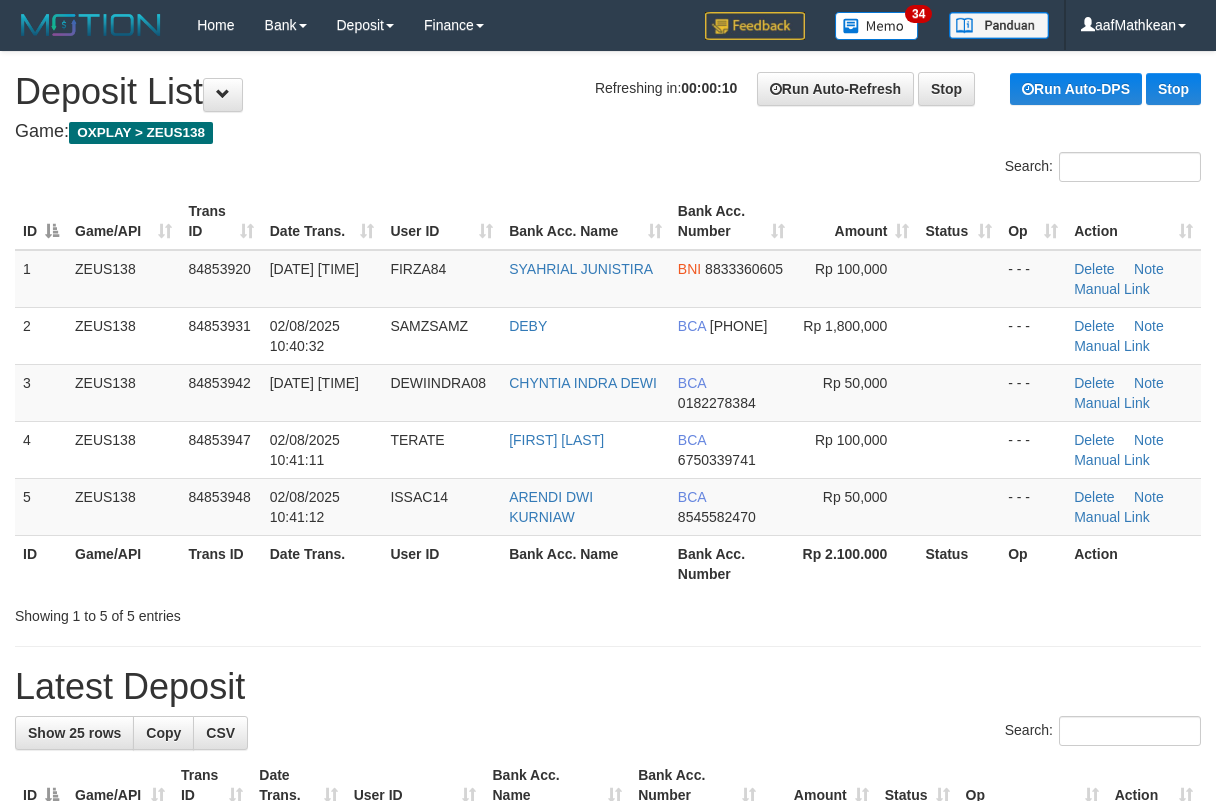 scroll, scrollTop: 0, scrollLeft: 0, axis: both 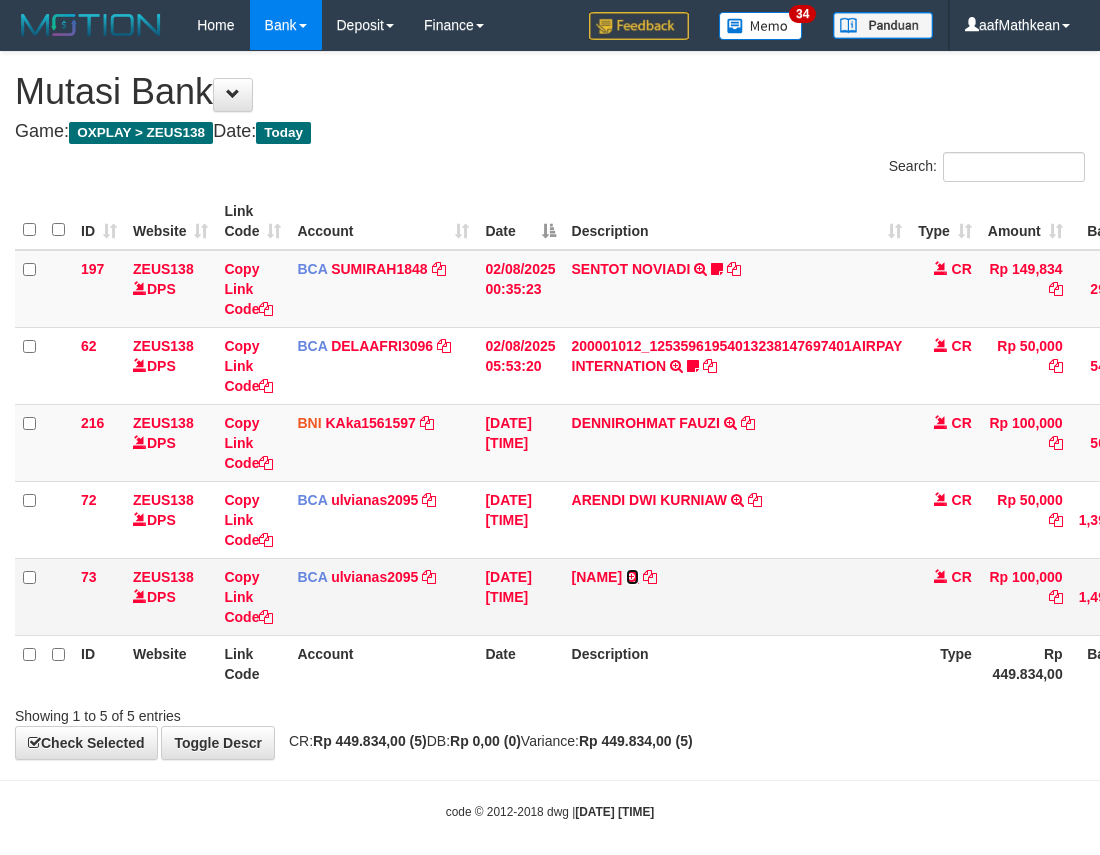click at bounding box center [632, 577] 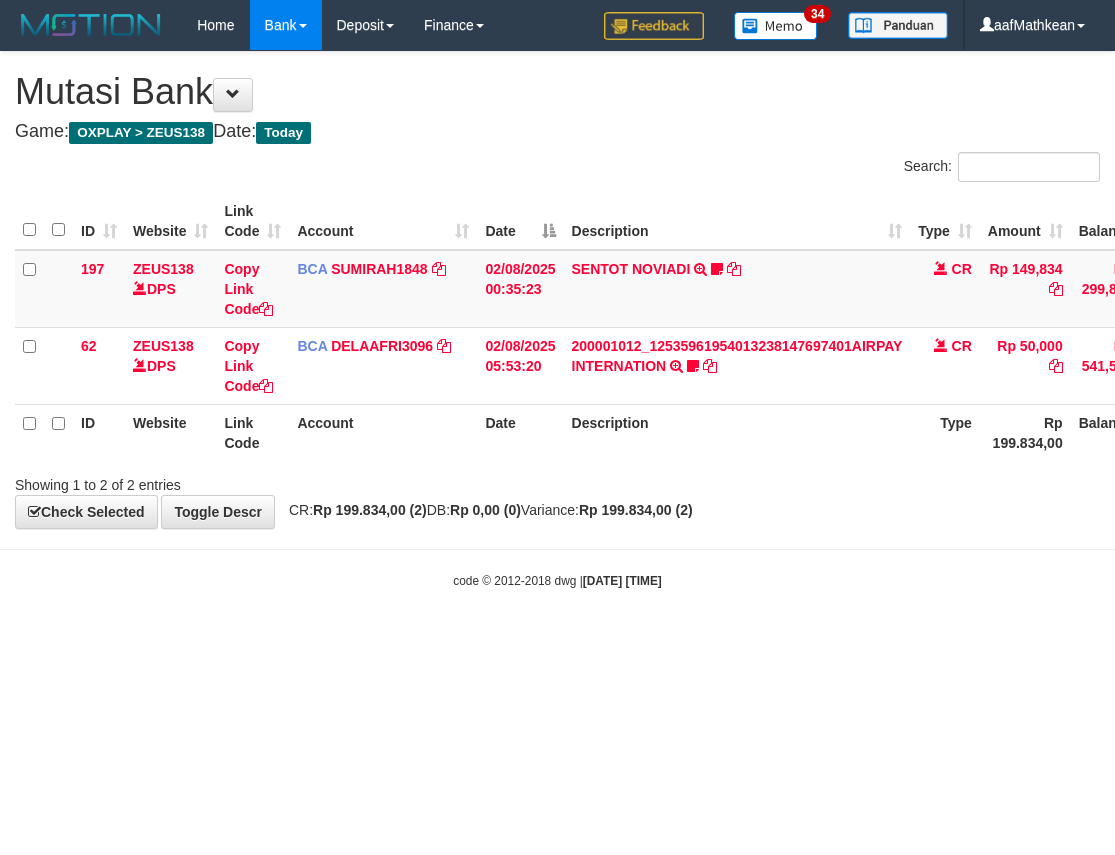 scroll, scrollTop: 0, scrollLeft: 0, axis: both 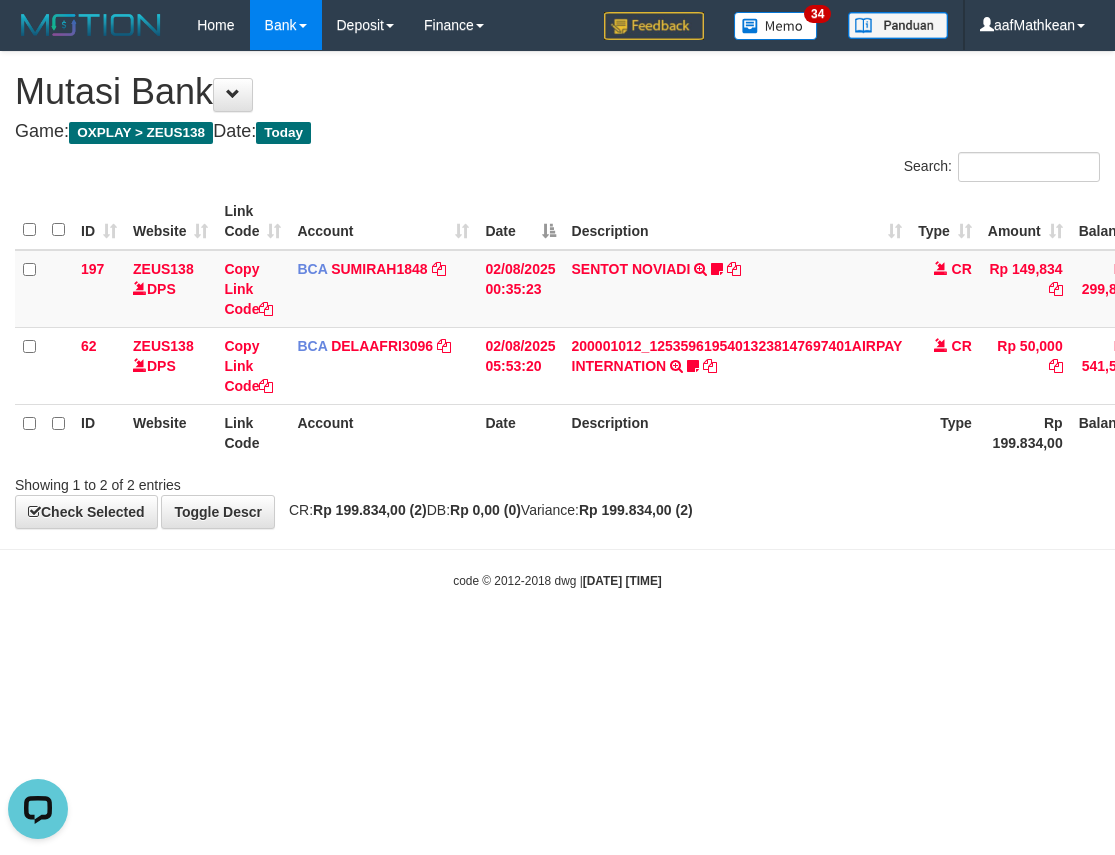 drag, startPoint x: 823, startPoint y: 628, endPoint x: 811, endPoint y: 629, distance: 12.0415945 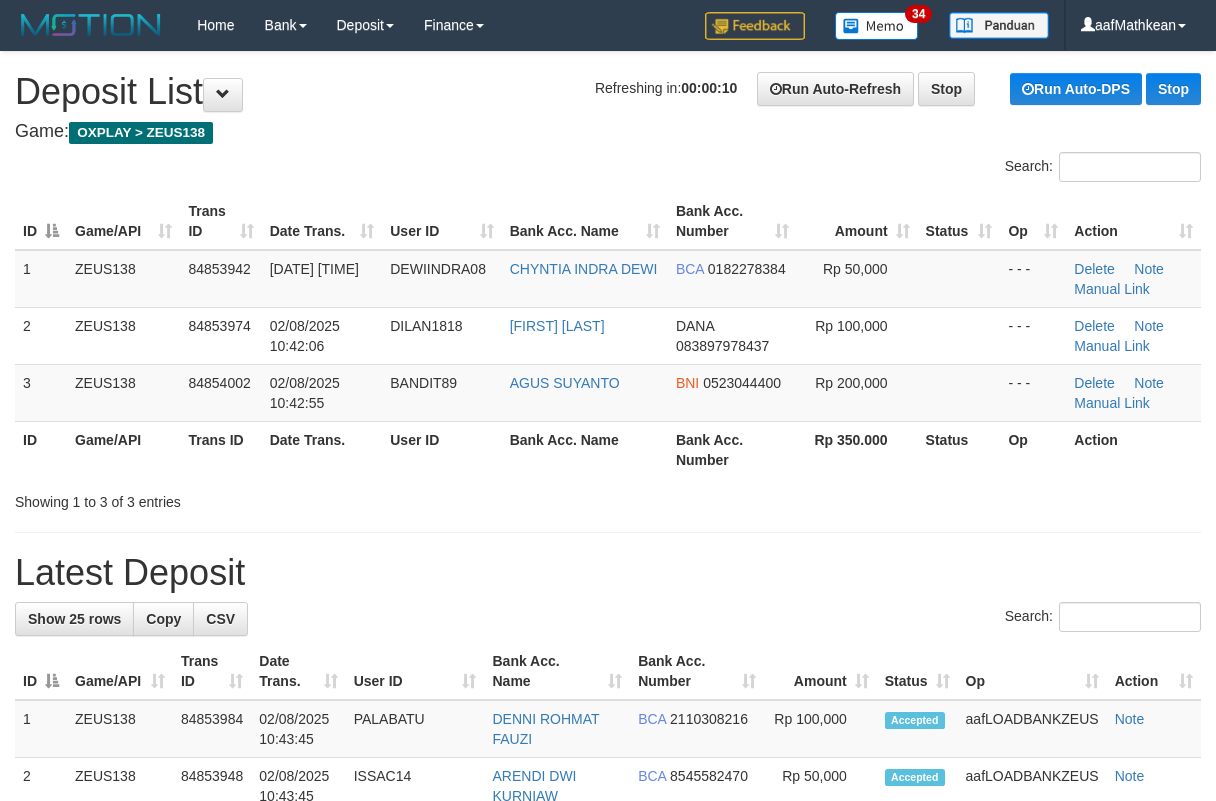 scroll, scrollTop: 0, scrollLeft: 0, axis: both 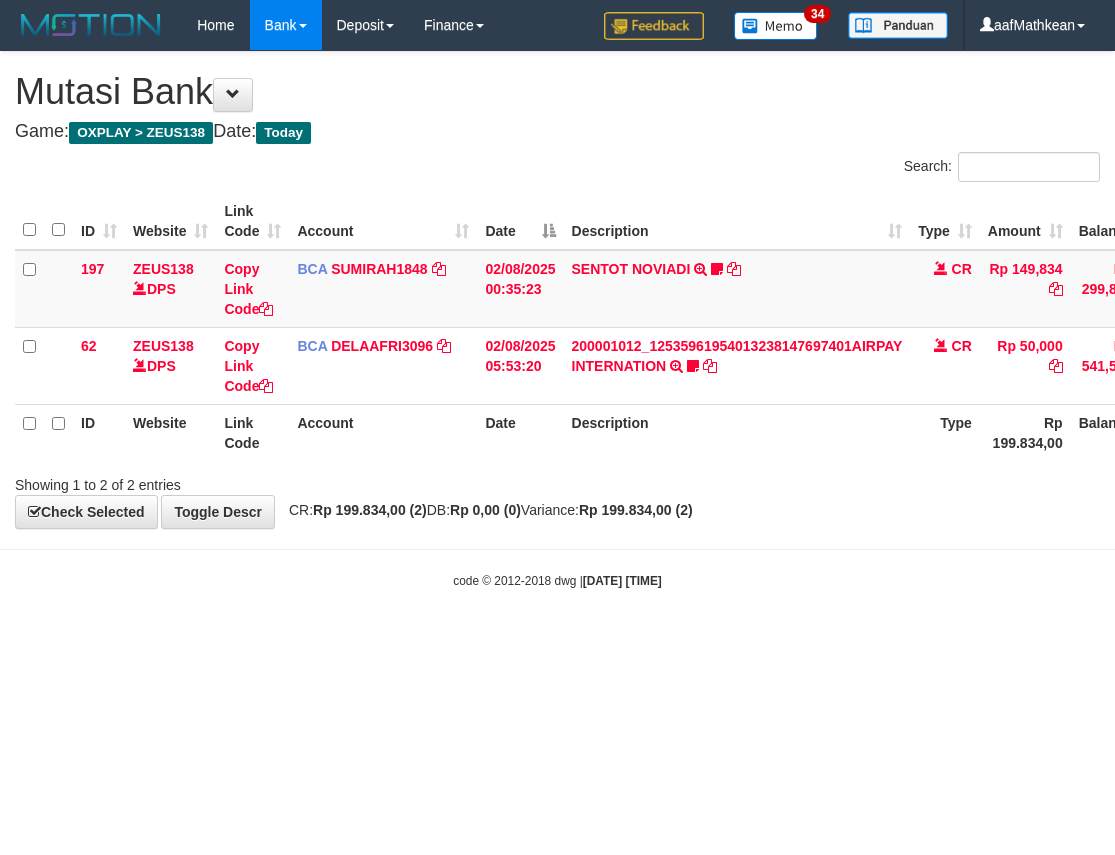 click on "Toggle navigation
Home
Bank
Account List
Load
By Website
Group
[OXPLAY]													ZEUS138
By Load Group (DPS)" at bounding box center (557, 320) 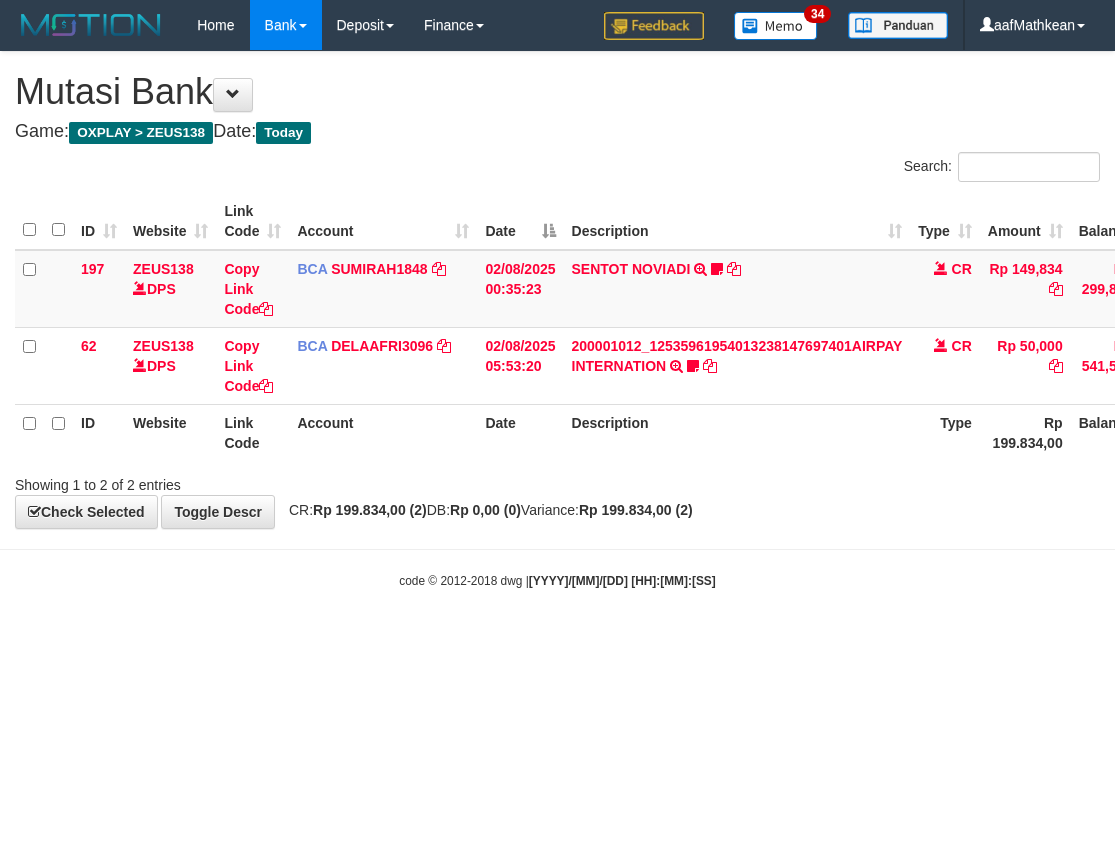scroll, scrollTop: 0, scrollLeft: 0, axis: both 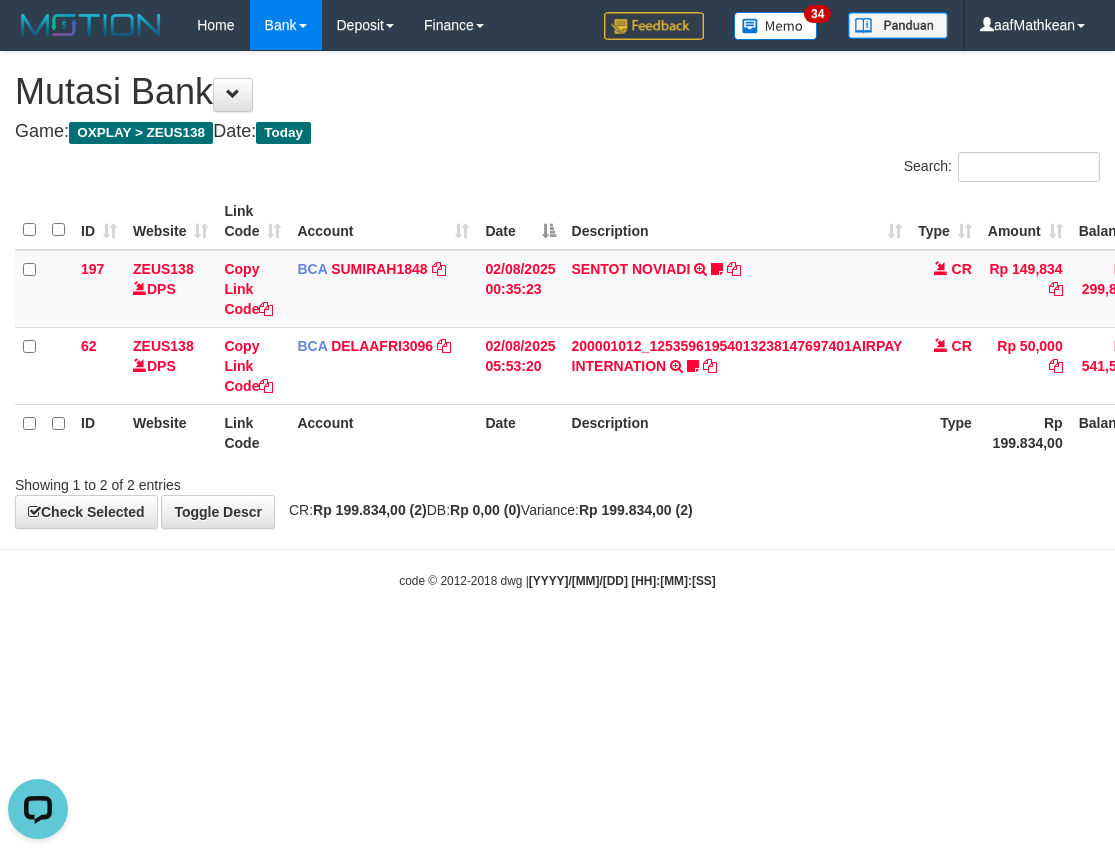drag, startPoint x: 540, startPoint y: 617, endPoint x: 1114, endPoint y: 707, distance: 581.0129 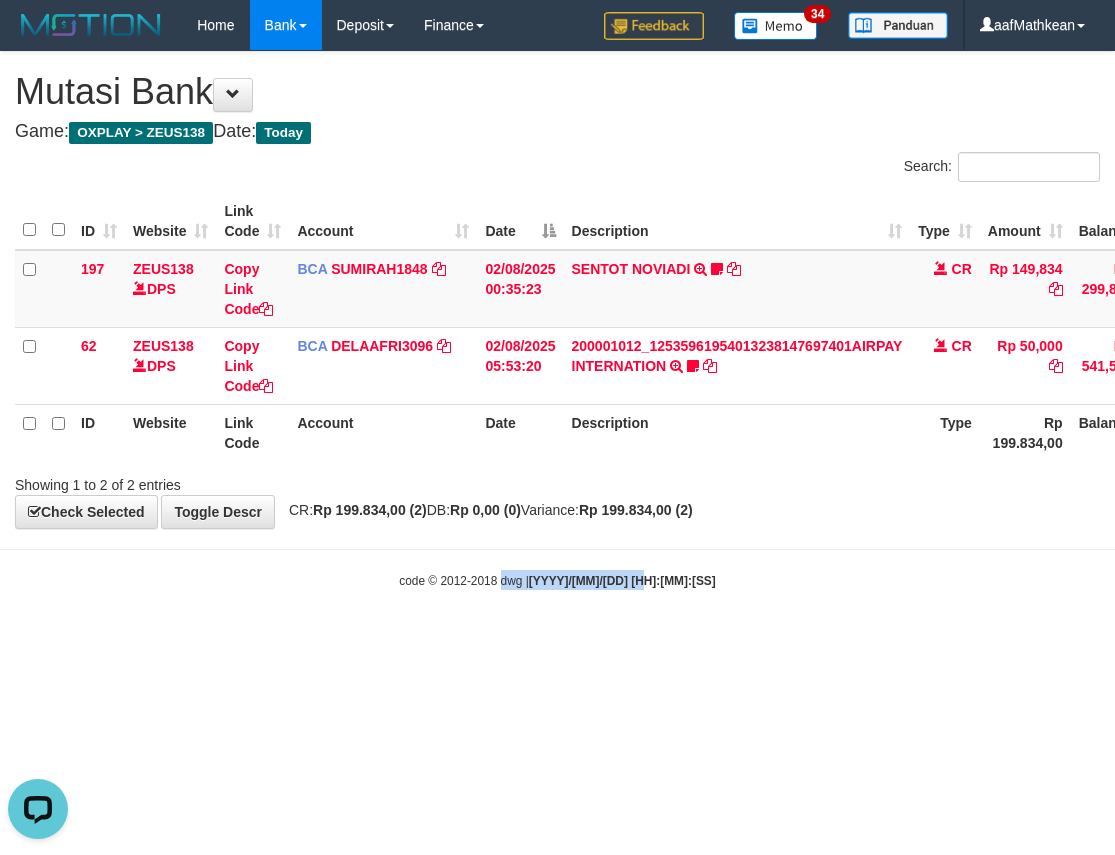 click on "Toggle navigation
Home
Bank
Account List
Load
By Website
Group
[OXPLAY]													ZEUS138
By Load Group (DPS)
Sync" at bounding box center [557, 320] 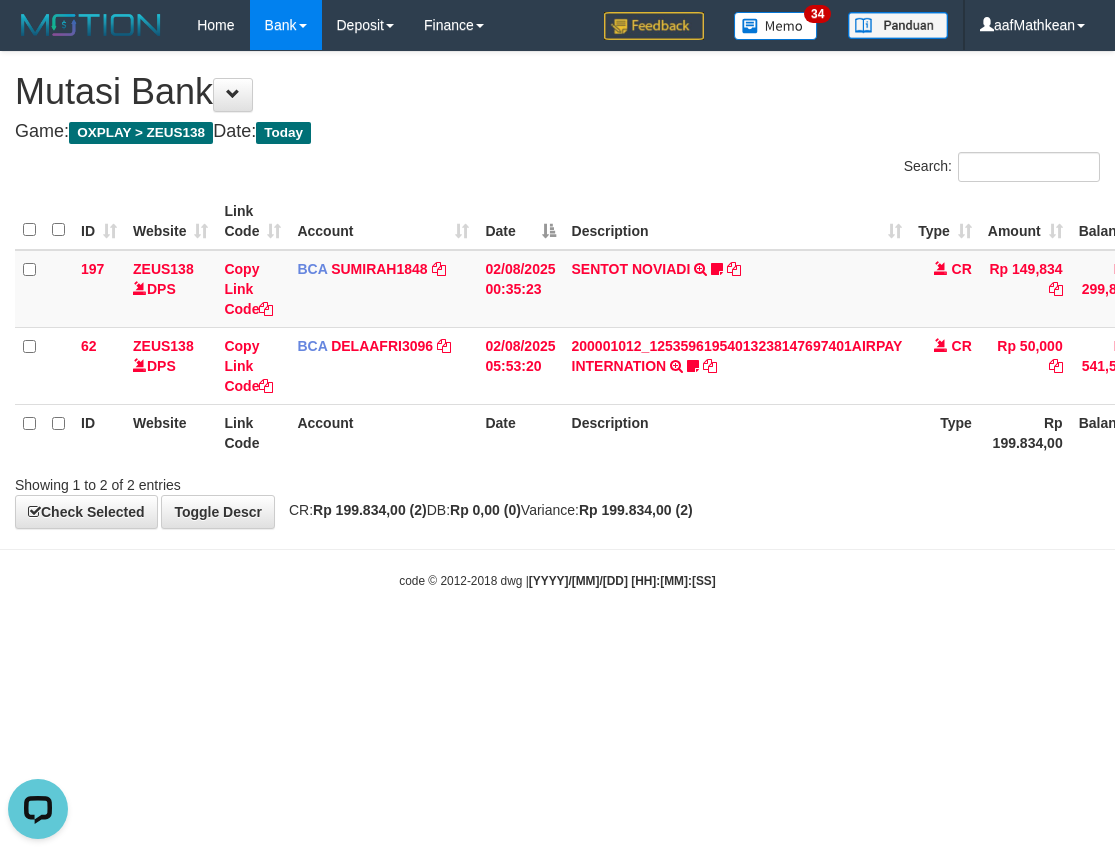 drag, startPoint x: 873, startPoint y: 716, endPoint x: 1113, endPoint y: 734, distance: 240.67406 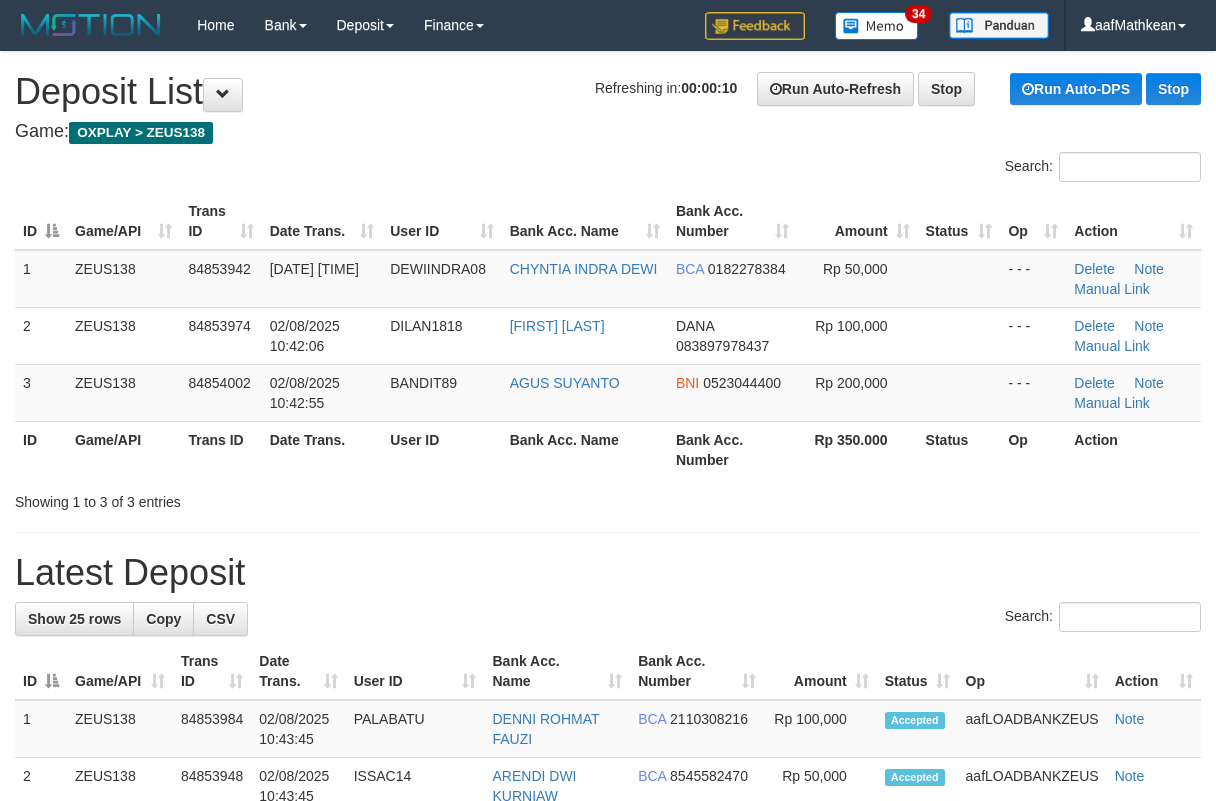 scroll, scrollTop: 0, scrollLeft: 0, axis: both 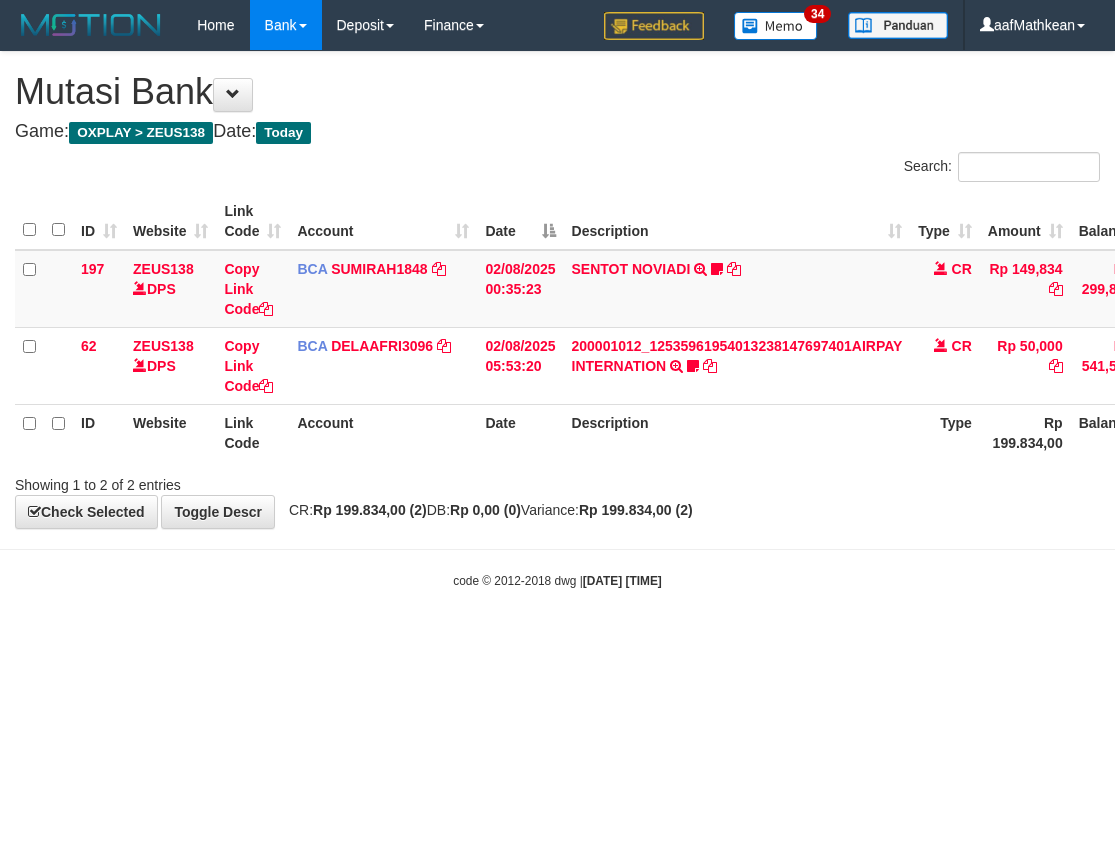 drag, startPoint x: 698, startPoint y: 523, endPoint x: 689, endPoint y: 533, distance: 13.453624 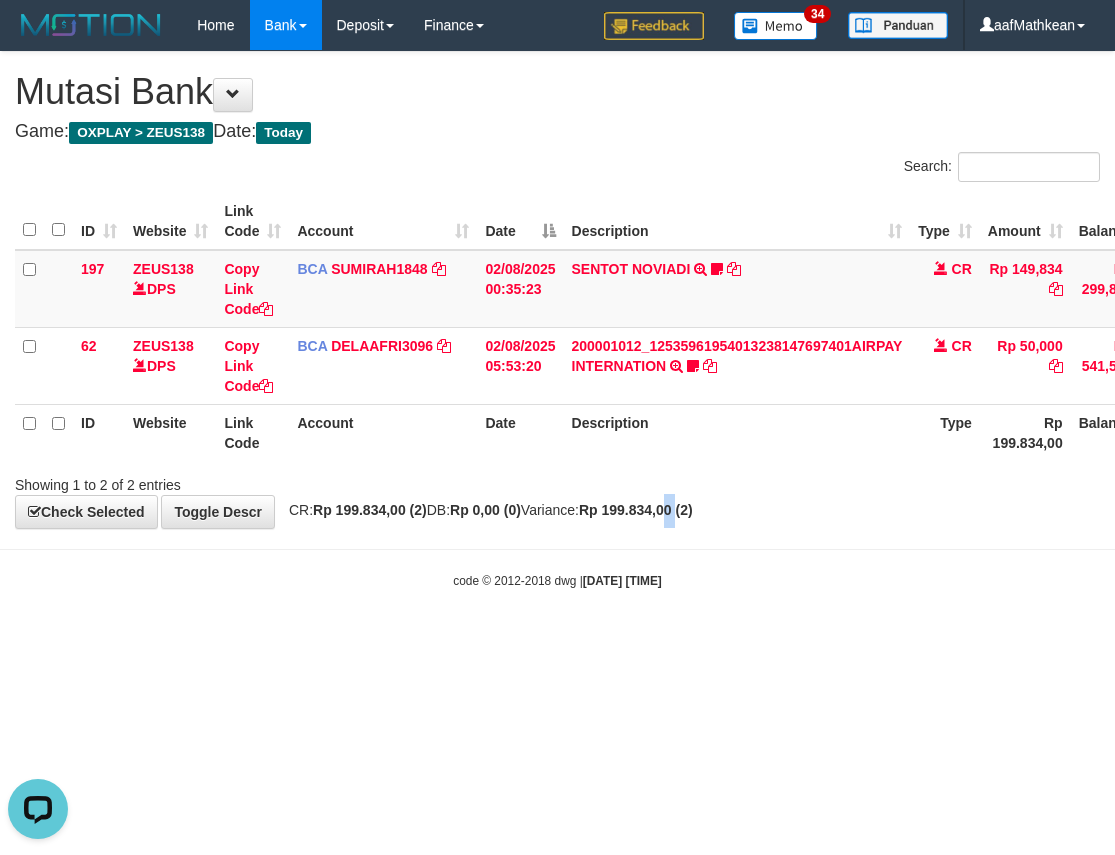 click on "**********" at bounding box center (557, 290) 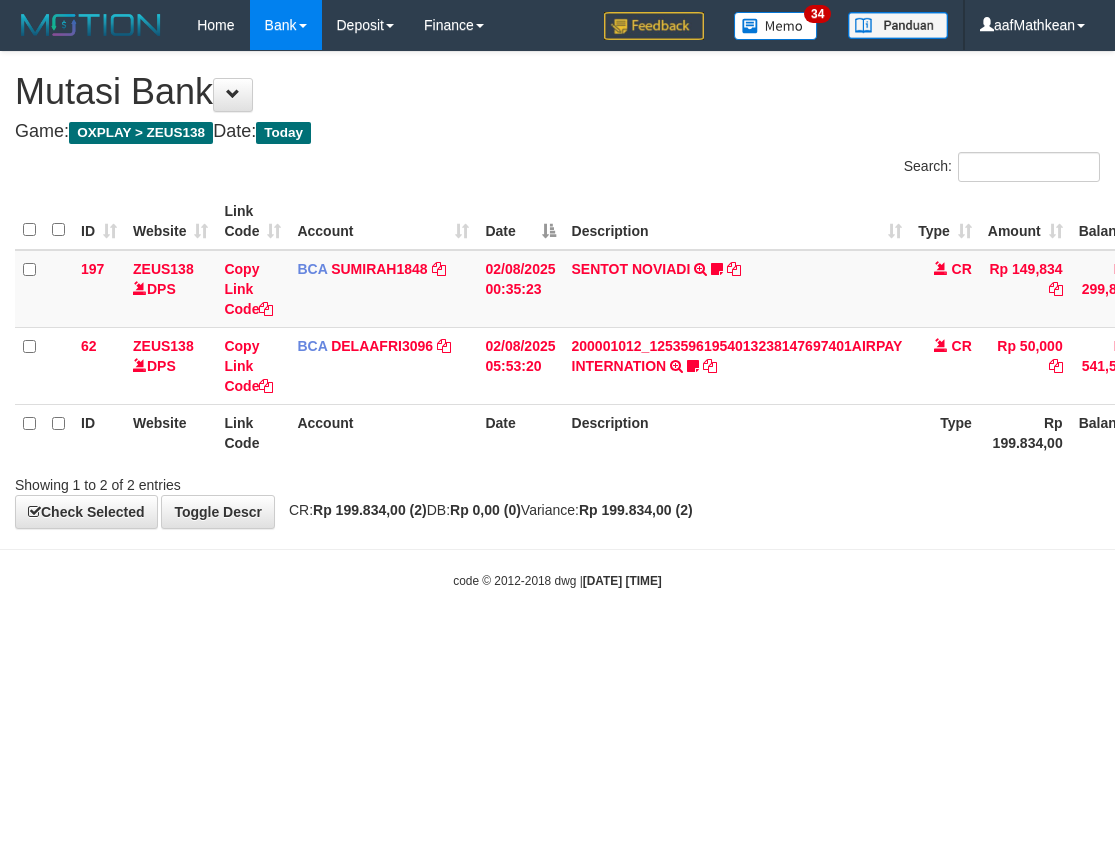 scroll, scrollTop: 0, scrollLeft: 0, axis: both 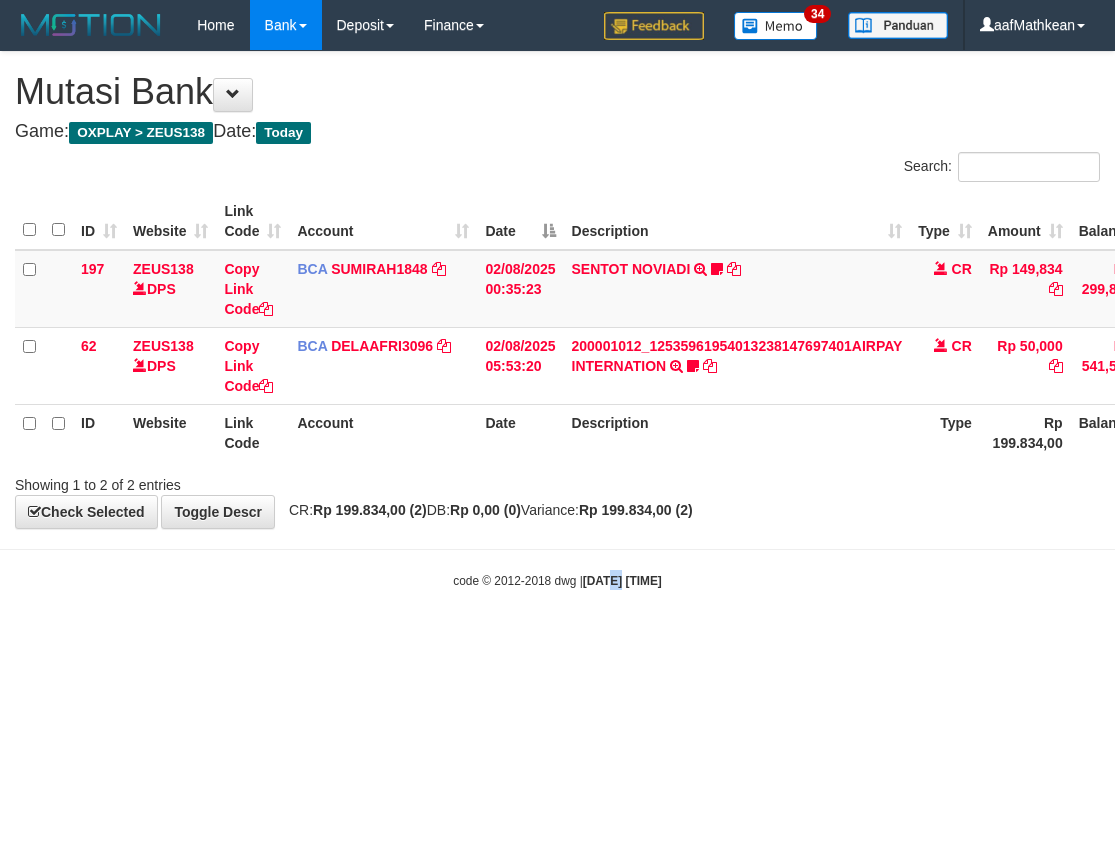 click on "Toggle navigation
Home
Bank
Account List
Load
By Website
Group
[OXPLAY]													ZEUS138
By Load Group (DPS)
Sync" at bounding box center [557, 320] 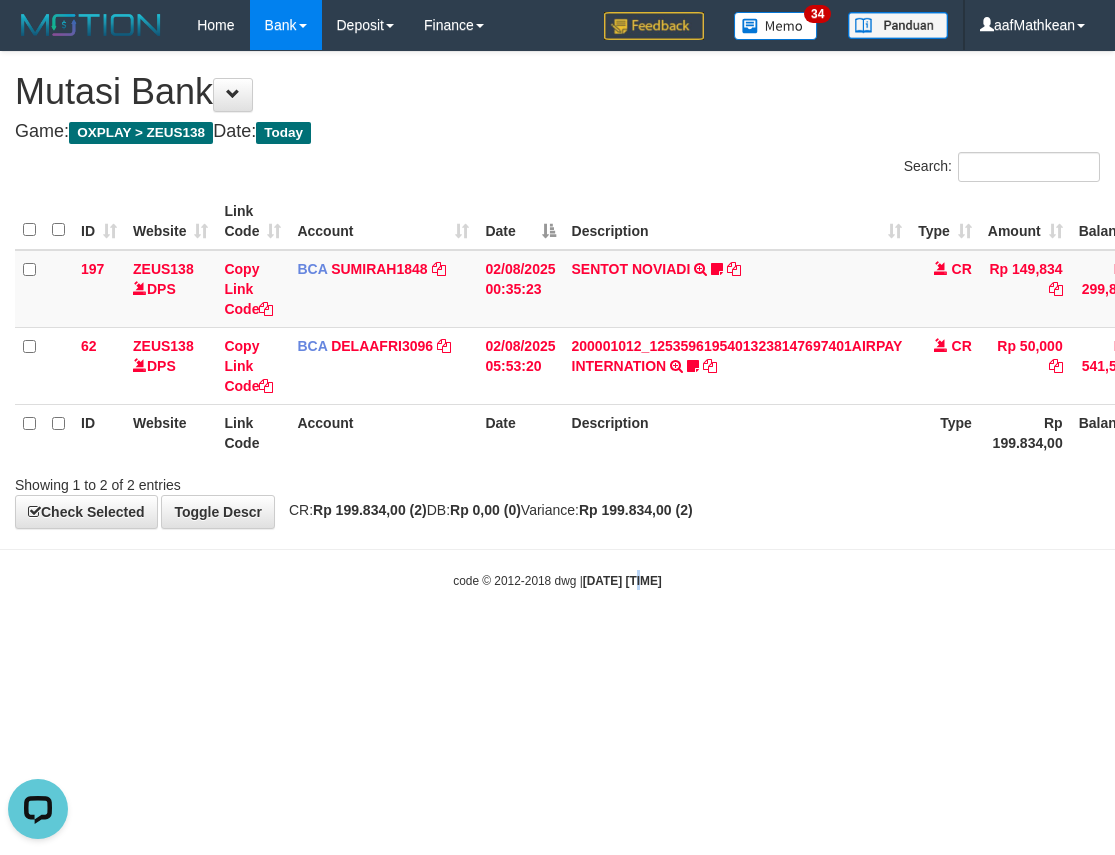 scroll, scrollTop: 0, scrollLeft: 0, axis: both 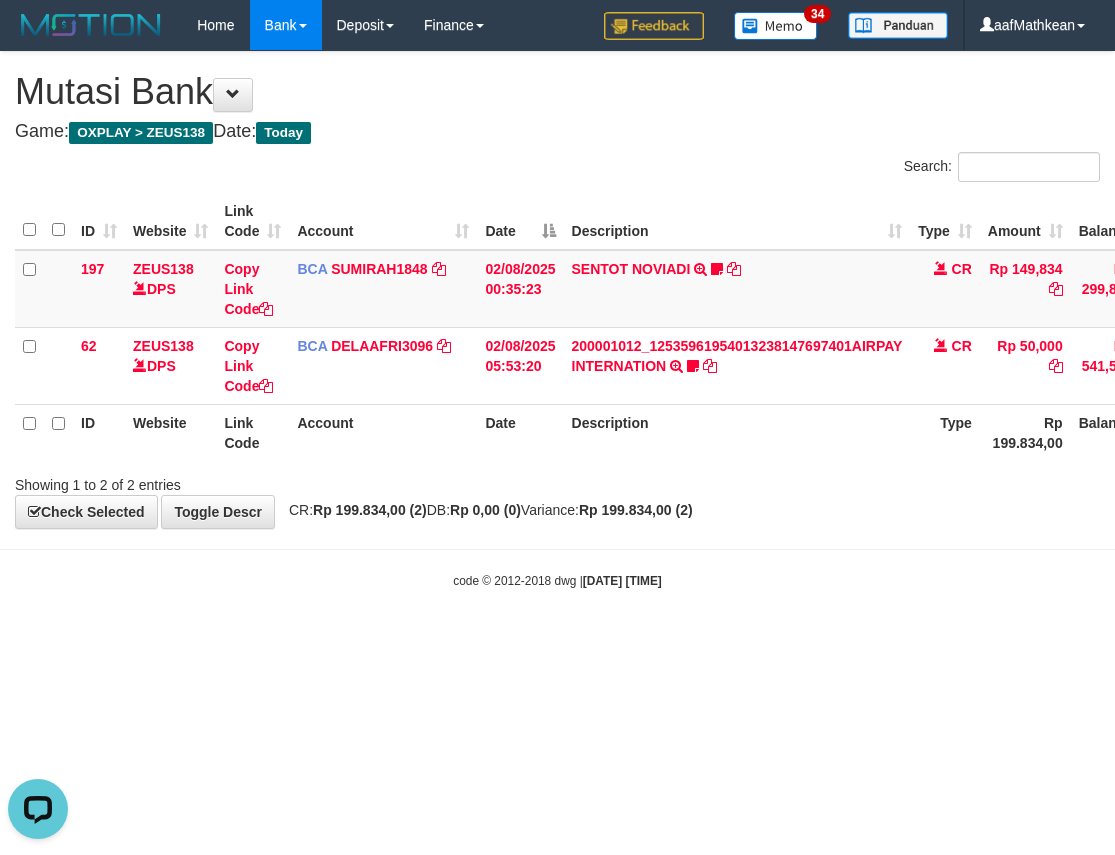 click on "Toggle navigation
Home
Bank
Account List
Load
By Website
Group
[OXPLAY]													ZEUS138
By Load Group (DPS)
Sync" at bounding box center [557, 320] 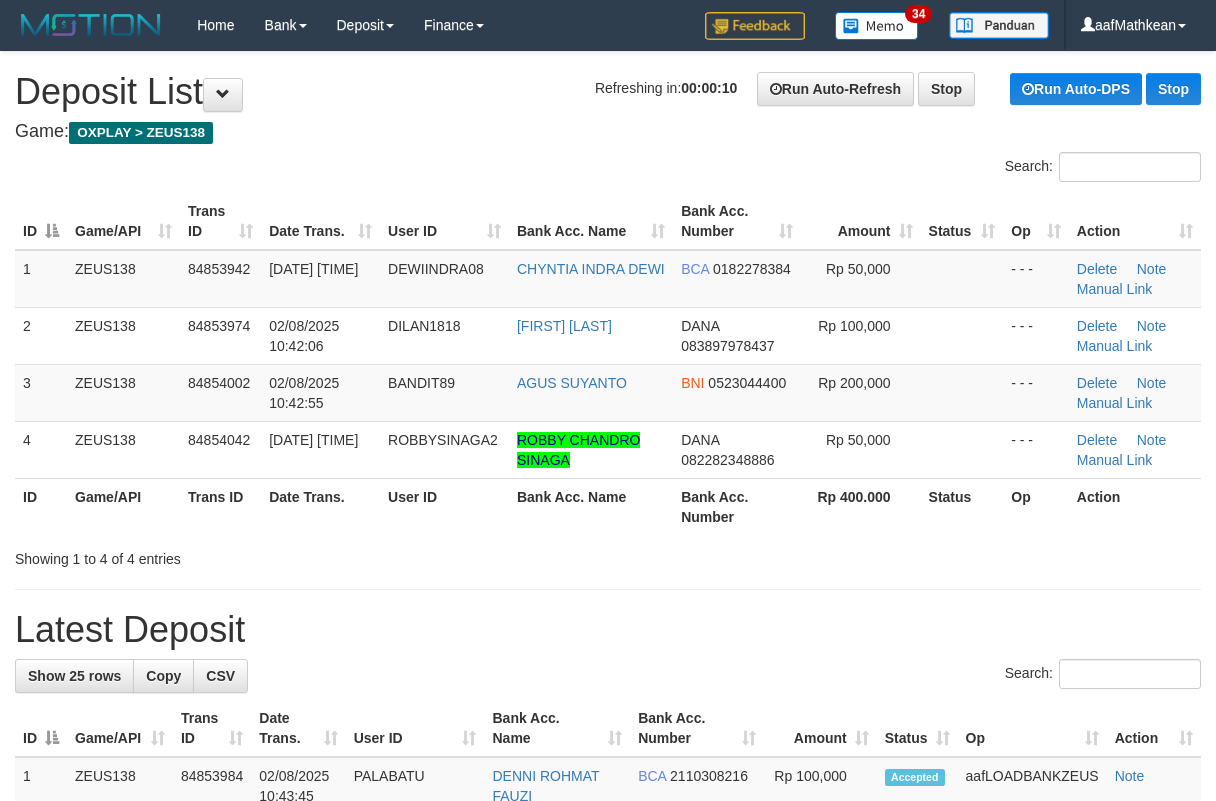 scroll, scrollTop: 0, scrollLeft: 0, axis: both 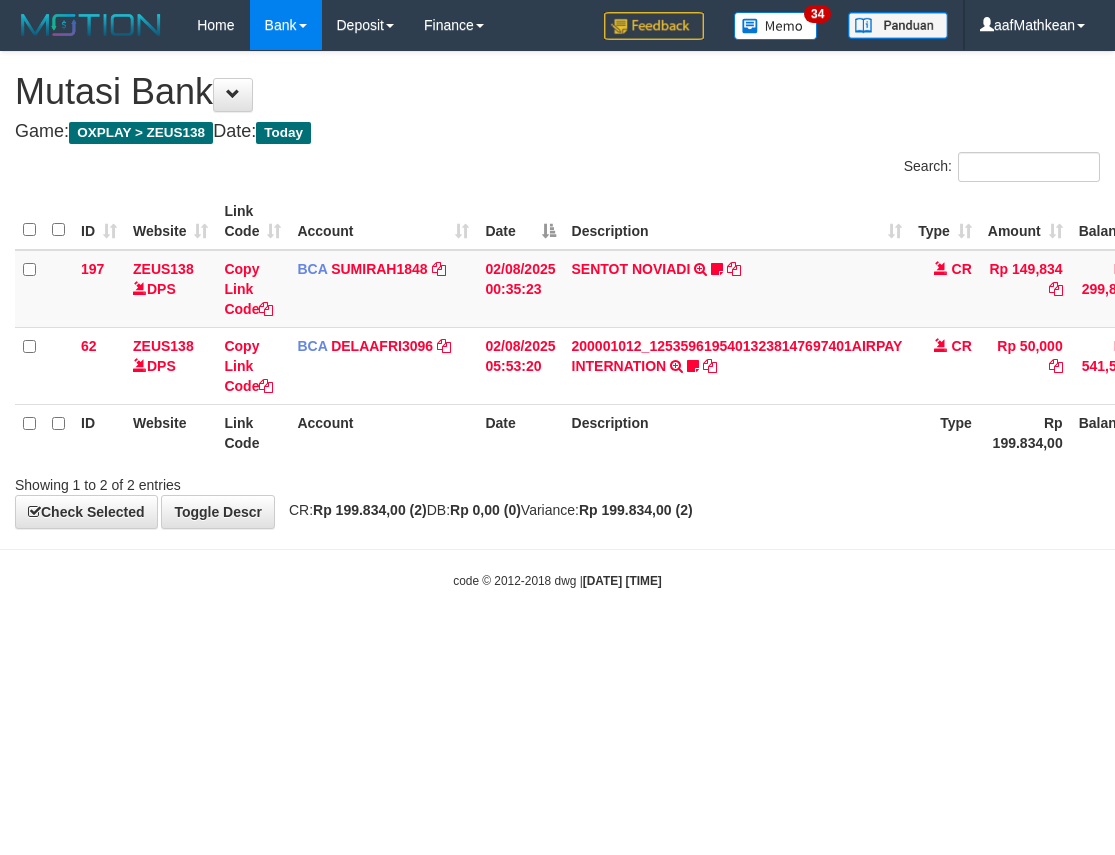 click on "Toggle navigation
Home
Bank
Account List
Load
By Website
Group
[OXPLAY]													ZEUS138
By Load Group (DPS)
Sync" at bounding box center (557, 320) 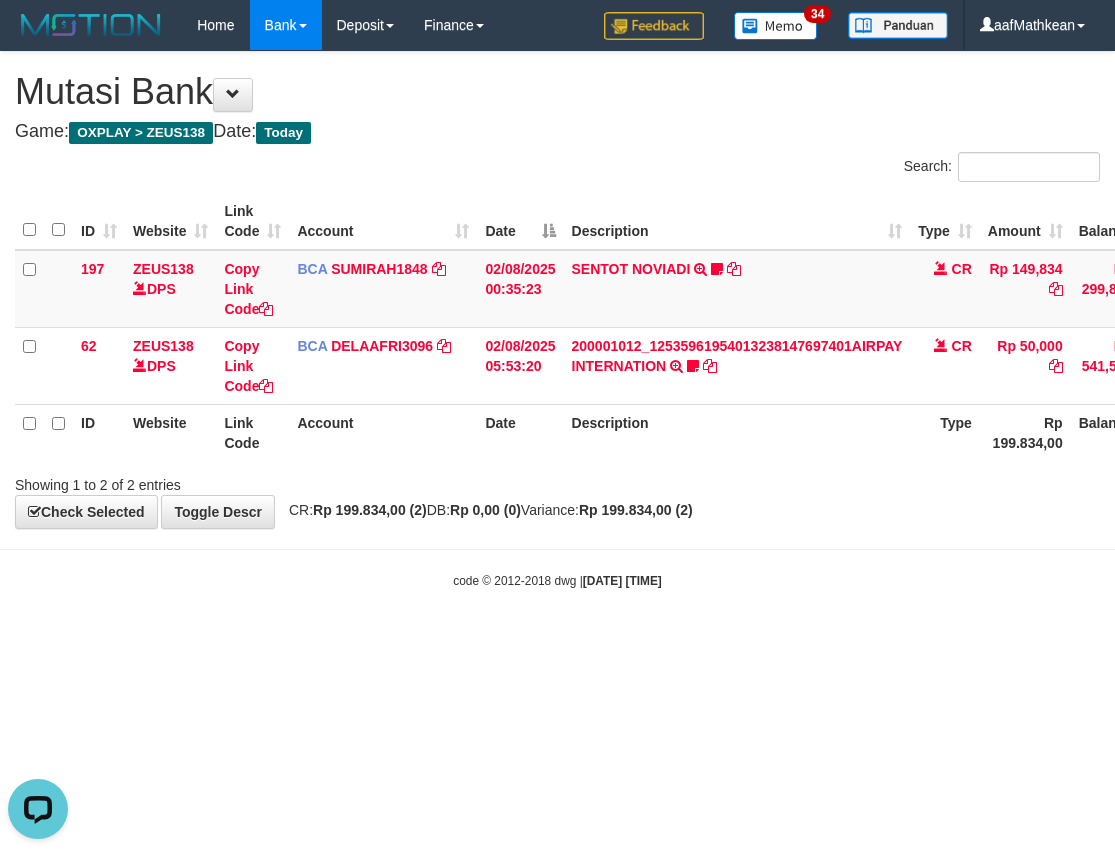 scroll, scrollTop: 0, scrollLeft: 0, axis: both 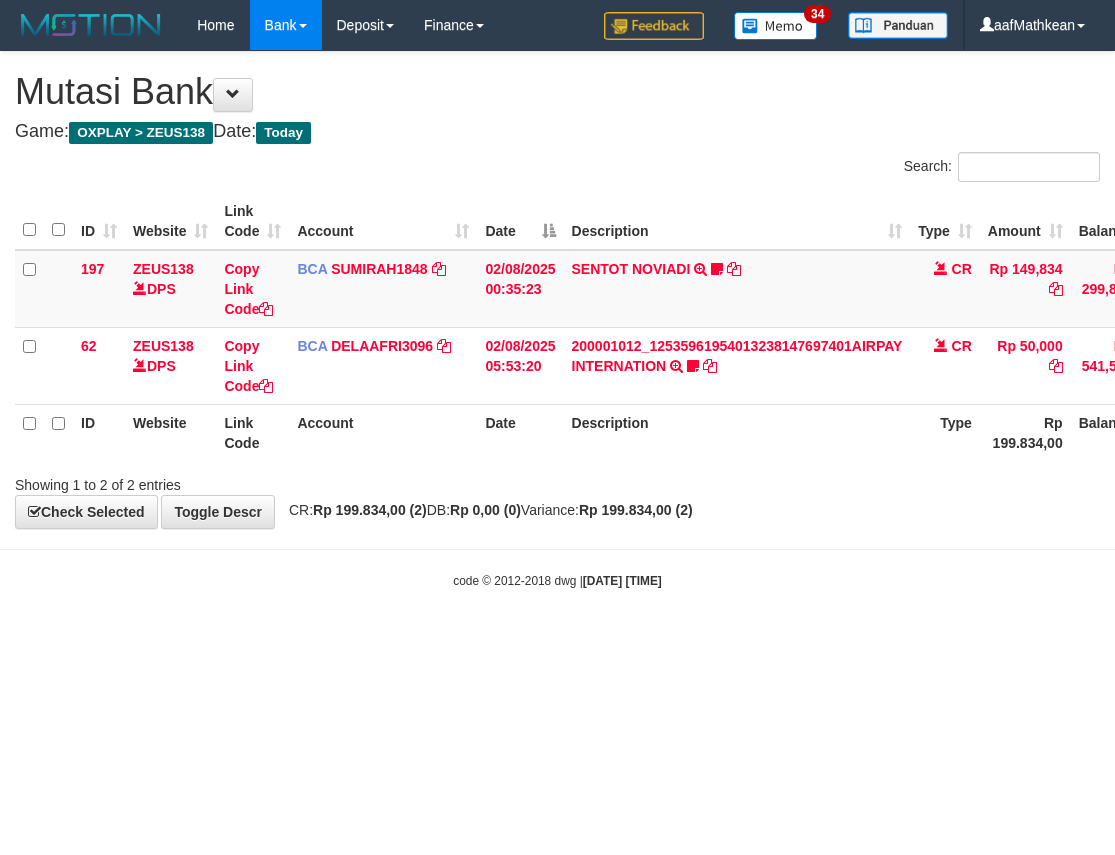click on "Toggle navigation
Home
Bank
Account List
Load
By Website
Group
[OXPLAY]													ZEUS138
By Load Group (DPS)" at bounding box center [557, 320] 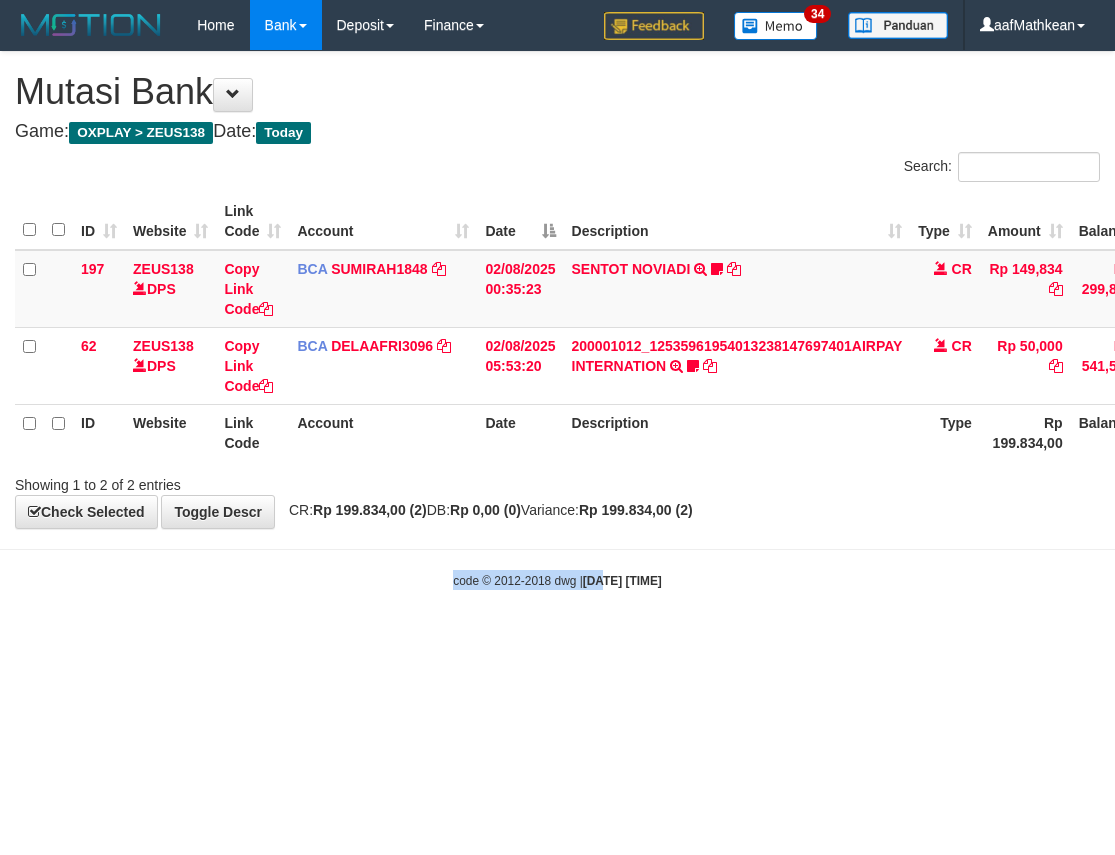 drag, startPoint x: 628, startPoint y: 567, endPoint x: 1108, endPoint y: 619, distance: 482.80844 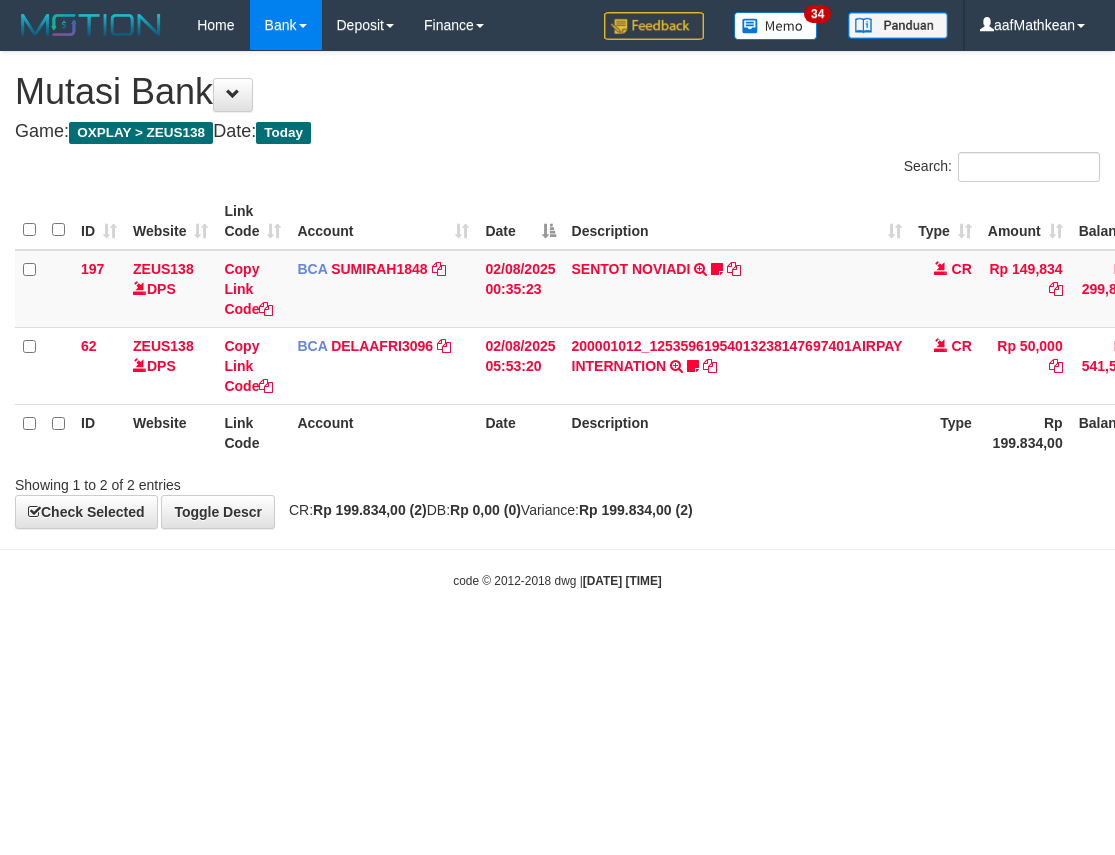scroll, scrollTop: 0, scrollLeft: 0, axis: both 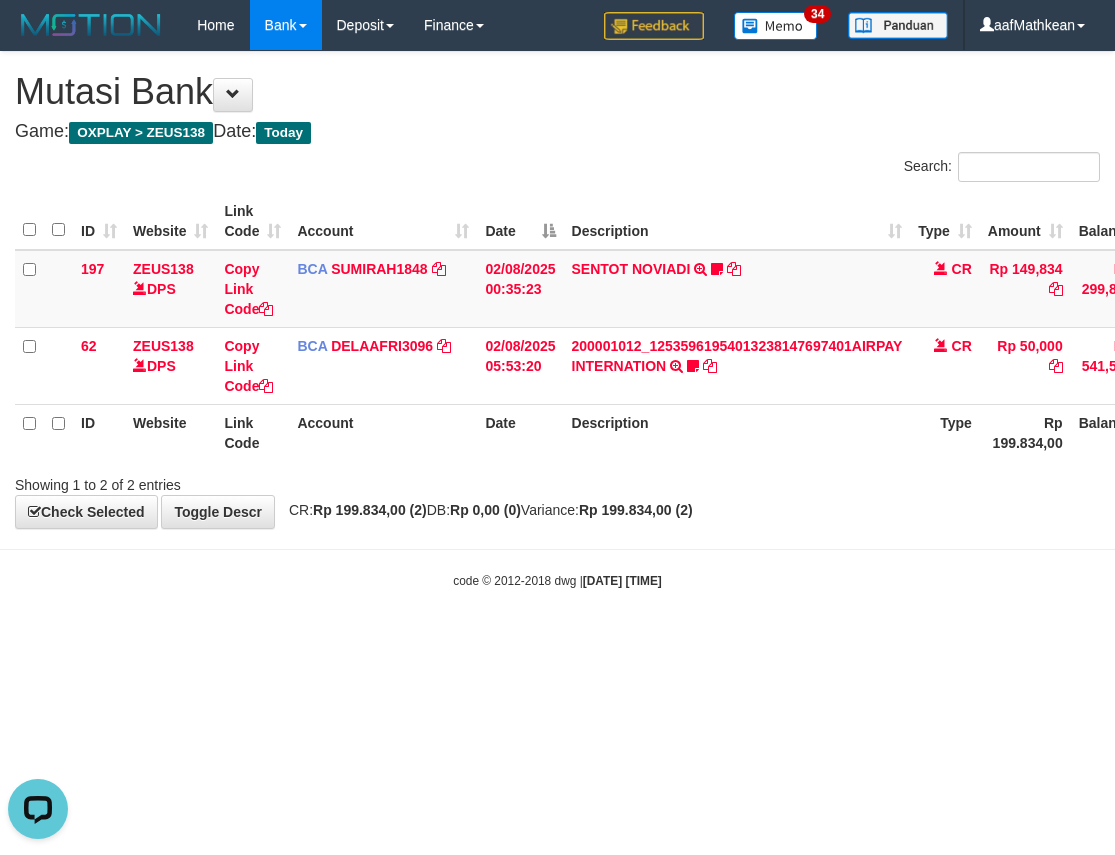 drag, startPoint x: 497, startPoint y: 482, endPoint x: 1111, endPoint y: 433, distance: 615.9521 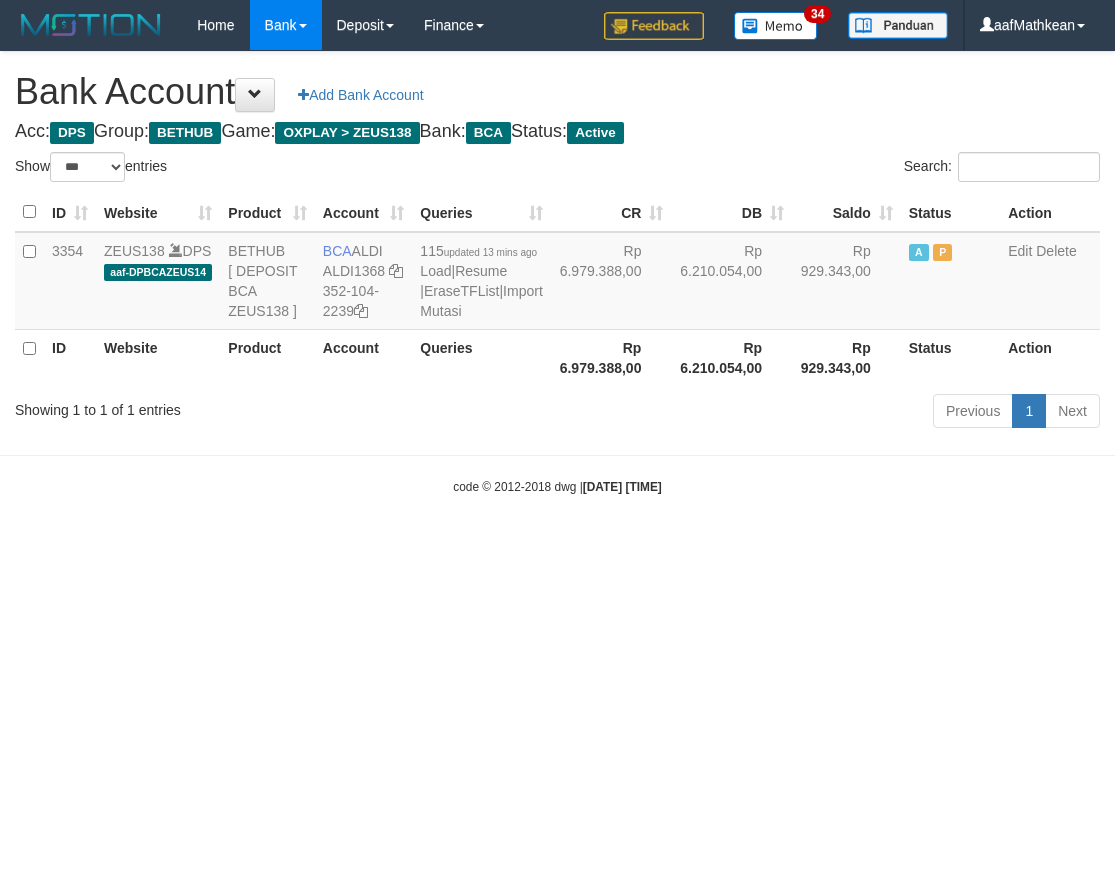 select on "***" 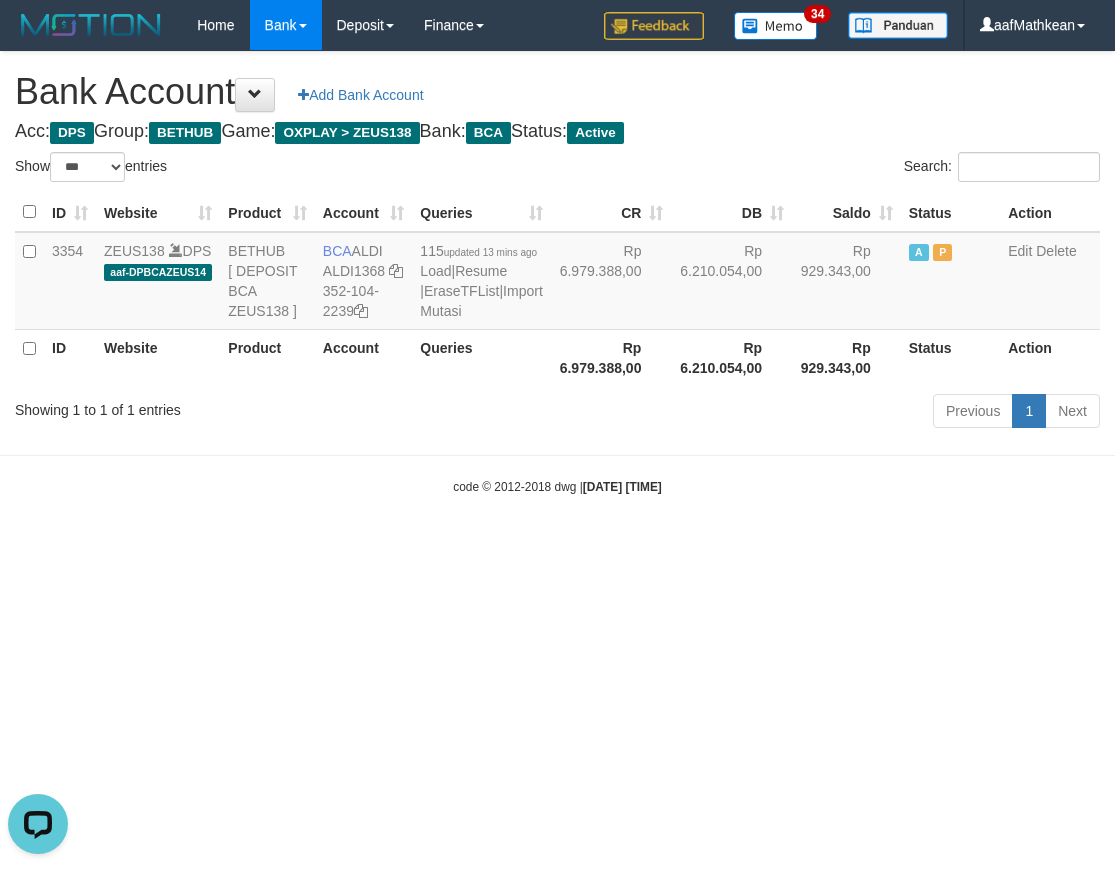 scroll, scrollTop: 0, scrollLeft: 0, axis: both 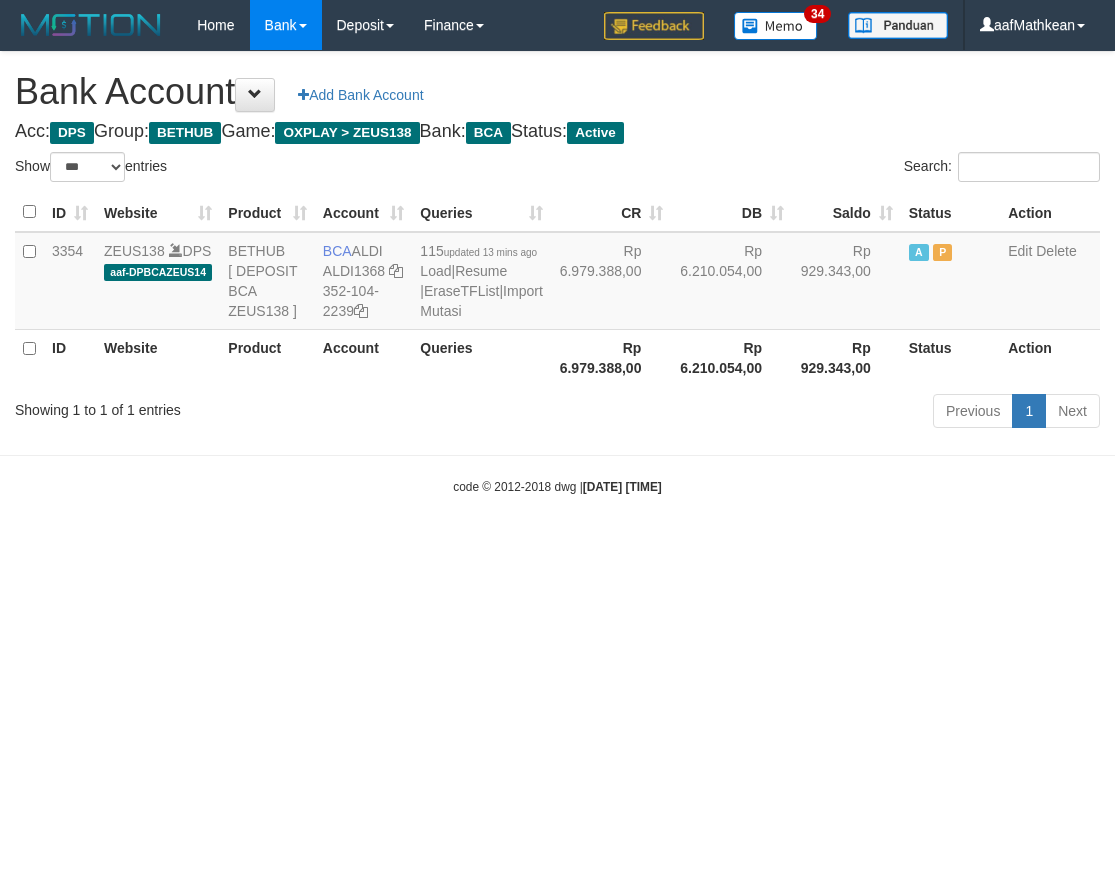 select on "***" 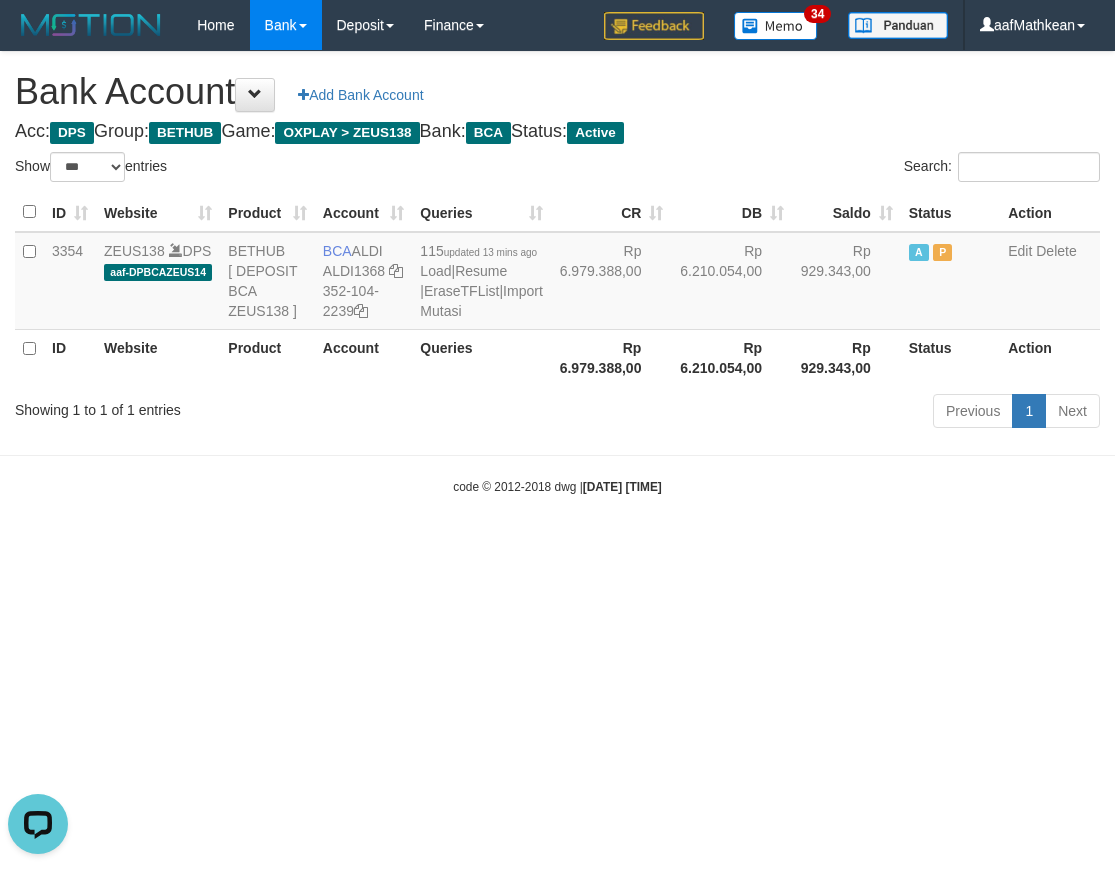 scroll, scrollTop: 0, scrollLeft: 0, axis: both 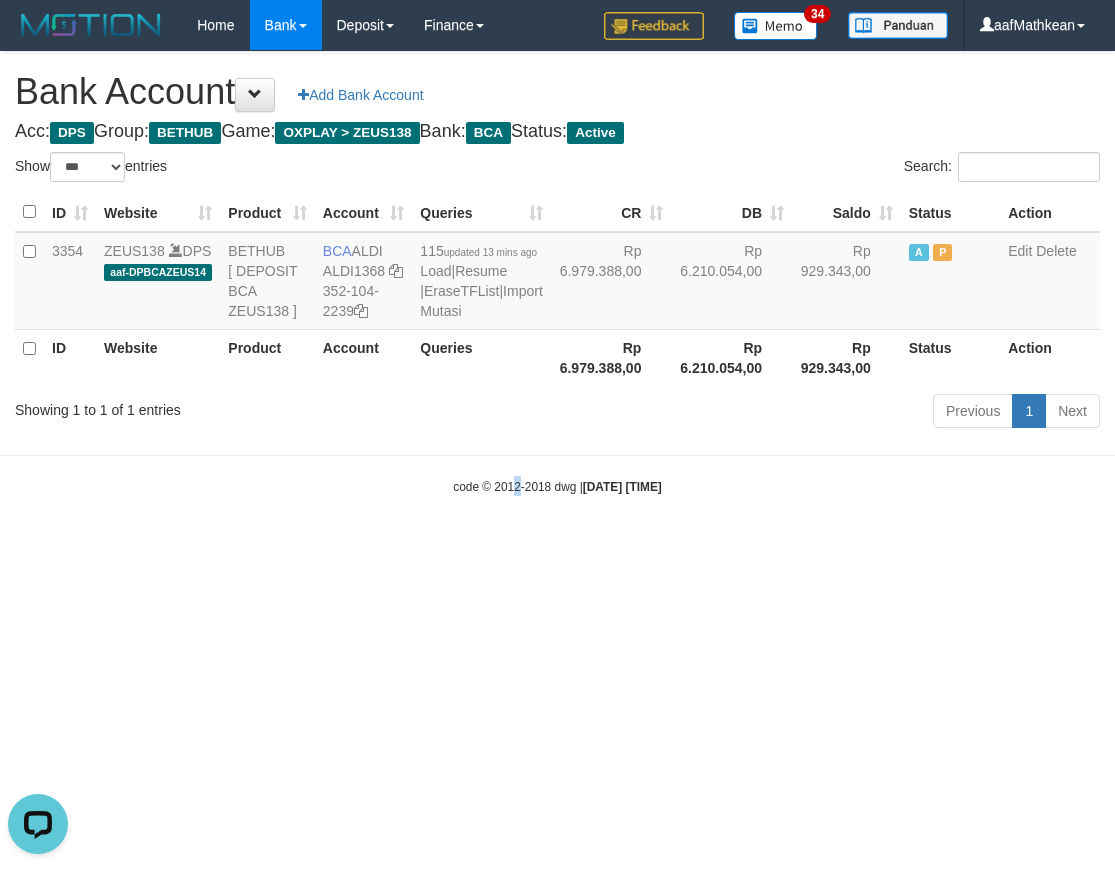 click on "Toggle navigation
Home
Bank
Account List
Load
By Website
Group
[OXPLAY]													ZEUS138
By Load Group (DPS)" at bounding box center [557, 273] 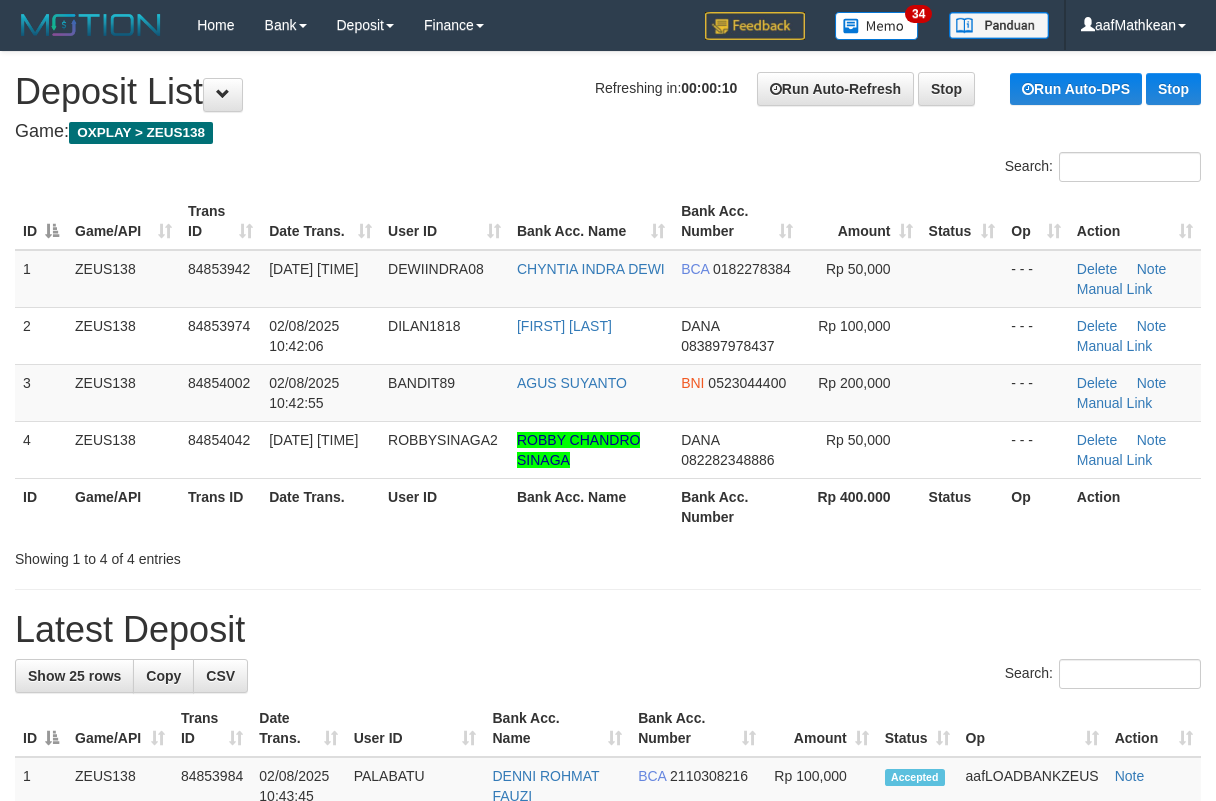 scroll, scrollTop: 0, scrollLeft: 0, axis: both 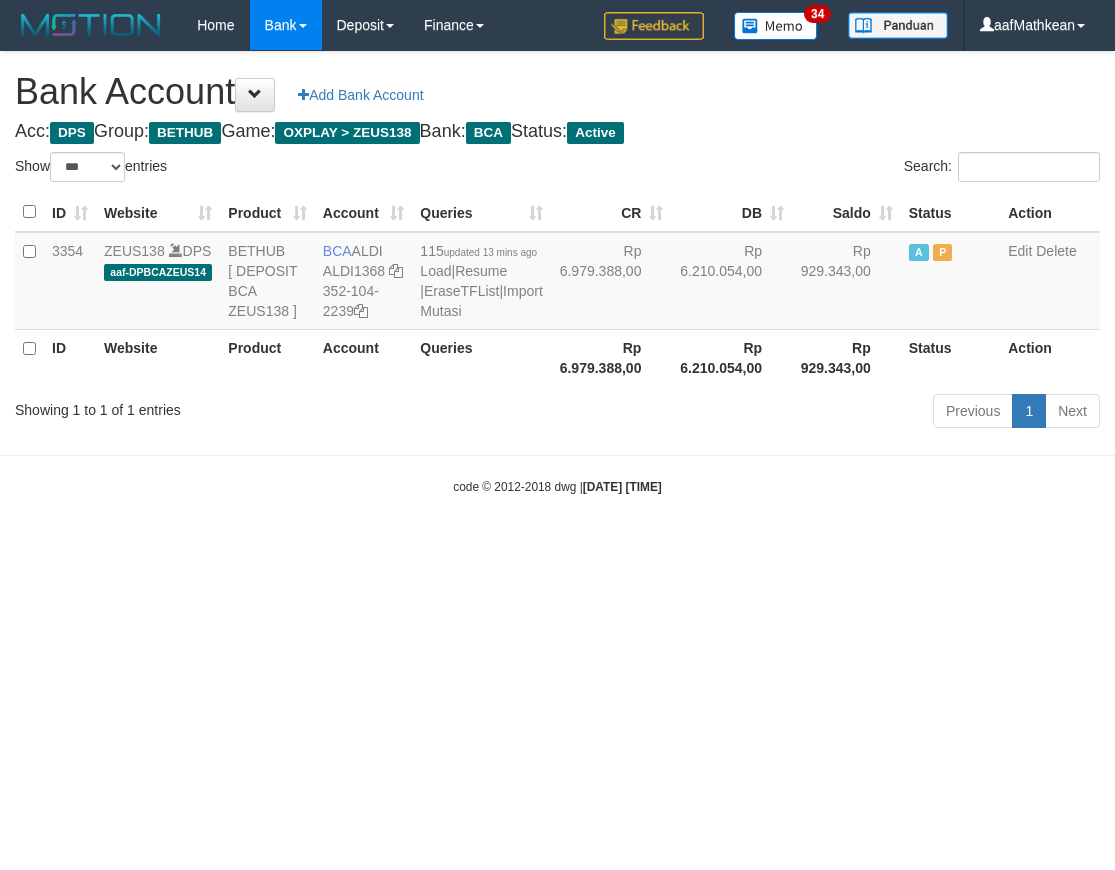 select on "***" 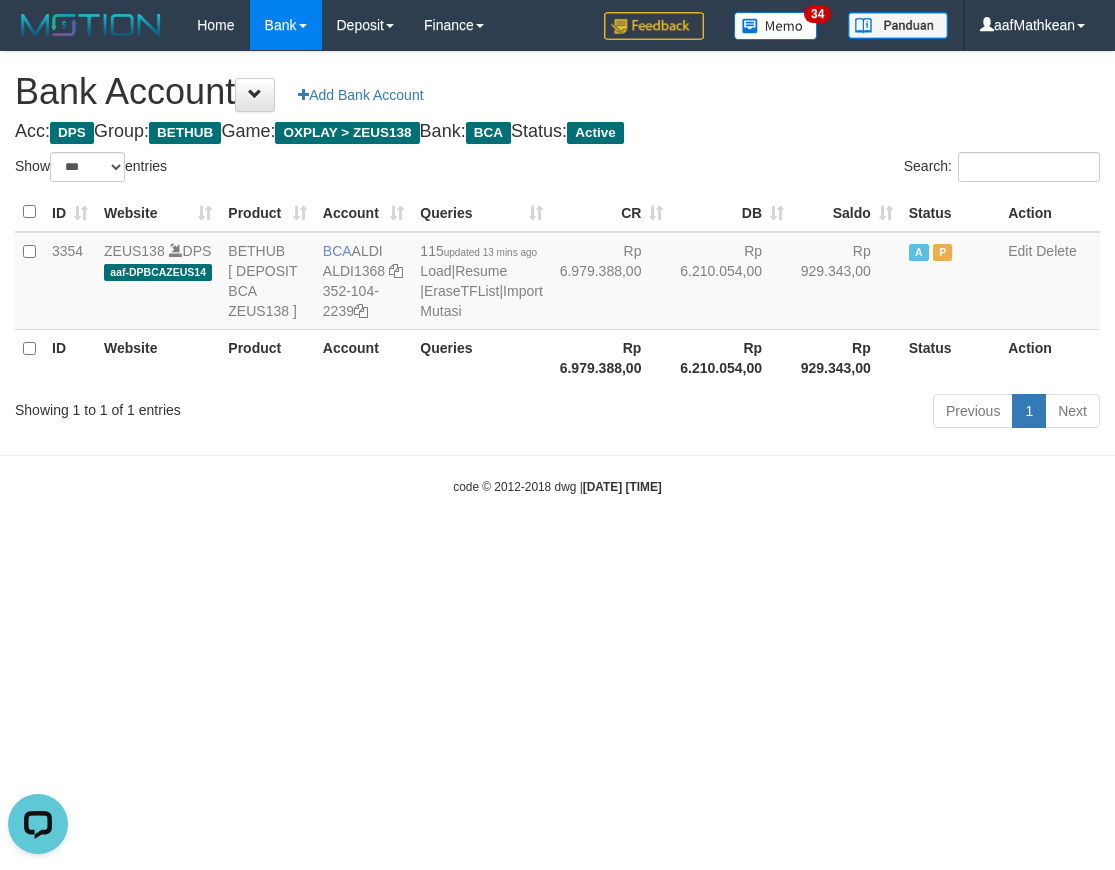 scroll, scrollTop: 0, scrollLeft: 0, axis: both 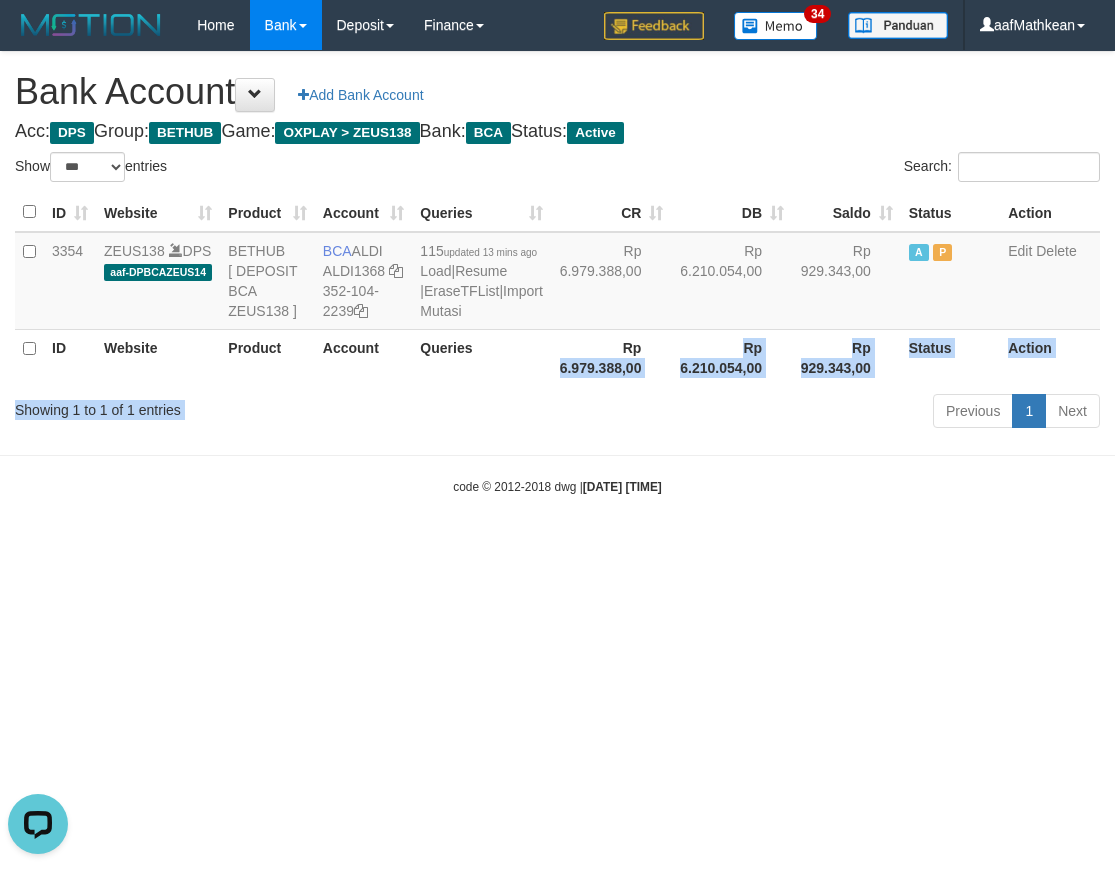drag, startPoint x: 501, startPoint y: 445, endPoint x: 485, endPoint y: 446, distance: 16.03122 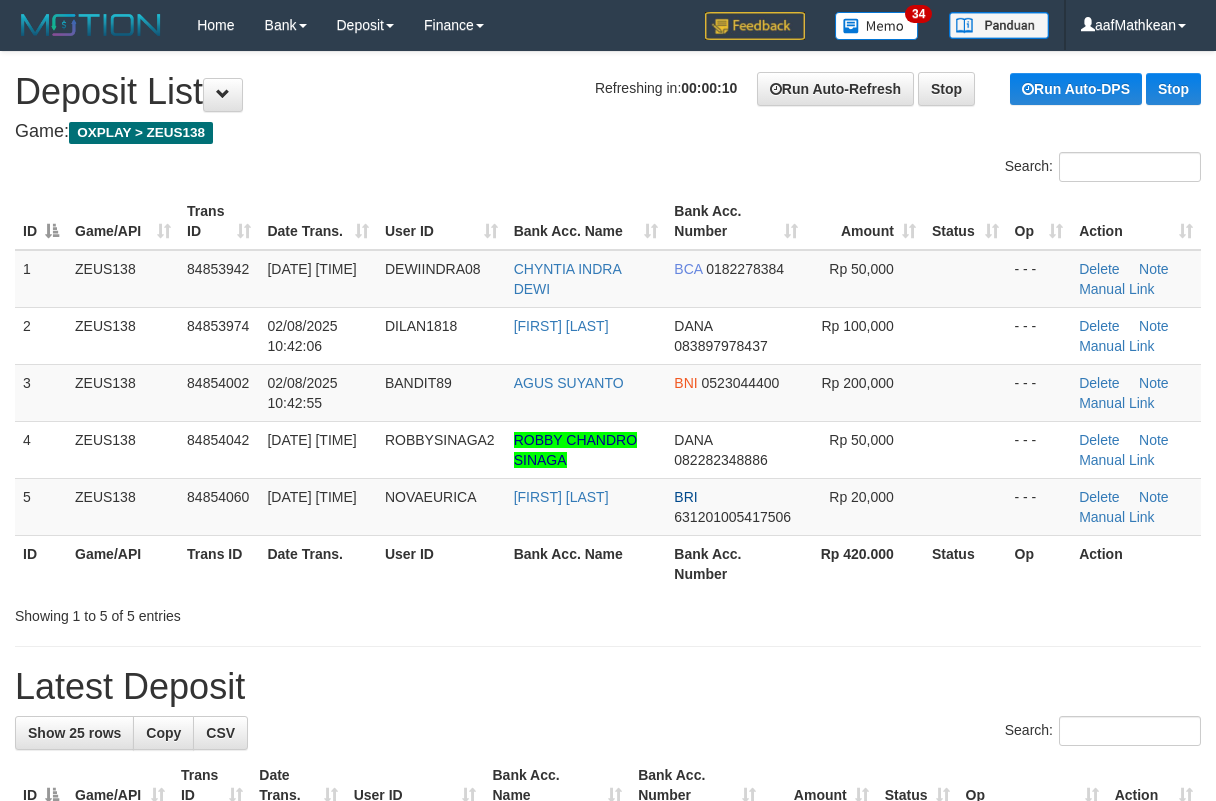 scroll, scrollTop: 0, scrollLeft: 0, axis: both 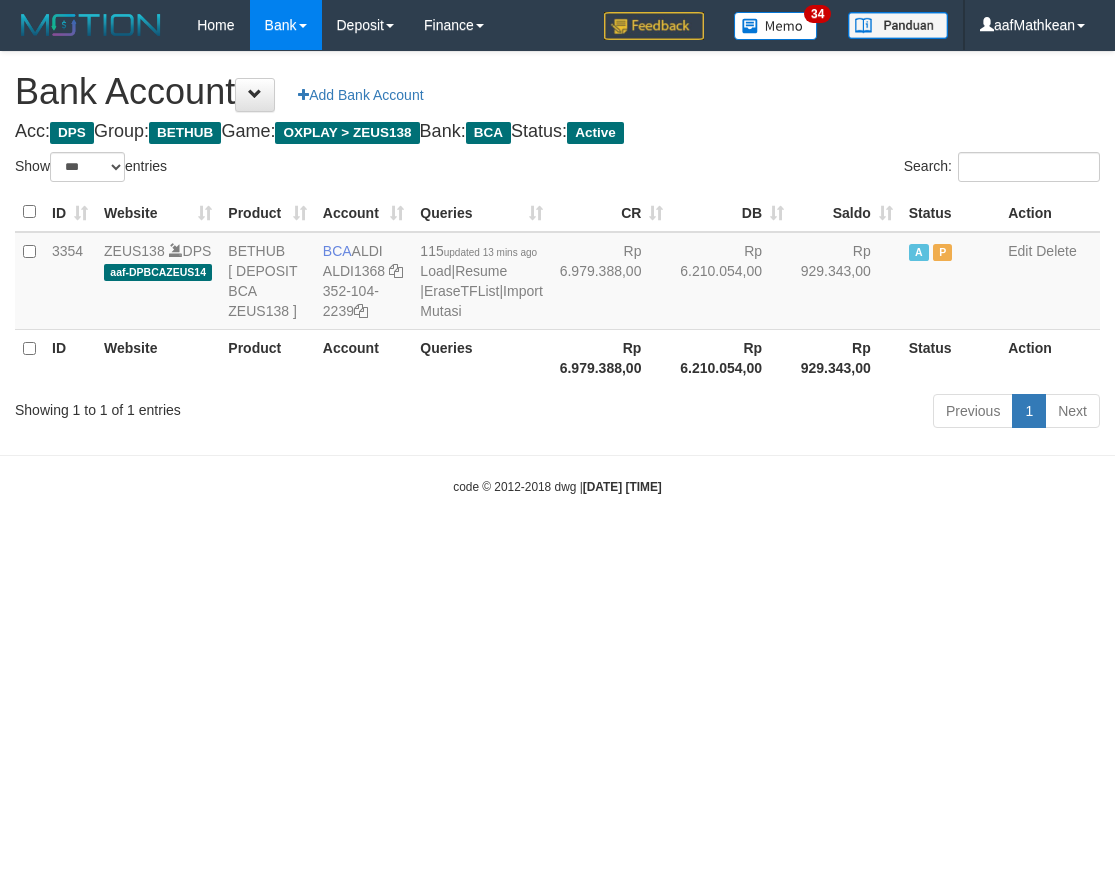 select on "***" 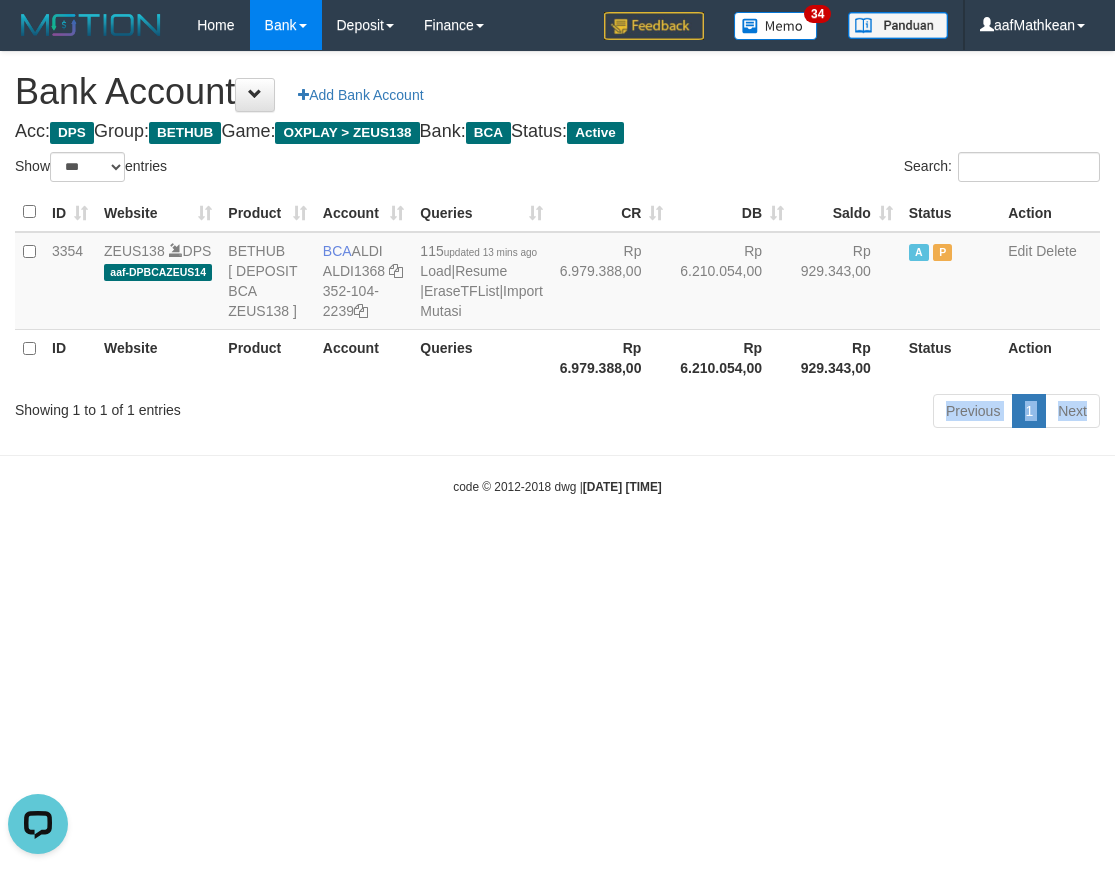 scroll, scrollTop: 0, scrollLeft: 0, axis: both 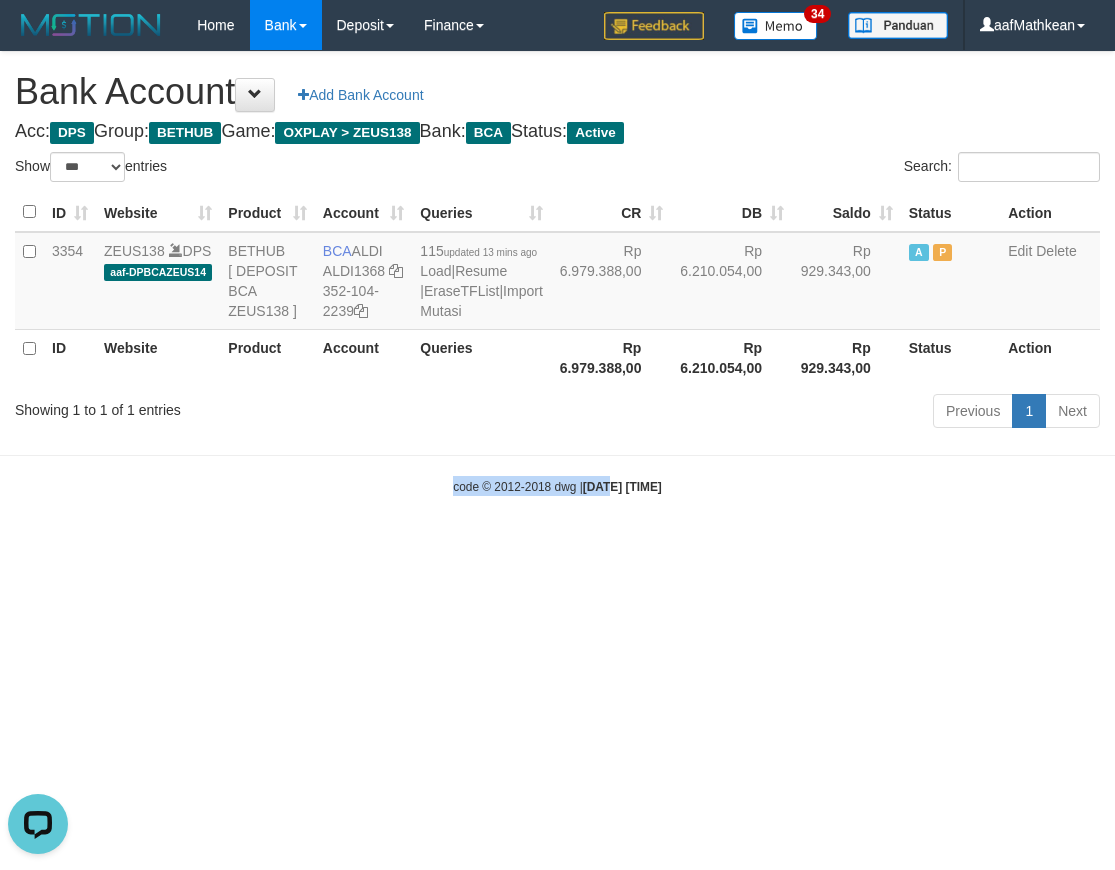 click on "Toggle navigation
Home
Bank
Account List
Load
By Website
Group
[OXPLAY]													ZEUS138
By Load Group (DPS)" at bounding box center [557, 273] 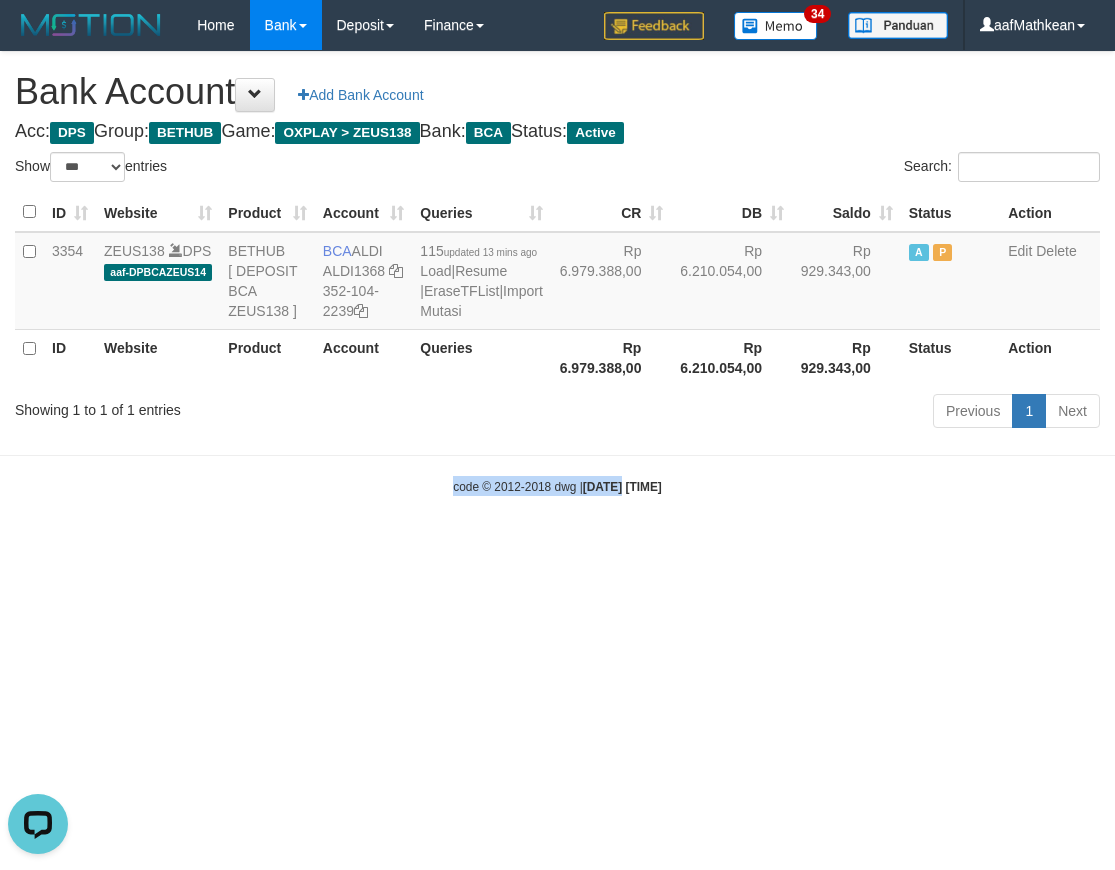 click on "Toggle navigation
Home
Bank
Account List
Load
By Website
Group
[OXPLAY]													ZEUS138
By Load Group (DPS)" at bounding box center [557, 273] 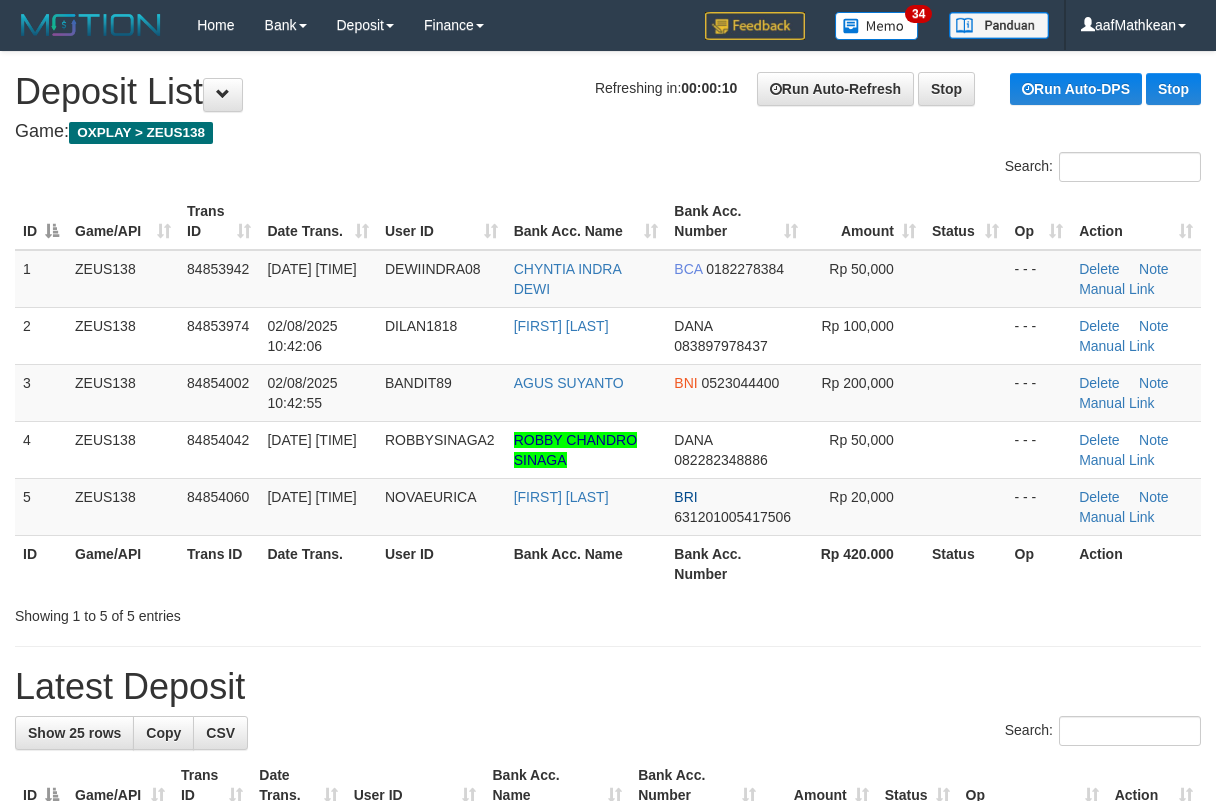 scroll, scrollTop: 0, scrollLeft: 0, axis: both 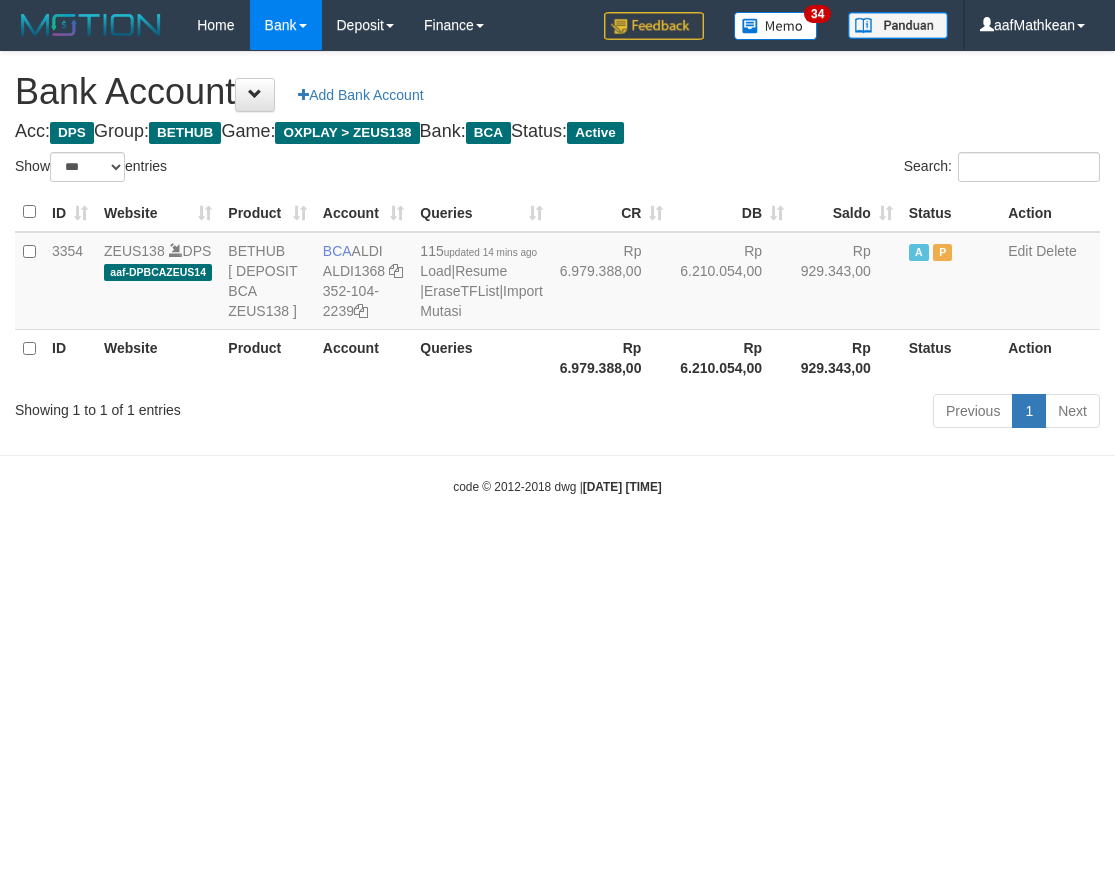 select on "***" 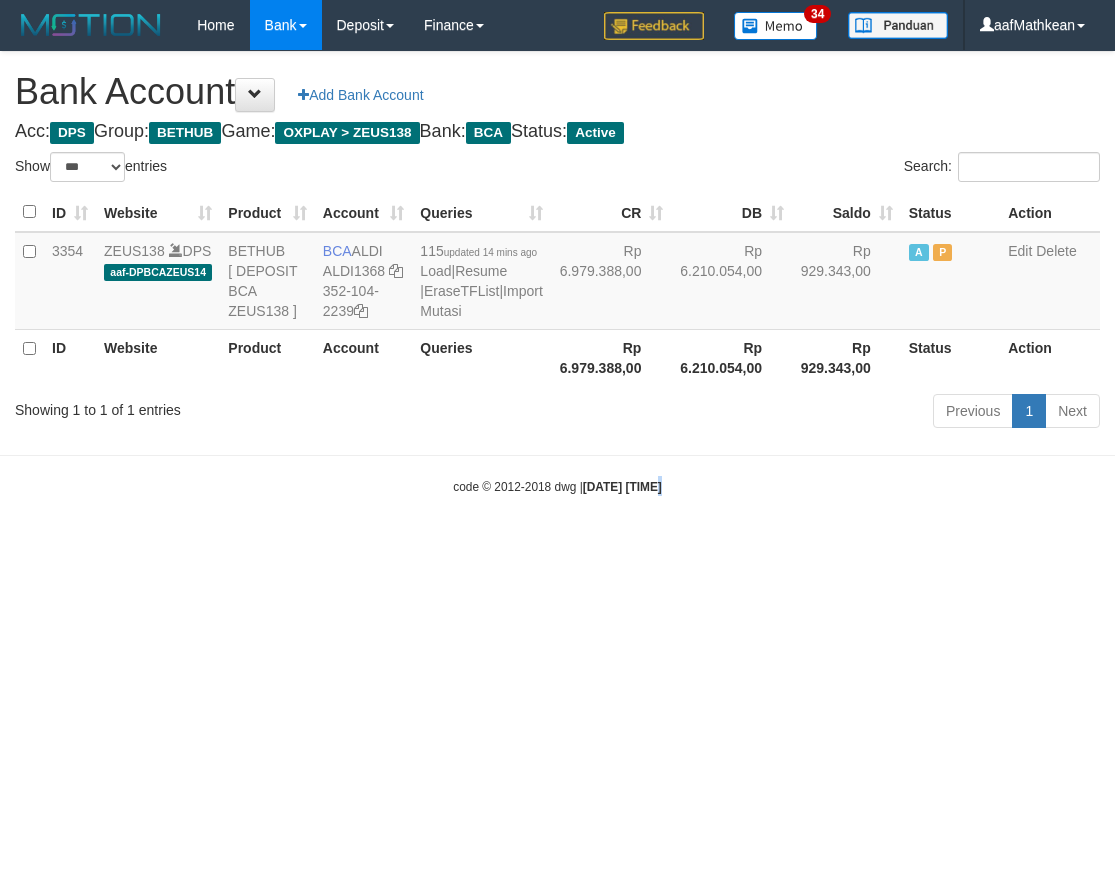 drag, startPoint x: 0, startPoint y: 0, endPoint x: 636, endPoint y: 590, distance: 867.5229 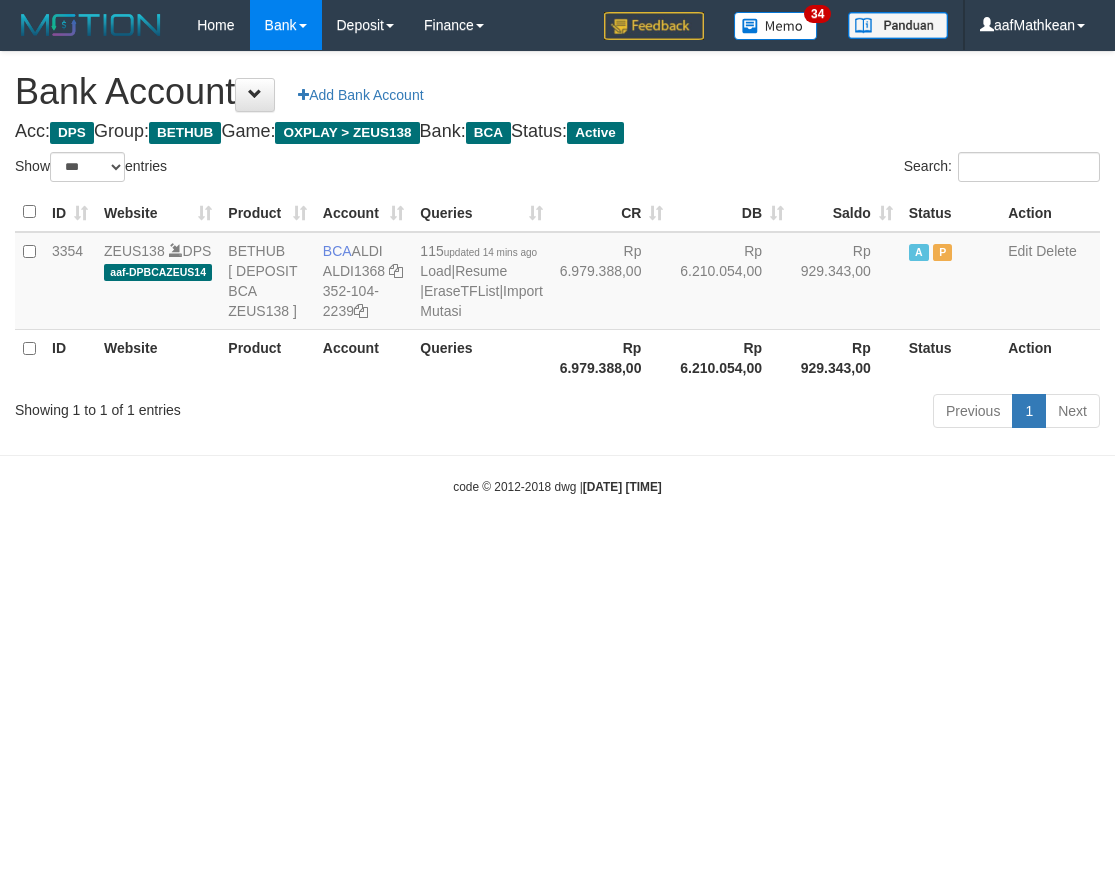 select on "***" 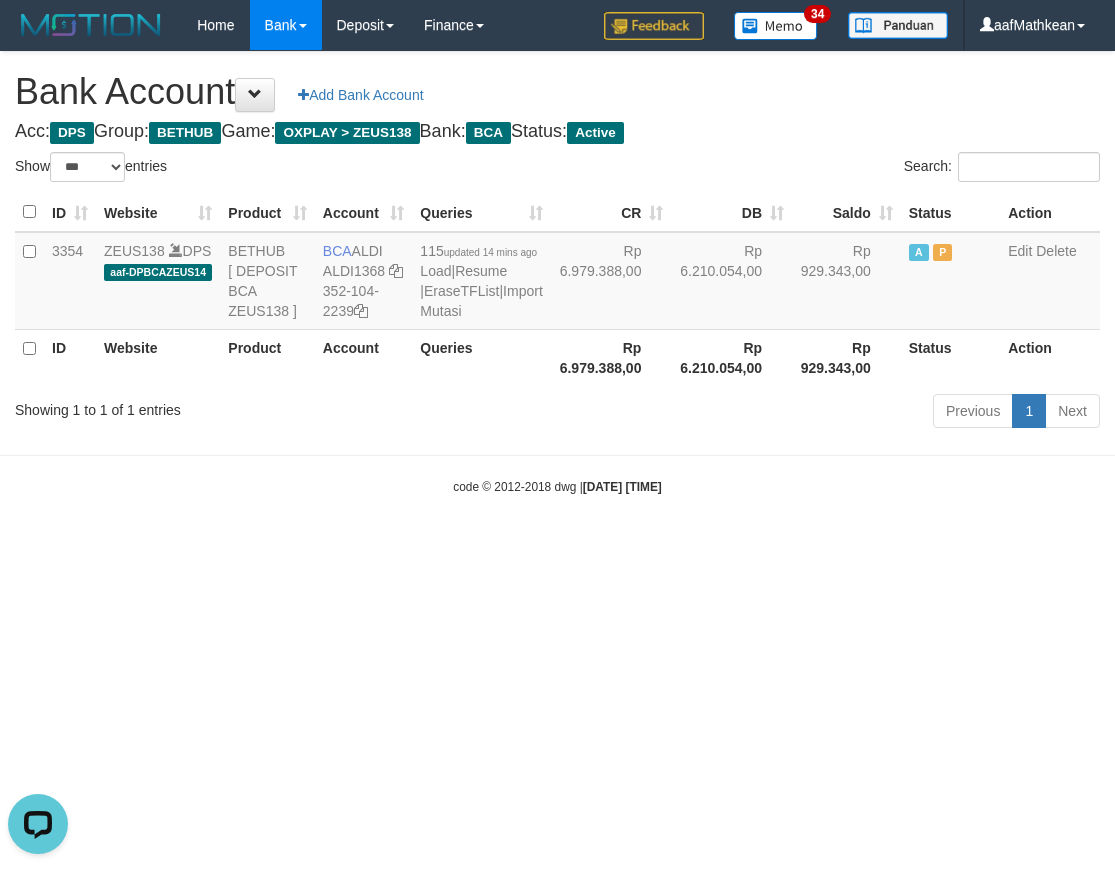 scroll, scrollTop: 0, scrollLeft: 0, axis: both 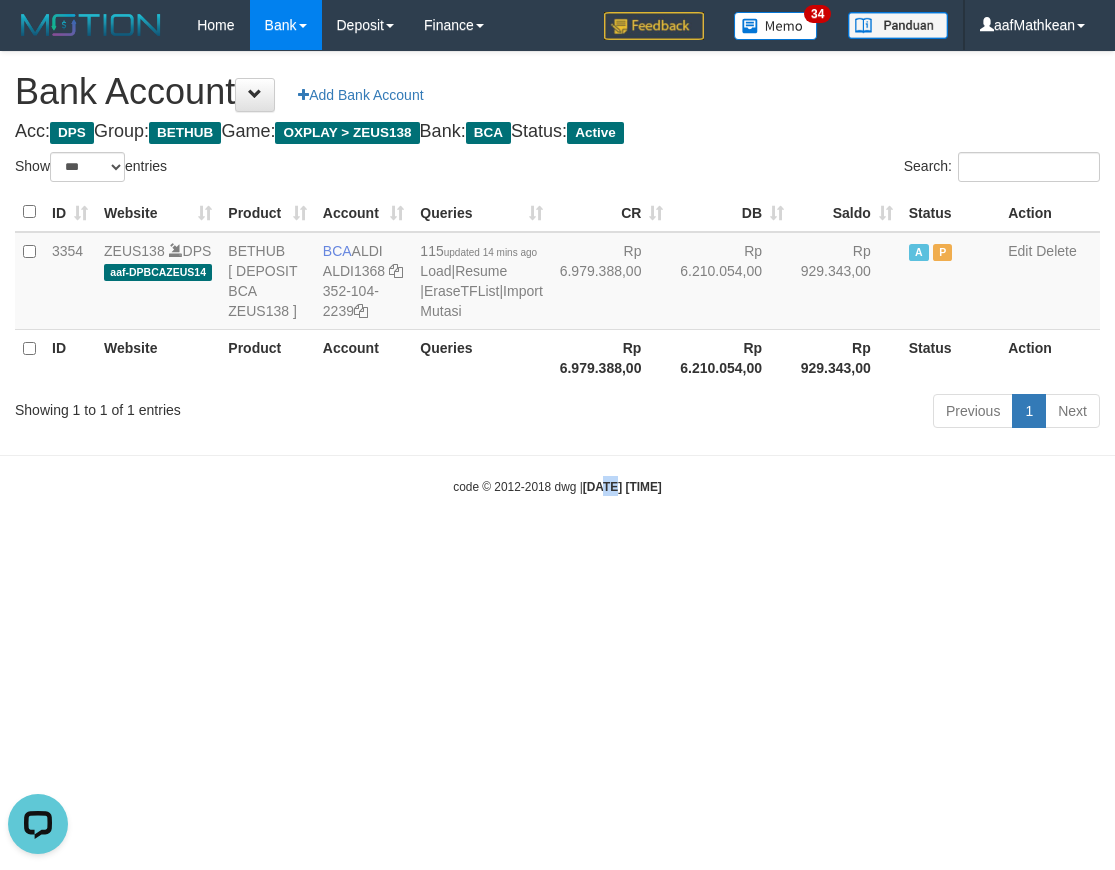 click on "Toggle navigation
Home
Bank
Account List
Load
By Website
Group
[OXPLAY]													ZEUS138
By Load Group (DPS)
Sync" at bounding box center [557, 273] 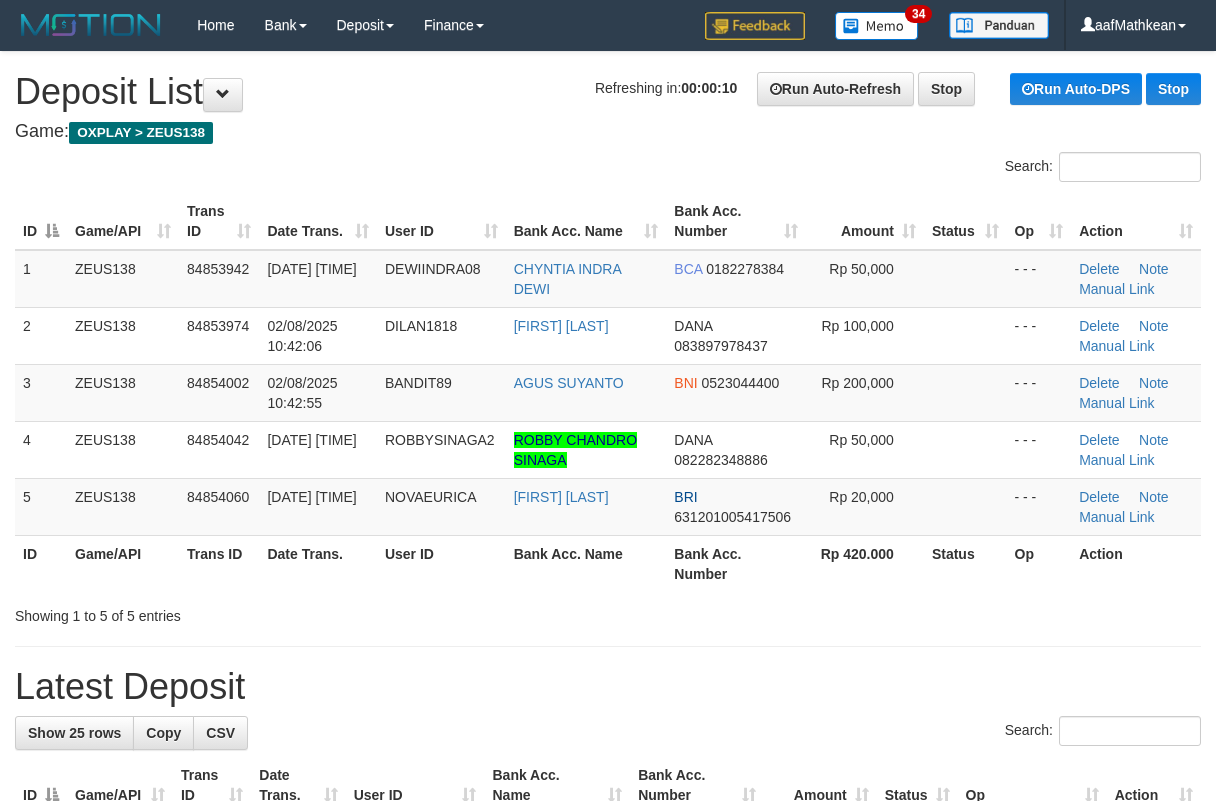 scroll, scrollTop: 0, scrollLeft: 0, axis: both 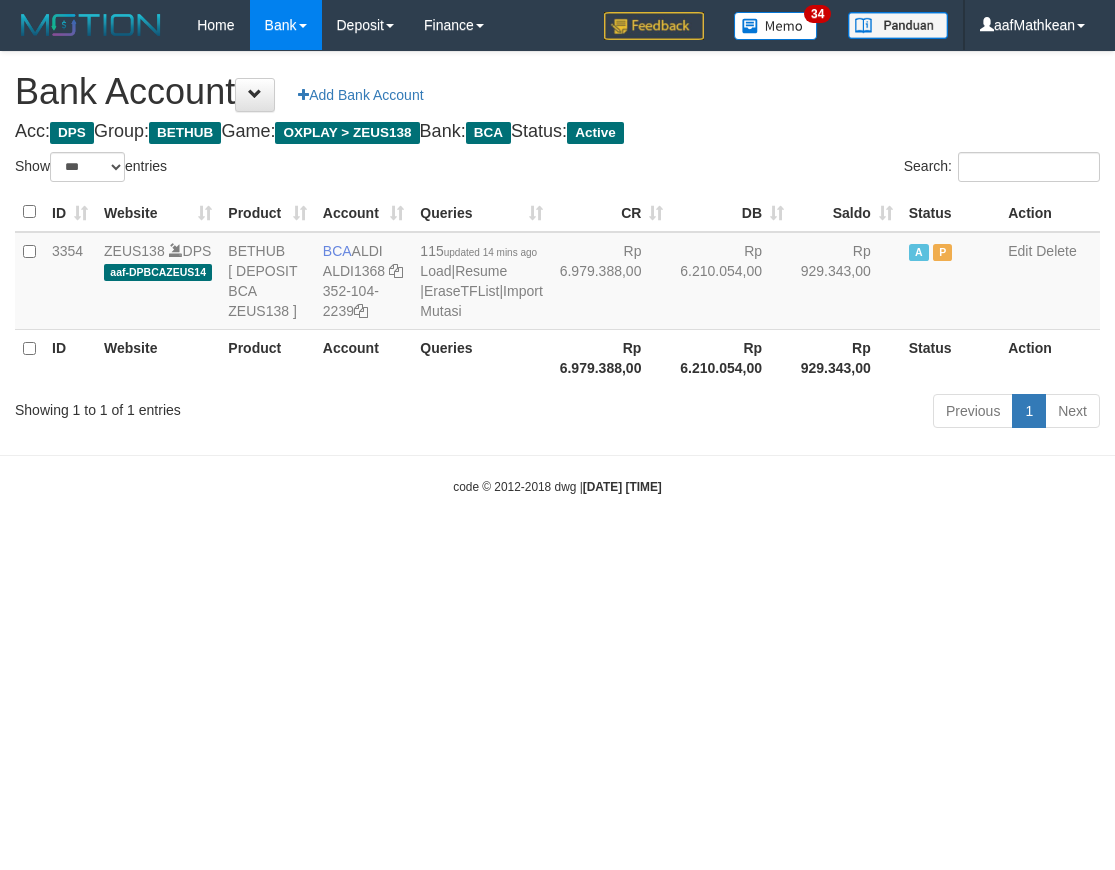 select on "***" 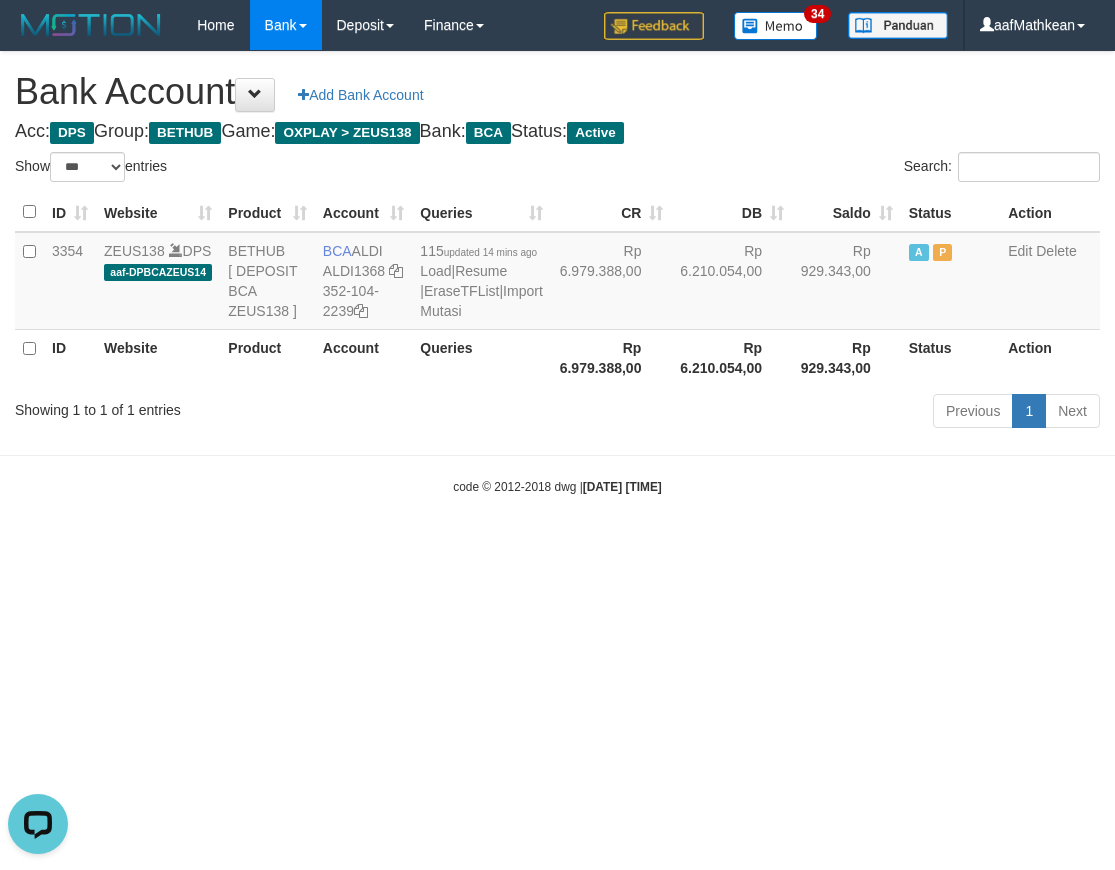 scroll, scrollTop: 0, scrollLeft: 0, axis: both 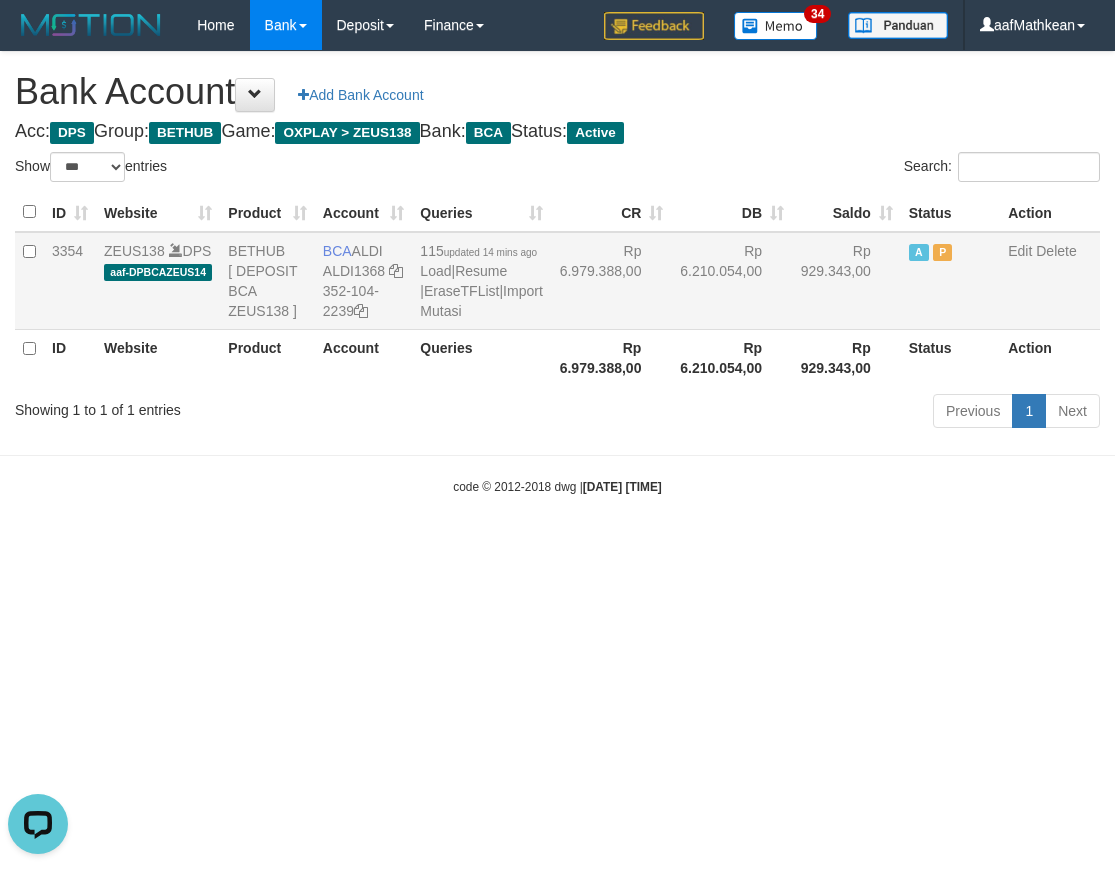 drag, startPoint x: 319, startPoint y: 243, endPoint x: 393, endPoint y: 253, distance: 74.672615 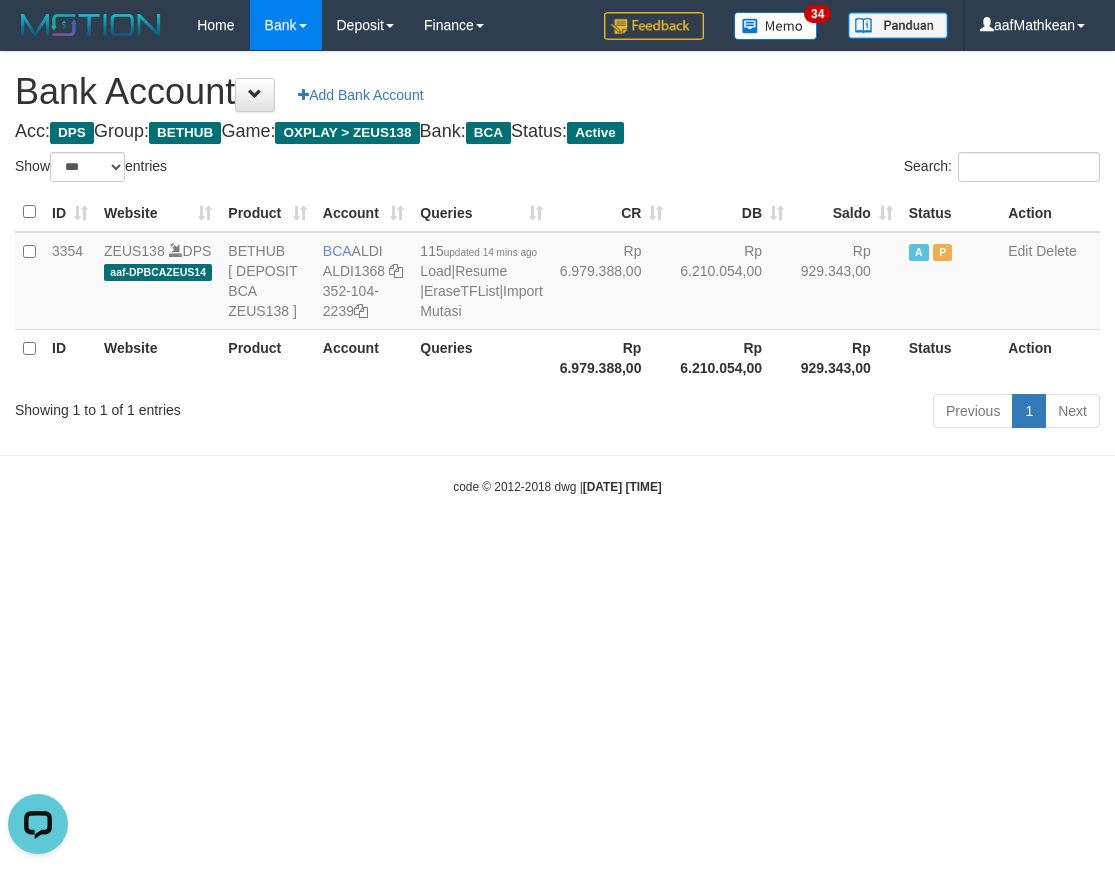 copy on "BCA
ALDI" 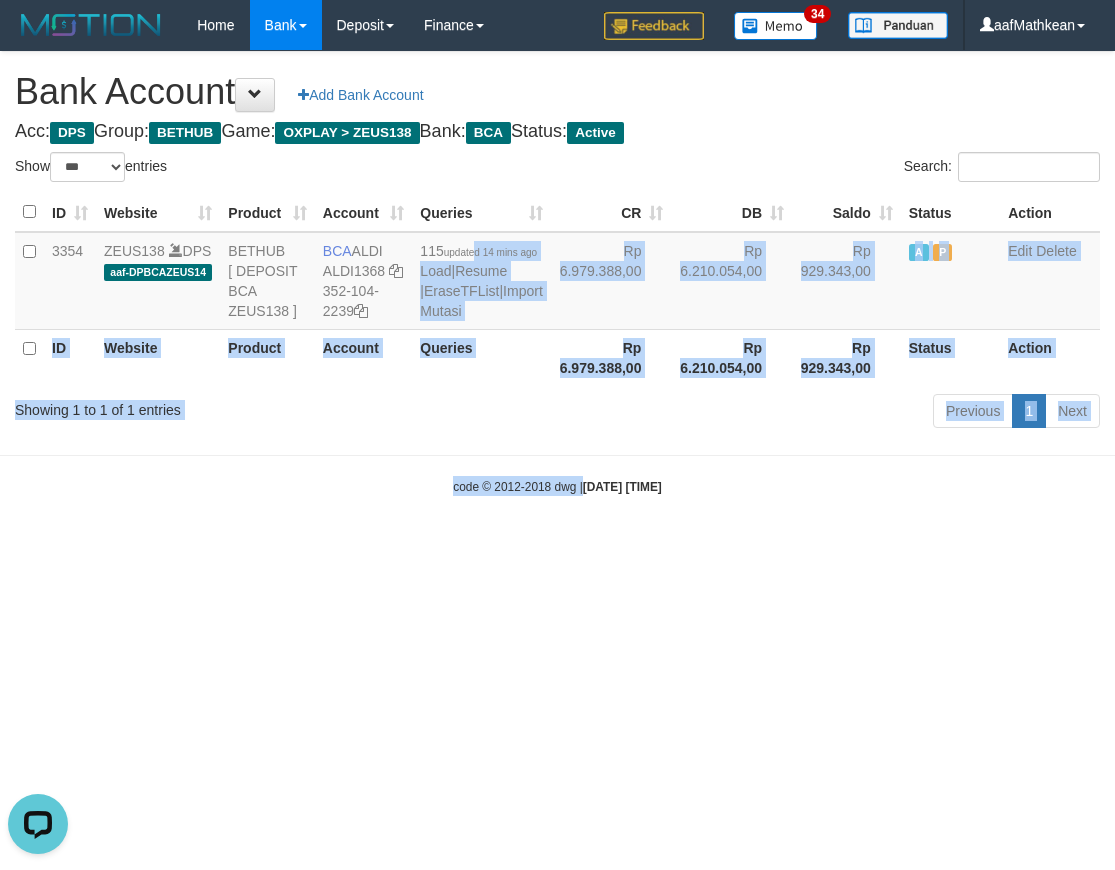 drag, startPoint x: 560, startPoint y: 547, endPoint x: 571, endPoint y: 612, distance: 65.9242 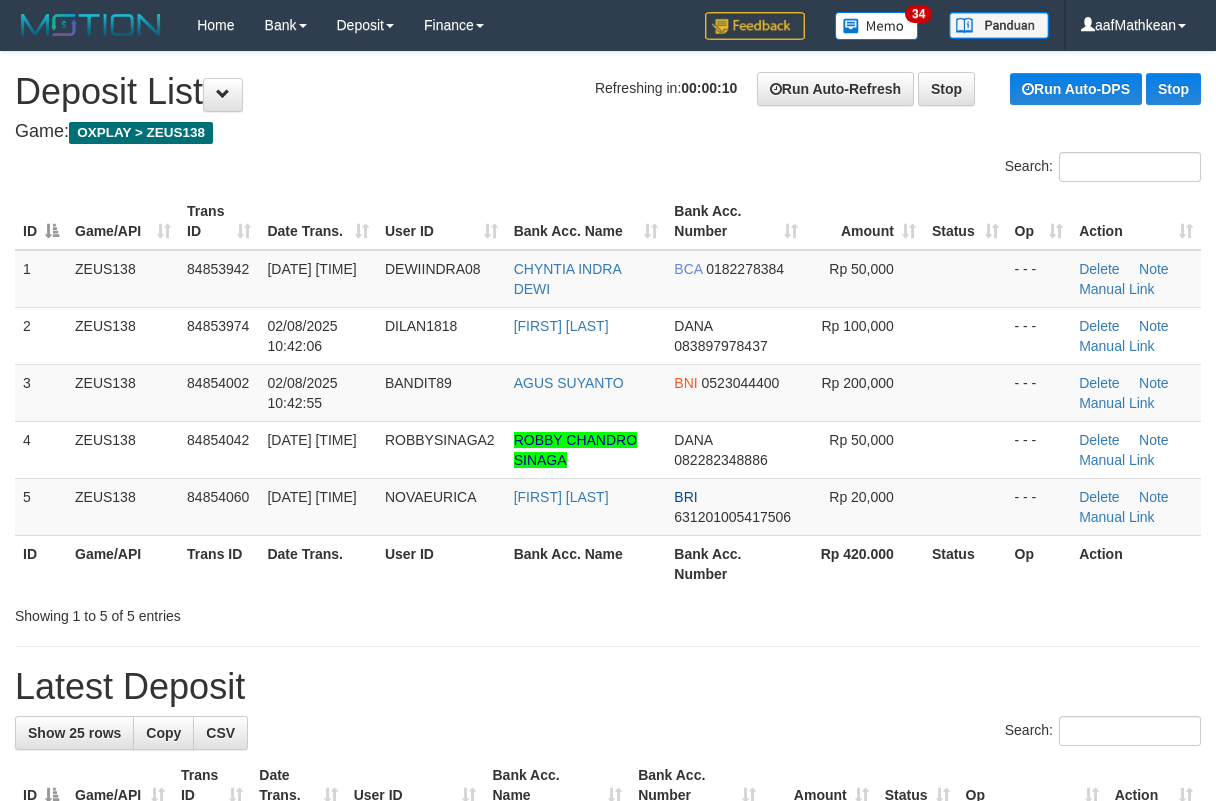 scroll, scrollTop: 0, scrollLeft: 0, axis: both 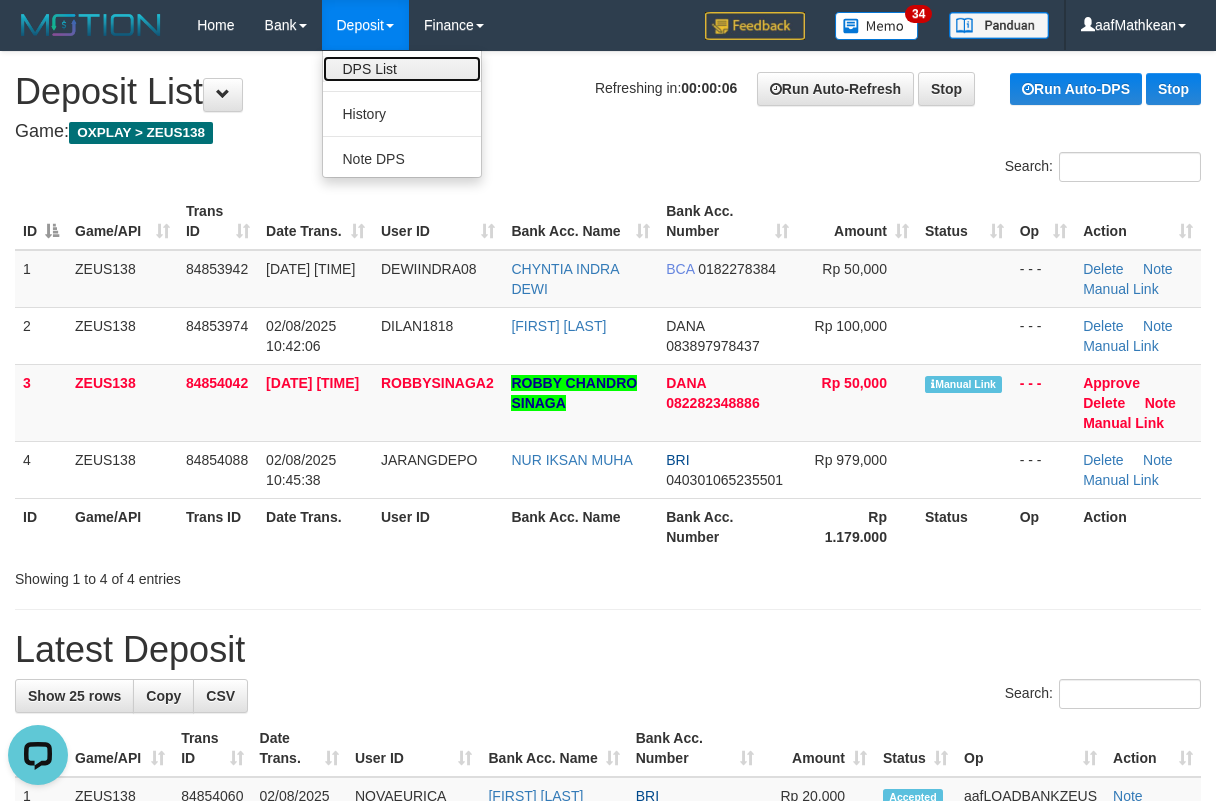 click on "DPS List" at bounding box center [402, 69] 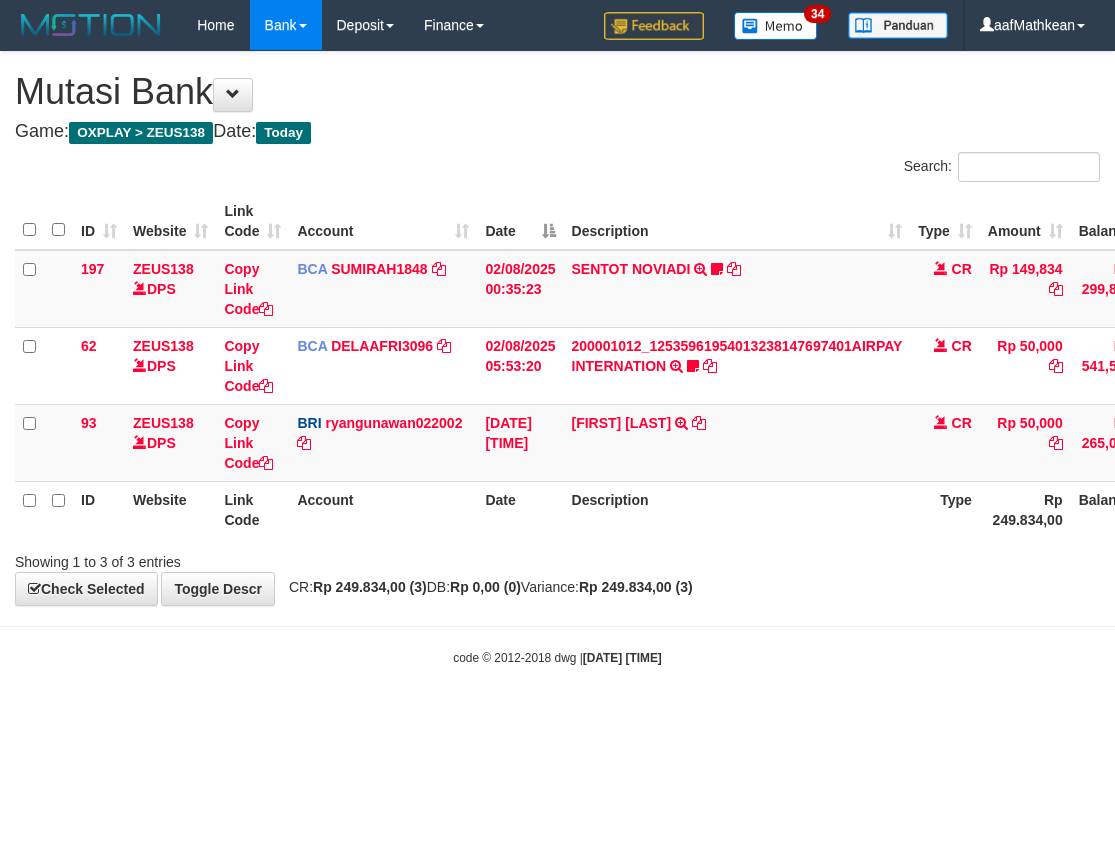 scroll, scrollTop: 0, scrollLeft: 0, axis: both 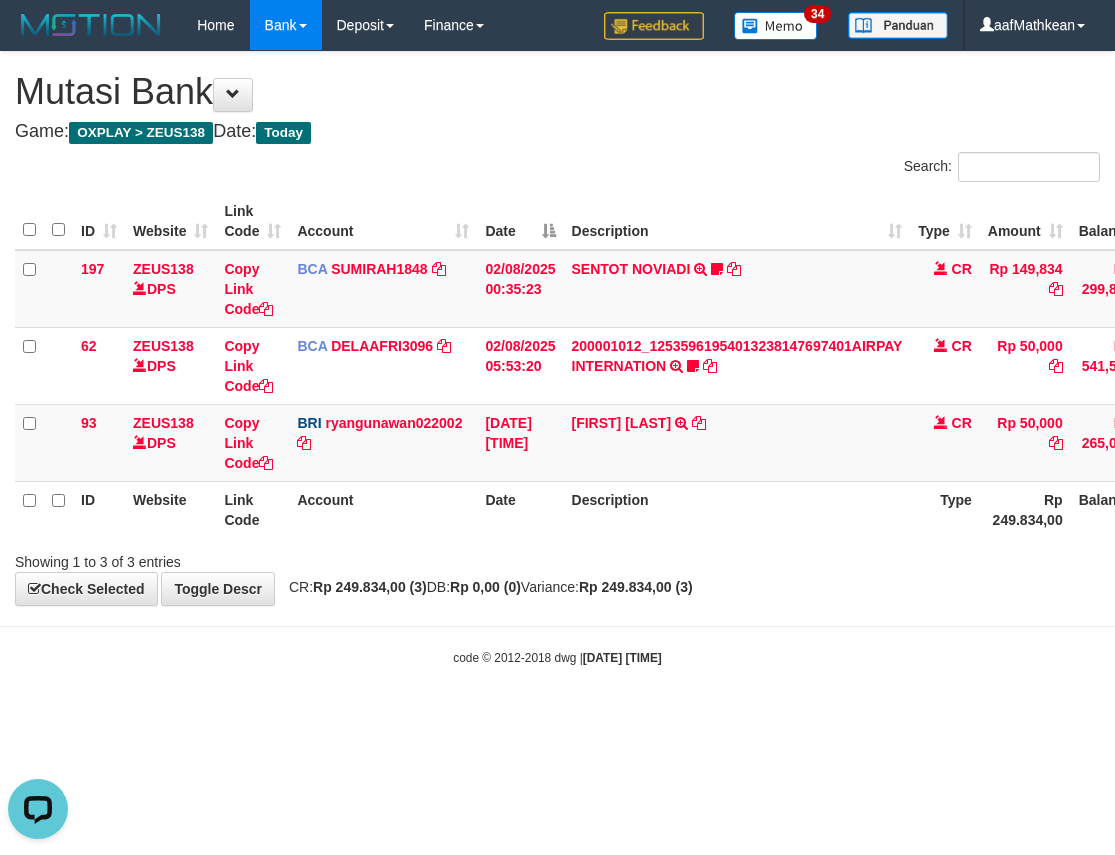 click on "Showing 1 to 3 of 3 entries" at bounding box center (557, 558) 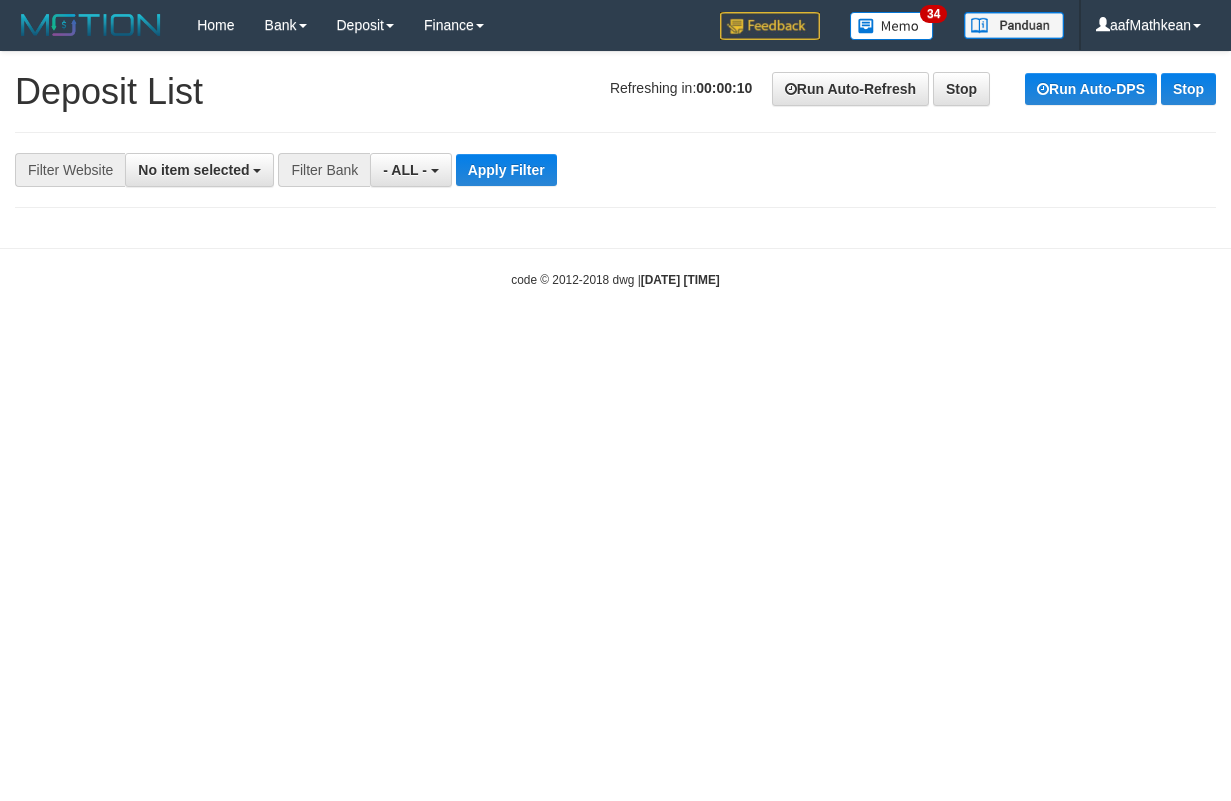 select 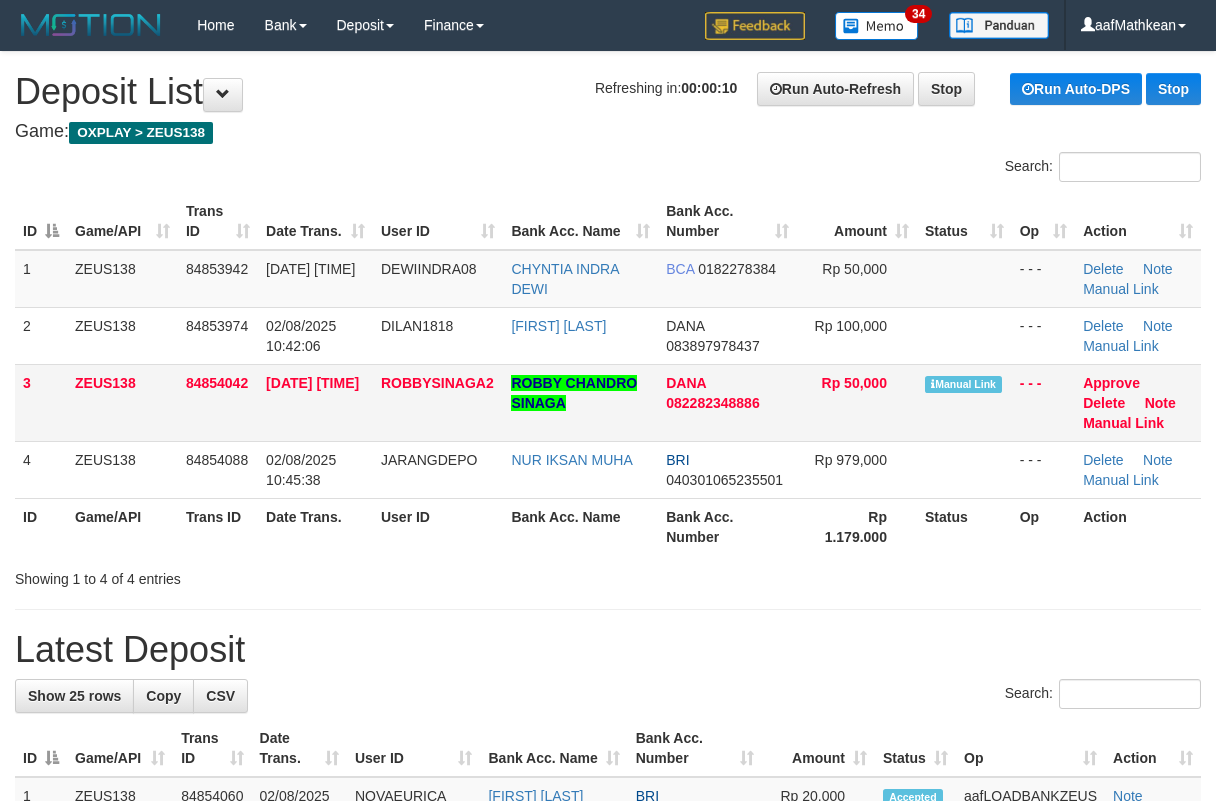 scroll, scrollTop: 0, scrollLeft: 0, axis: both 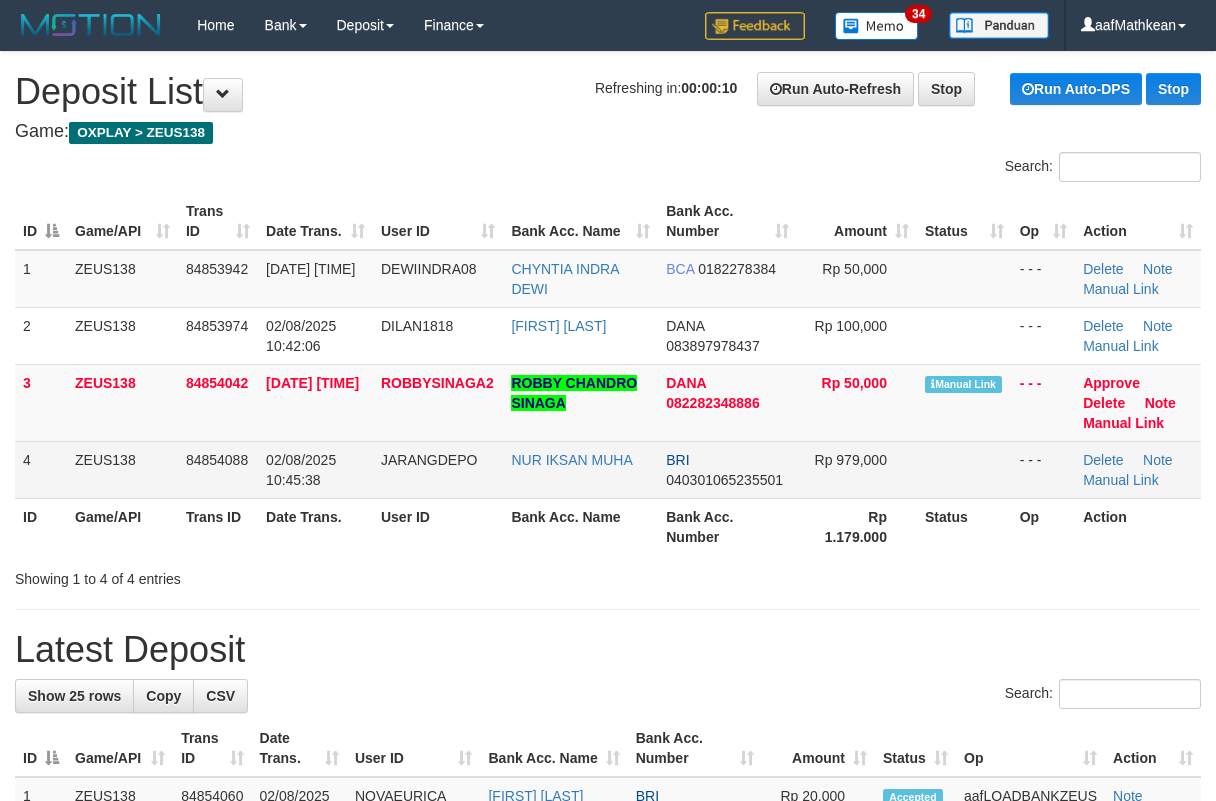 click on "Delete
Note
Manual Link" at bounding box center (1138, 469) 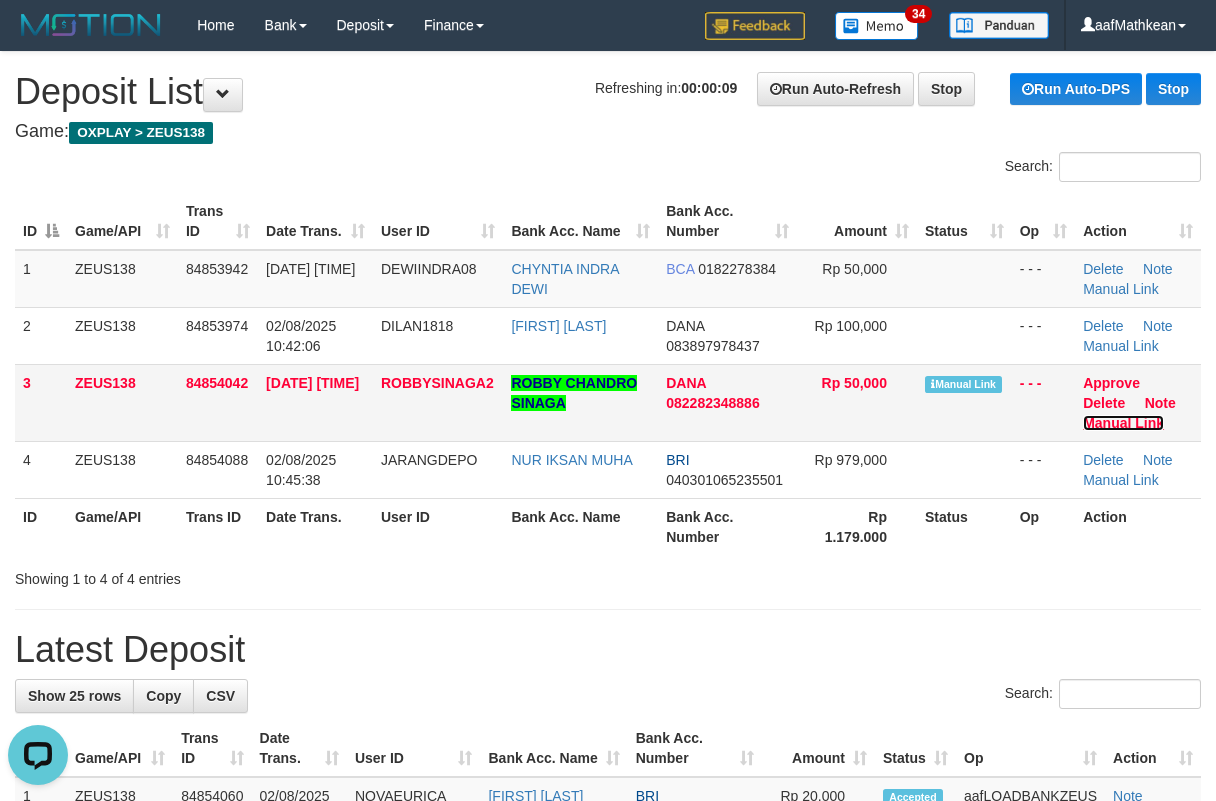 click on "Manual Link" at bounding box center [1123, 423] 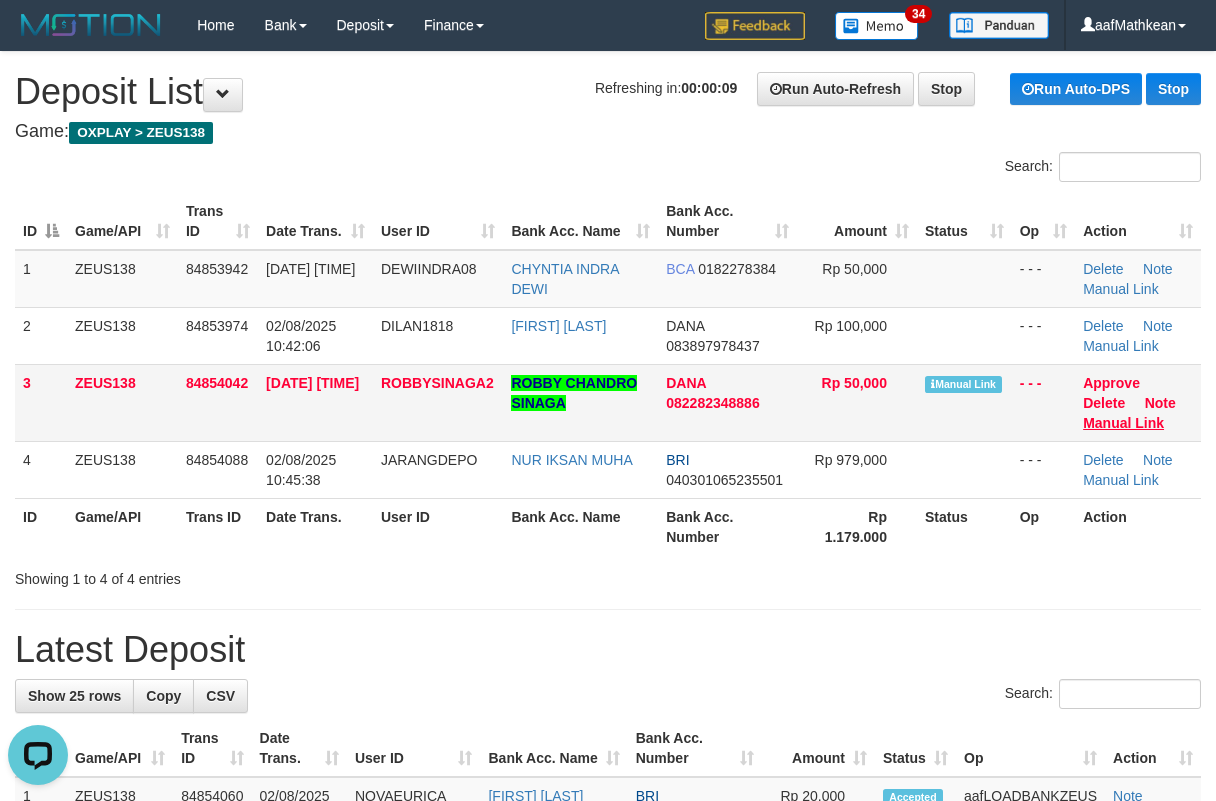 scroll, scrollTop: 0, scrollLeft: 0, axis: both 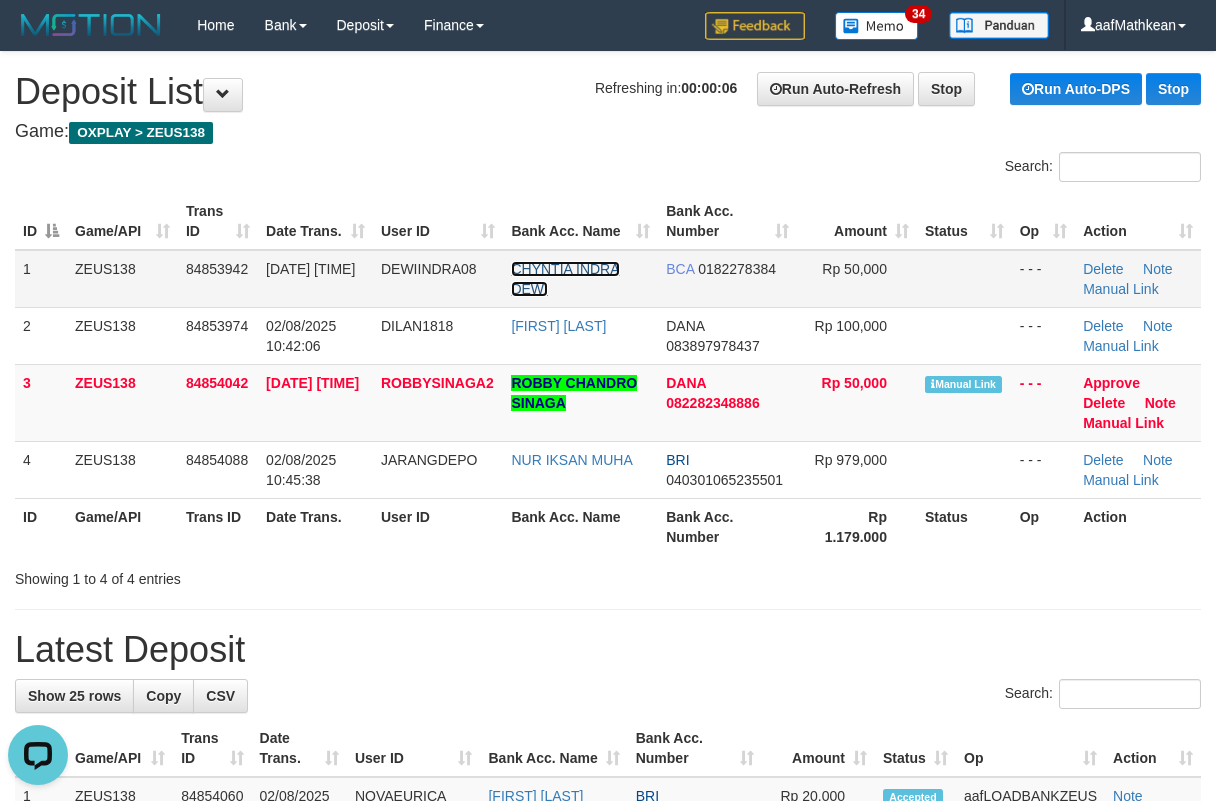 click on "CHYNTIA INDRA DEWI" at bounding box center [565, 279] 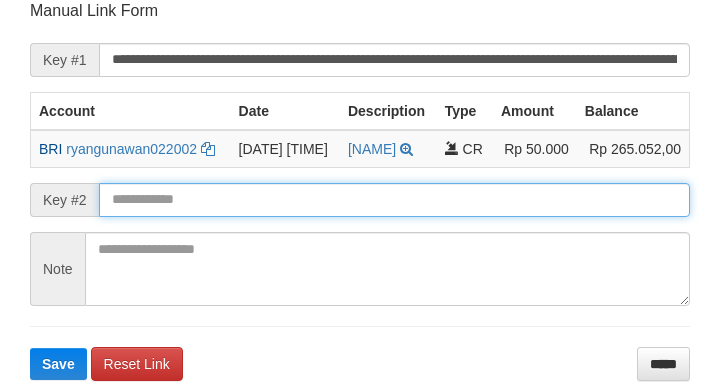 click on "Save" at bounding box center (58, 364) 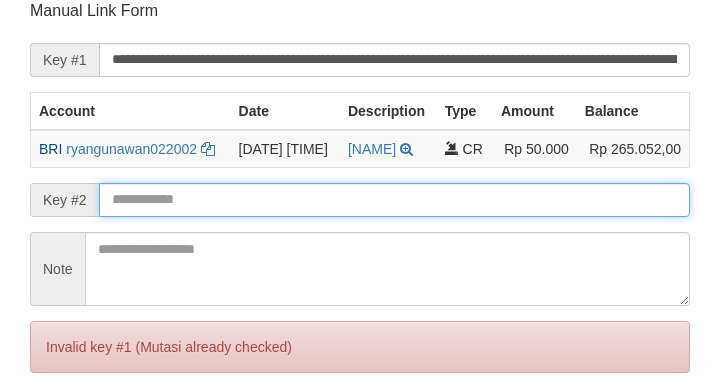 click on "Save" at bounding box center (58, 431) 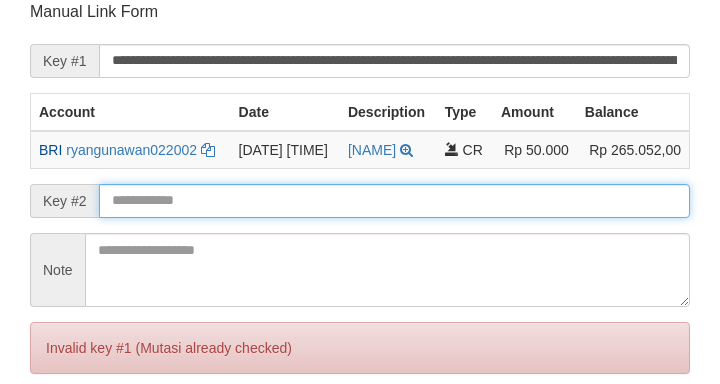 click at bounding box center (394, 201) 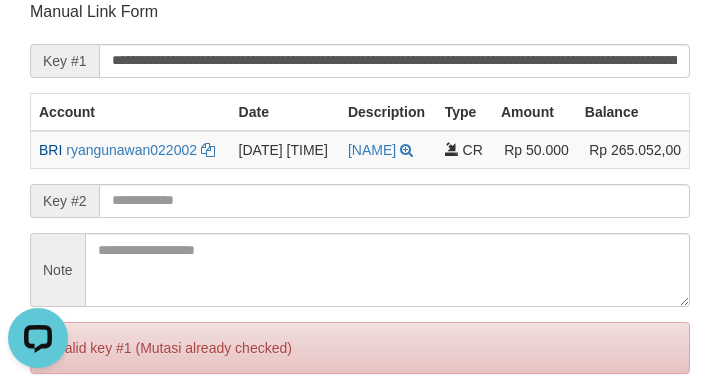 scroll, scrollTop: 0, scrollLeft: 0, axis: both 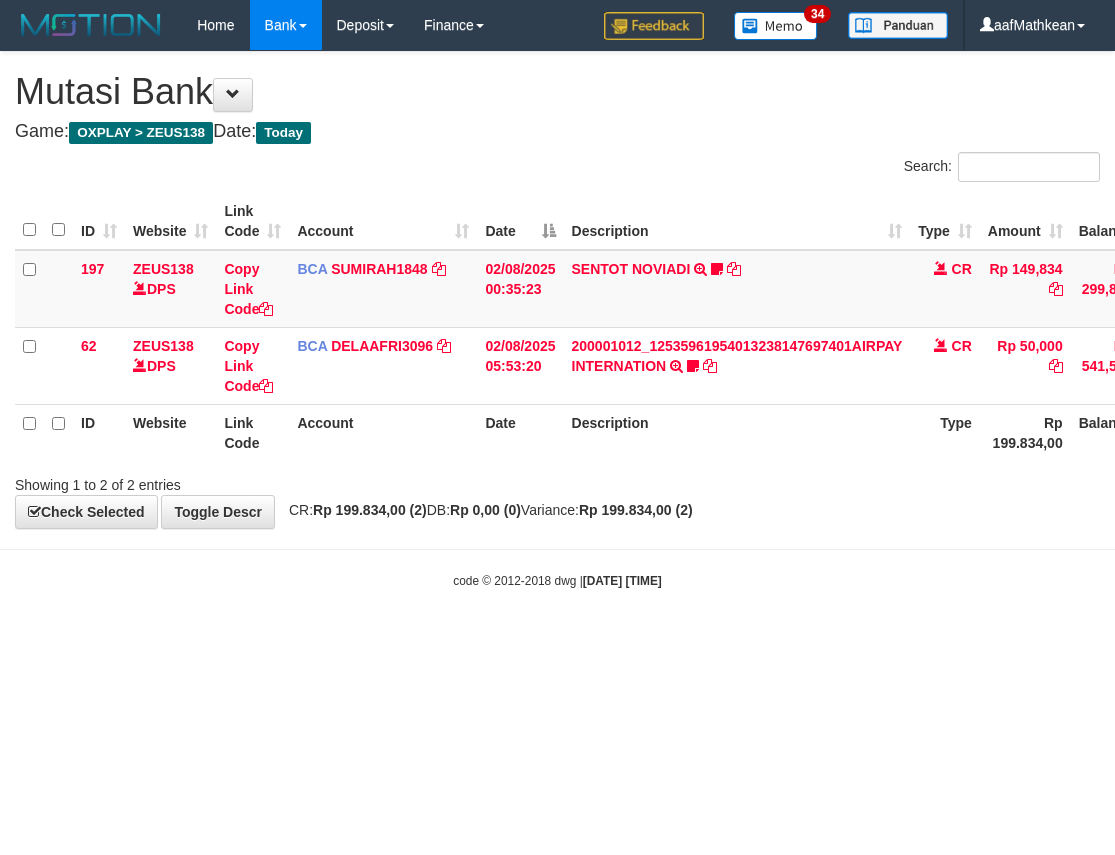 click on "Toggle navigation
Home
Bank
Account List
Load
By Website
Group
[OXPLAY]													ZEUS138
By Load Group (DPS)
Sync" at bounding box center (557, 320) 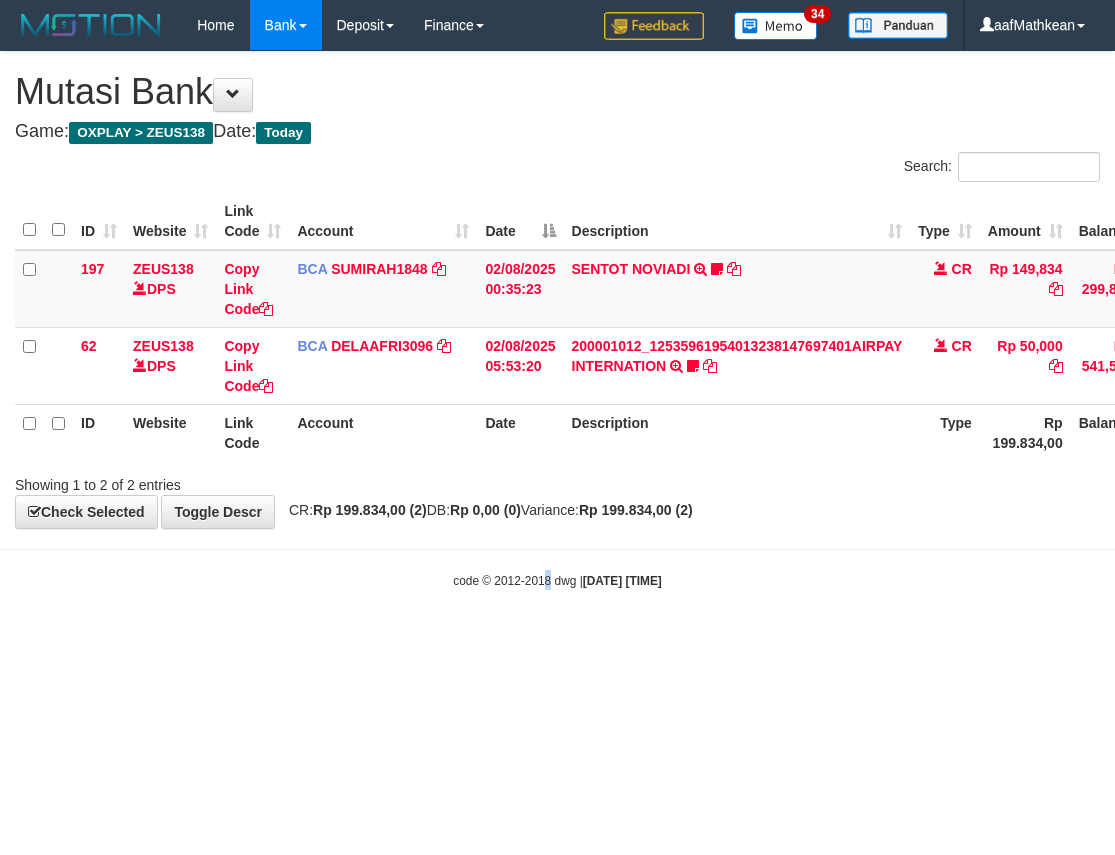 click on "Toggle navigation
Home
Bank
Account List
Load
By Website
Group
[OXPLAY]													ZEUS138
By Load Group (DPS)" at bounding box center (557, 320) 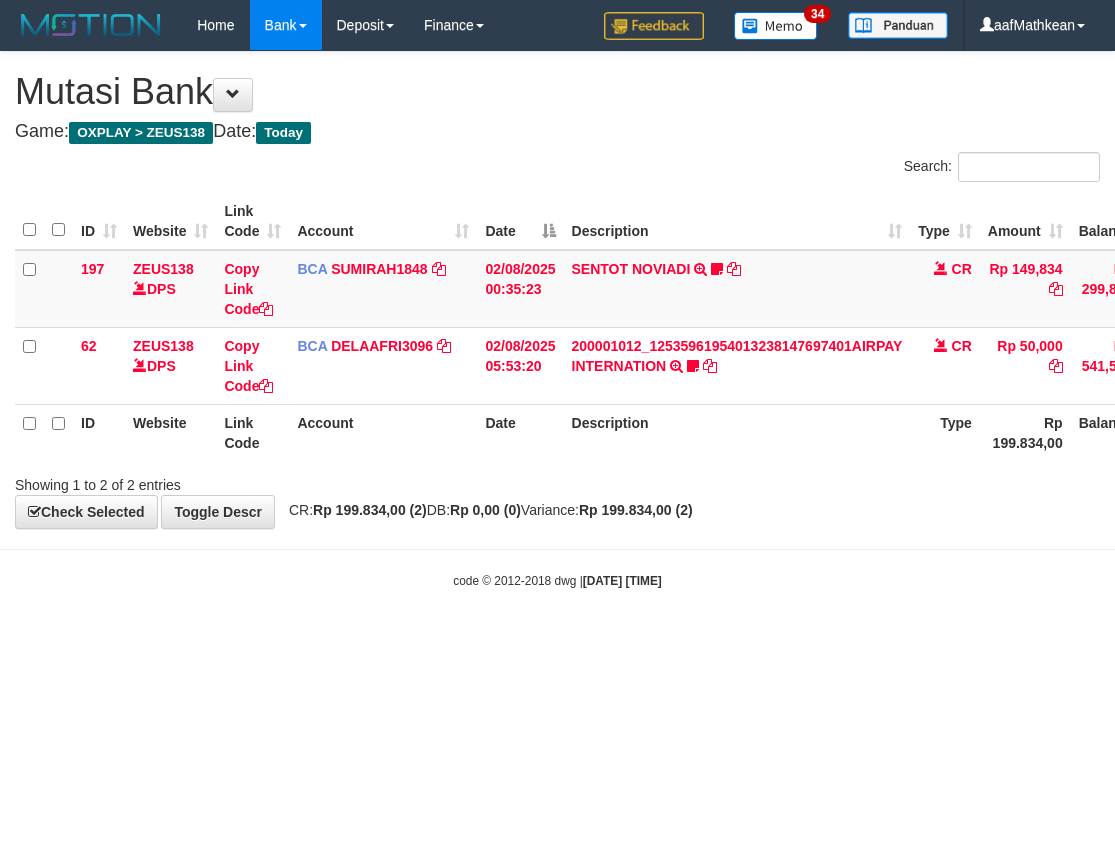 scroll, scrollTop: 0, scrollLeft: 0, axis: both 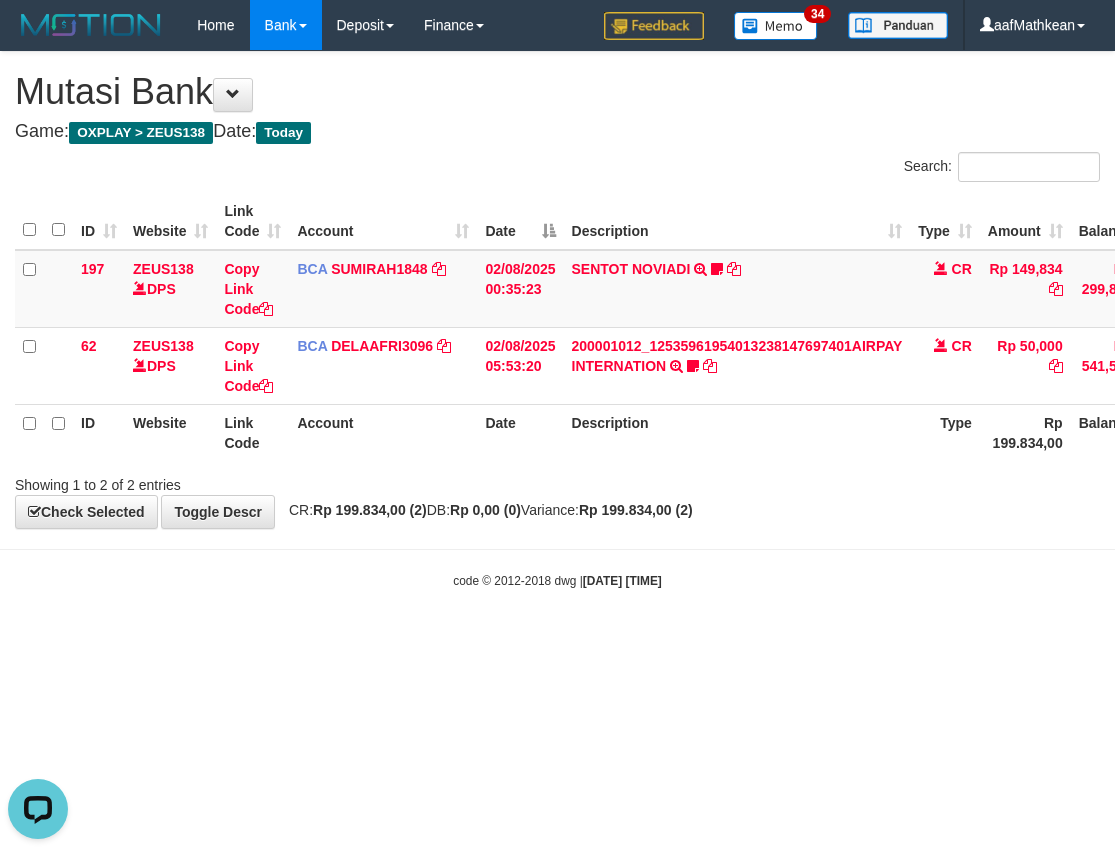 click on "Toggle navigation
Home
Bank
Account List
Load
By Website
Group
[OXPLAY]													ZEUS138
By Load Group (DPS)
Sync" at bounding box center (557, 320) 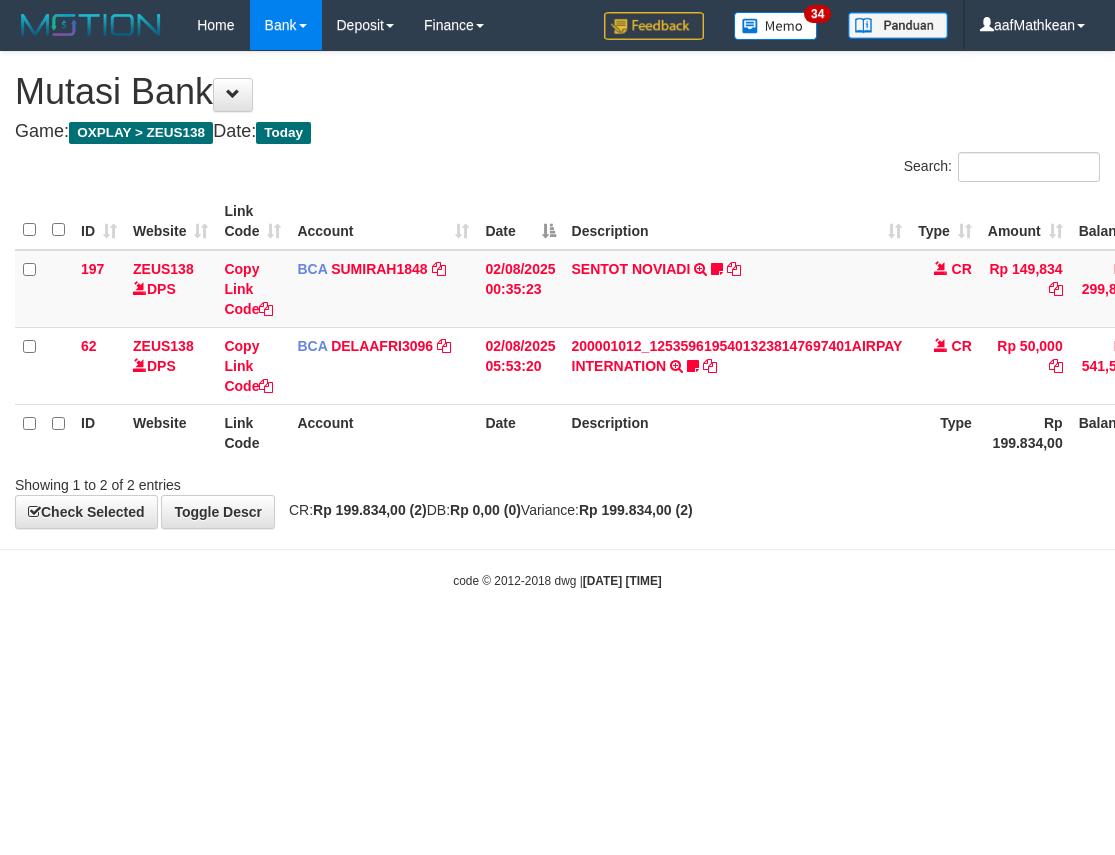 scroll, scrollTop: 0, scrollLeft: 0, axis: both 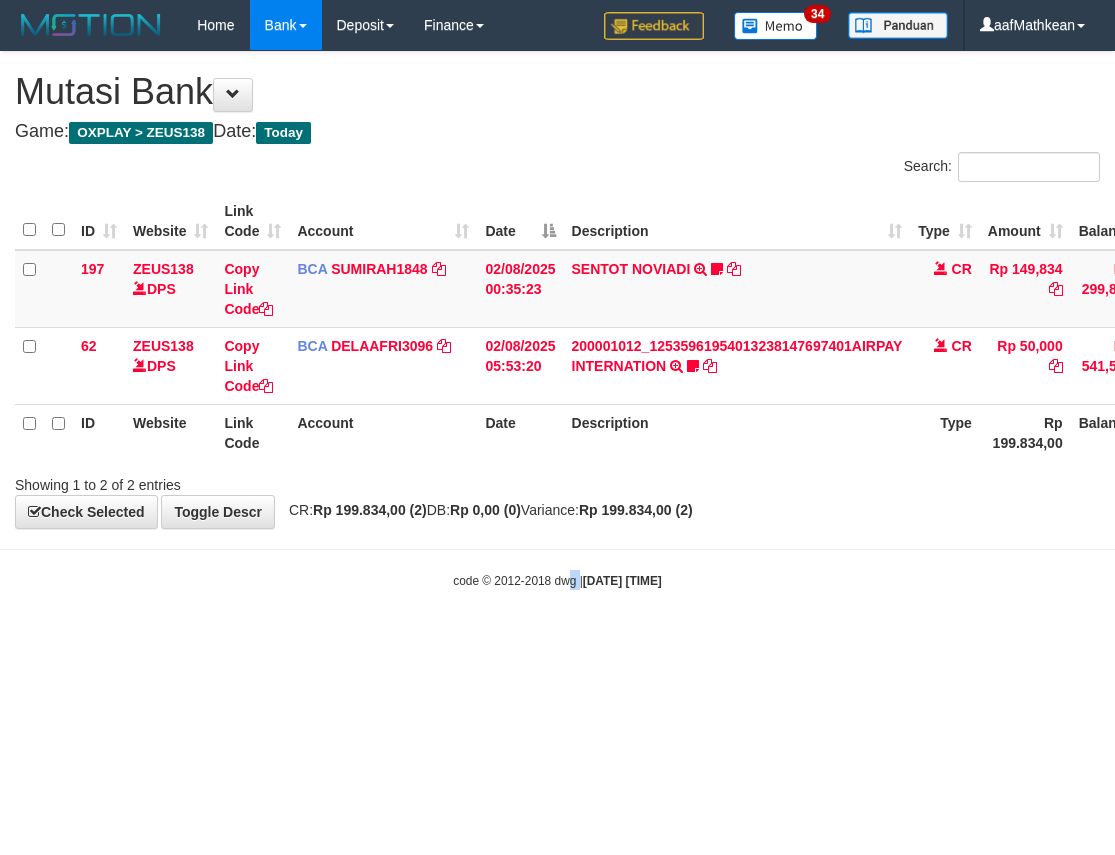 drag, startPoint x: 556, startPoint y: 625, endPoint x: 584, endPoint y: 621, distance: 28.284271 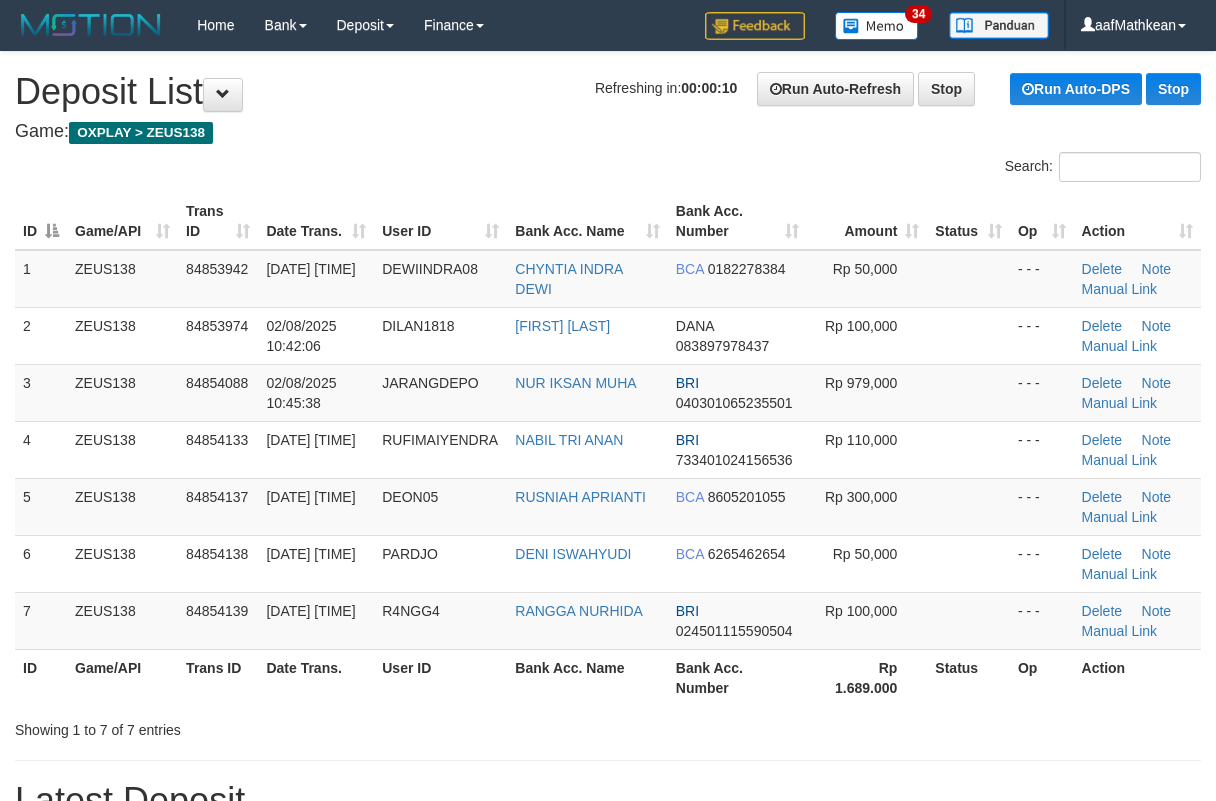 scroll, scrollTop: 0, scrollLeft: 0, axis: both 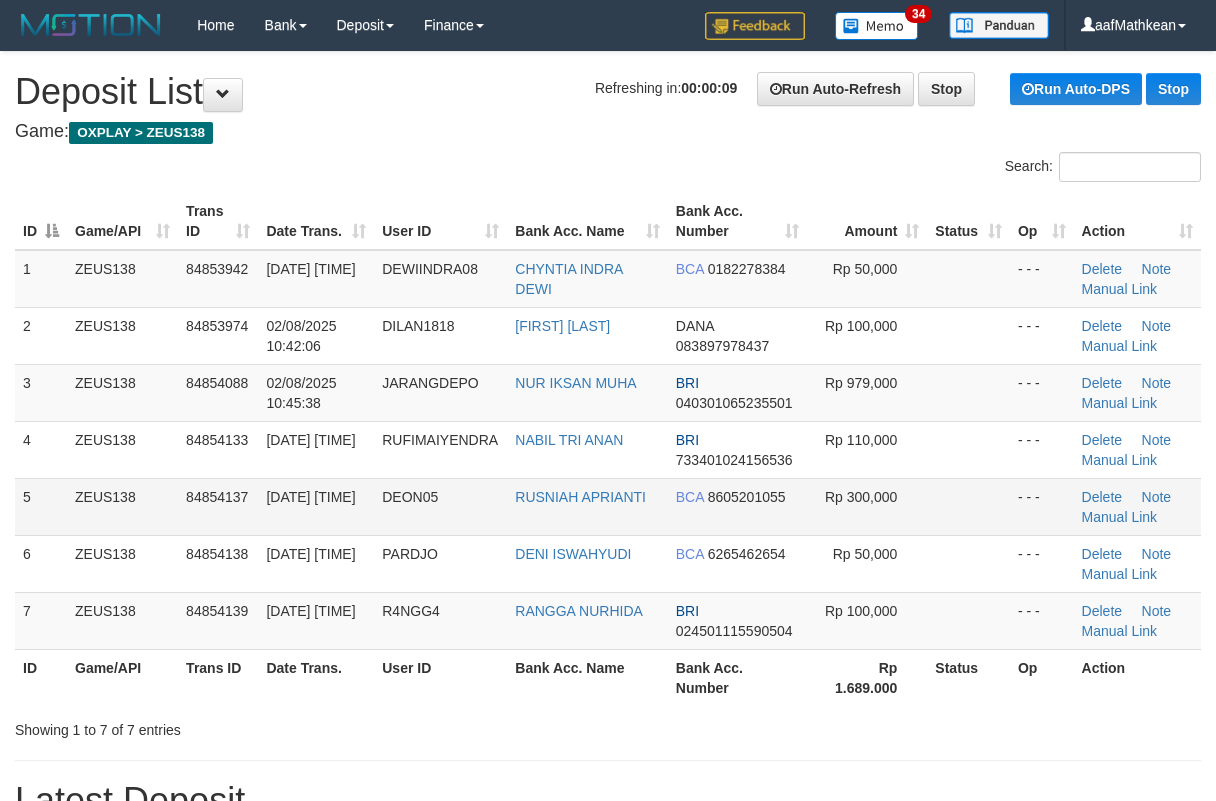 click on "1
ZEUS138
84853942
[DATE] [TIME]
DEWIINDRA08
CHYNTIA INDRA DEWI
BCA
0182278384
Rp 50,000
- - -
Delete
Note
Manual Link
2
ZEUS138
84853974
[DATE] [TIME]
DILAN1818
BAKTI SETIAWAN
DANA
[PHONE]
Rp 100,000
- - -
Delete
Note
Manual Link
3
BRI" at bounding box center [608, 450] 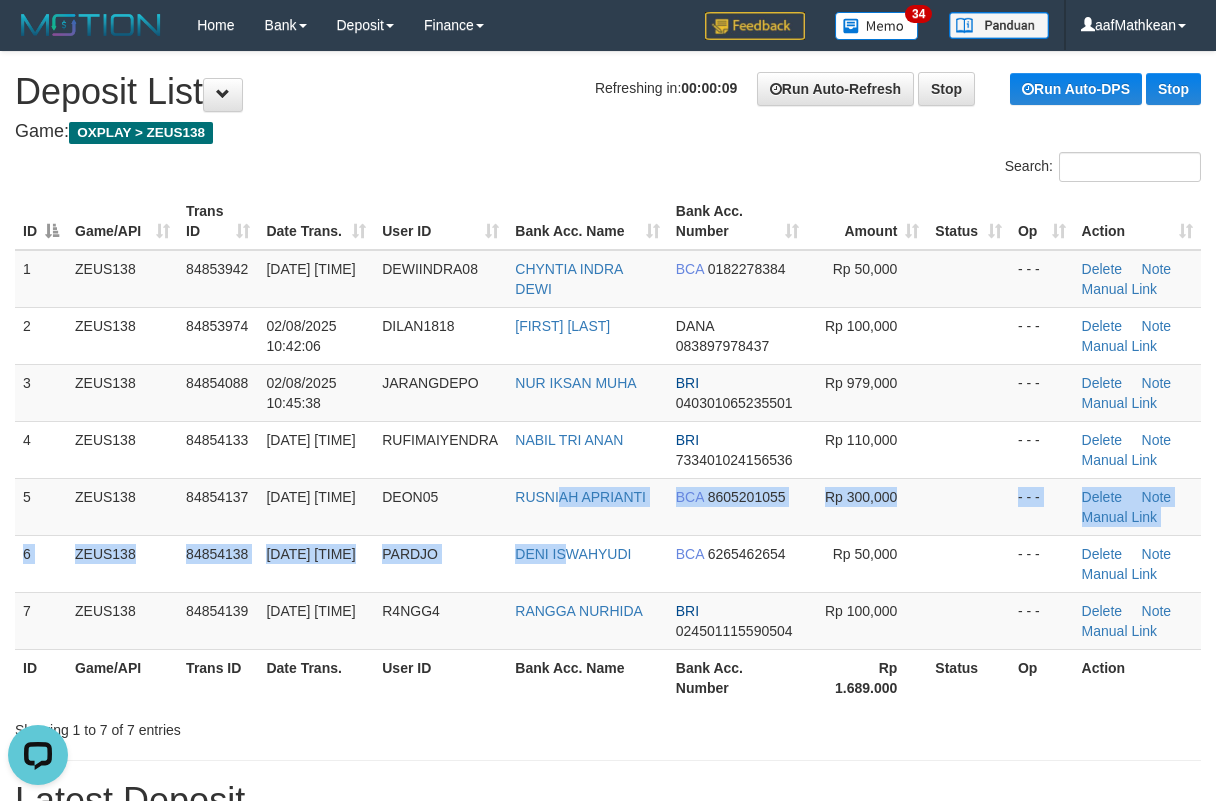 scroll, scrollTop: 0, scrollLeft: 0, axis: both 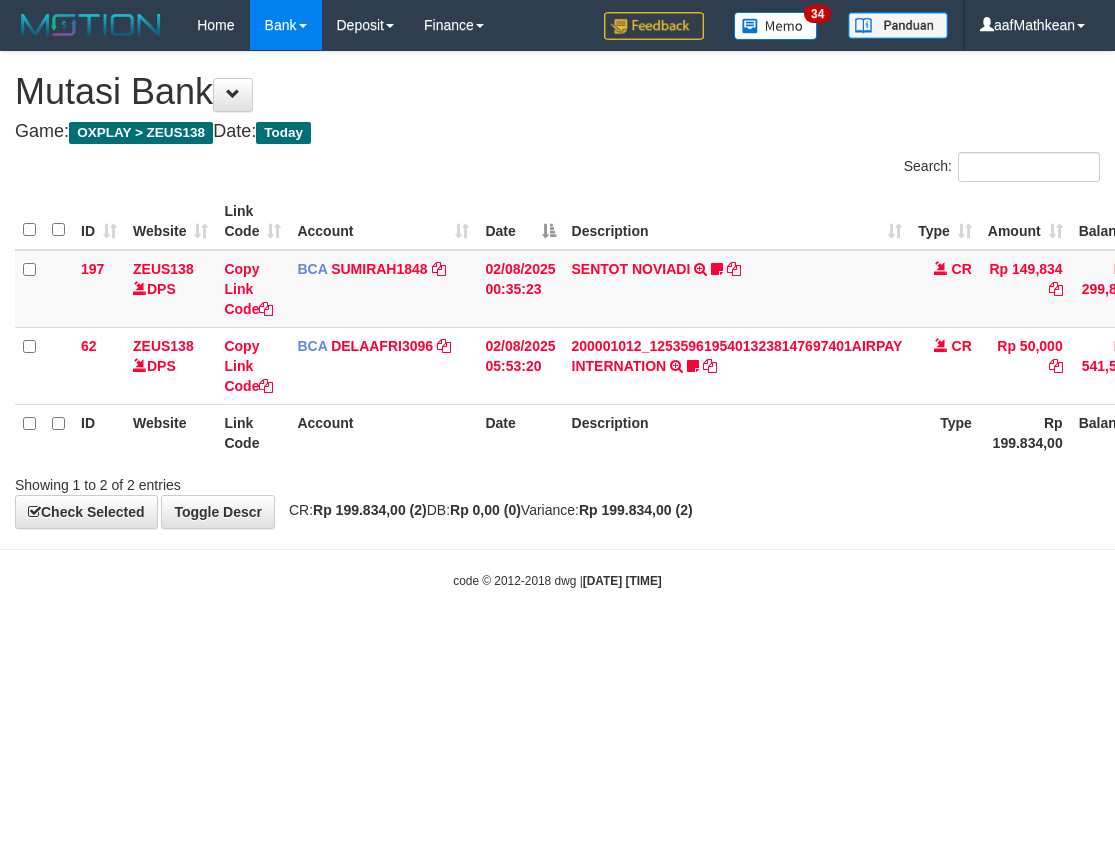 click on "Toggle navigation
Home
Bank
Account List
Load
By Website
Group
[OXPLAY]													ZEUS138
By Load Group (DPS)
Sync" at bounding box center [557, 320] 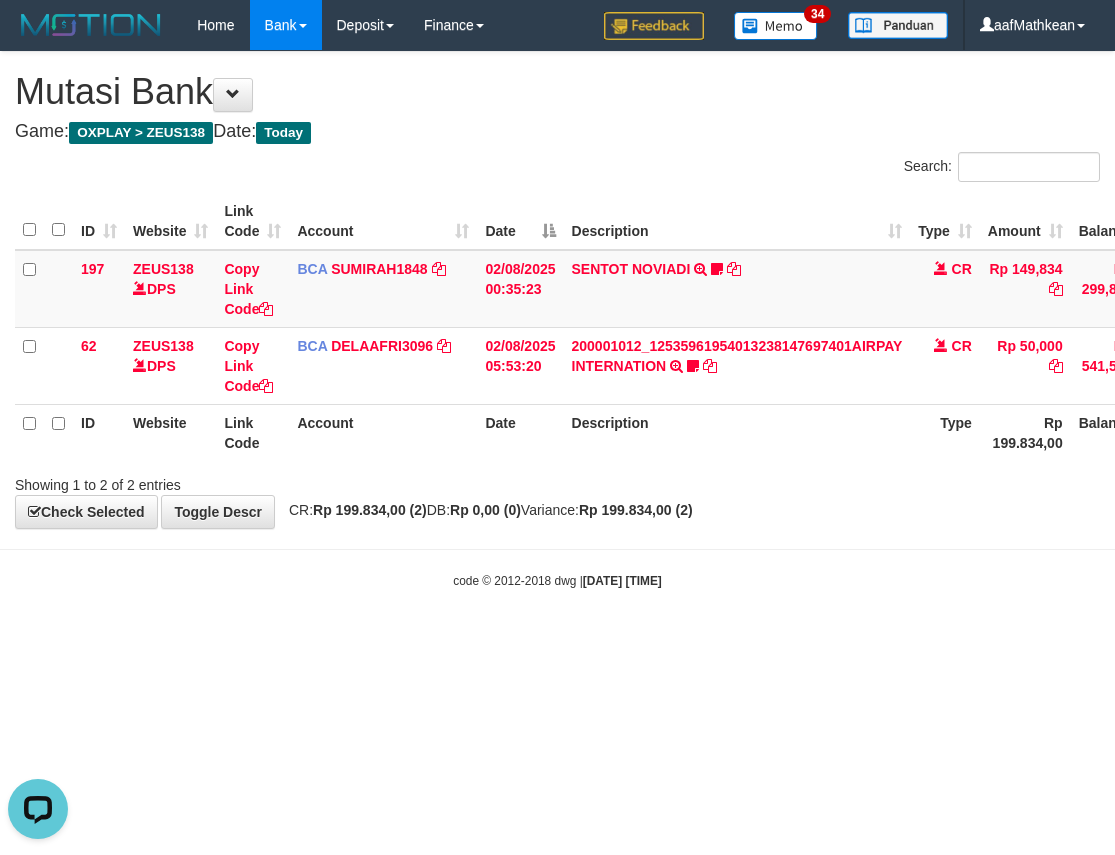 scroll, scrollTop: 0, scrollLeft: 0, axis: both 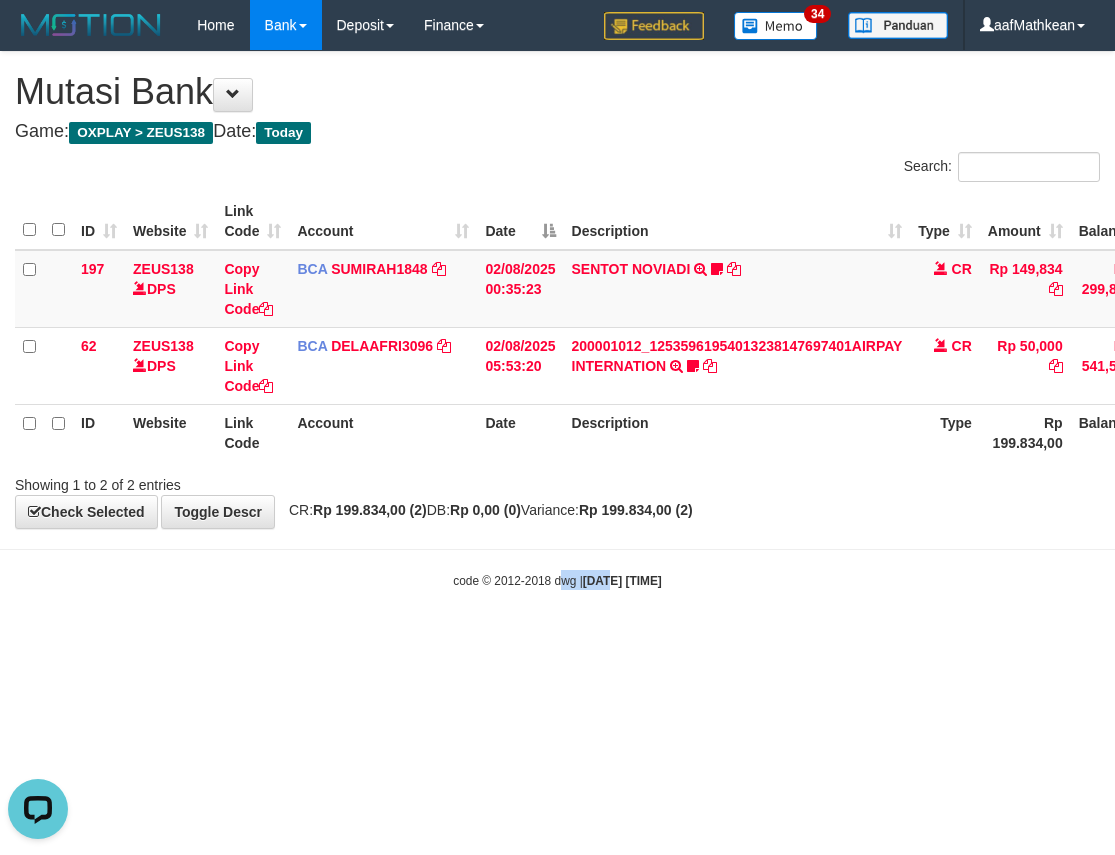 drag, startPoint x: 551, startPoint y: 675, endPoint x: 598, endPoint y: 664, distance: 48.270073 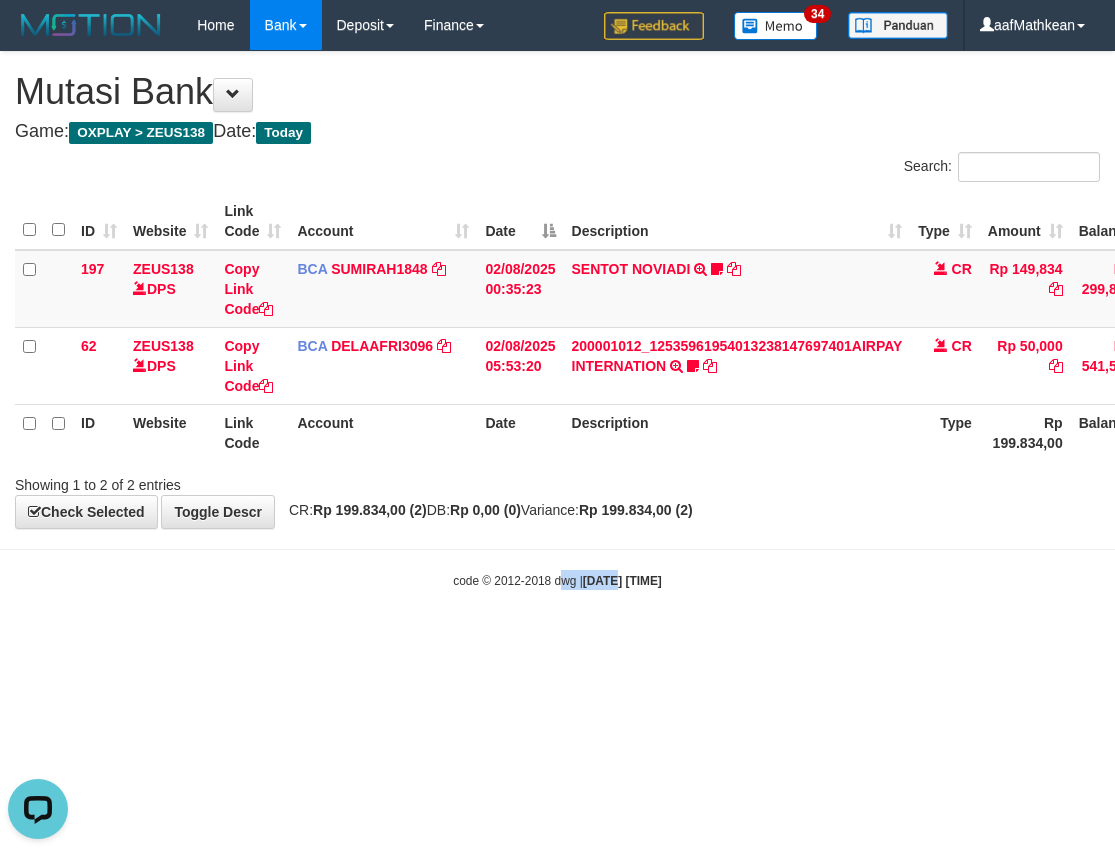 click on "Toggle navigation
Home
Bank
Account List
Load
By Website
Group
[OXPLAY]													ZEUS138
By Load Group (DPS)
Sync" at bounding box center (557, 320) 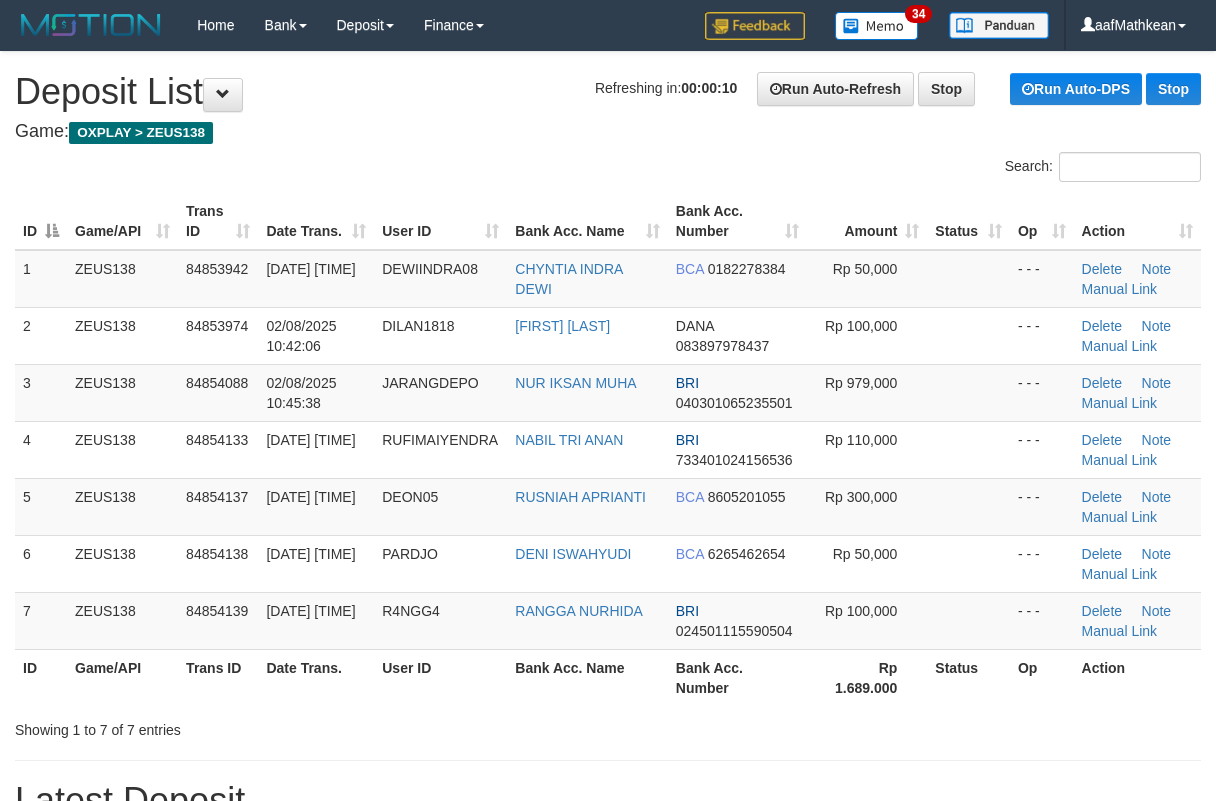 scroll, scrollTop: 0, scrollLeft: 0, axis: both 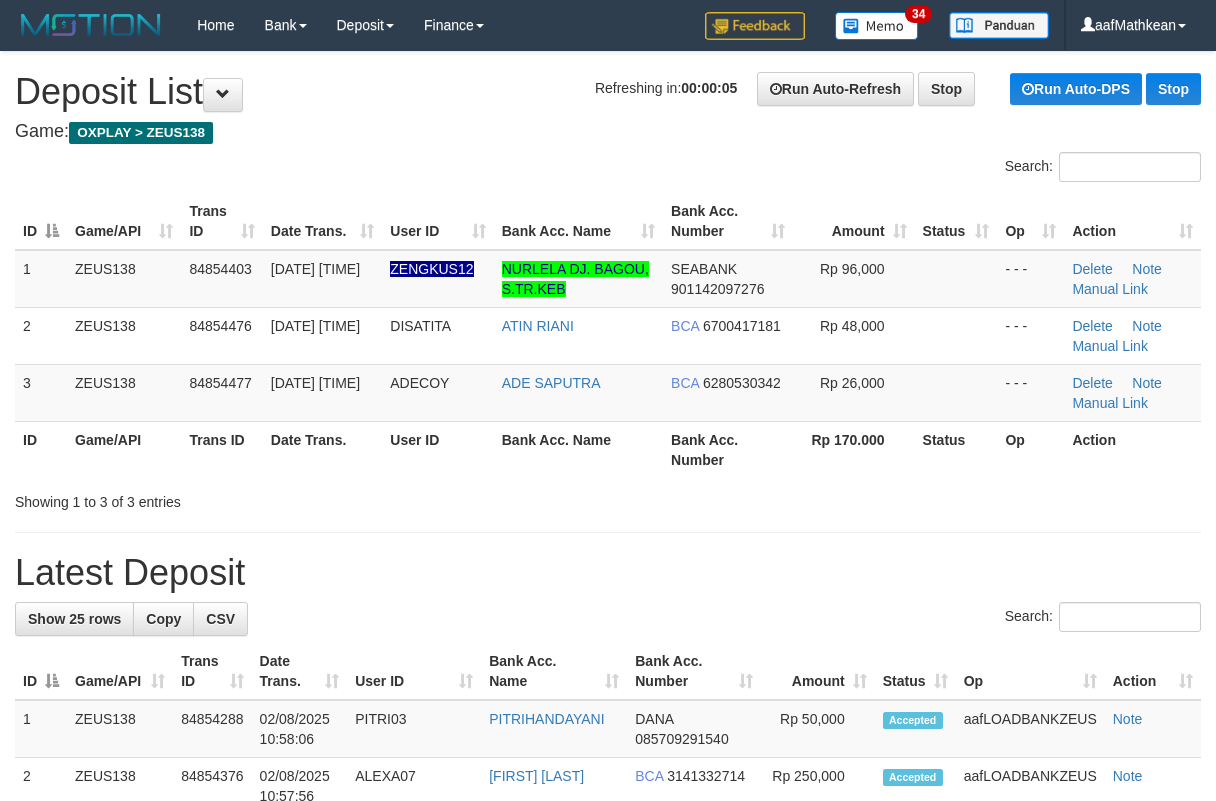 click on "Toggle navigation
Home
Bank
Account List
Load
By Website
Group
[OXPLAY]													ZEUS138
By Load Group (DPS)
Sync" at bounding box center (608, 1185) 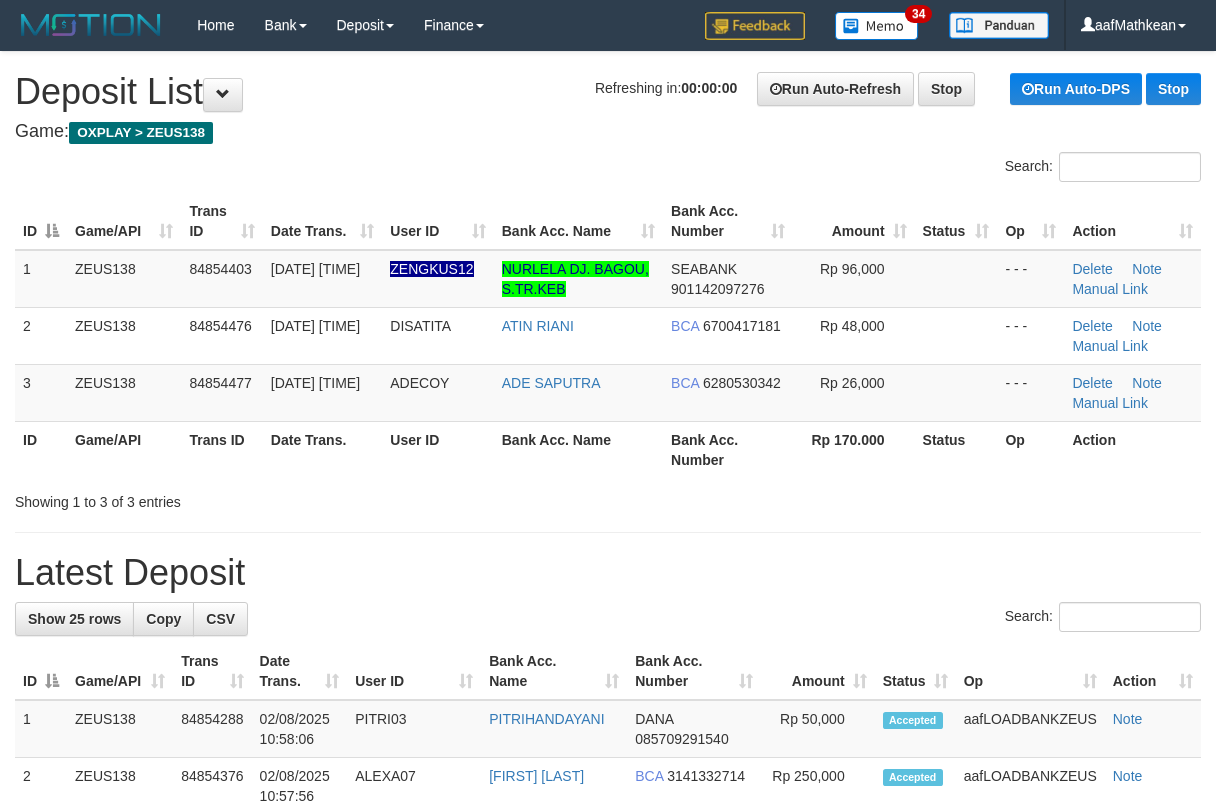scroll, scrollTop: 0, scrollLeft: 0, axis: both 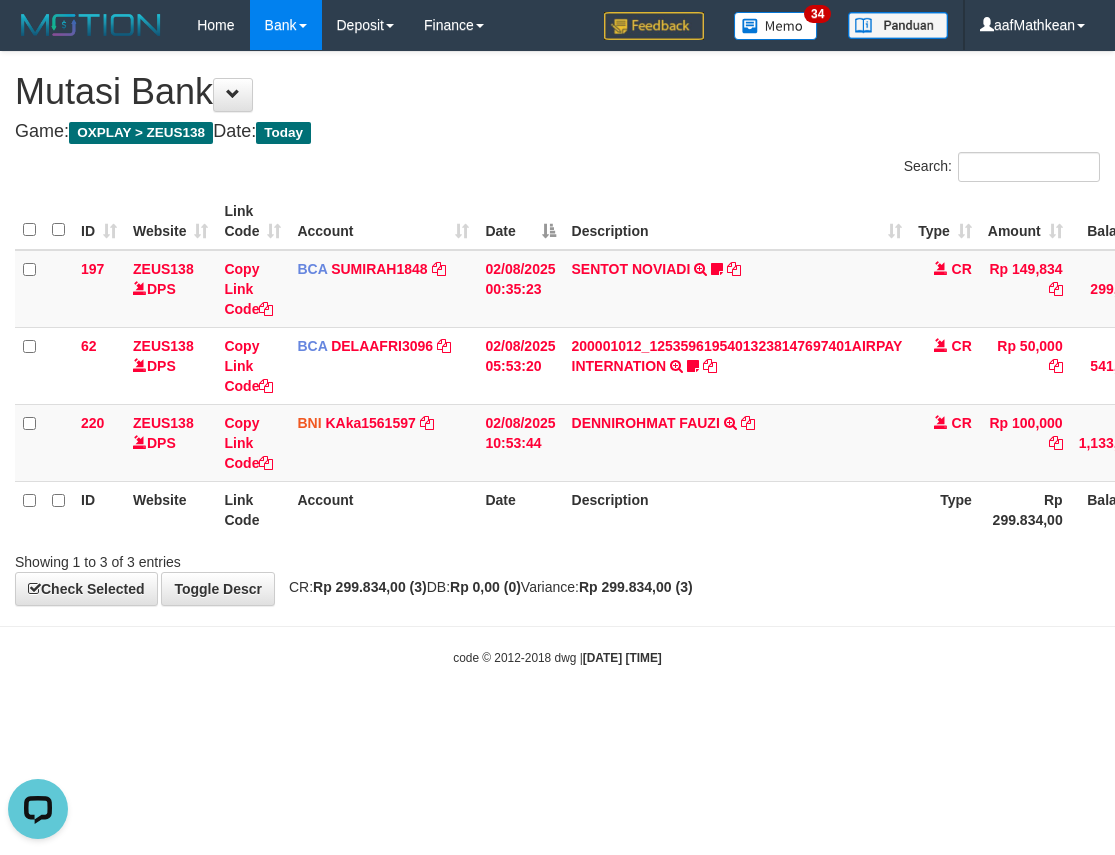click on "Toggle navigation
Home
Bank
Account List
Load
By Website
Group
[OXPLAY]													ZEUS138
By Load Group (DPS)" at bounding box center [557, 358] 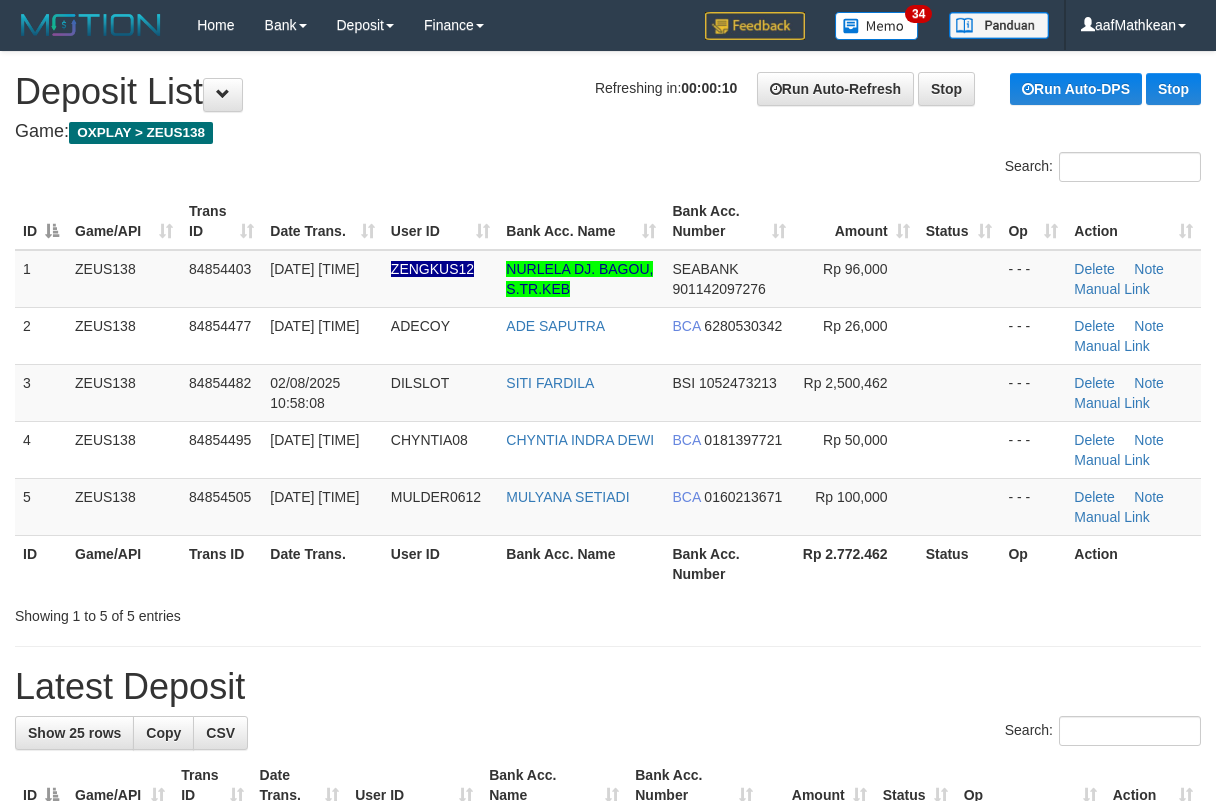 scroll, scrollTop: 0, scrollLeft: 0, axis: both 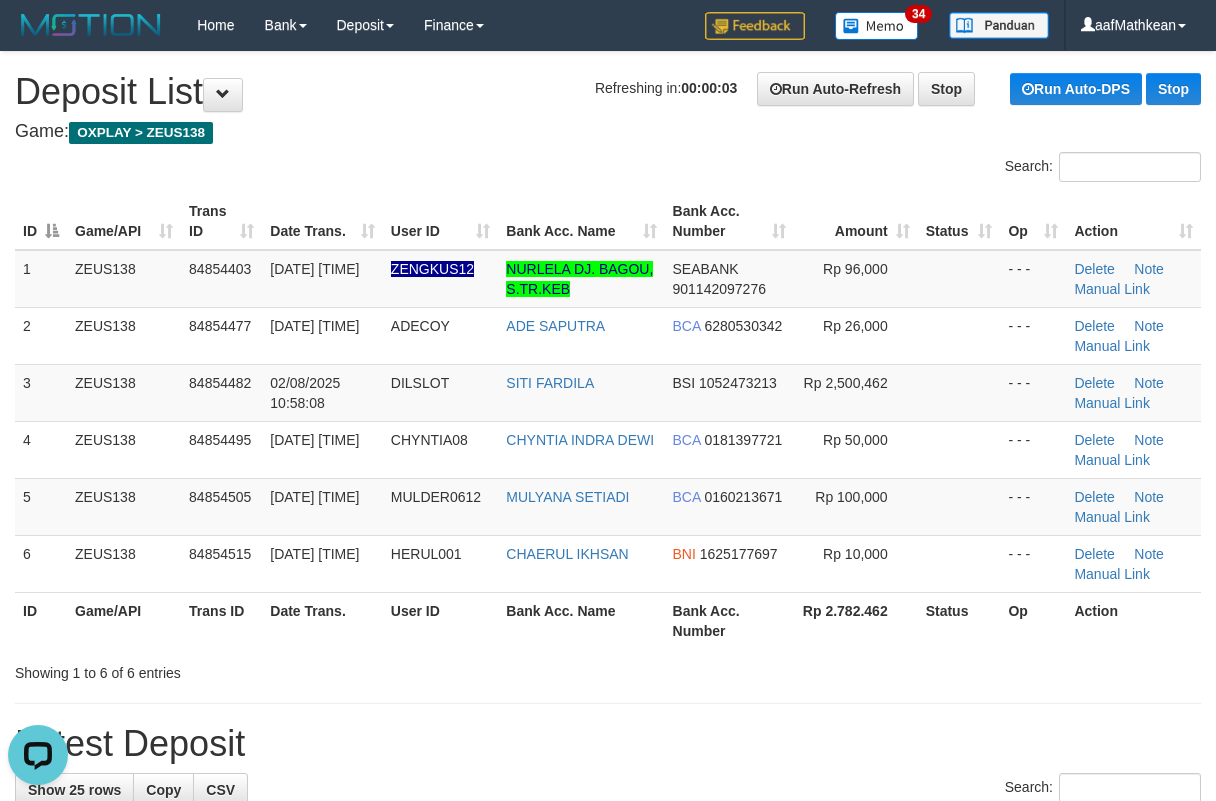 click on "Search:" at bounding box center [608, 169] 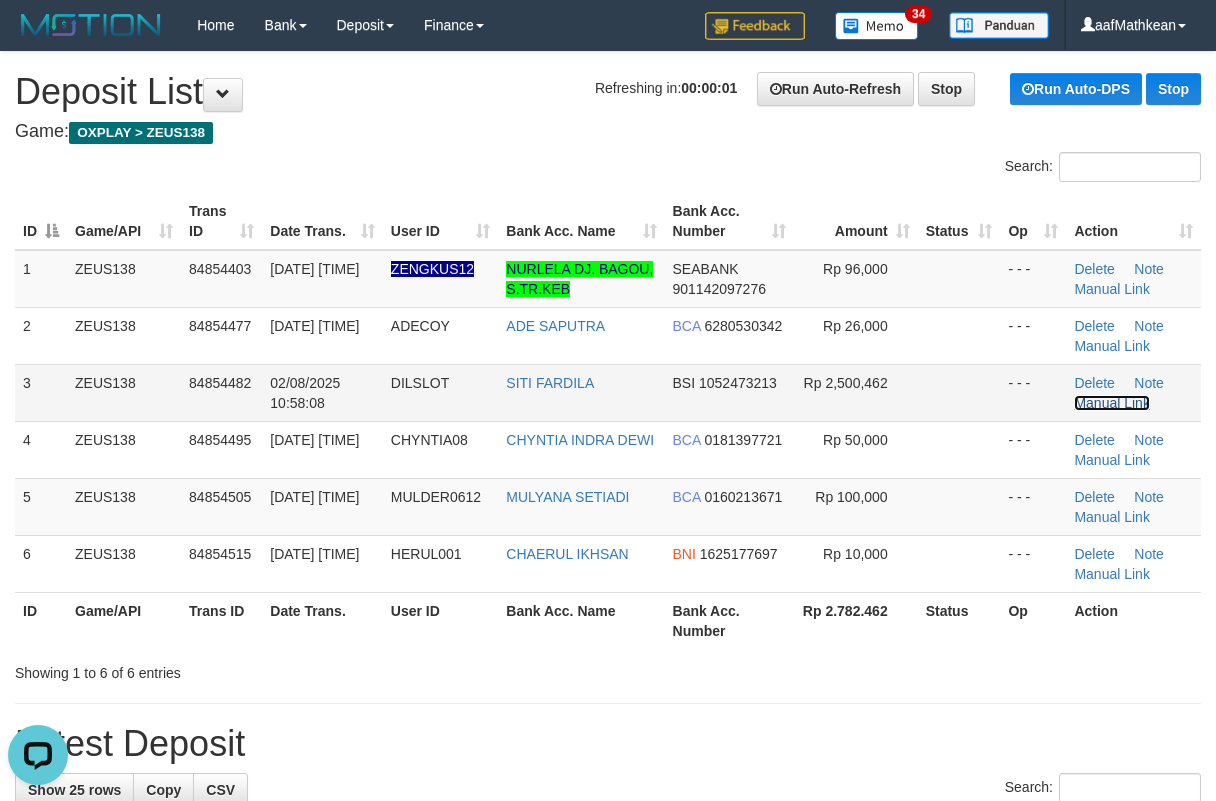 click on "Manual Link" at bounding box center (1112, 403) 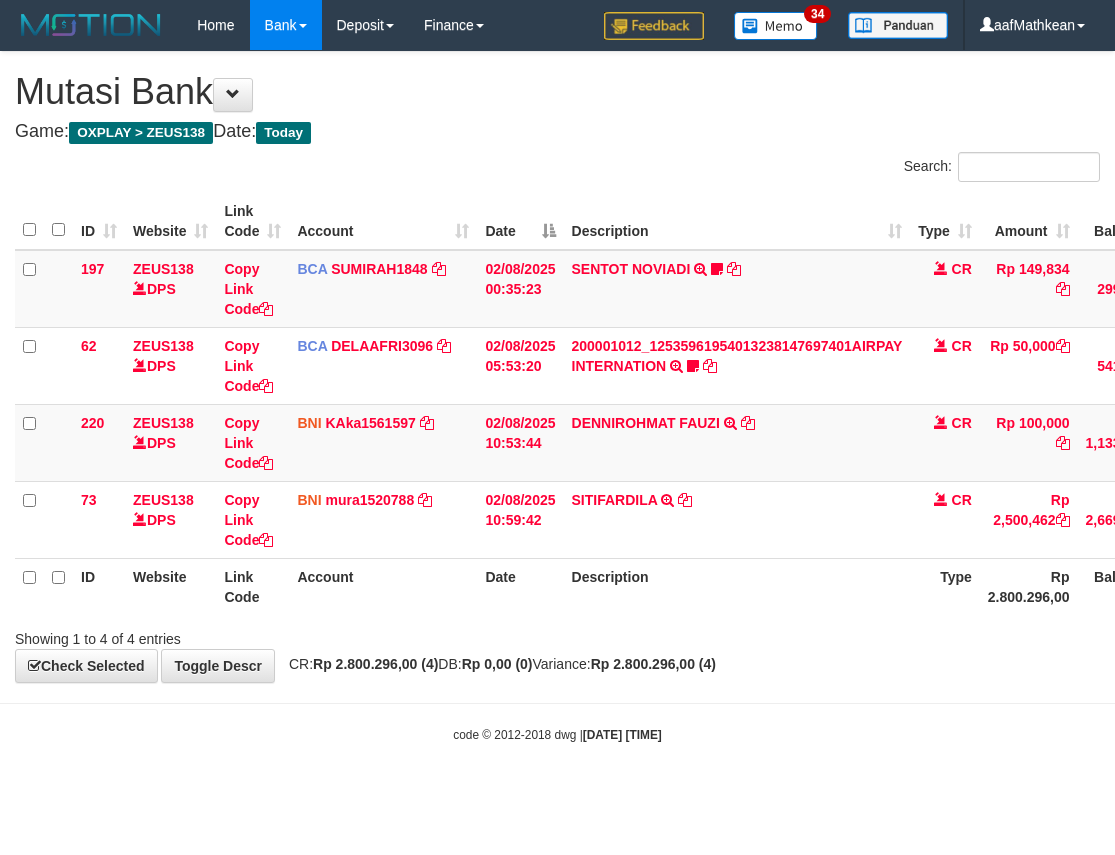 scroll, scrollTop: 0, scrollLeft: 0, axis: both 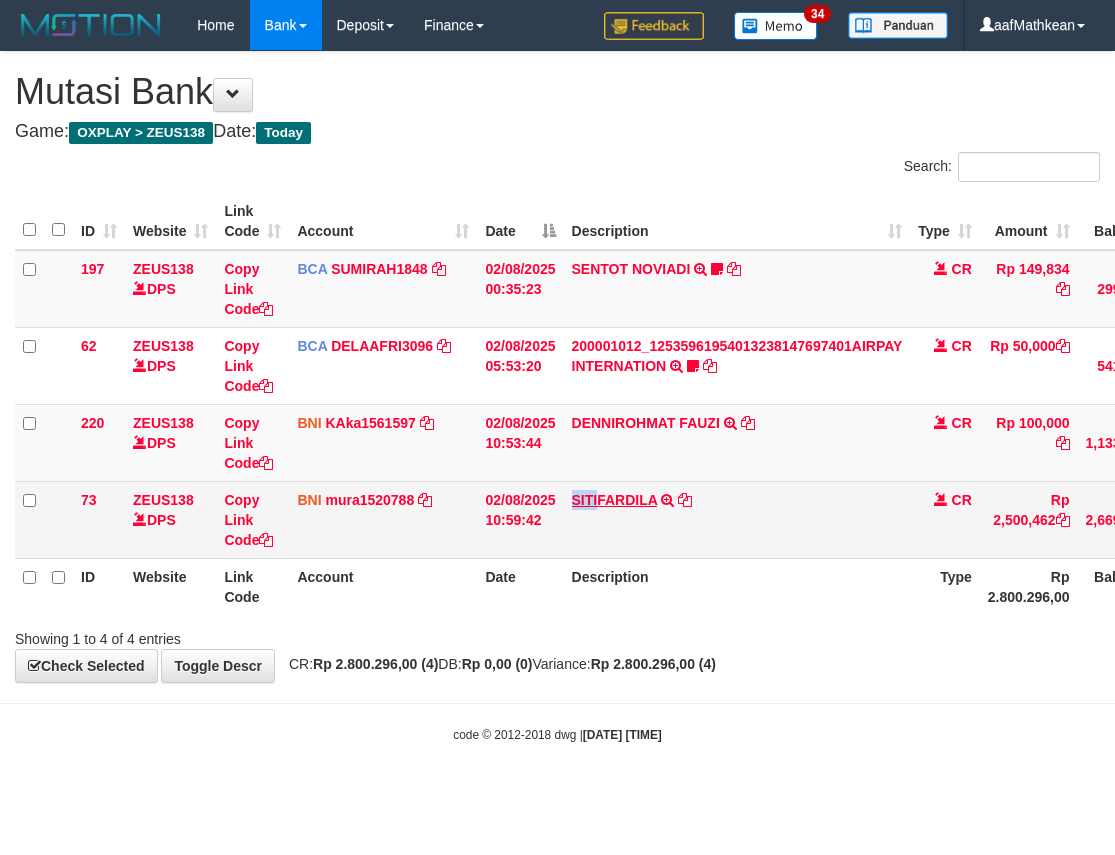 drag, startPoint x: 575, startPoint y: 485, endPoint x: 1109, endPoint y: 298, distance: 565.7959 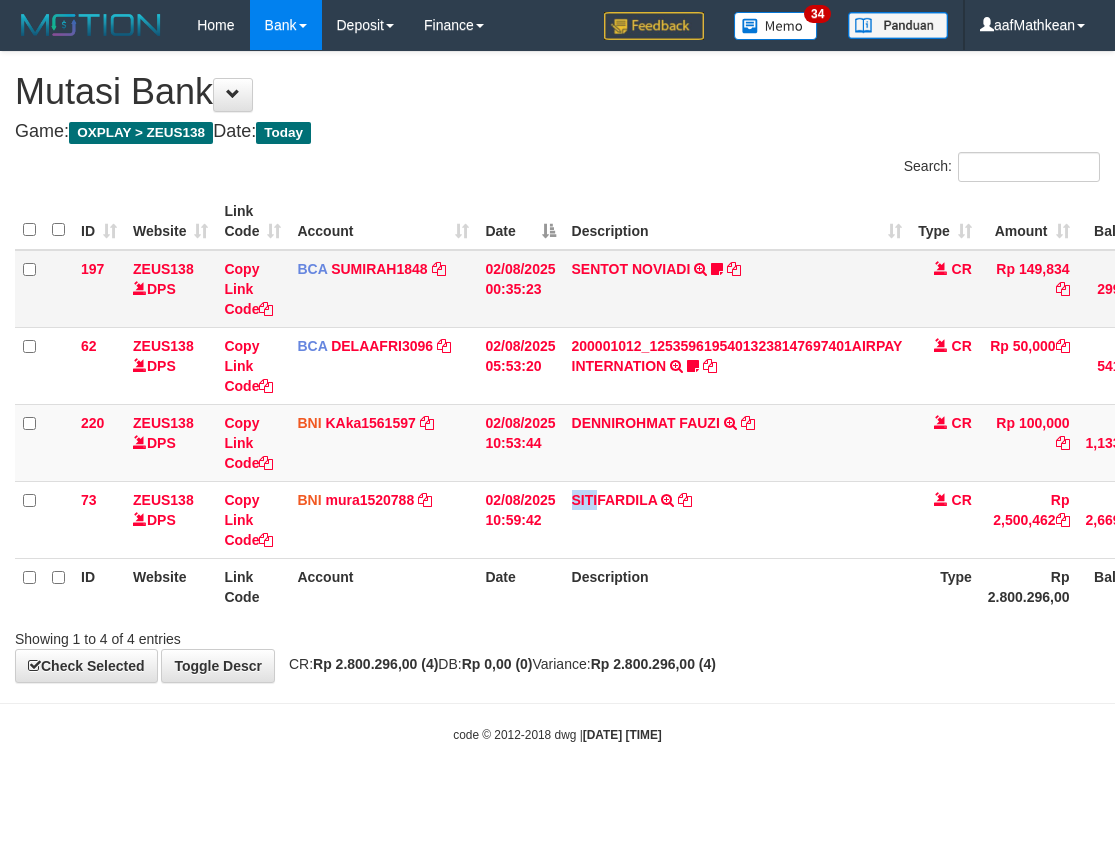 copy on "SITI" 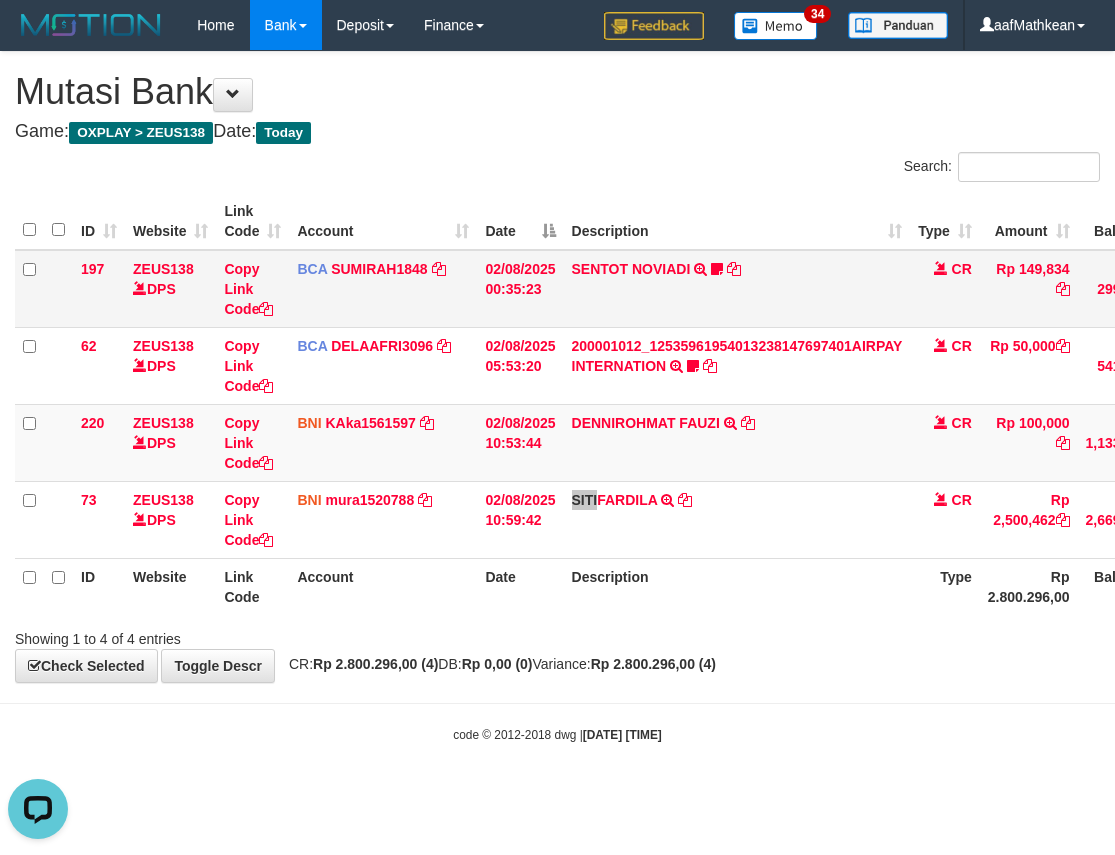 scroll, scrollTop: 0, scrollLeft: 0, axis: both 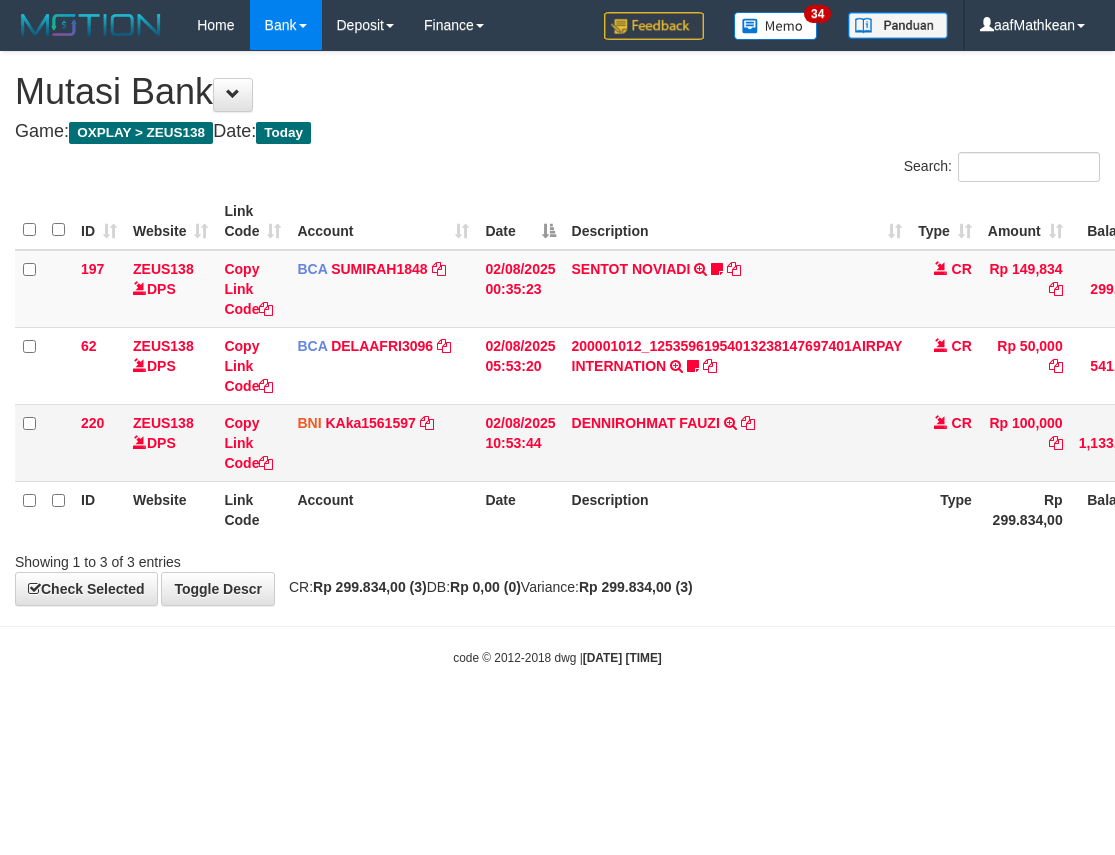 click on "DENNIROHMAT FAUZI         TRANSFER DARI DENNIROHMAT FAUZI" at bounding box center (737, 442) 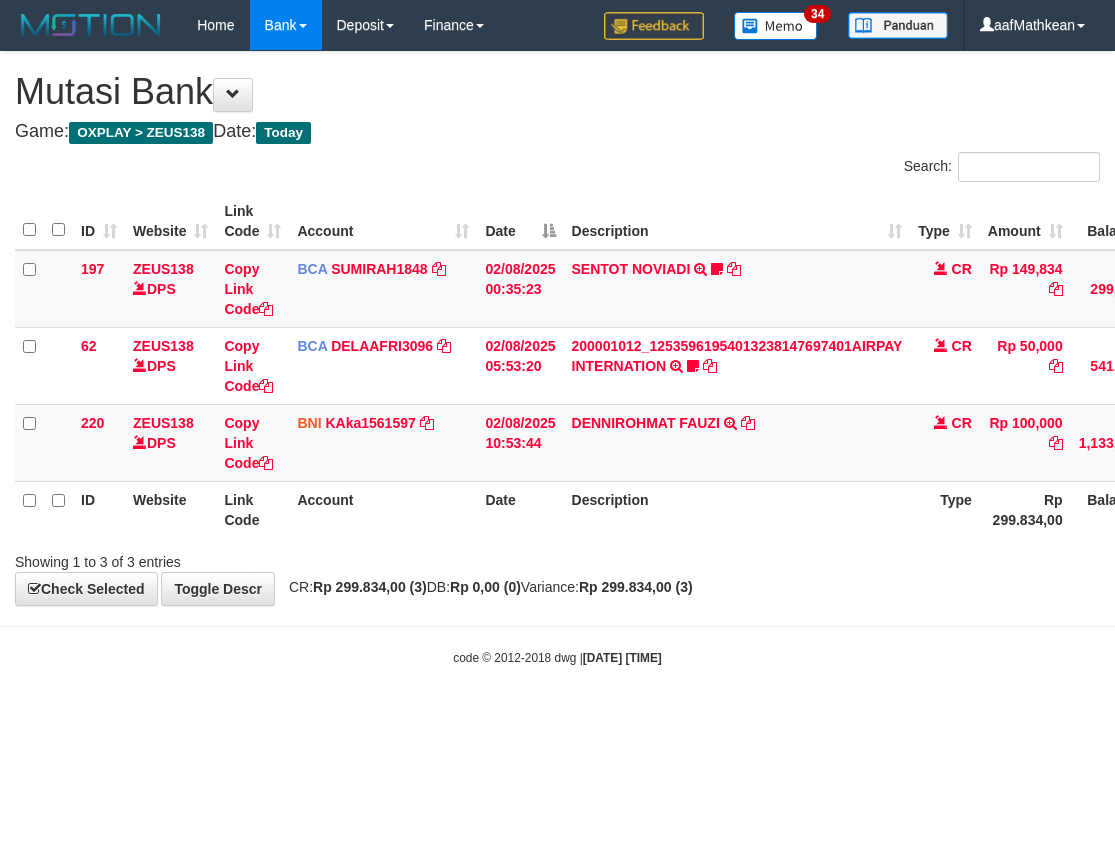 drag, startPoint x: 689, startPoint y: 514, endPoint x: 670, endPoint y: 521, distance: 20.248457 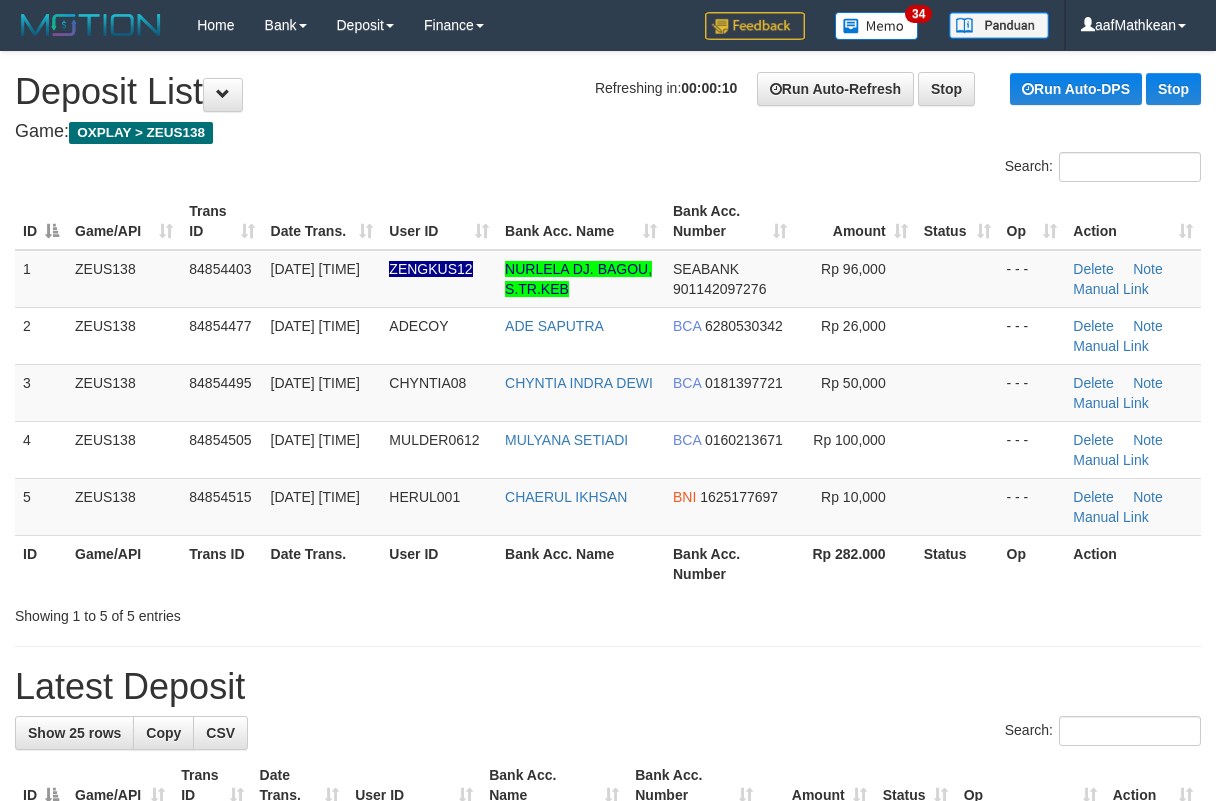 scroll, scrollTop: 0, scrollLeft: 0, axis: both 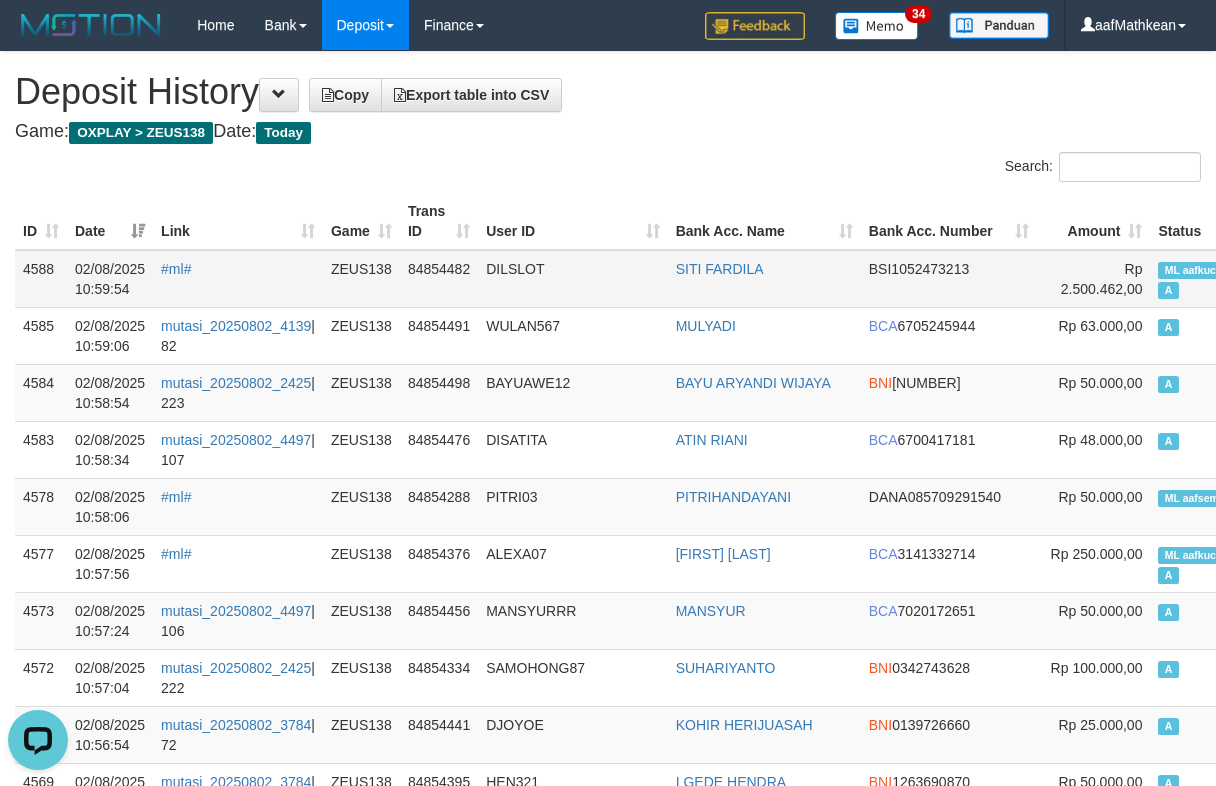 click on "SITI FARDILA" at bounding box center [764, 279] 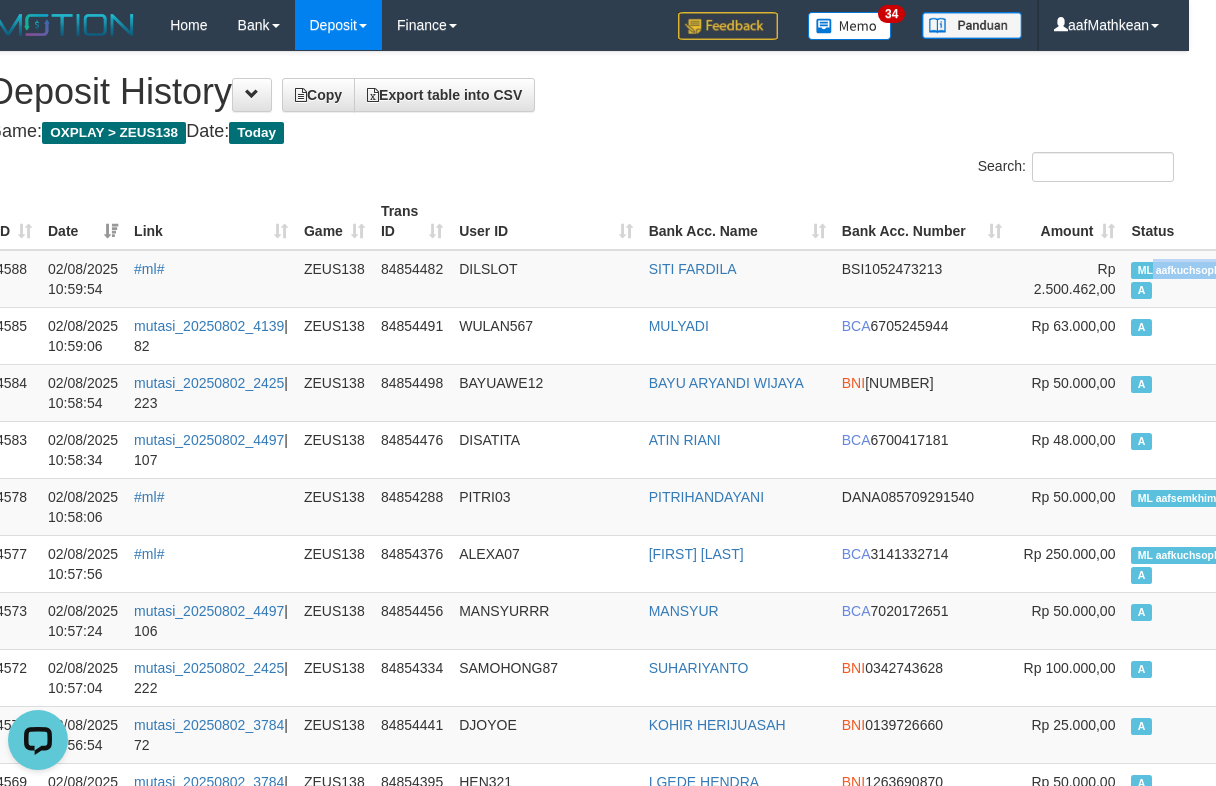 scroll, scrollTop: 0, scrollLeft: 176, axis: horizontal 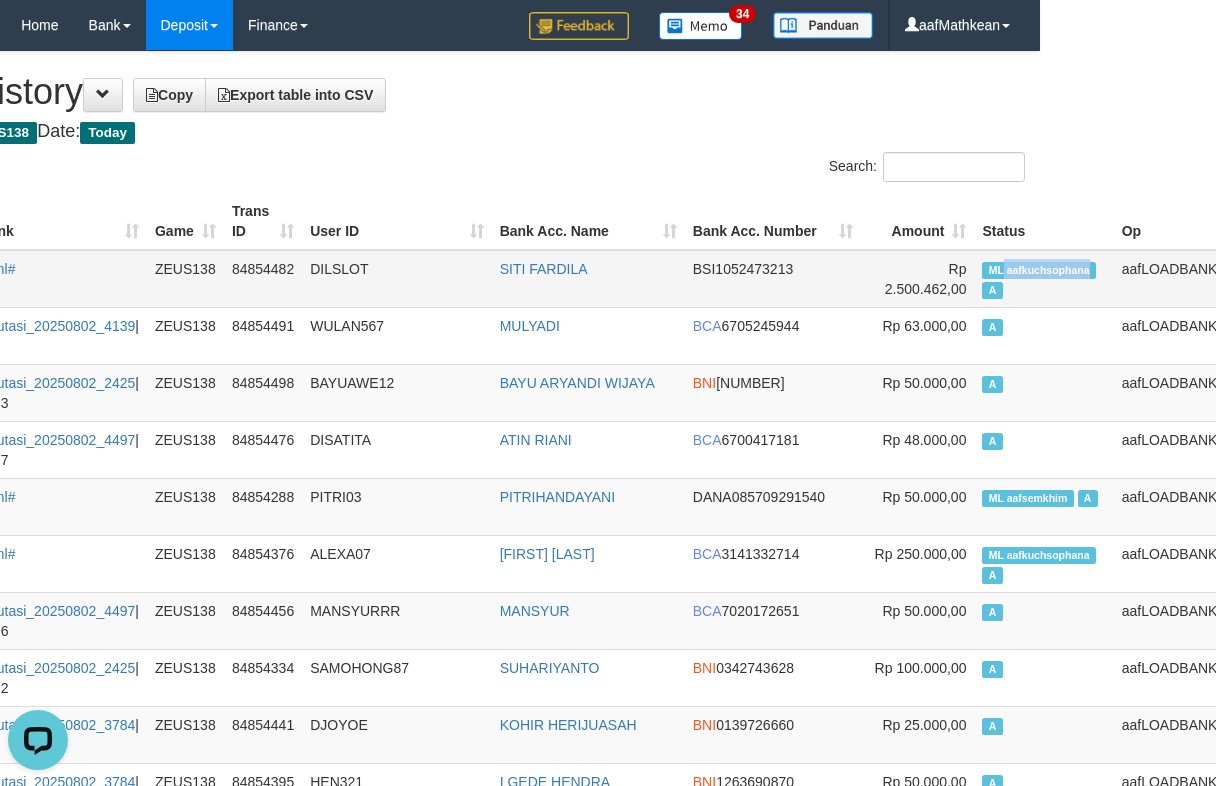 drag, startPoint x: 1155, startPoint y: 272, endPoint x: 1039, endPoint y: 278, distance: 116.15507 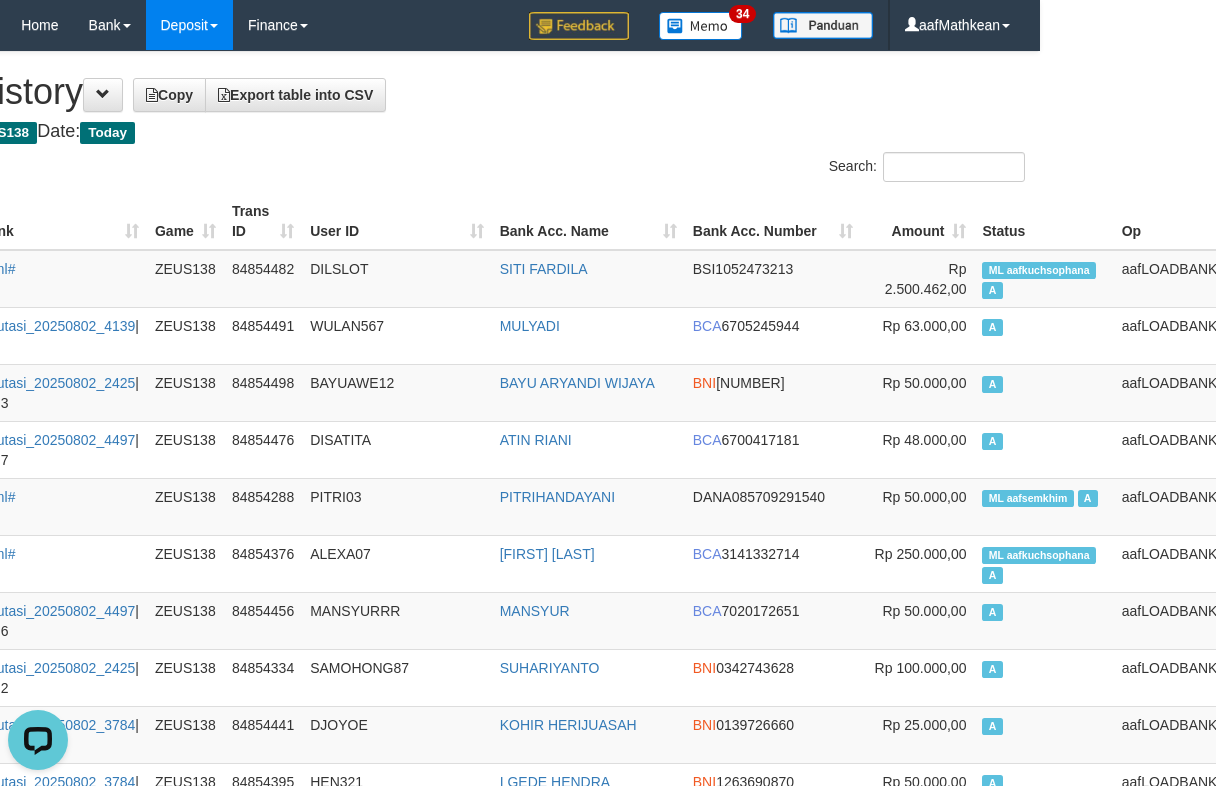scroll, scrollTop: 1758, scrollLeft: 176, axis: both 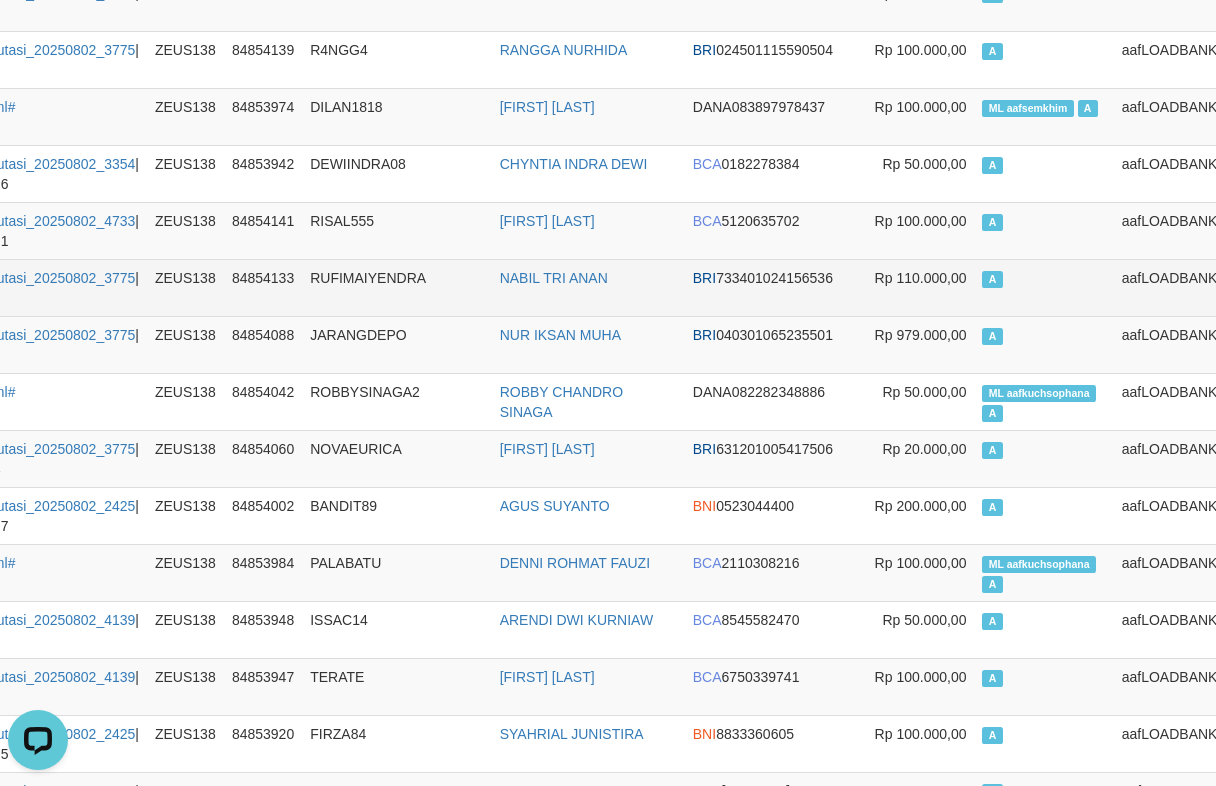 drag, startPoint x: 498, startPoint y: 264, endPoint x: 321, endPoint y: 122, distance: 226.92068 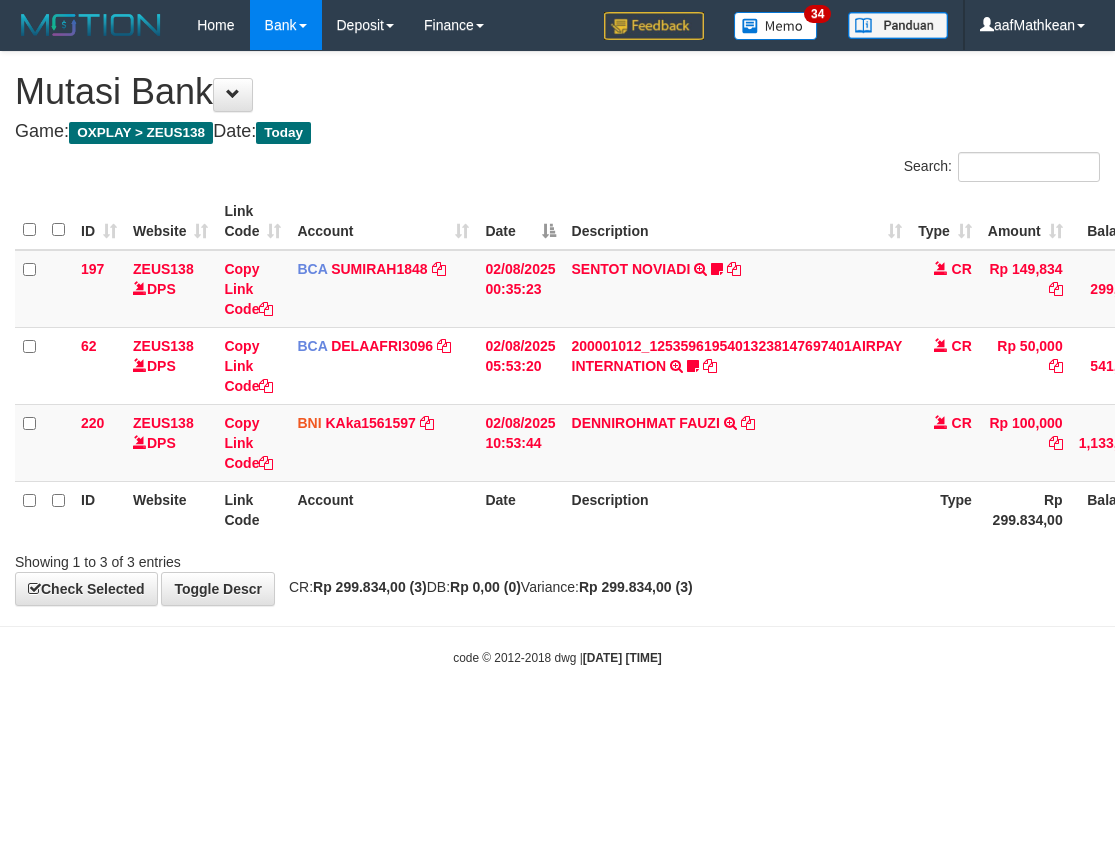scroll, scrollTop: 0, scrollLeft: 0, axis: both 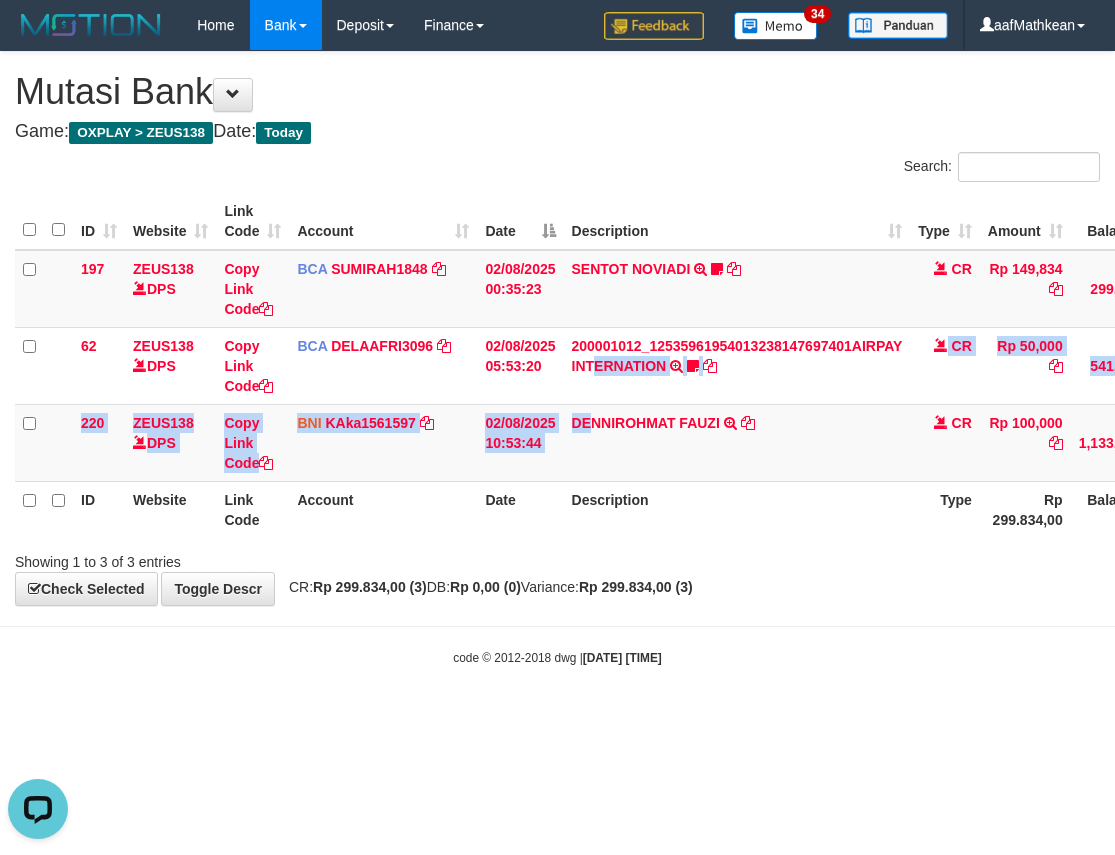 drag, startPoint x: 589, startPoint y: 473, endPoint x: 677, endPoint y: 558, distance: 122.34786 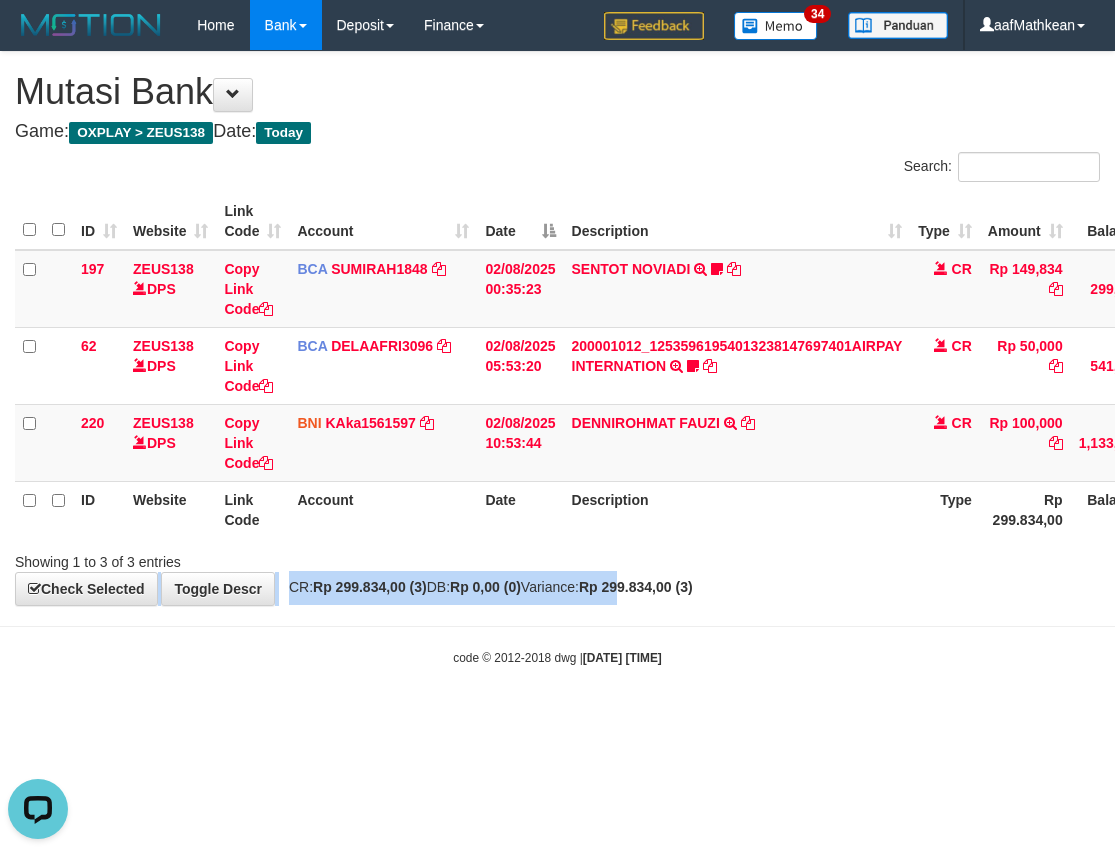 drag, startPoint x: 677, startPoint y: 558, endPoint x: 658, endPoint y: 613, distance: 58.189346 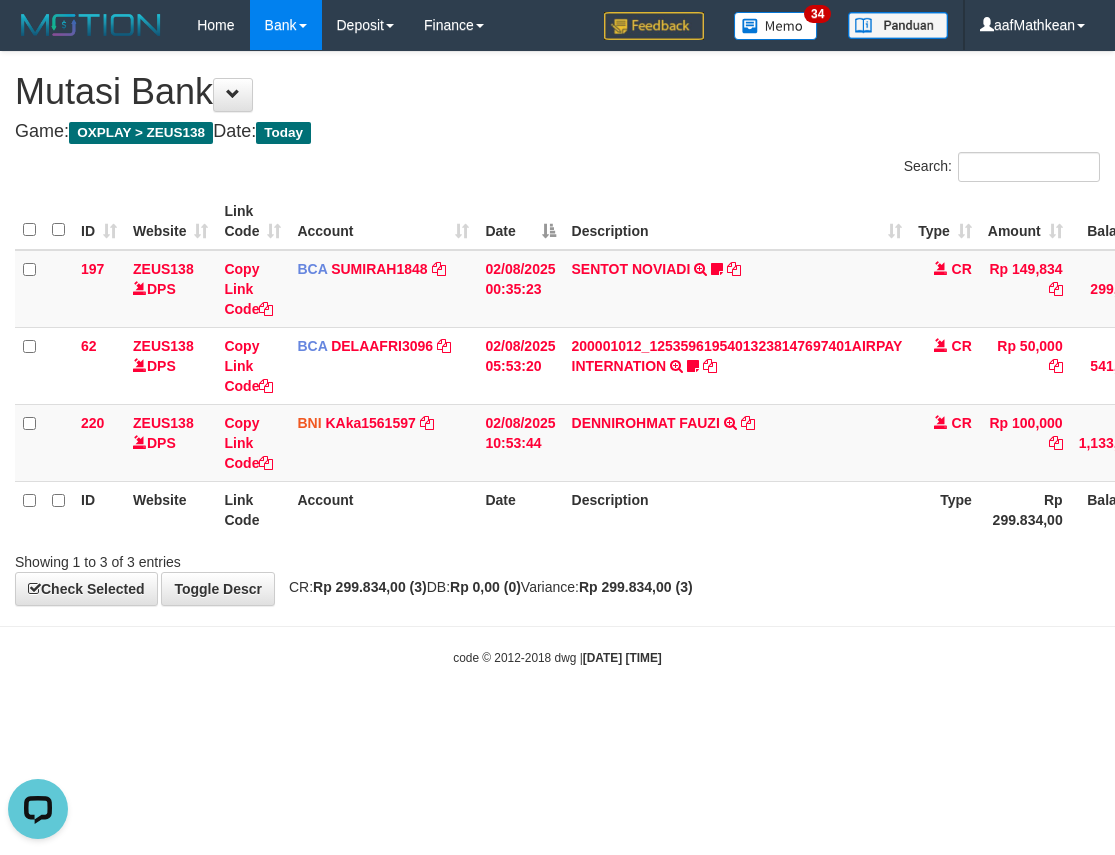 click on "Toggle navigation
Home
Bank
Account List
Load
By Website
Group
[OXPLAY]													ZEUS138
By Load Group (DPS)" at bounding box center [557, 358] 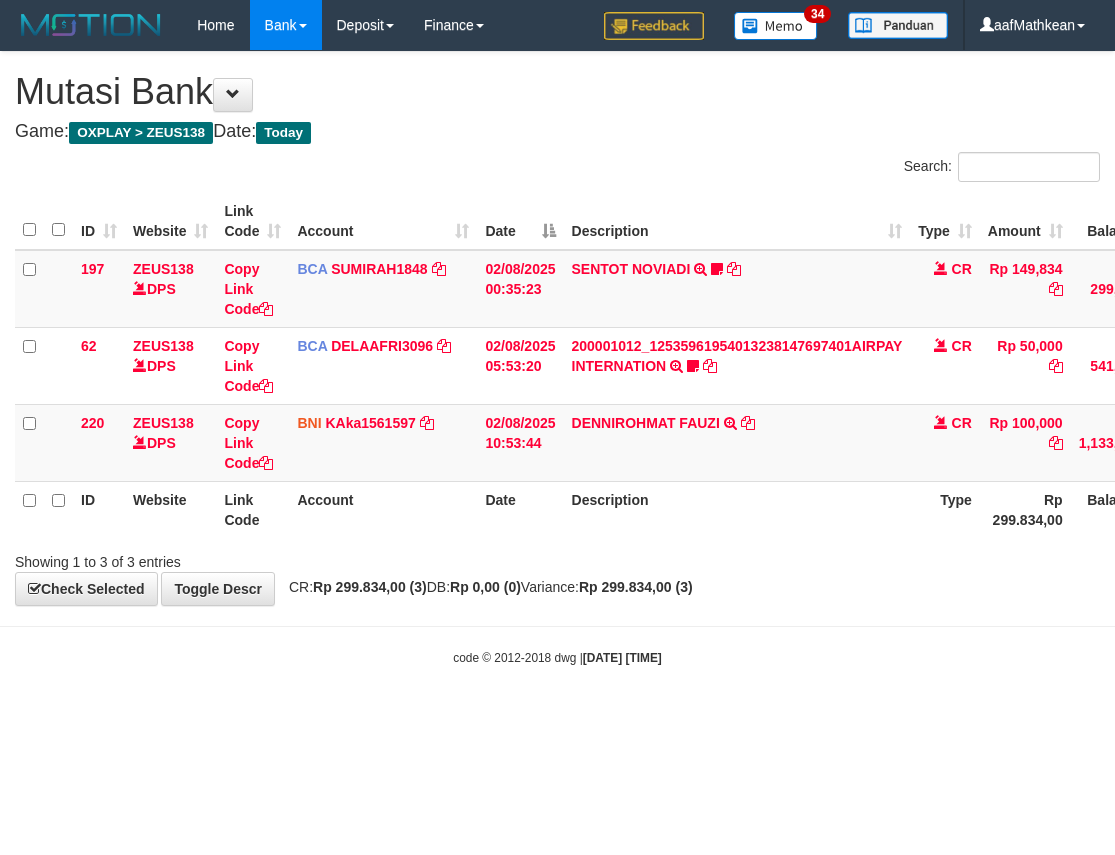 scroll, scrollTop: 0, scrollLeft: 0, axis: both 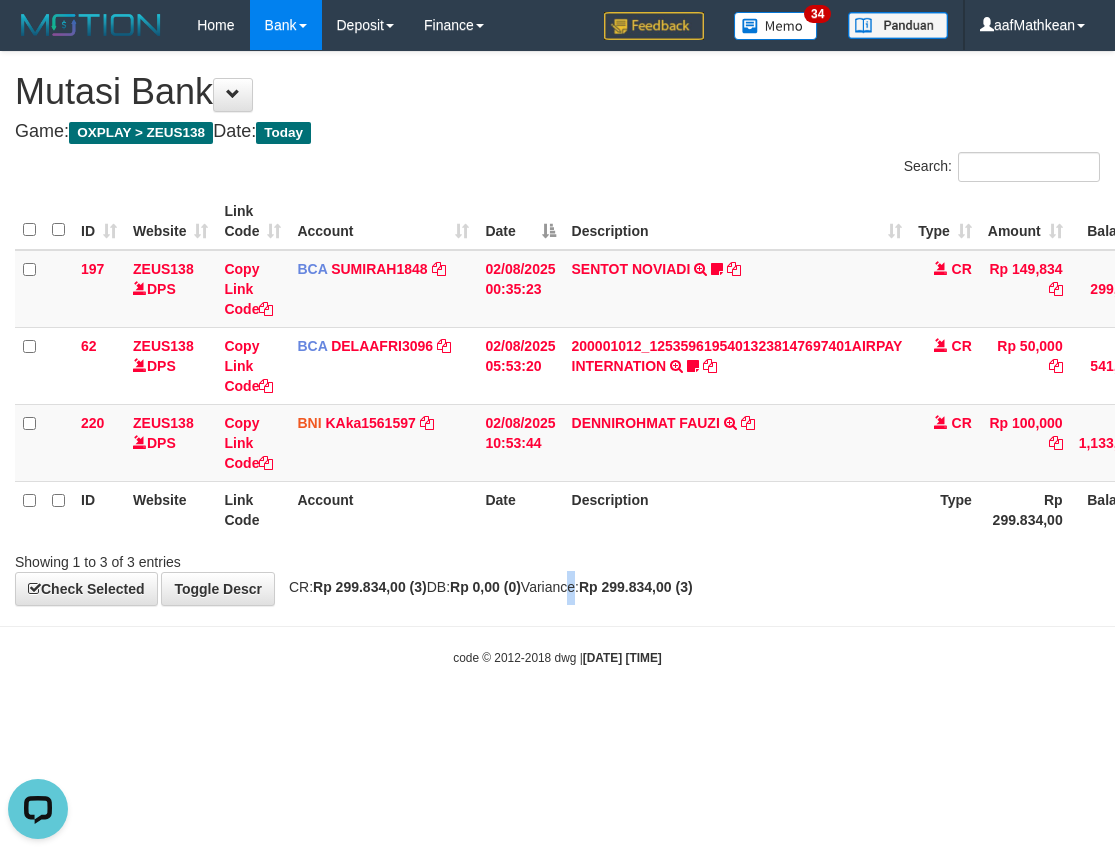 click on "**********" at bounding box center (557, 328) 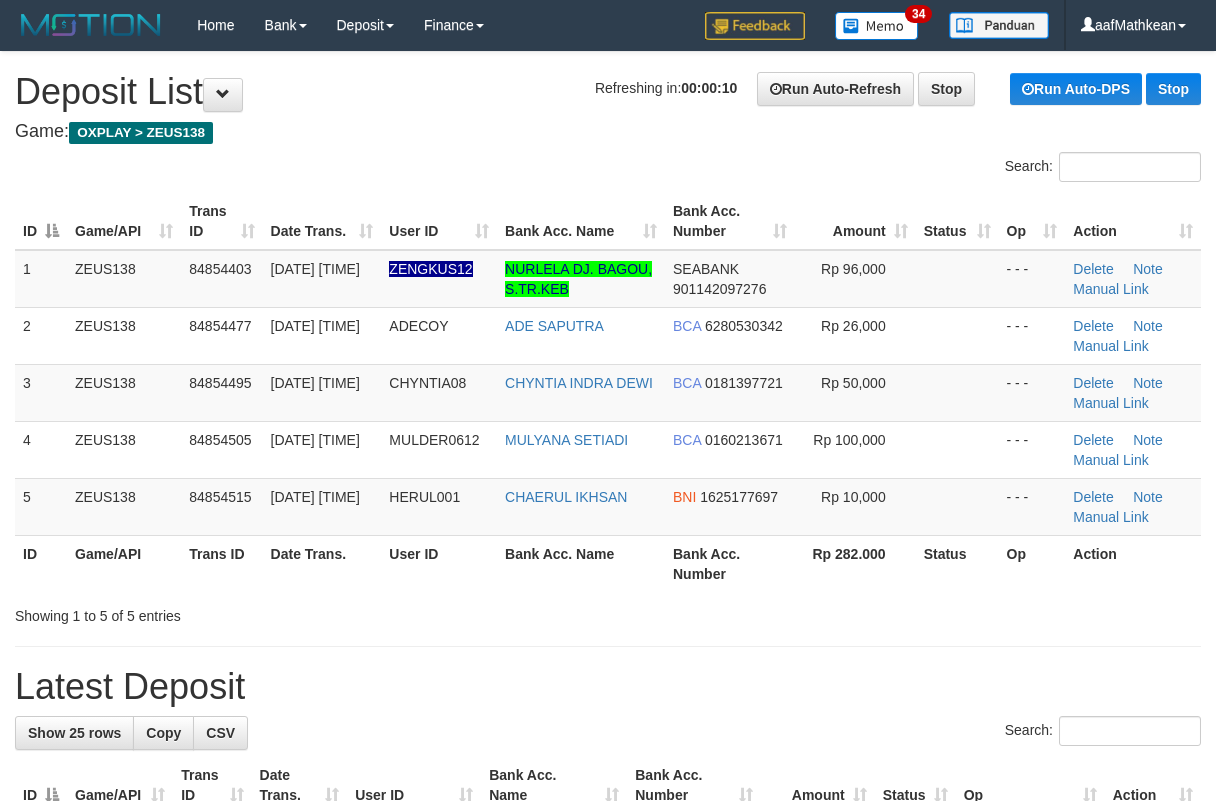 scroll, scrollTop: 0, scrollLeft: 0, axis: both 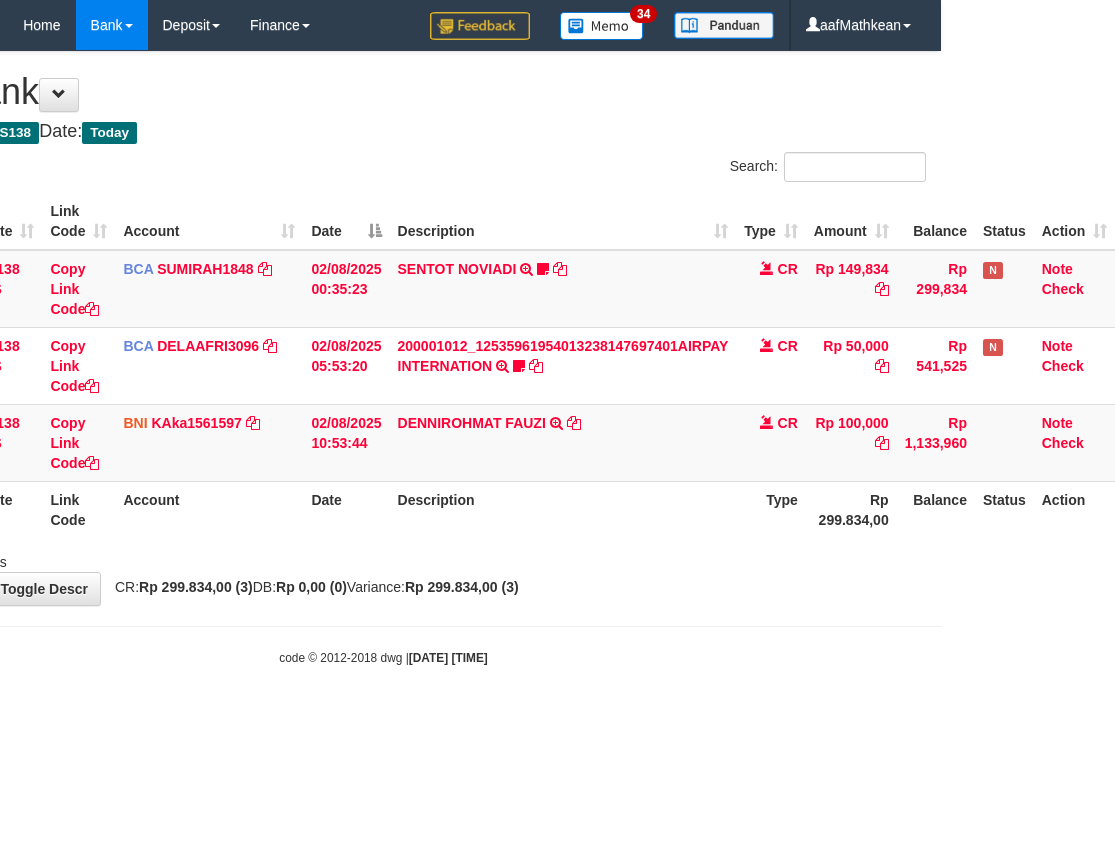click on "Toggle navigation
Home
Bank
Account List
Load
By Website
Group
[OXPLAY]													ZEUS138
By Load Group (DPS)" at bounding box center [383, 358] 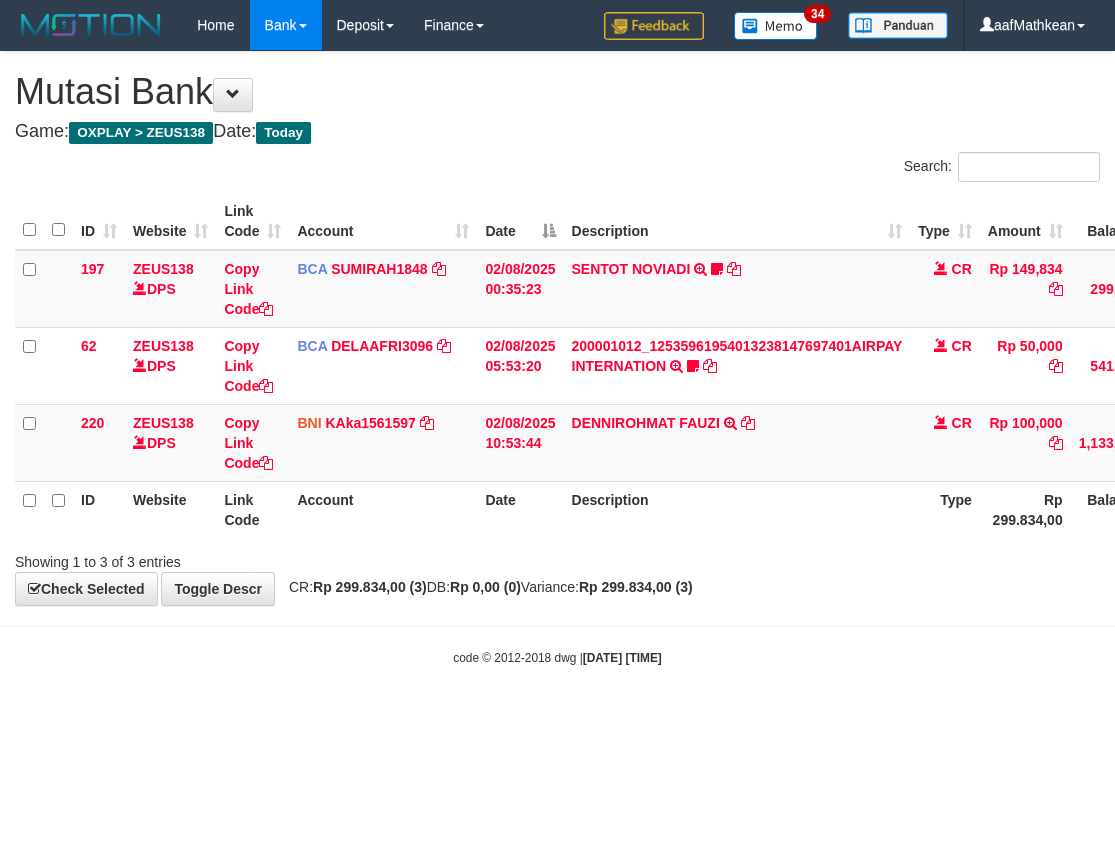 scroll, scrollTop: 0, scrollLeft: 174, axis: horizontal 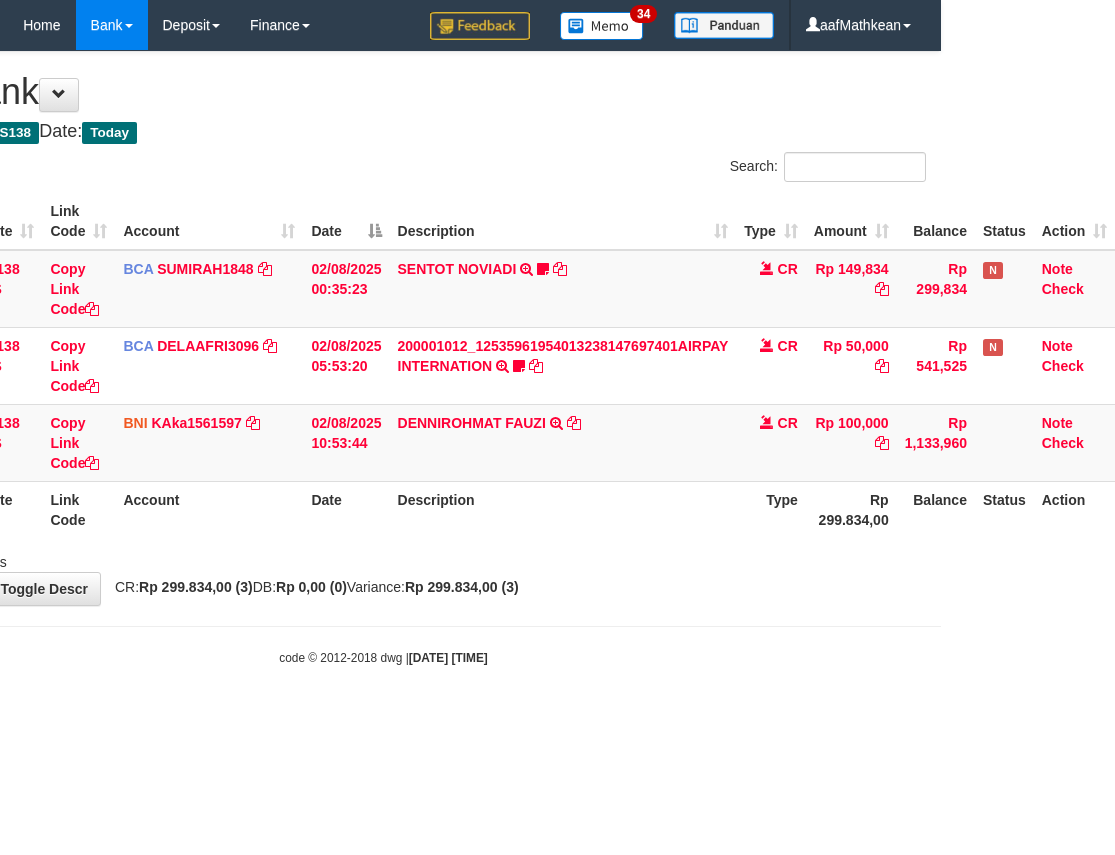 click on "Toggle navigation
Home
Bank
Account List
Load
By Website
Group
[OXPLAY]													ZEUS138
By Load Group (DPS)" at bounding box center [383, 358] 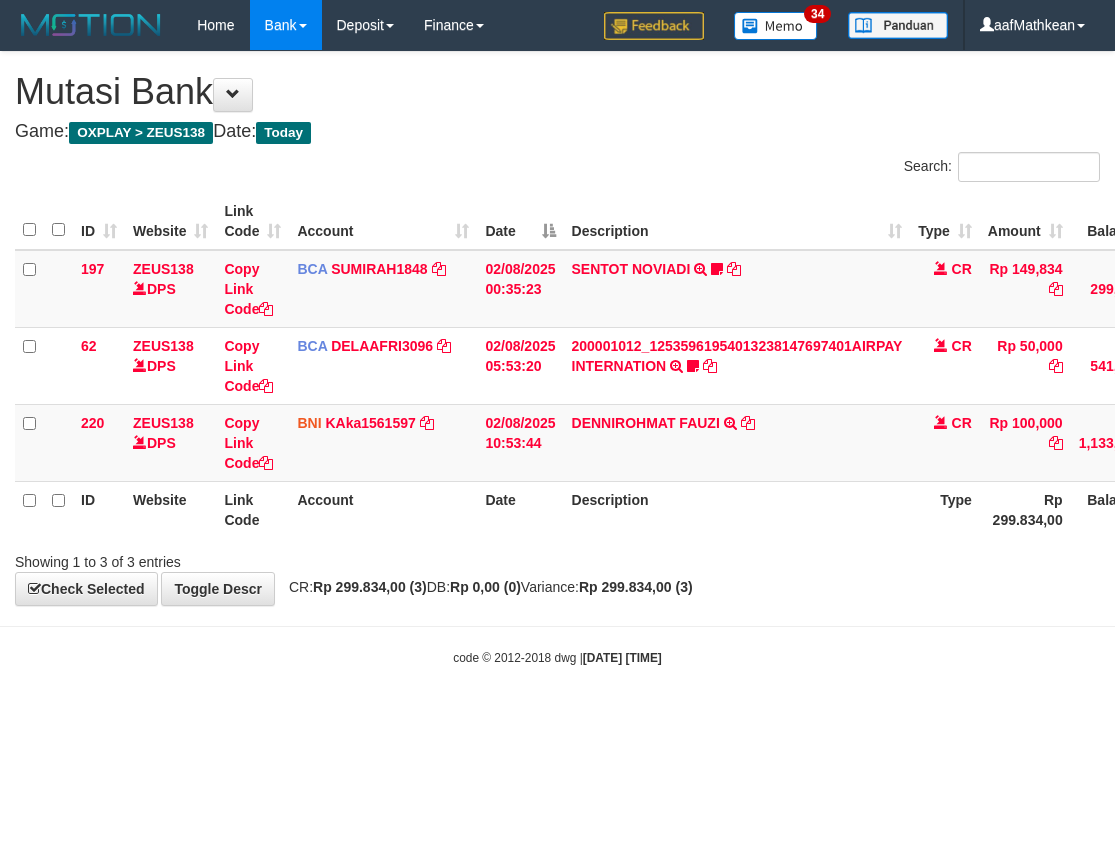 scroll, scrollTop: 0, scrollLeft: 174, axis: horizontal 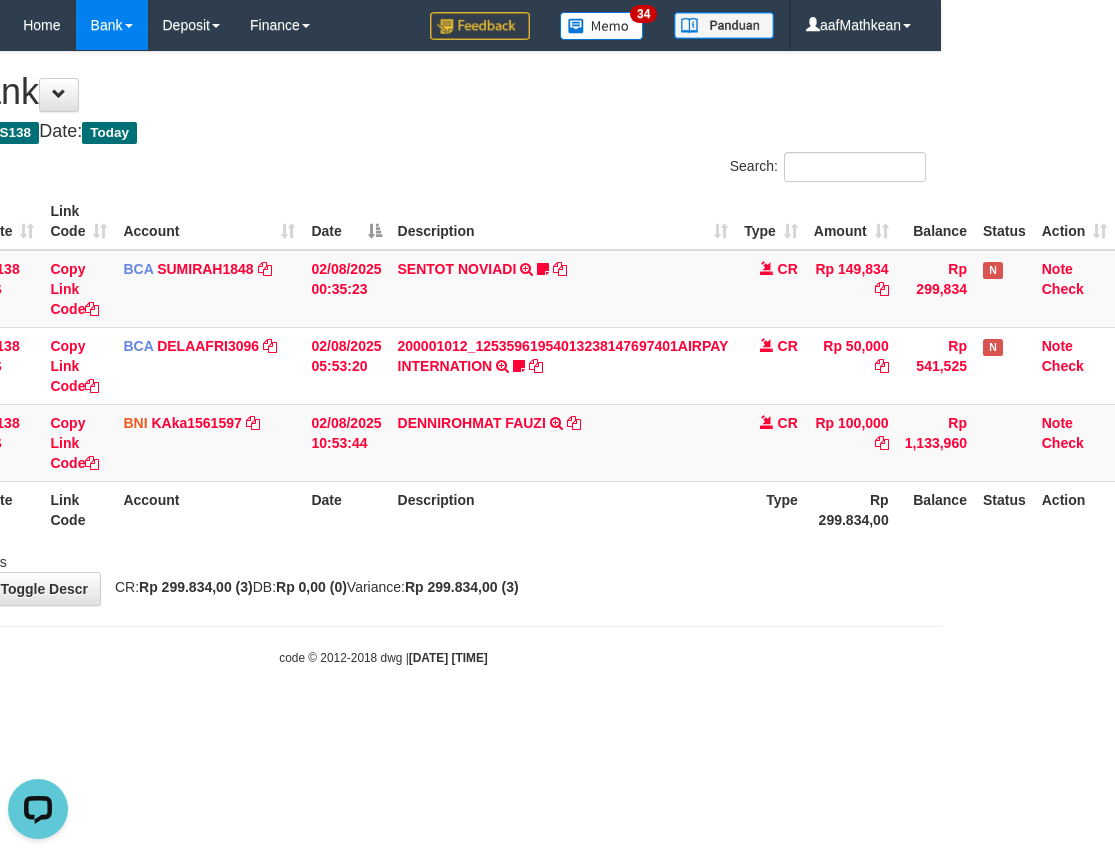 click on "Toggle navigation
Home
Bank
Account List
Load
By Website
Group
[OXPLAY]													ZEUS138
By Load Group (DPS)" at bounding box center [383, 358] 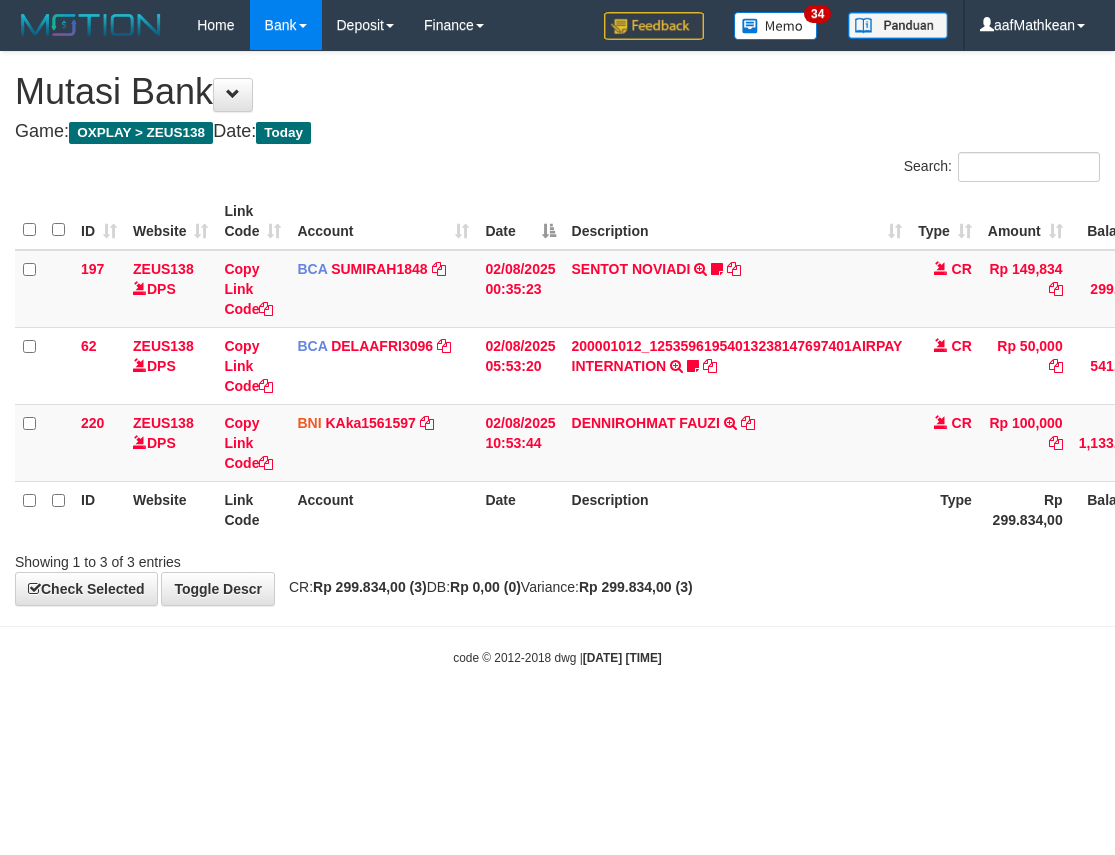scroll, scrollTop: 0, scrollLeft: 174, axis: horizontal 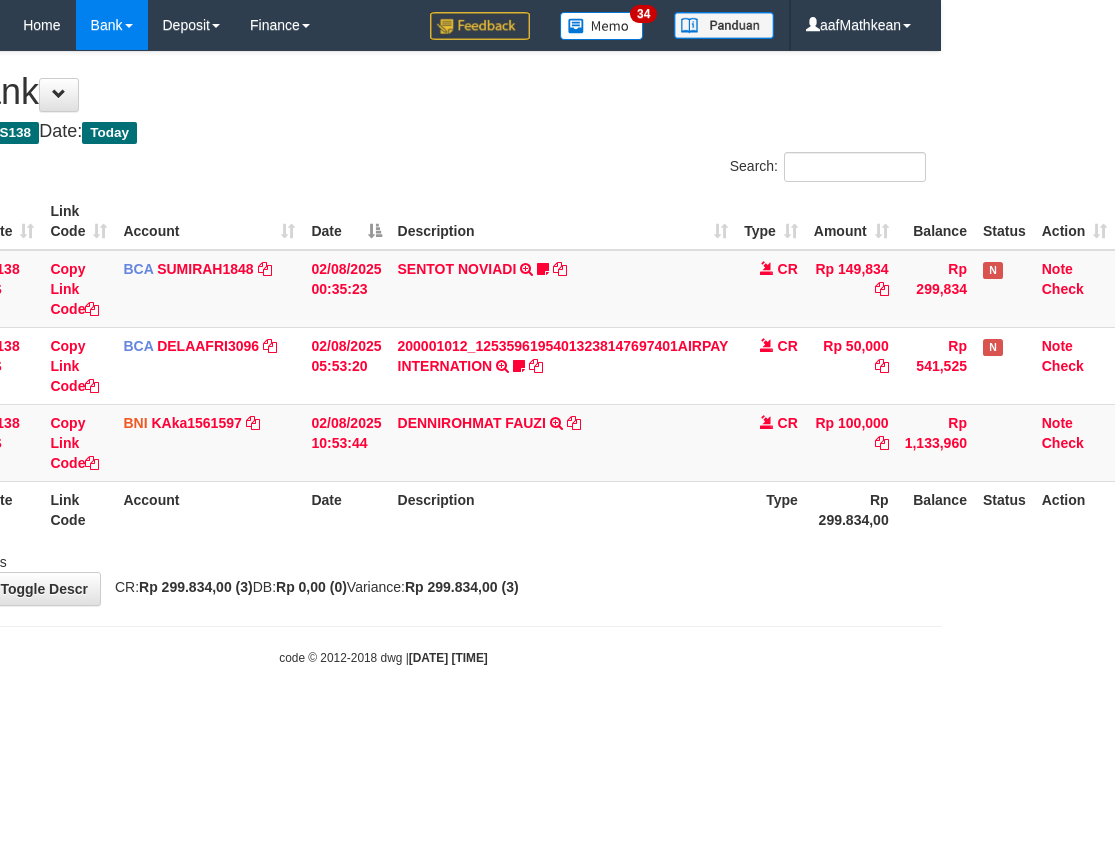 drag, startPoint x: 609, startPoint y: 655, endPoint x: 631, endPoint y: 666, distance: 24.596748 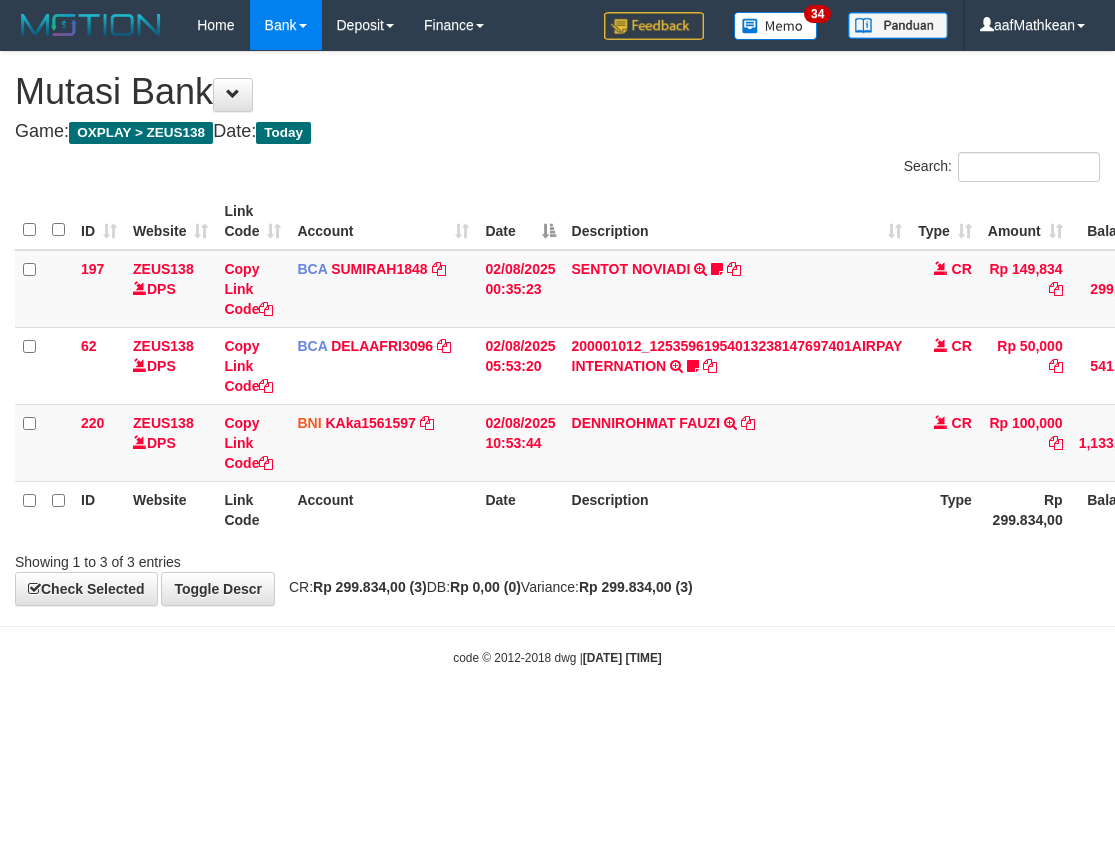 scroll, scrollTop: 0, scrollLeft: 174, axis: horizontal 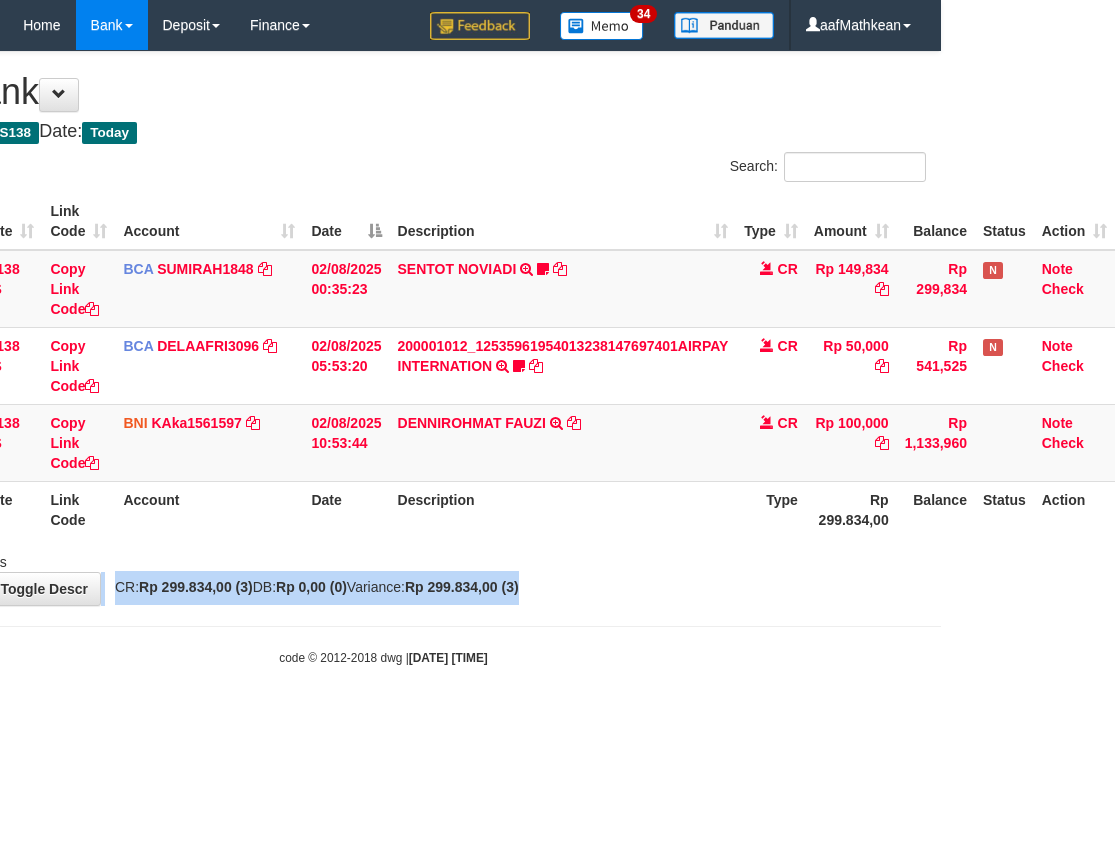 drag, startPoint x: 662, startPoint y: 572, endPoint x: 701, endPoint y: 596, distance: 45.79301 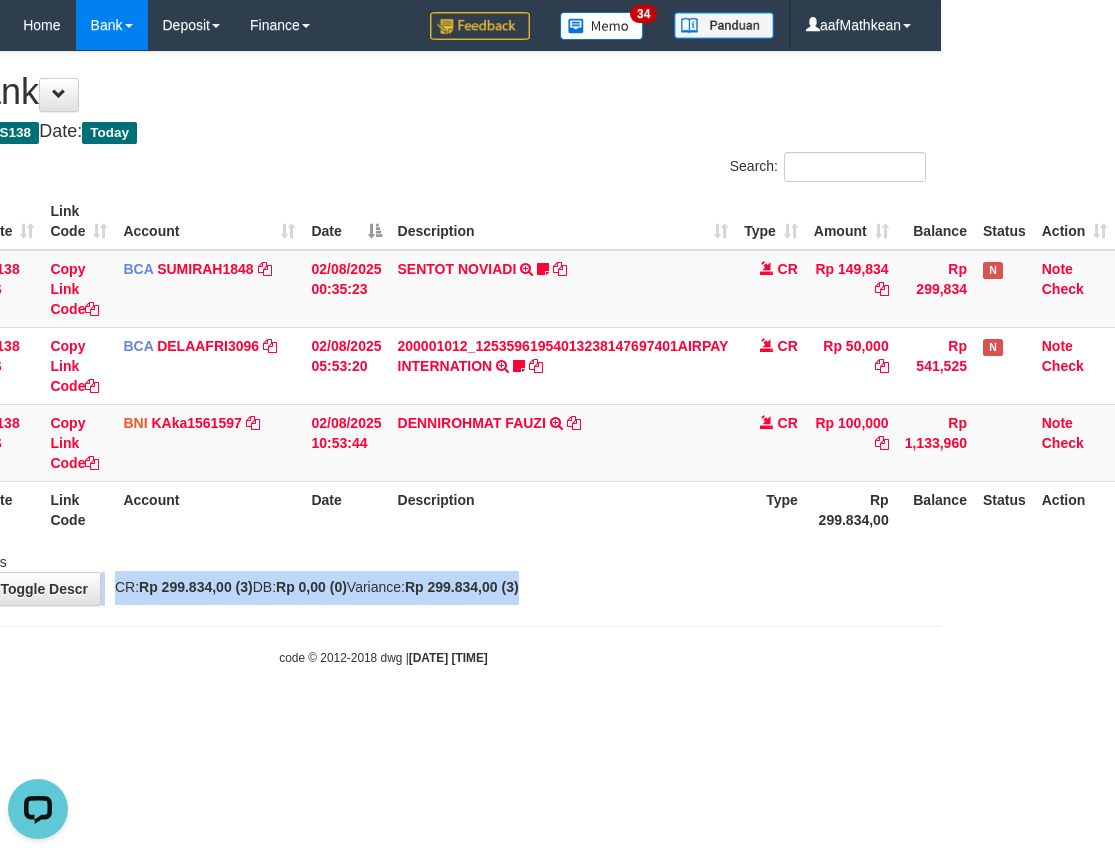 scroll, scrollTop: 0, scrollLeft: 0, axis: both 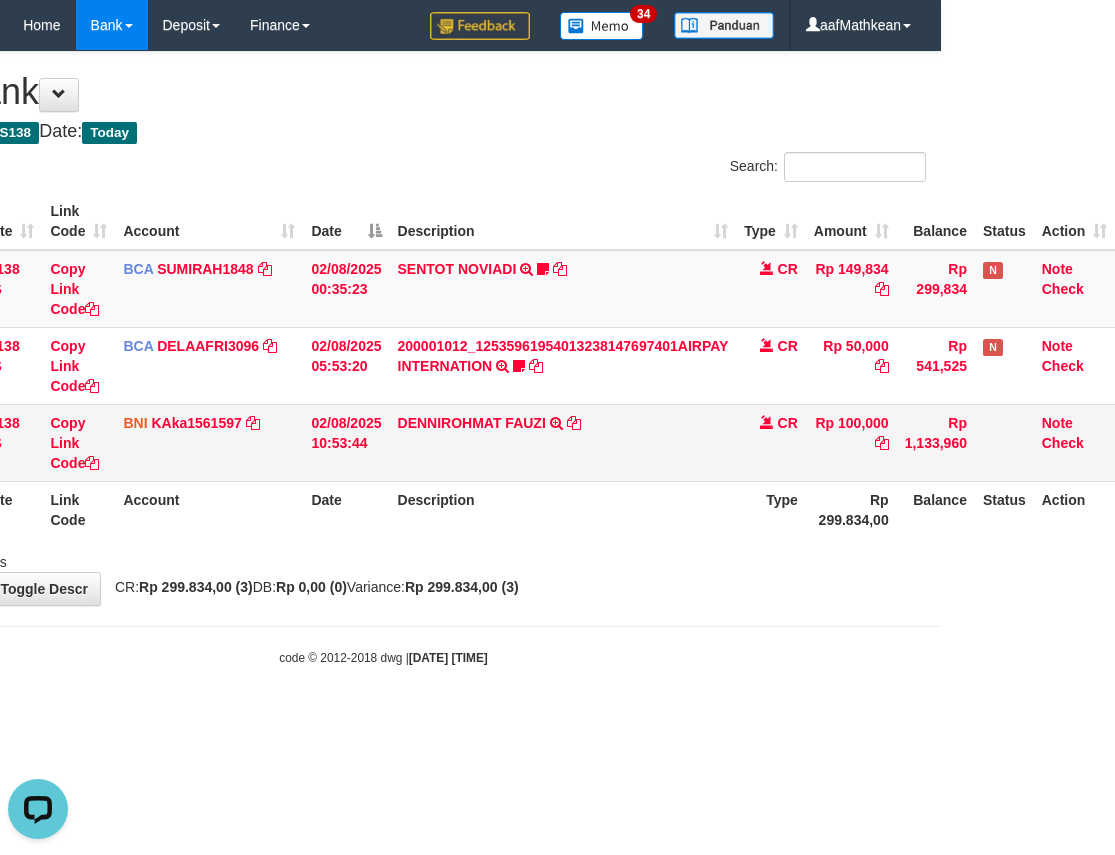 click on "DENNIROHMAT FAUZI         TRANSFER DARI DENNIROHMAT FAUZI" at bounding box center [563, 442] 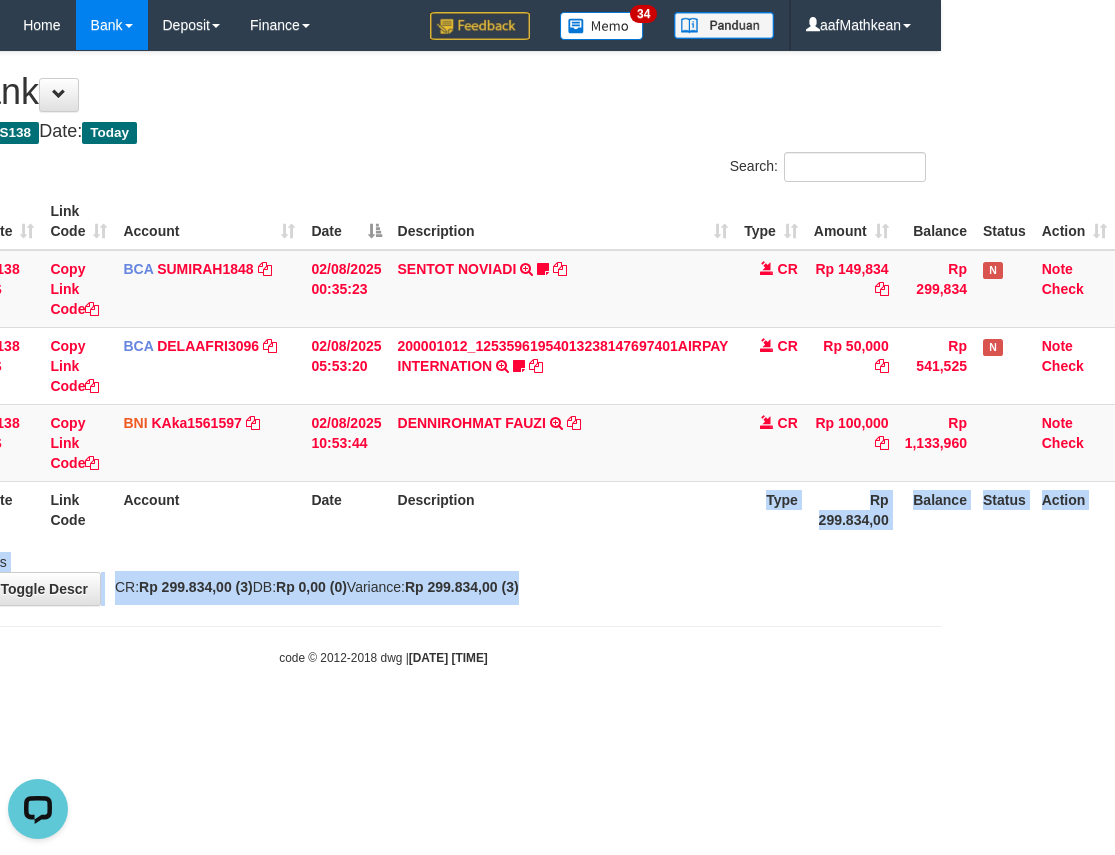 click on "Toggle navigation
Home
Bank
Account List
Load
By Website
Group
[OXPLAY]													ZEUS138
By Load Group (DPS)" at bounding box center (383, 358) 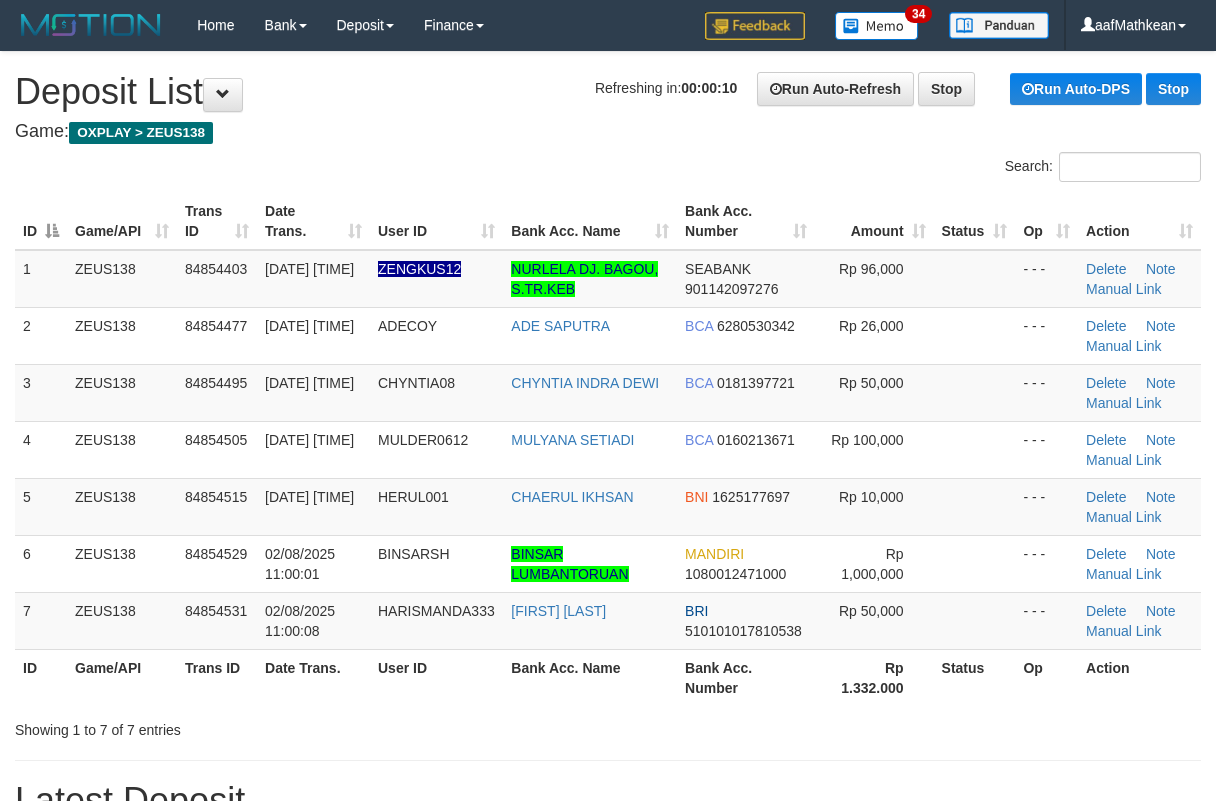 scroll, scrollTop: 0, scrollLeft: 0, axis: both 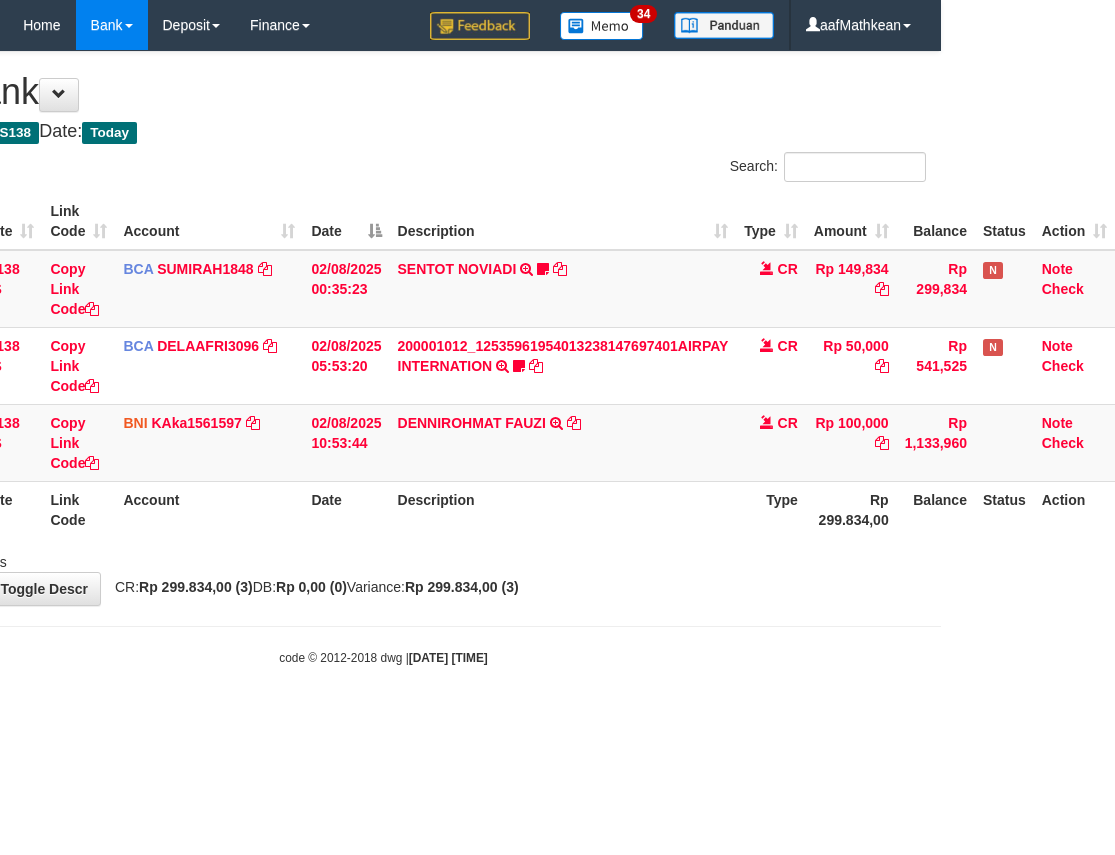 click on "**********" at bounding box center [383, 328] 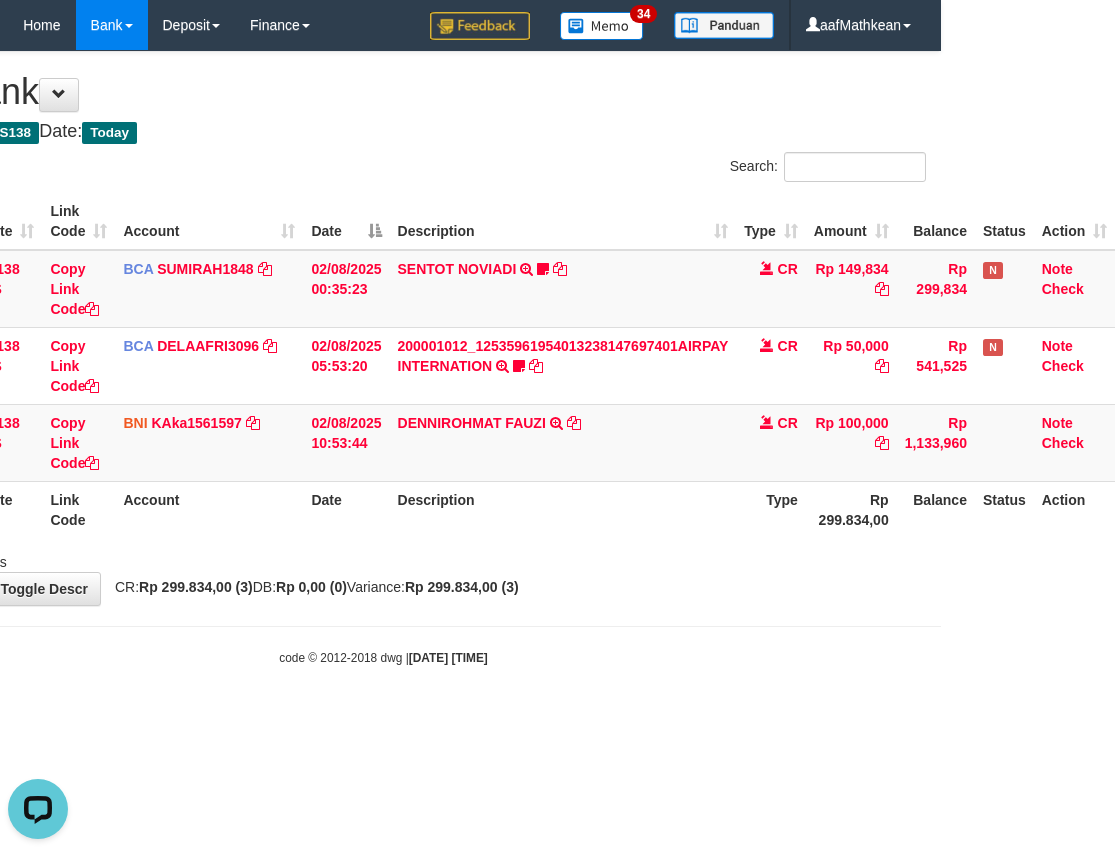 scroll, scrollTop: 0, scrollLeft: 0, axis: both 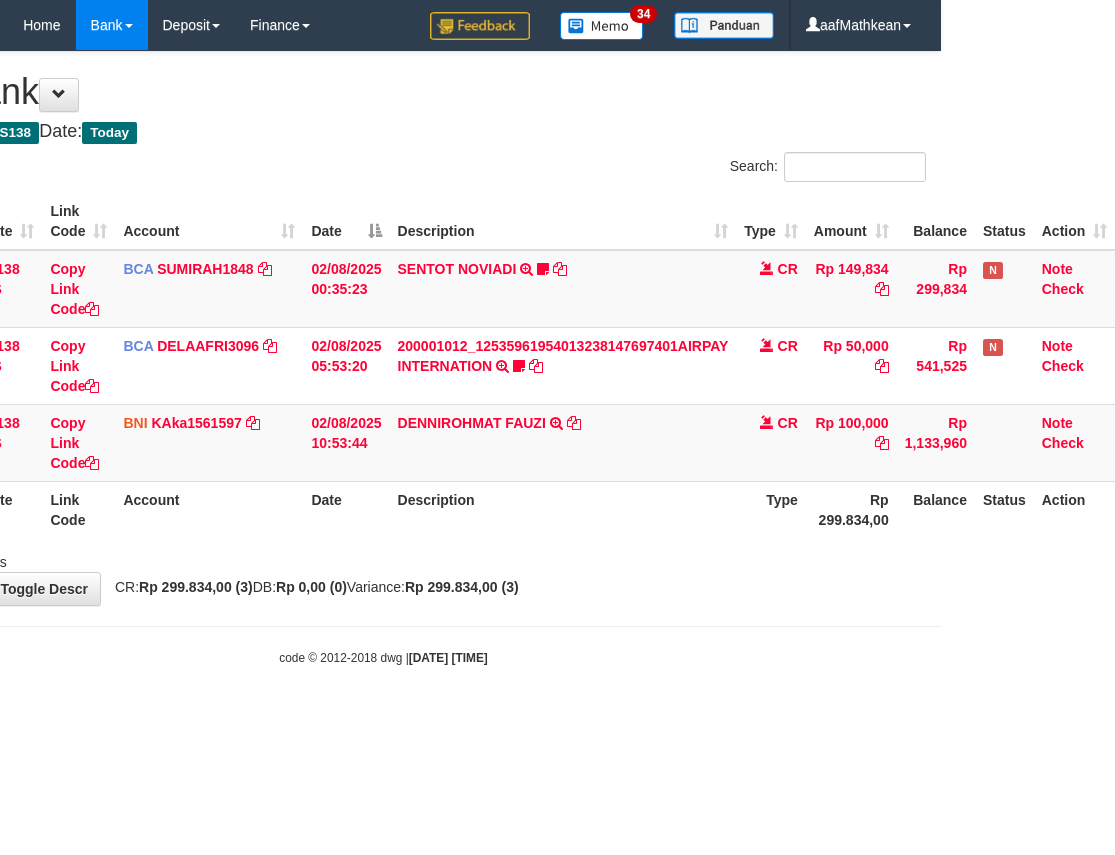 drag, startPoint x: 694, startPoint y: 576, endPoint x: 960, endPoint y: 633, distance: 272.0386 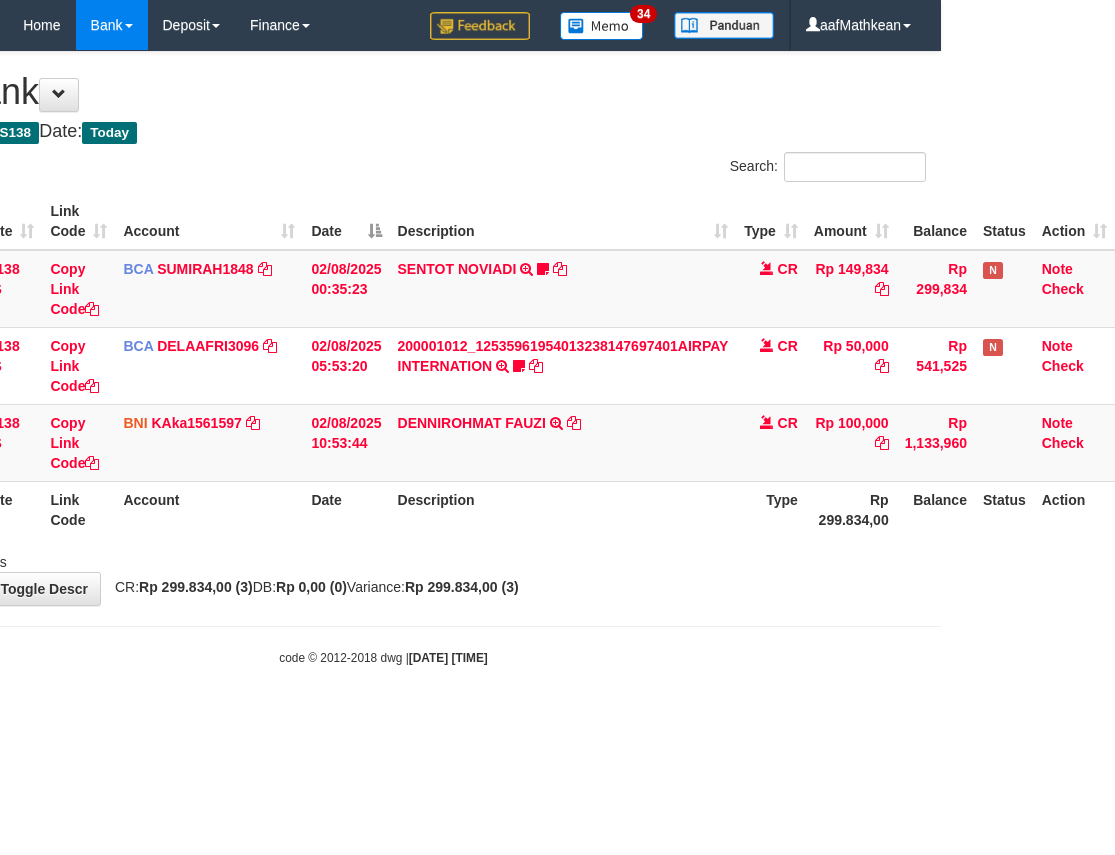 click on "Toggle navigation
Home
Bank
Account List
Load
By Website
Group
[OXPLAY]													ZEUS138
By Load Group (DPS)" at bounding box center (383, 358) 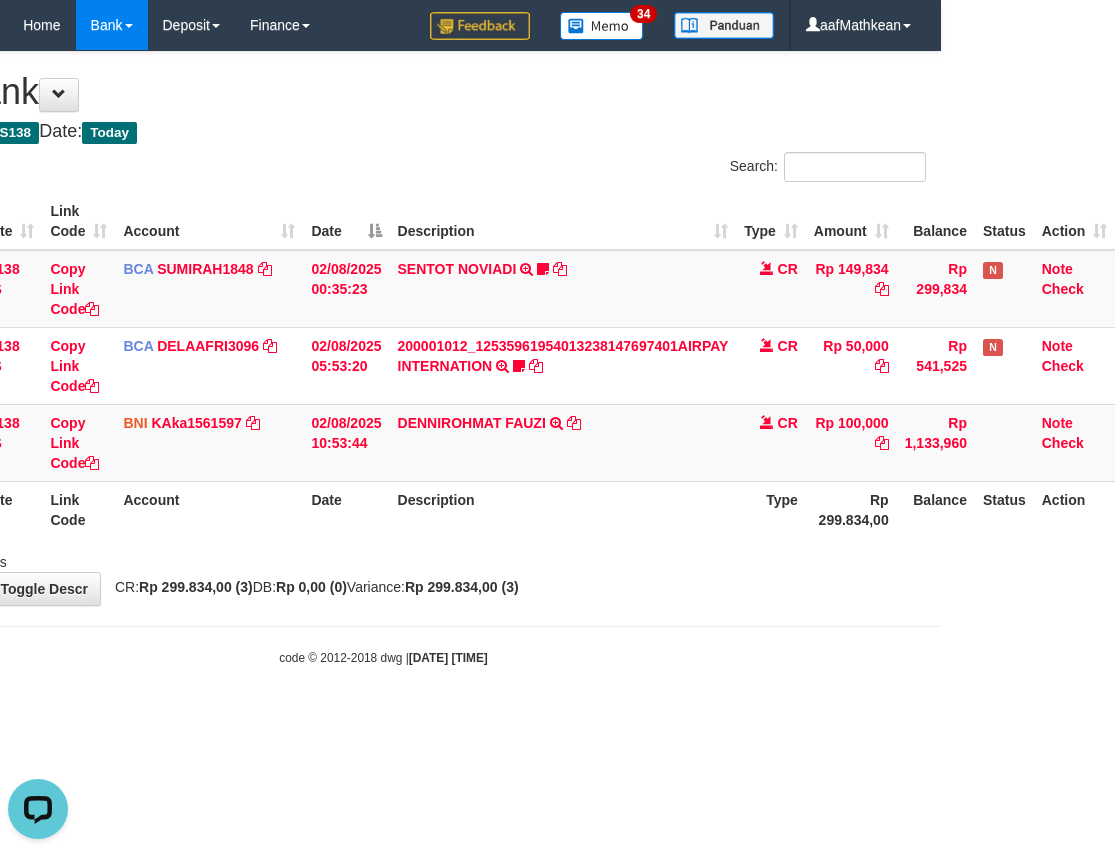 scroll, scrollTop: 0, scrollLeft: 0, axis: both 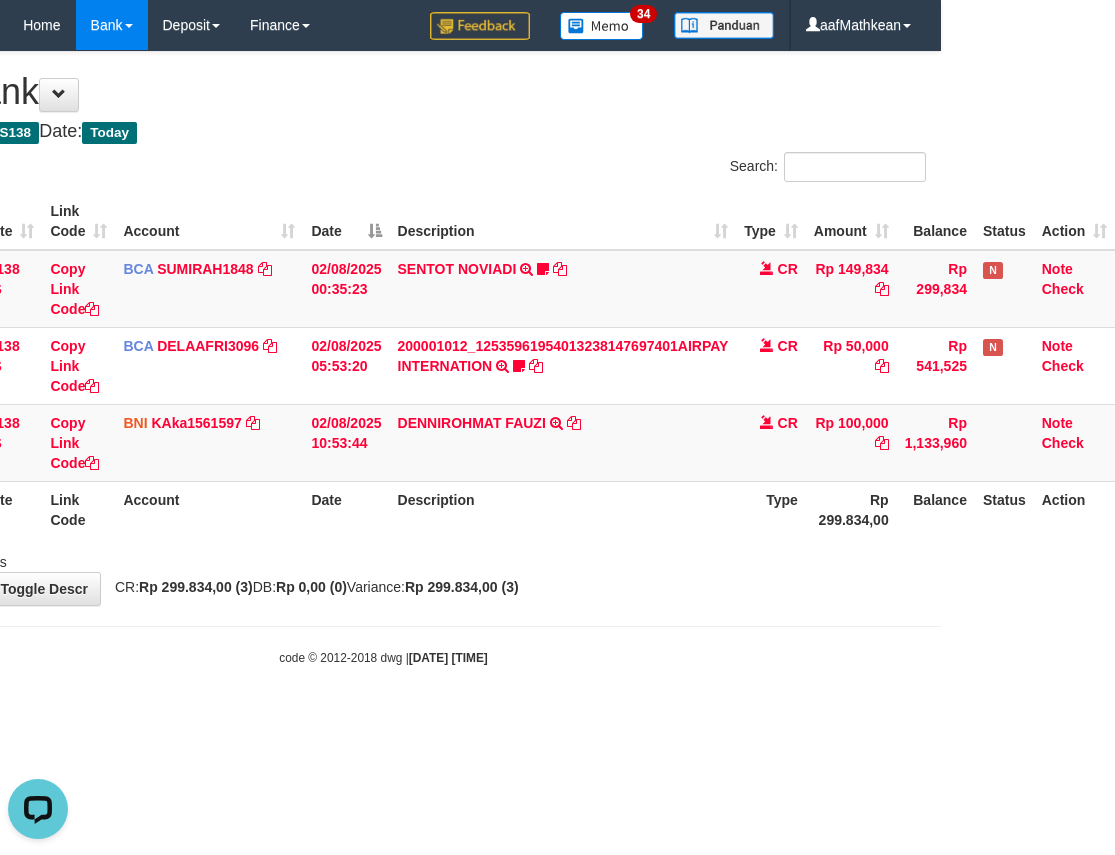 click on "Toggle navigation
Home
Bank
Account List
Load
By Website
Group
[OXPLAY]													ZEUS138
By Load Group (DPS)" at bounding box center [383, 358] 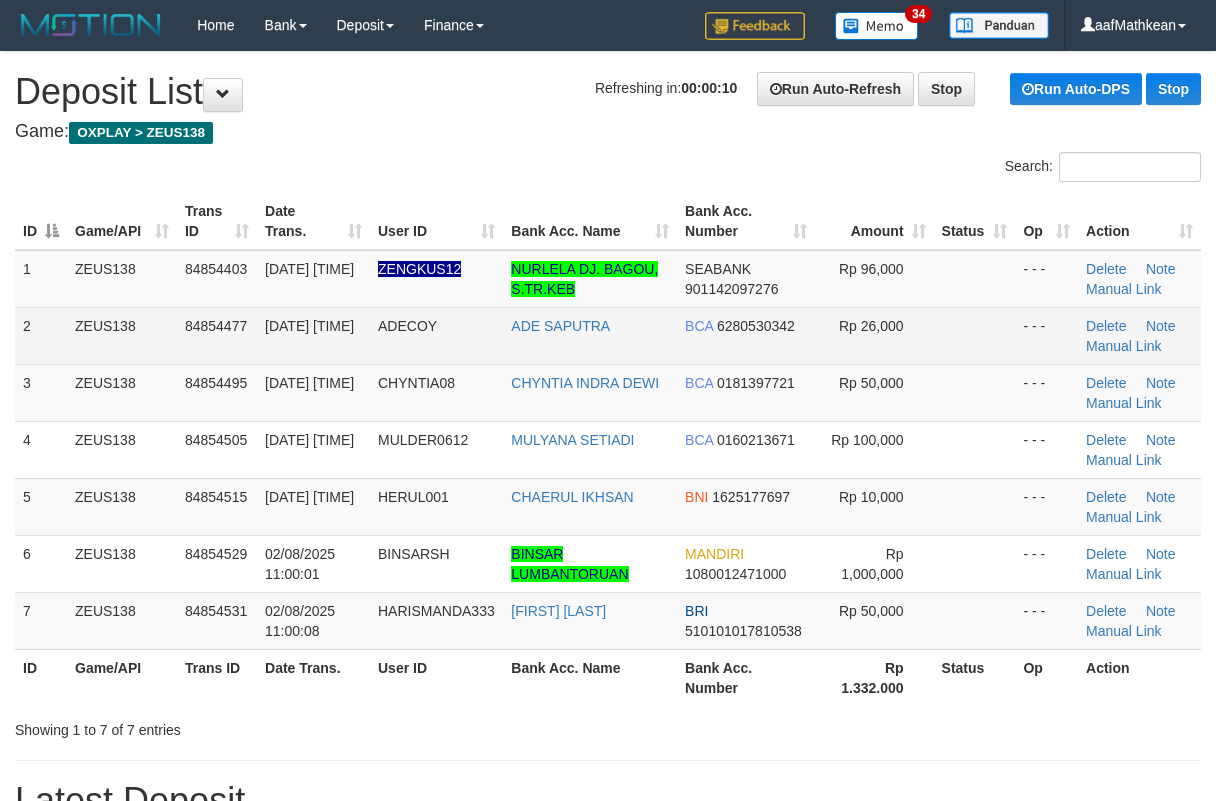 scroll, scrollTop: 0, scrollLeft: 0, axis: both 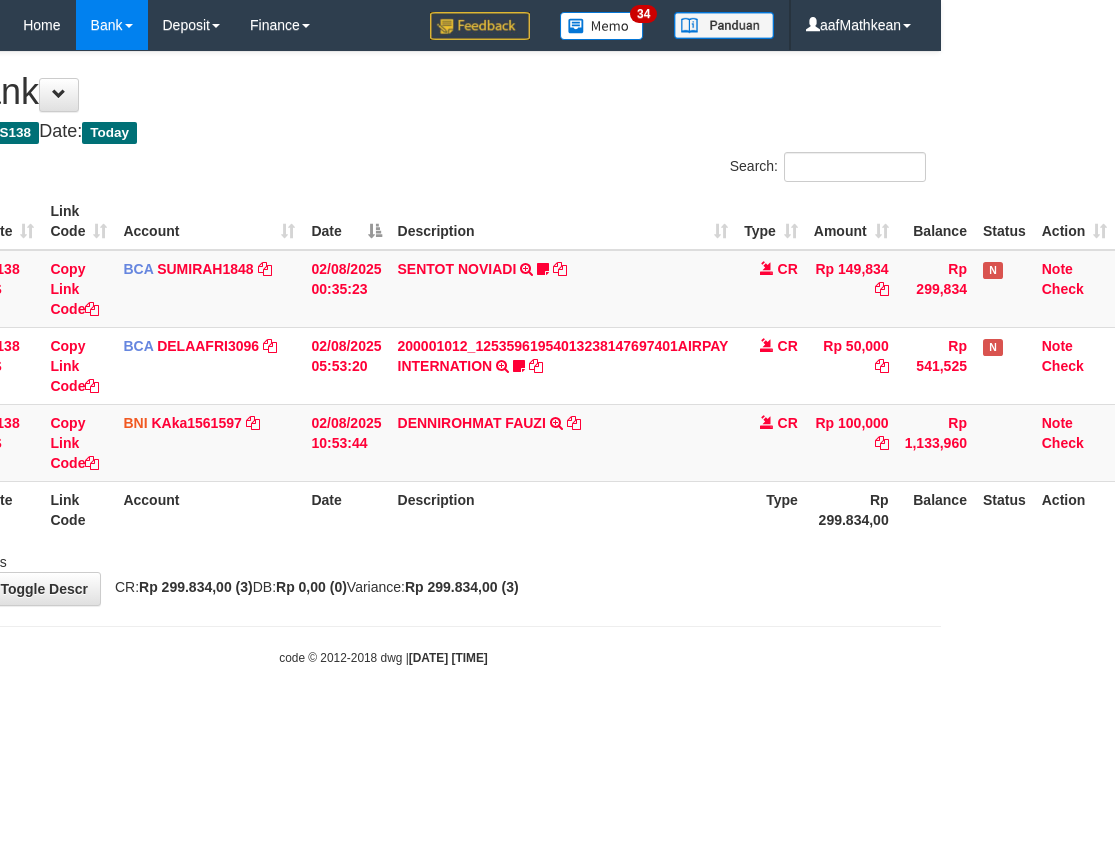drag, startPoint x: 558, startPoint y: 542, endPoint x: 560, endPoint y: 557, distance: 15.132746 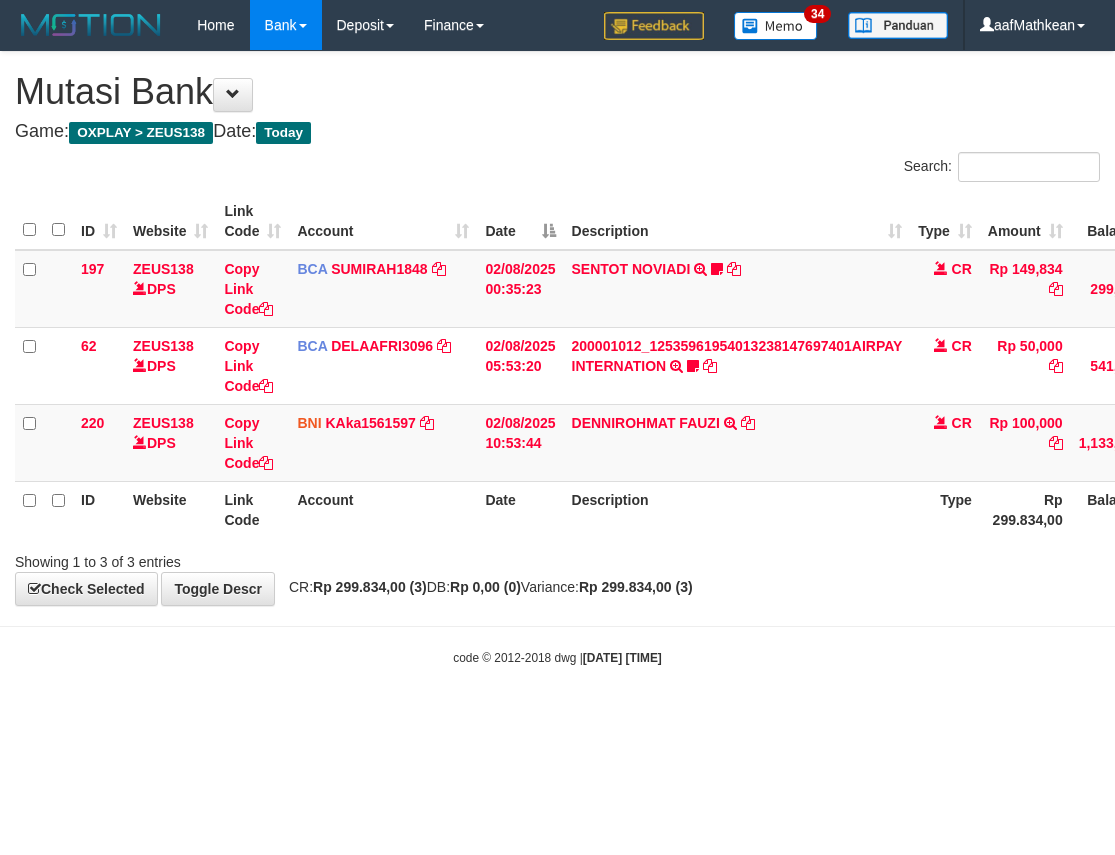 scroll, scrollTop: 0, scrollLeft: 174, axis: horizontal 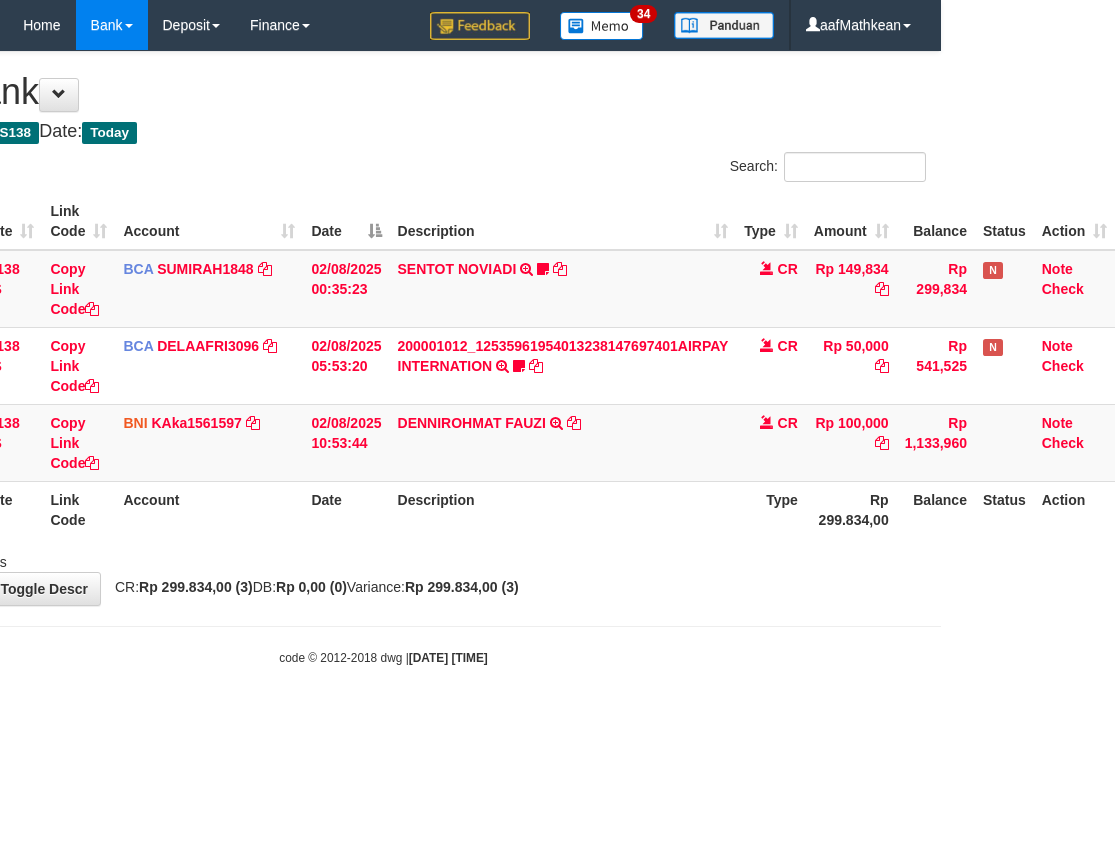 click on "Description" at bounding box center [563, 509] 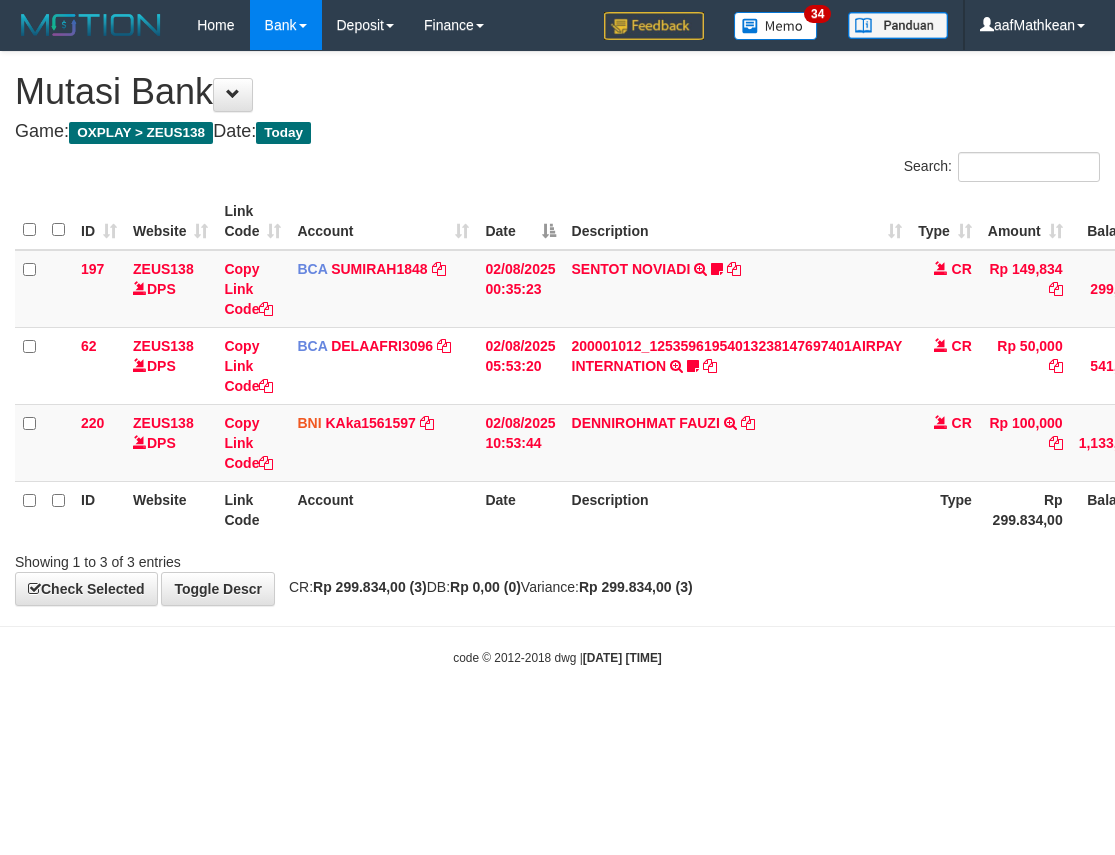 scroll, scrollTop: 0, scrollLeft: 174, axis: horizontal 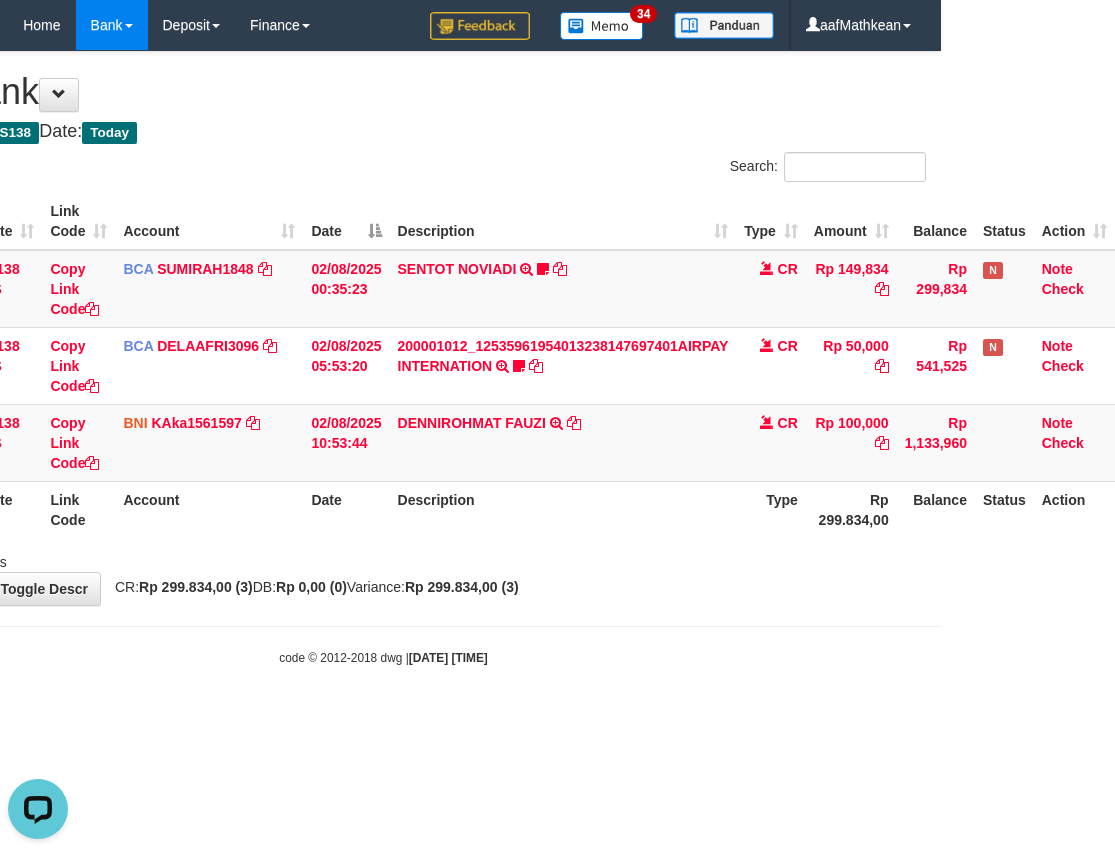 click on "**********" at bounding box center (383, 328) 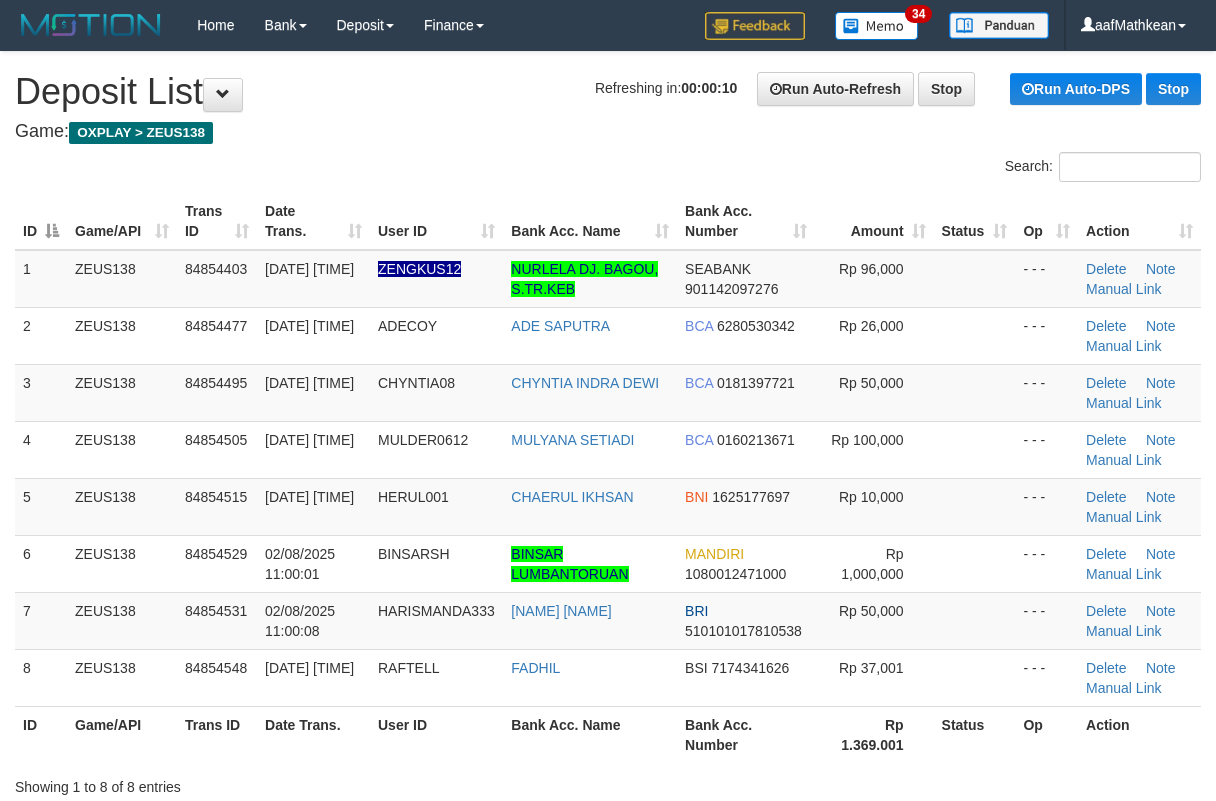 scroll, scrollTop: 0, scrollLeft: 0, axis: both 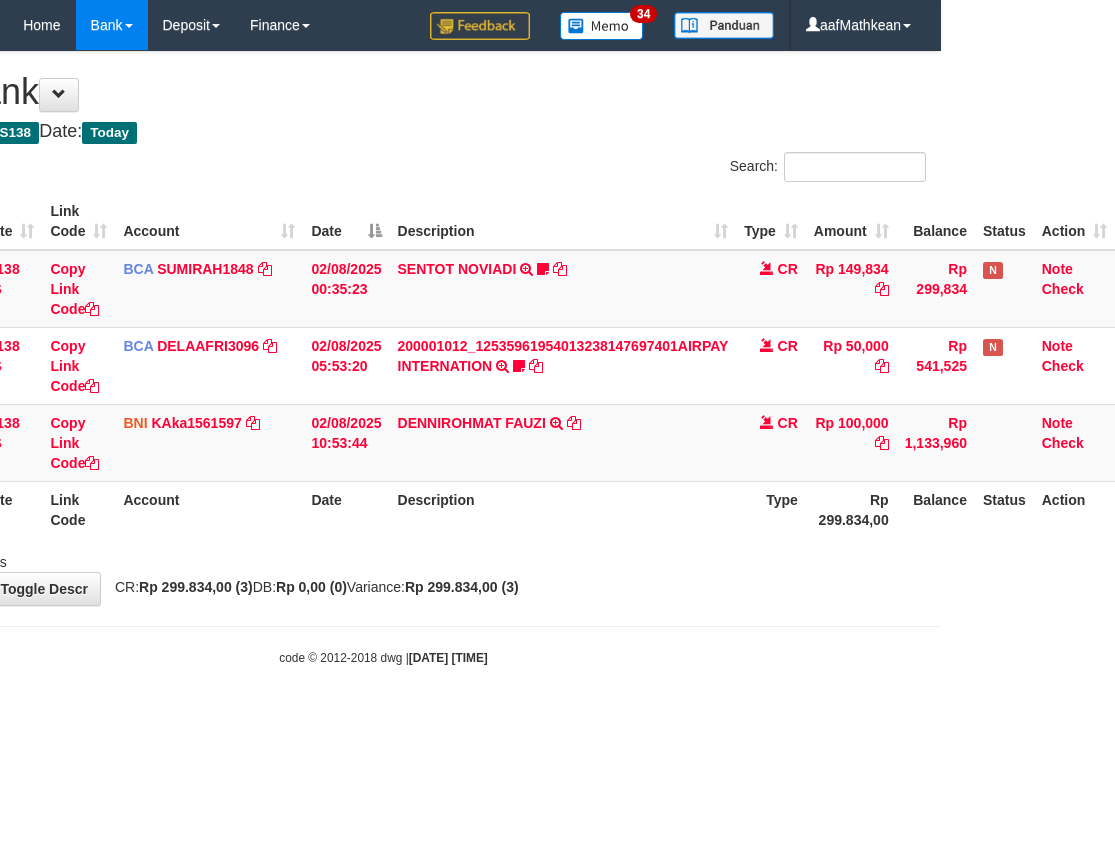 click on "Showing 1 to 3 of 3 entries" at bounding box center [383, 558] 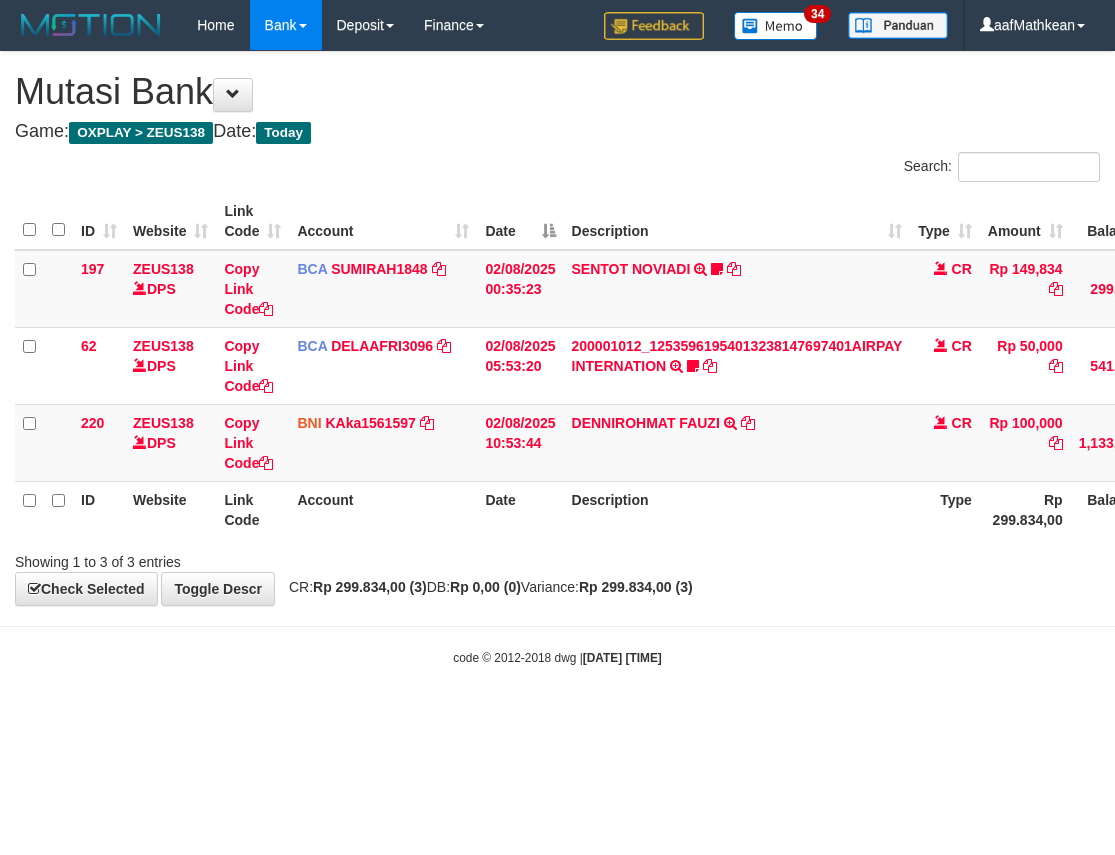 scroll, scrollTop: 0, scrollLeft: 174, axis: horizontal 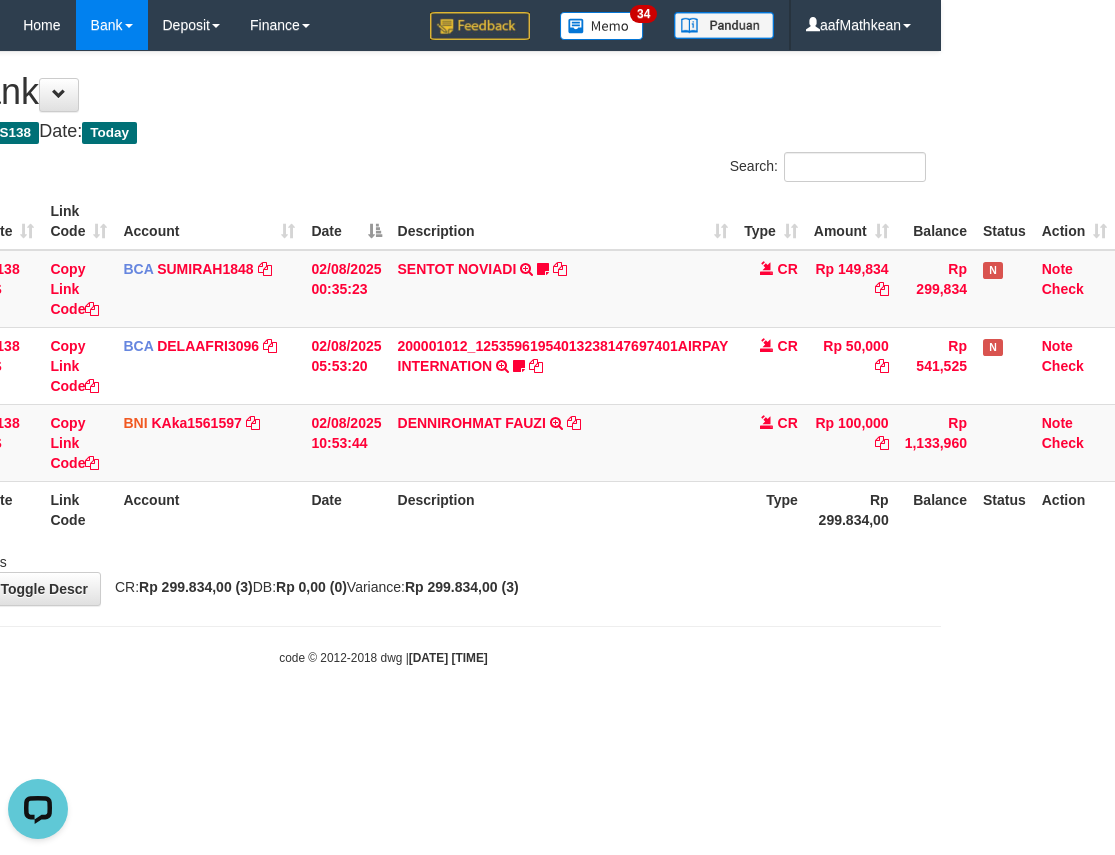drag, startPoint x: 438, startPoint y: 681, endPoint x: 465, endPoint y: 752, distance: 75.96052 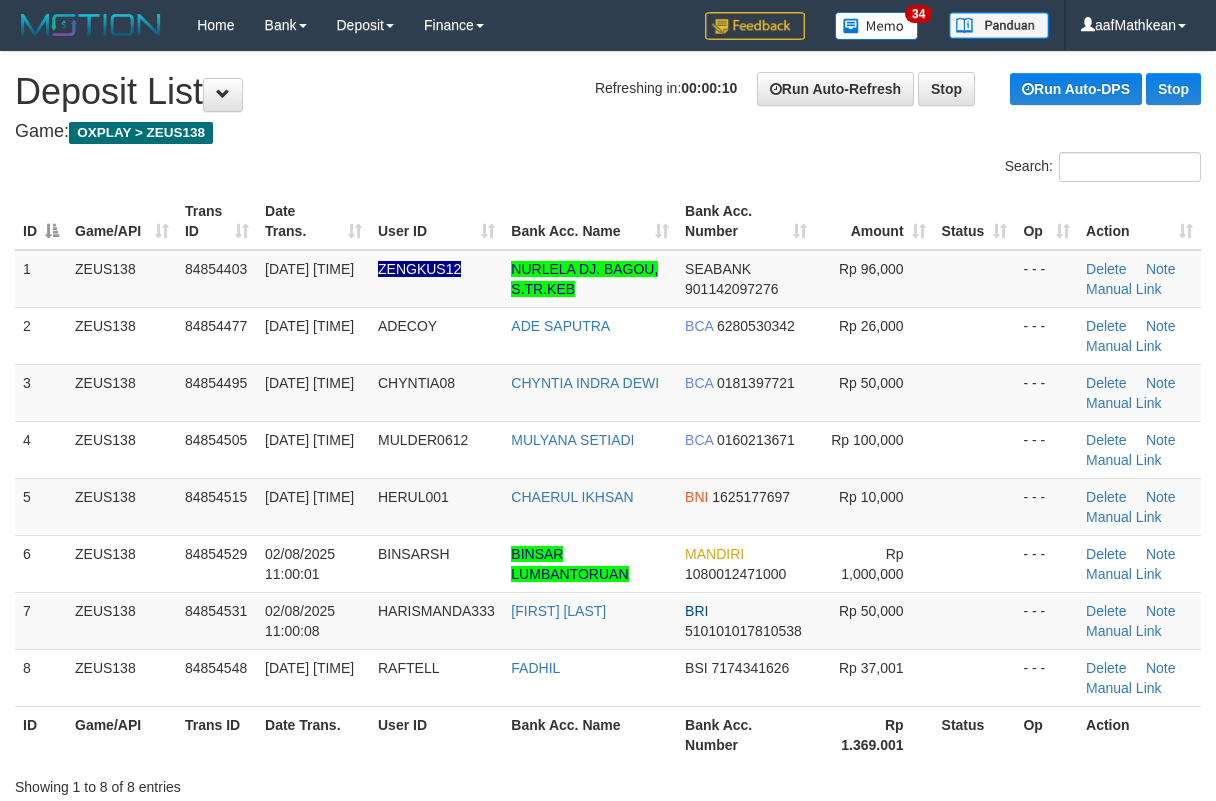 scroll, scrollTop: 0, scrollLeft: 0, axis: both 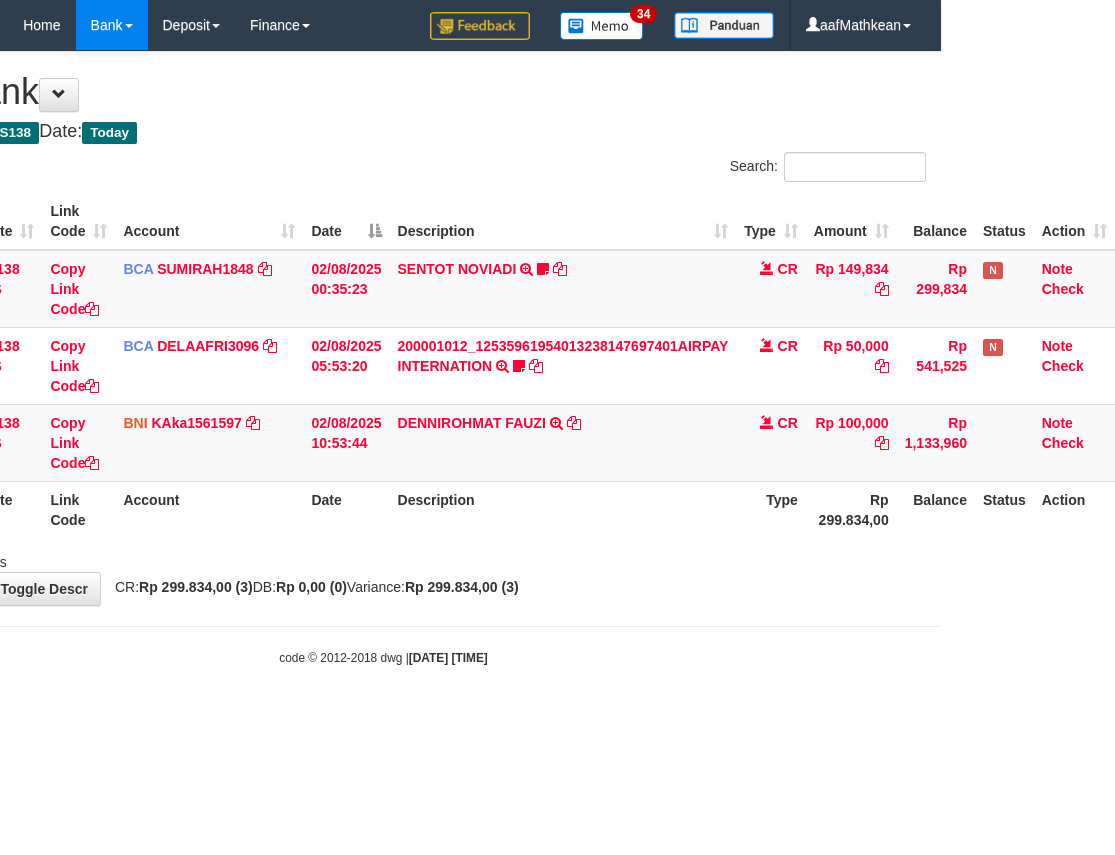 click on "Showing 1 to 3 of 3 entries" at bounding box center [383, 558] 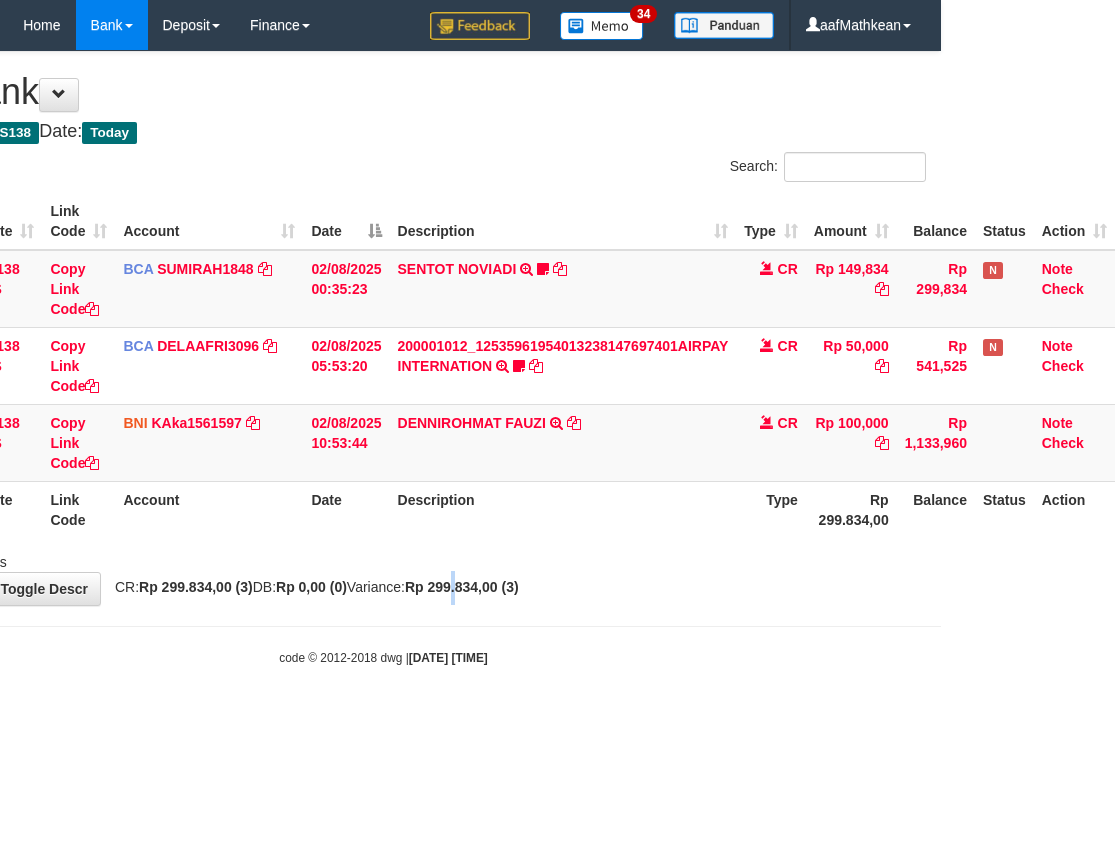 drag, startPoint x: 499, startPoint y: 589, endPoint x: 462, endPoint y: 552, distance: 52.3259 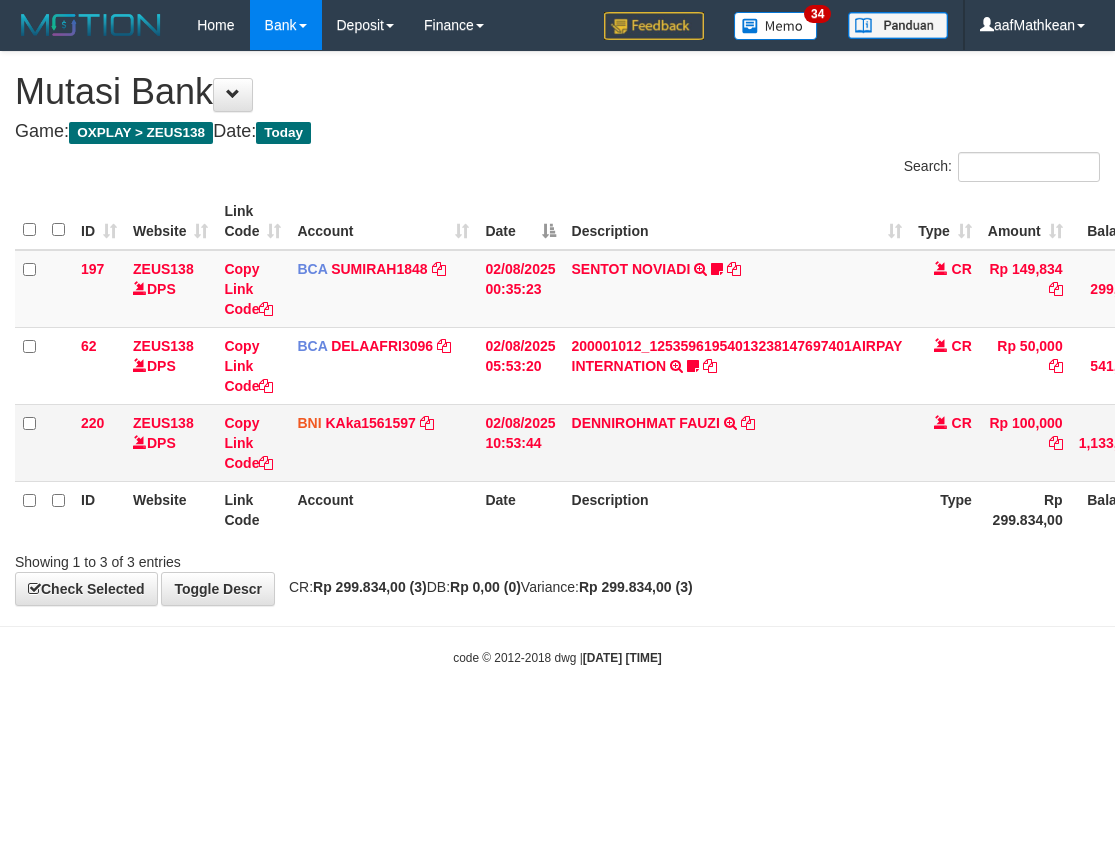 click on "Search:
ID Website Link Code Account Date Description Type Amount Balance Status Action
197
ZEUS138    DPS
Copy Link Code
BCA
SUMIRAH1848
DPS
SUMIRAH
mutasi_20250802_4156 | 197
mutasi_20250802_4156 | 197
02/08/2025 00:35:23
SENTOT NOVIADI            TRSF E-BANKING CR 0208/FTSCY/WS95271
149834.00SENTOT NOVIADI    Seno2023
CR
Rp 149,834
Rp 299,834
N
Note
Check
62
ZEUS138    DPS
Copy Link Code
BCA
DELAAFRI3096
DPS" at bounding box center [557, 362] 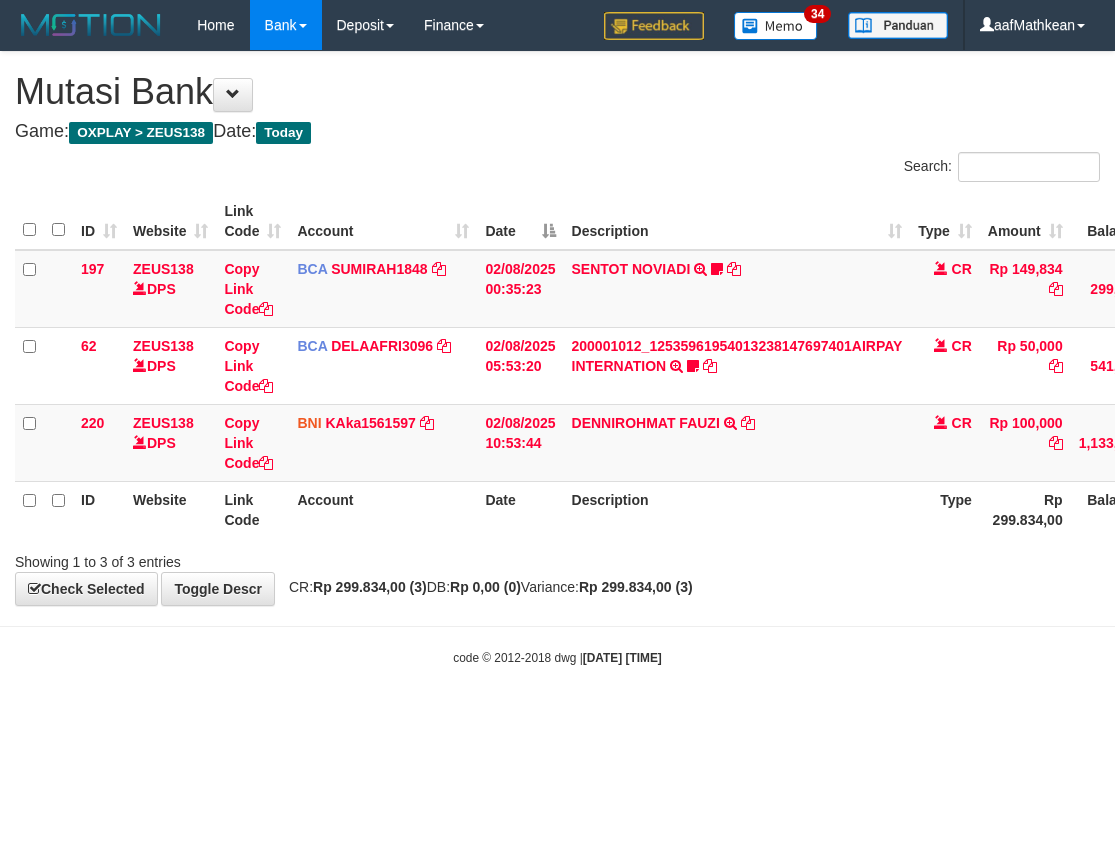 scroll, scrollTop: 0, scrollLeft: 174, axis: horizontal 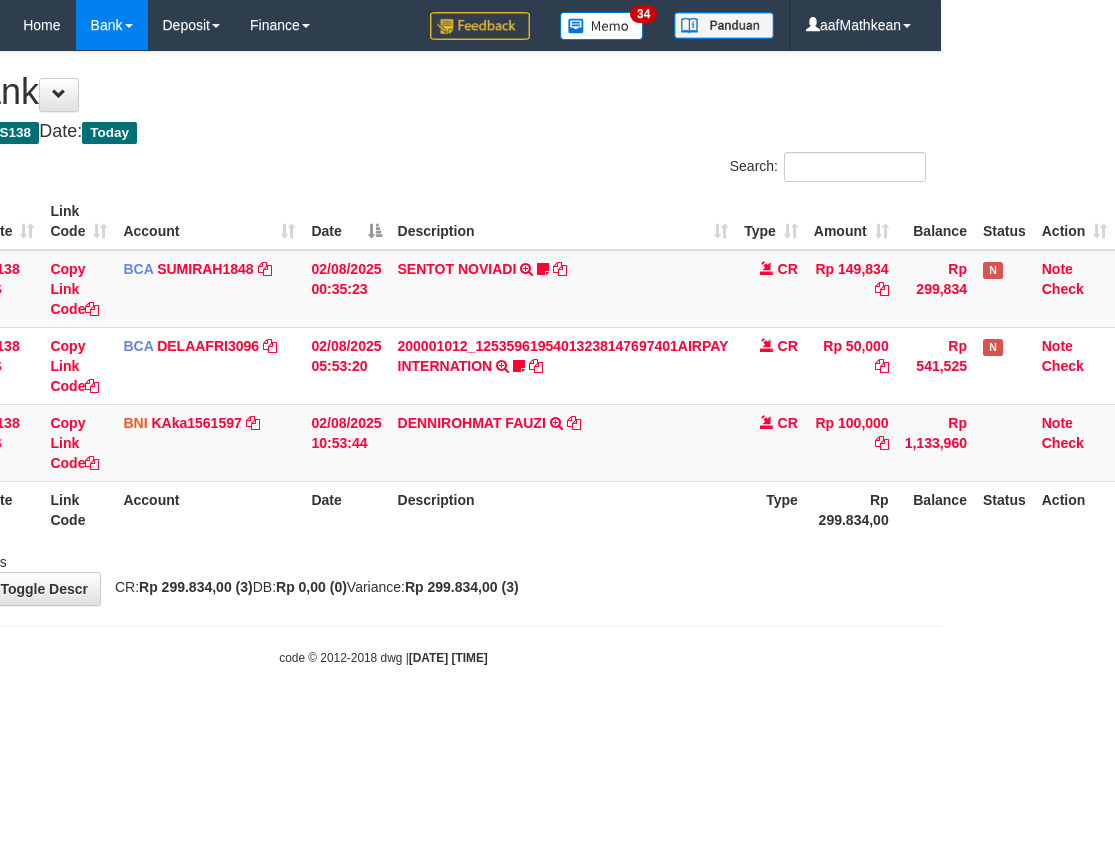 click on "Toggle navigation
Home
Bank
Account List
Load
By Website
Group
[OXPLAY]													ZEUS138
By Load Group (DPS)" at bounding box center [383, 358] 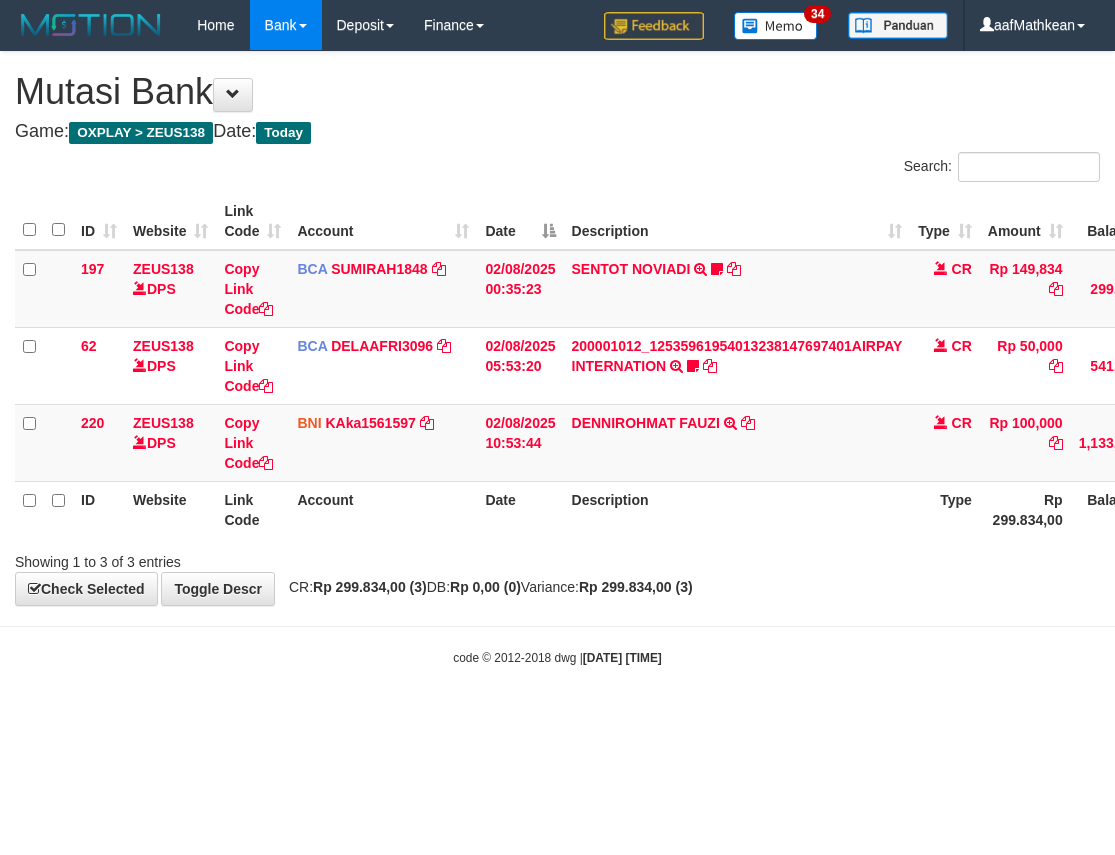 scroll, scrollTop: 0, scrollLeft: 174, axis: horizontal 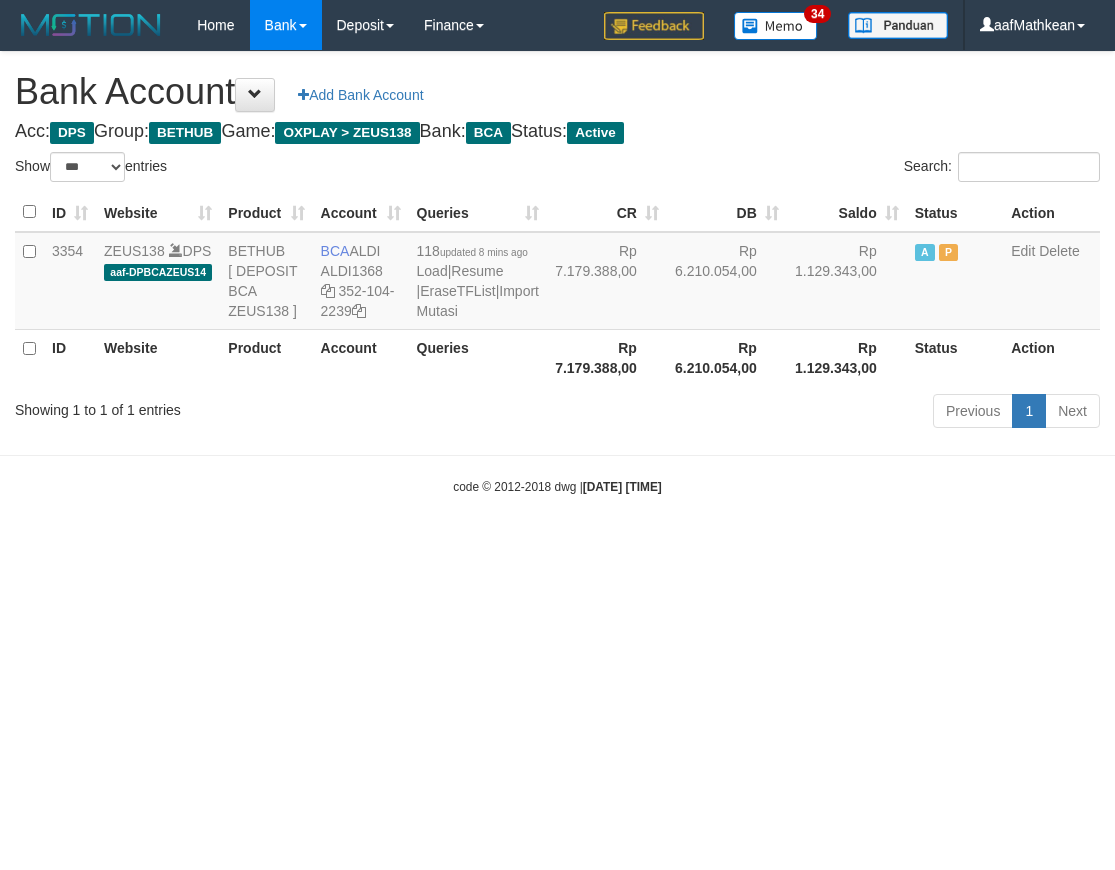 select on "***" 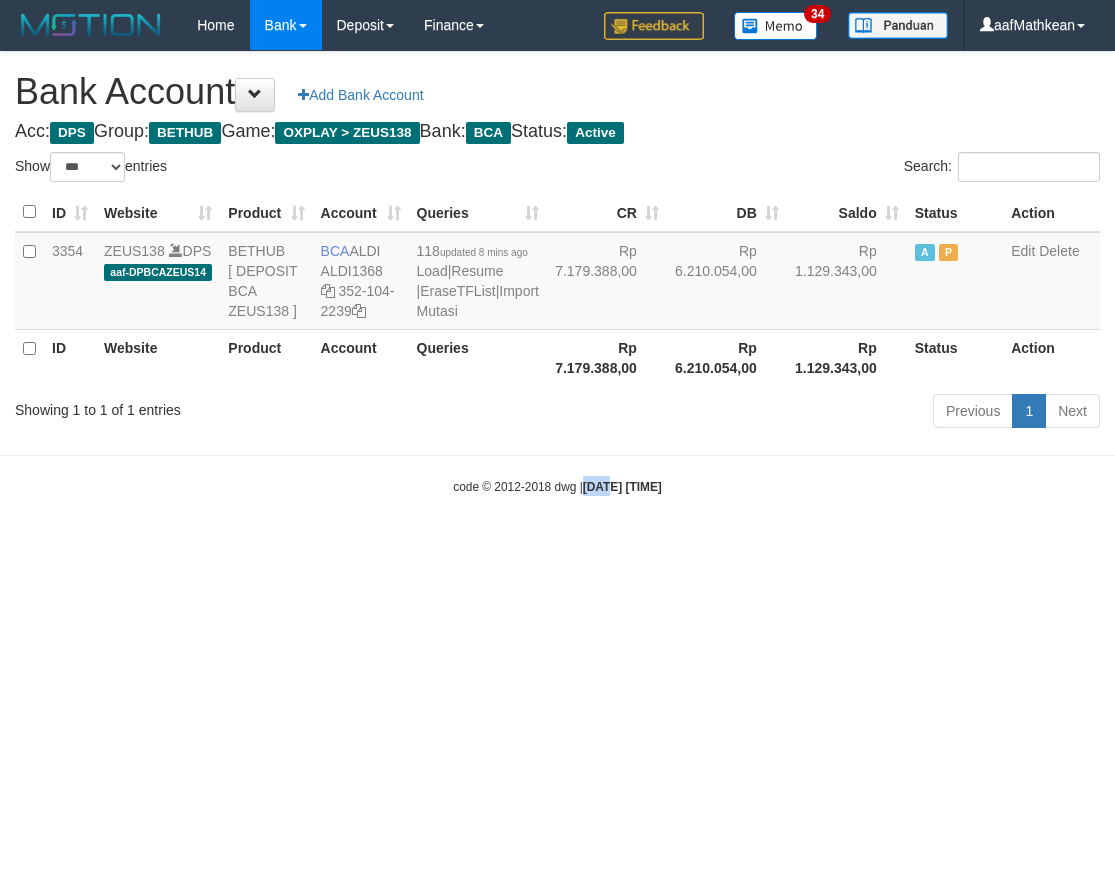click on "Toggle navigation
Home
Bank
Account List
Load
By Website
Group
[OXPLAY]													ZEUS138
By Load Group (DPS)" at bounding box center (557, 273) 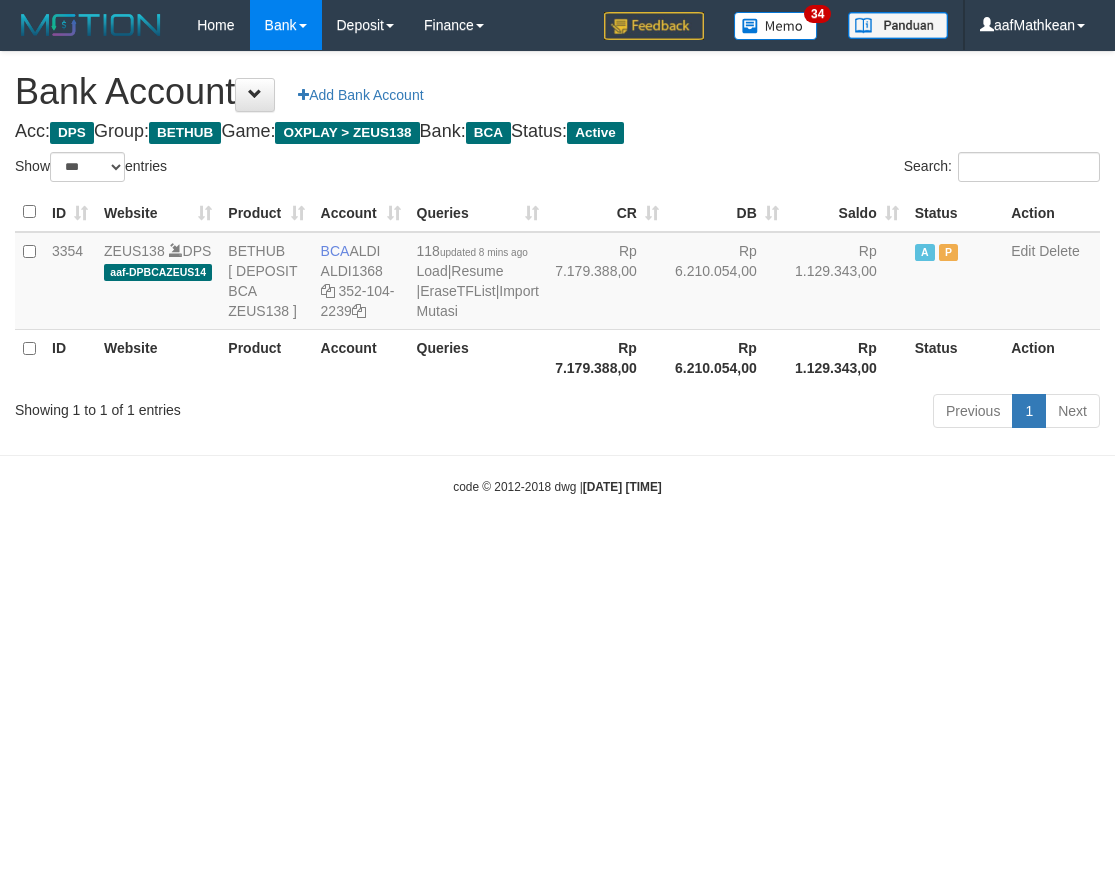 select on "***" 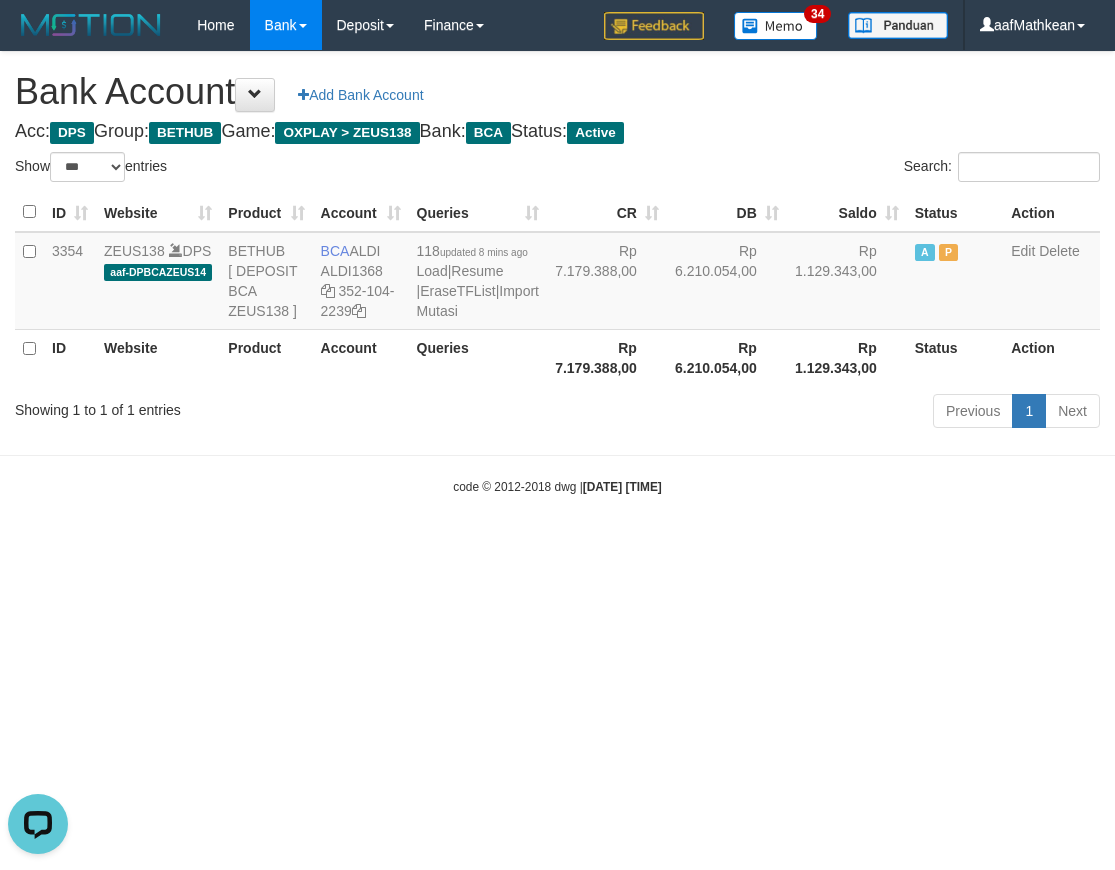 scroll, scrollTop: 0, scrollLeft: 0, axis: both 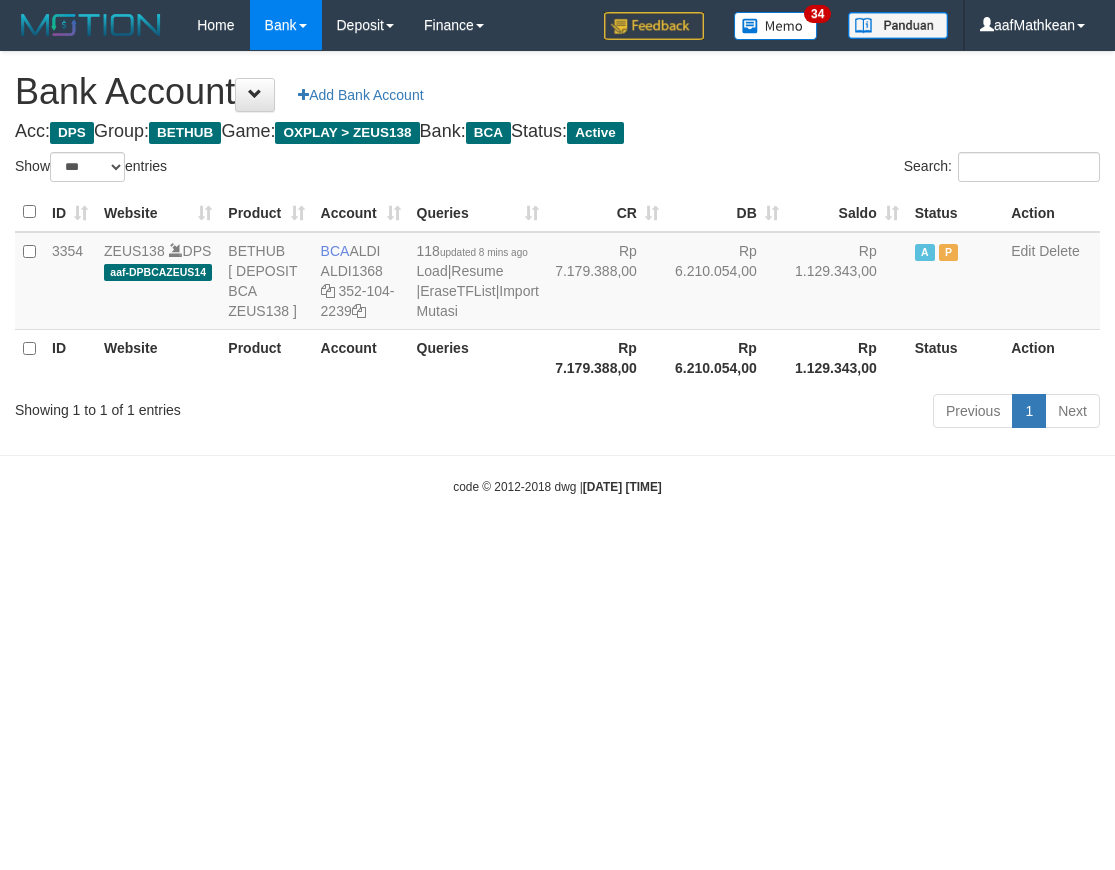 select on "***" 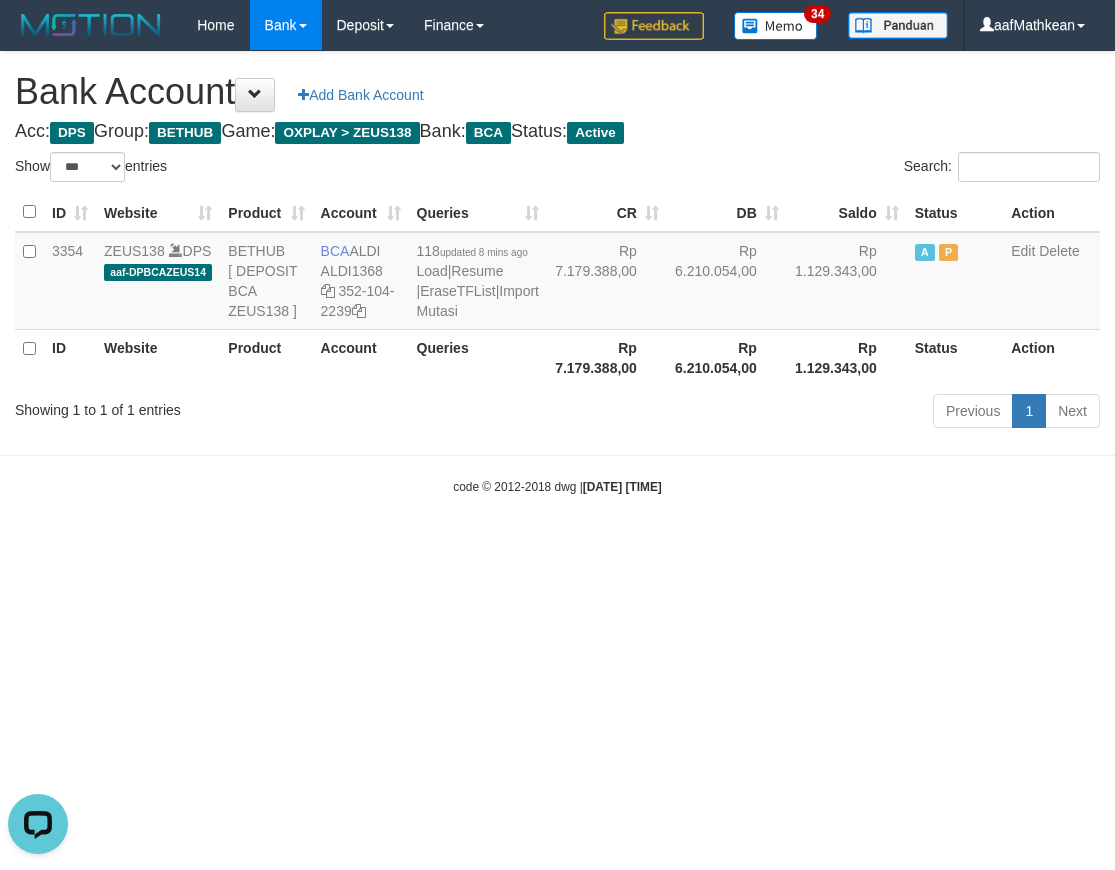 scroll, scrollTop: 0, scrollLeft: 0, axis: both 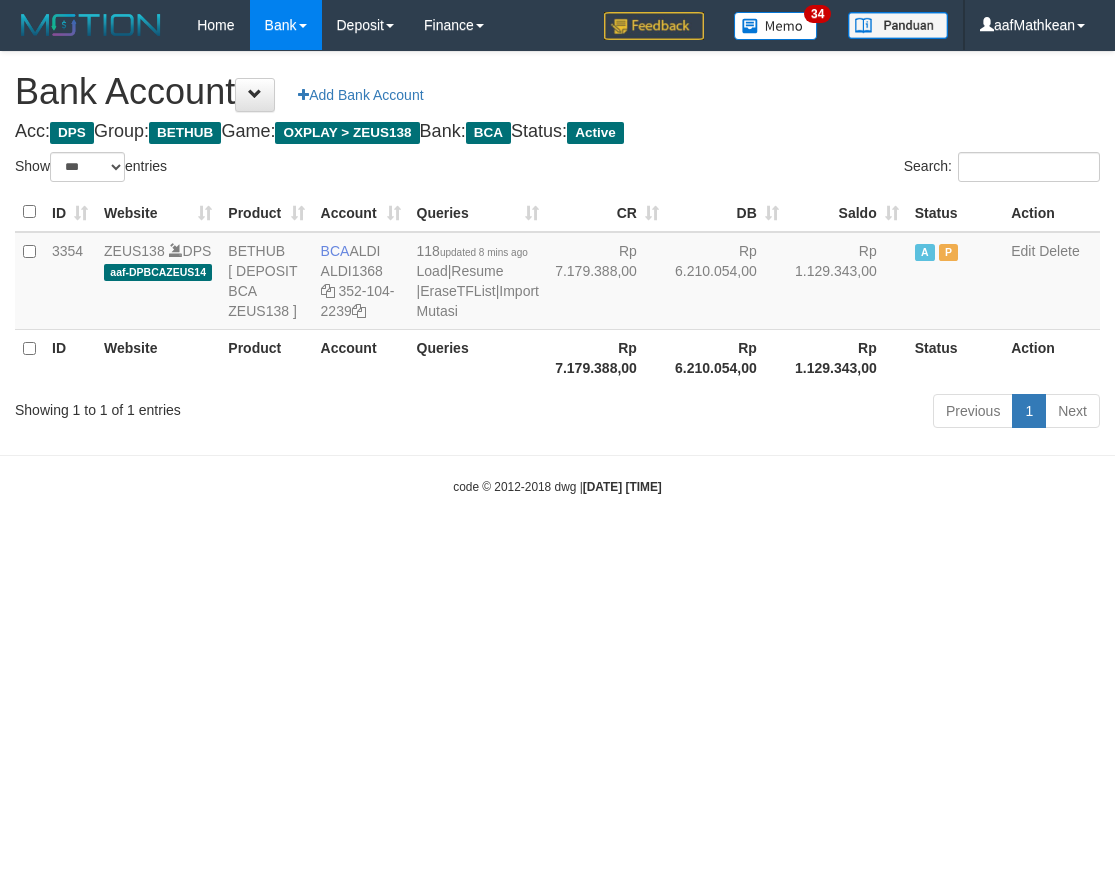 select on "***" 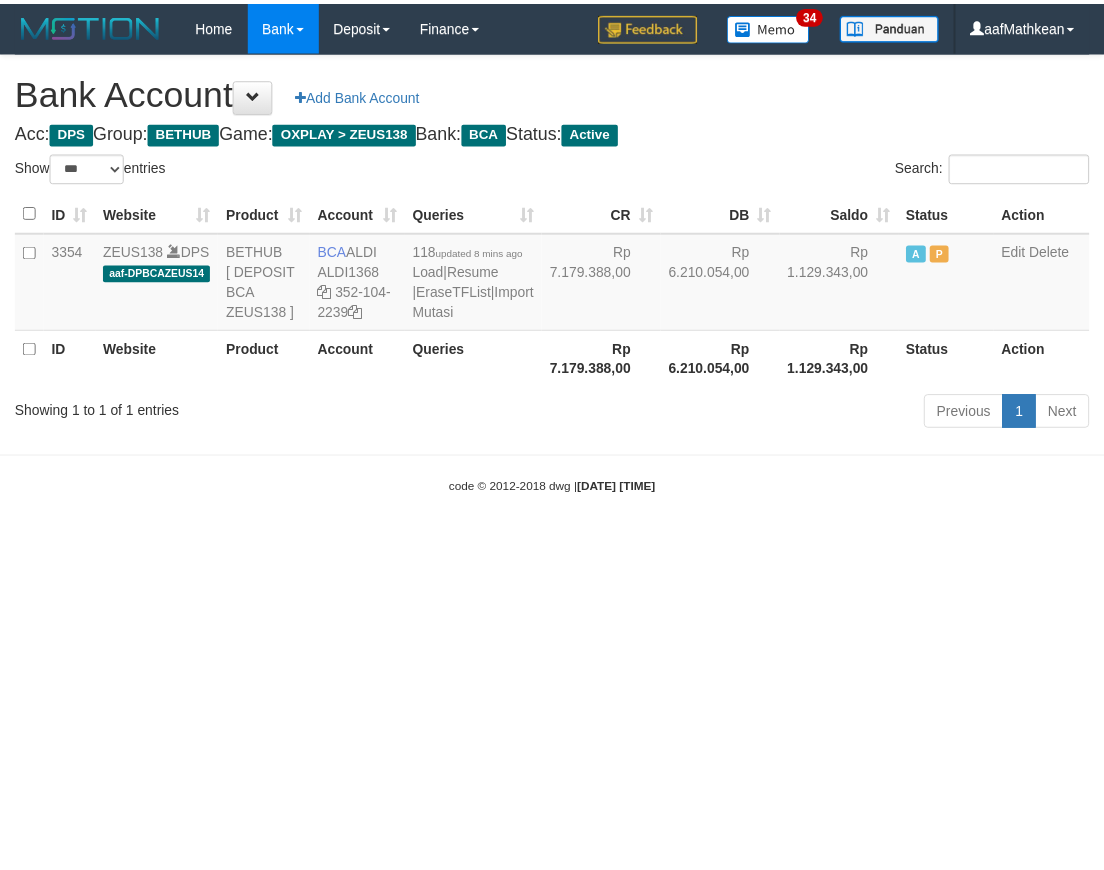 scroll, scrollTop: 0, scrollLeft: 0, axis: both 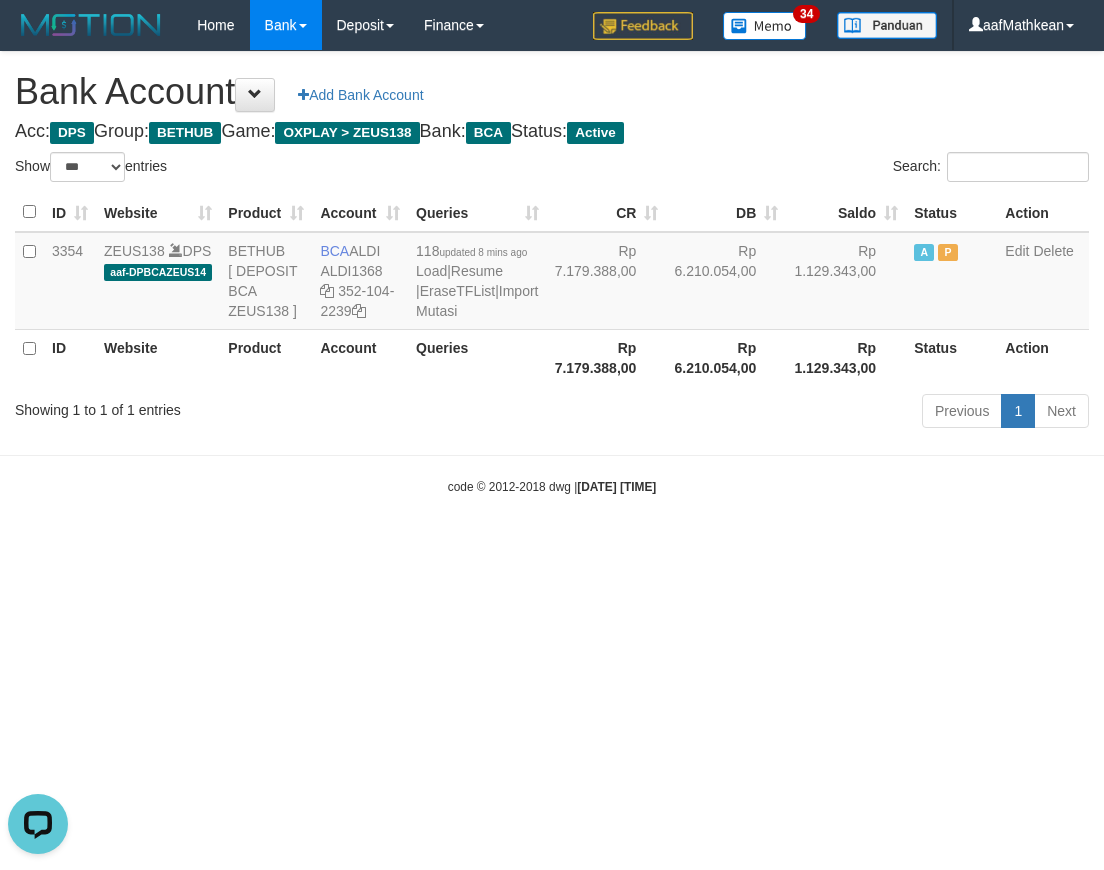 drag, startPoint x: 698, startPoint y: 656, endPoint x: 682, endPoint y: 627, distance: 33.12099 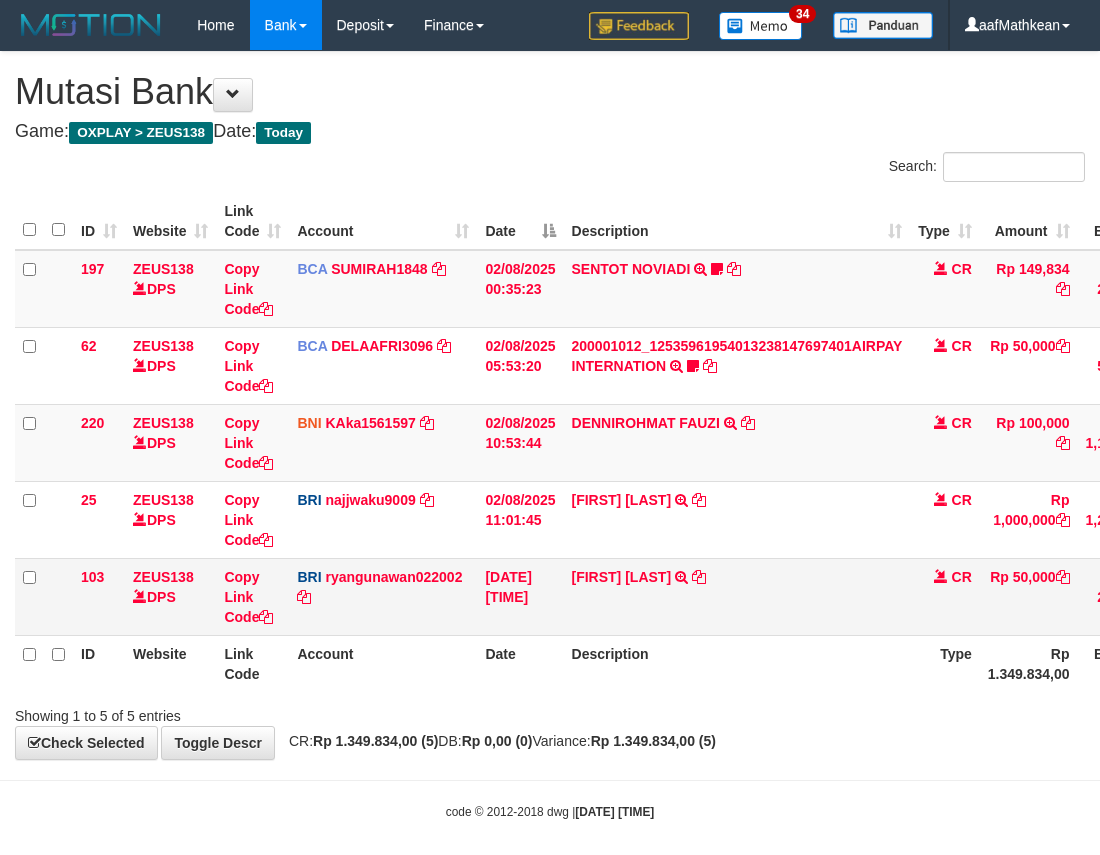 scroll, scrollTop: 0, scrollLeft: 174, axis: horizontal 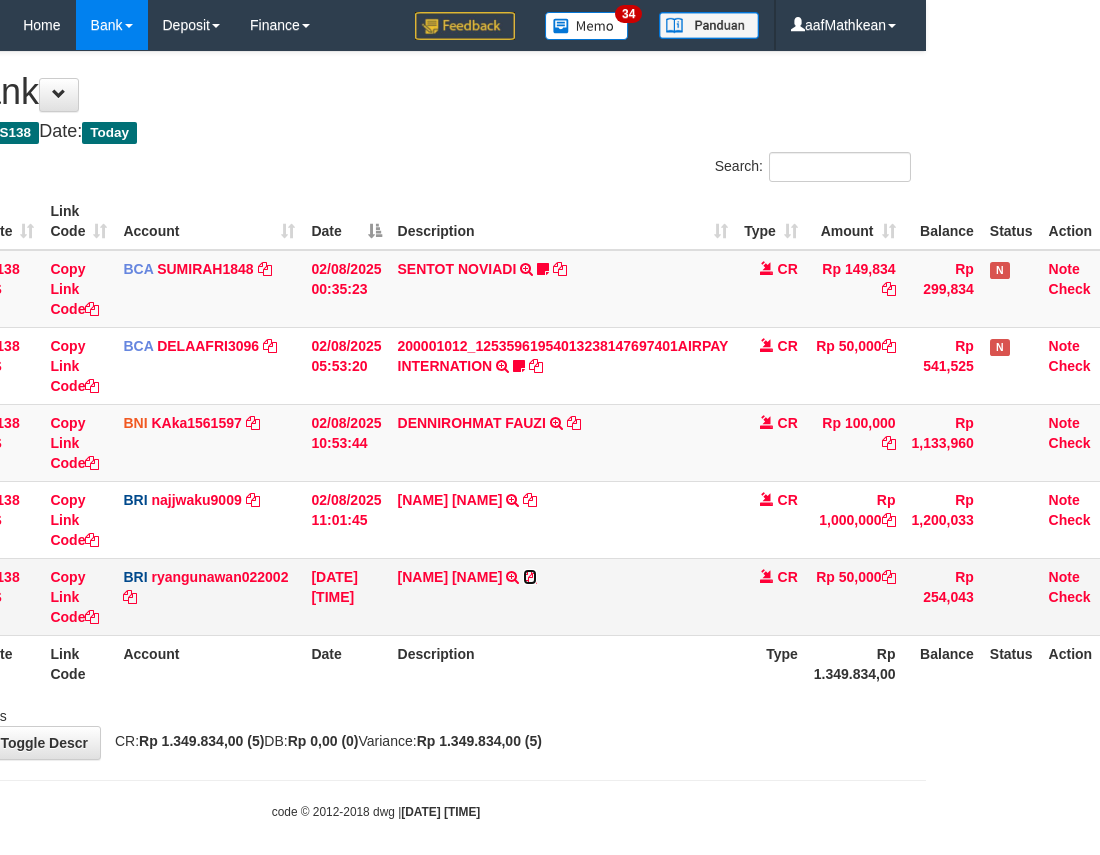 click at bounding box center [530, 577] 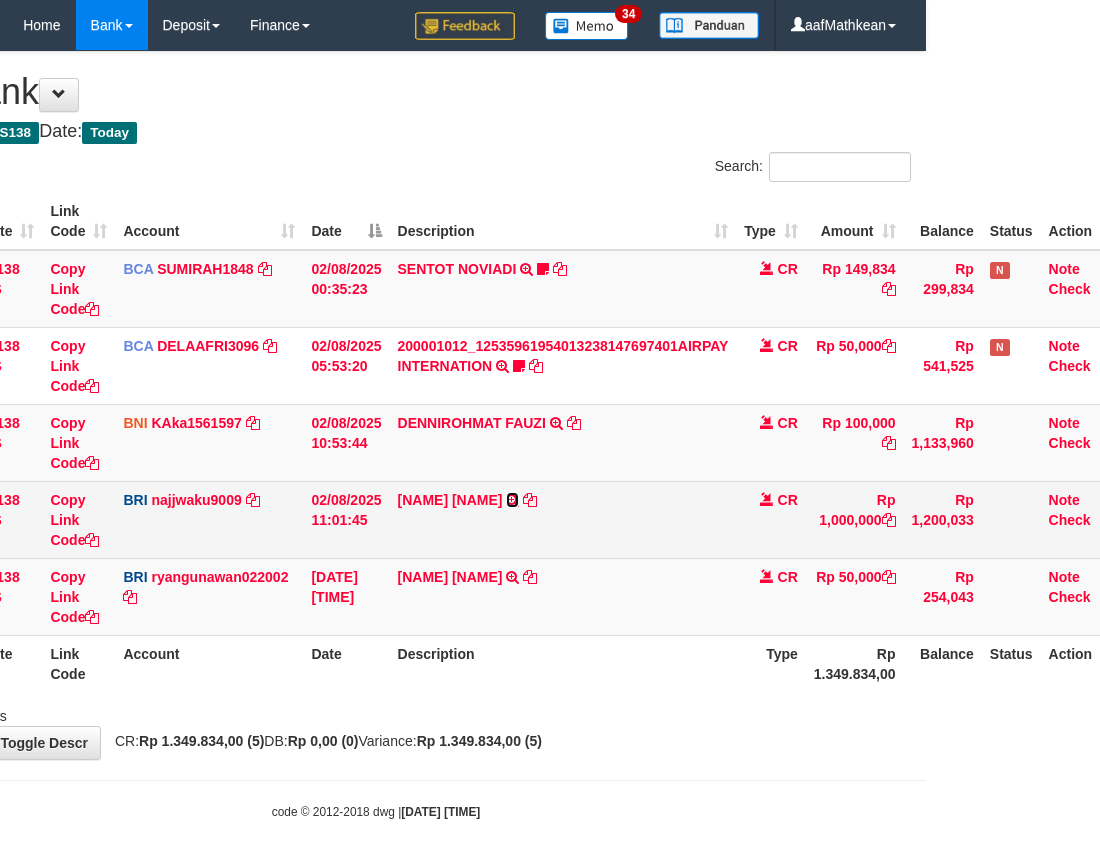 click at bounding box center (512, 500) 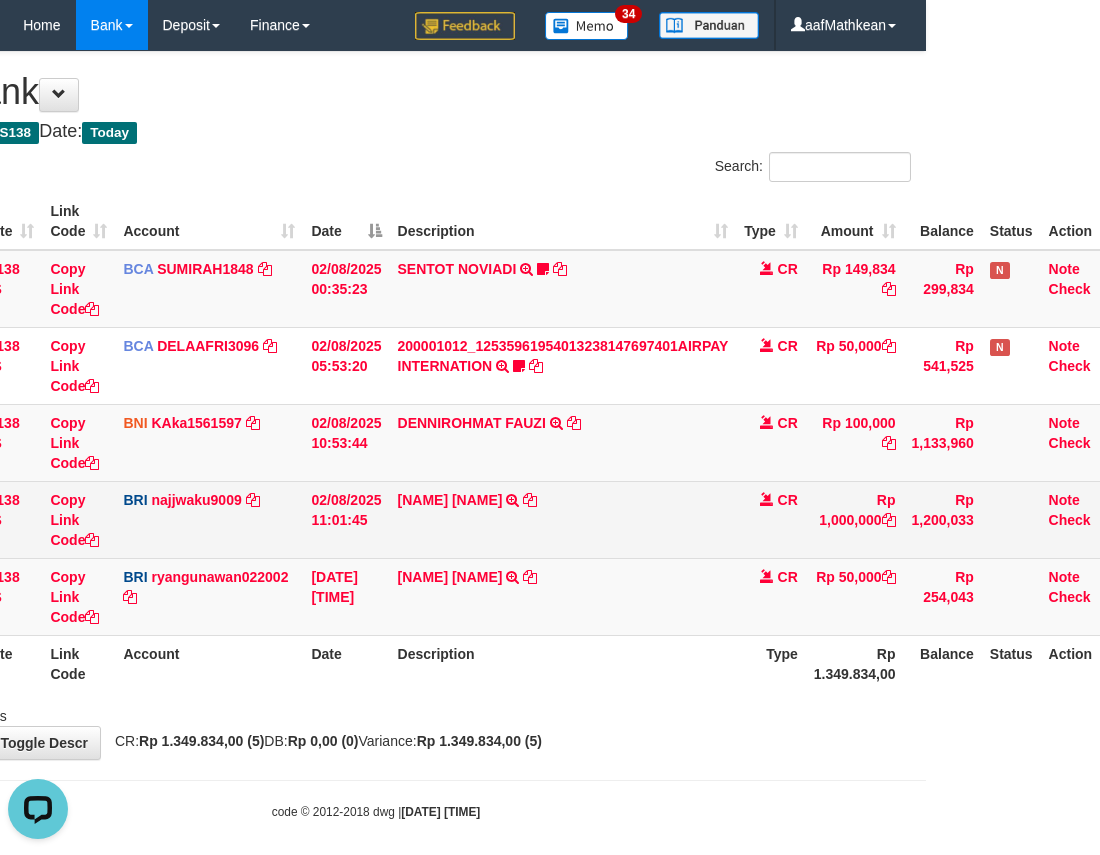 scroll, scrollTop: 0, scrollLeft: 0, axis: both 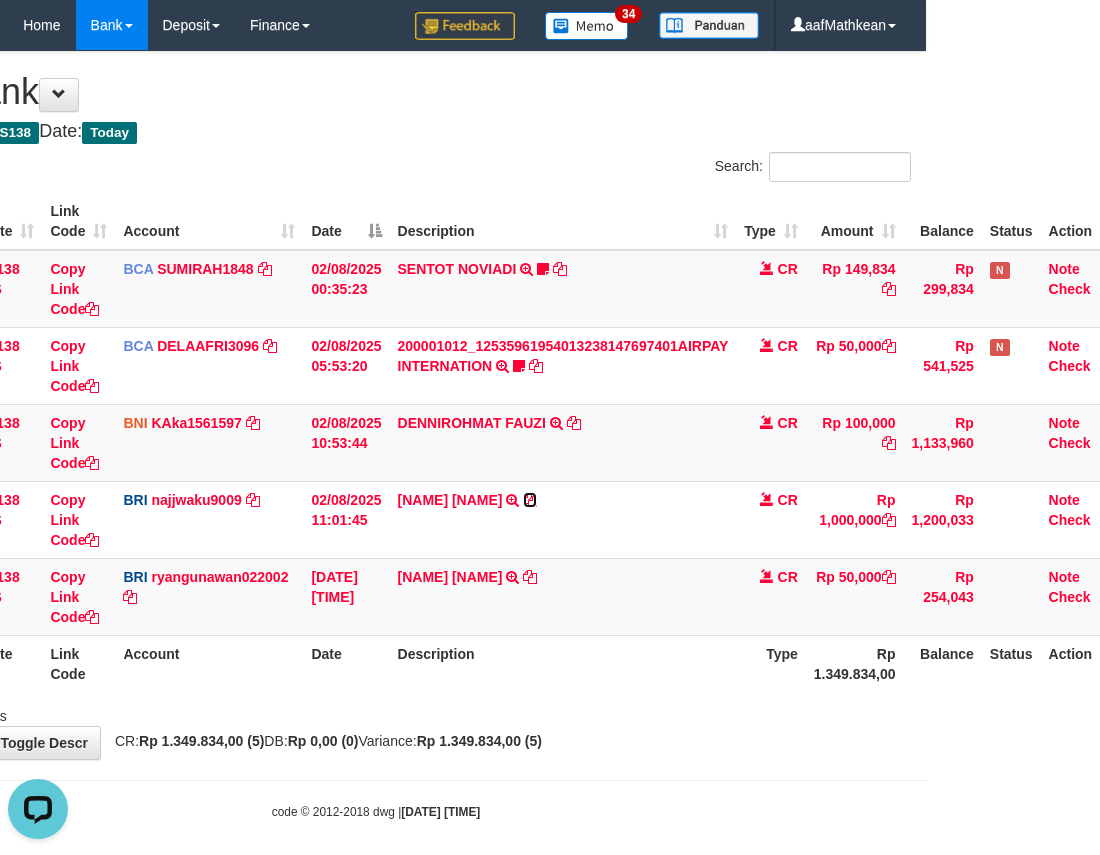drag, startPoint x: 552, startPoint y: 501, endPoint x: 1003, endPoint y: 239, distance: 521.57935 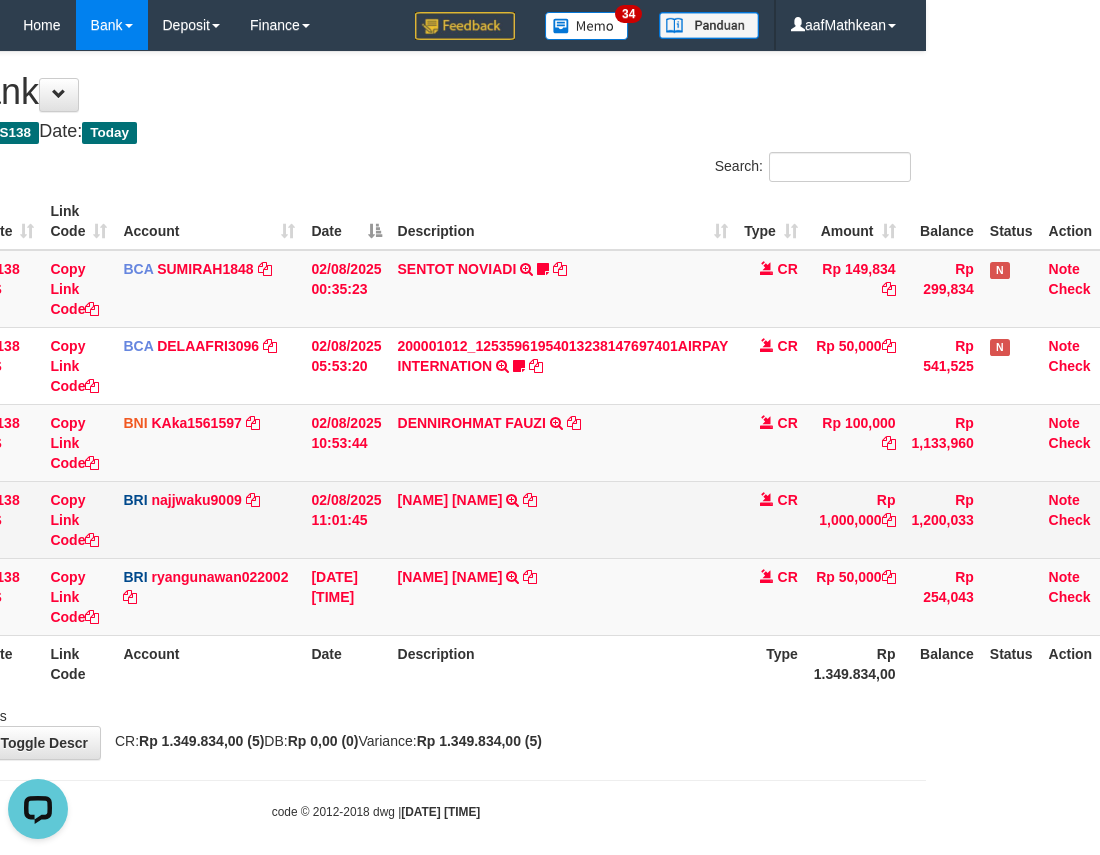 click on "BINSAR LUMBANT         TRANSFER NBMB BINSAR LUMBANT TO SITI KURNIA NINGSIH" at bounding box center (563, 519) 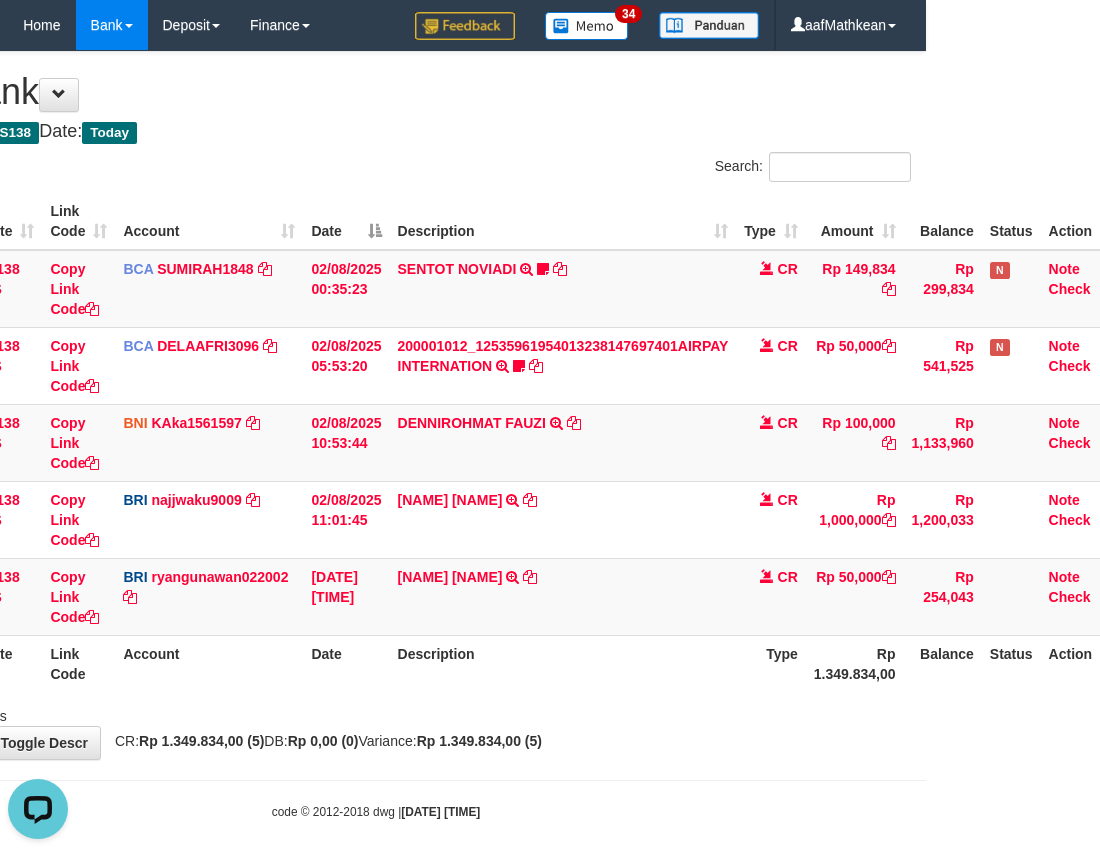 drag, startPoint x: 589, startPoint y: 531, endPoint x: 1103, endPoint y: 462, distance: 518.61066 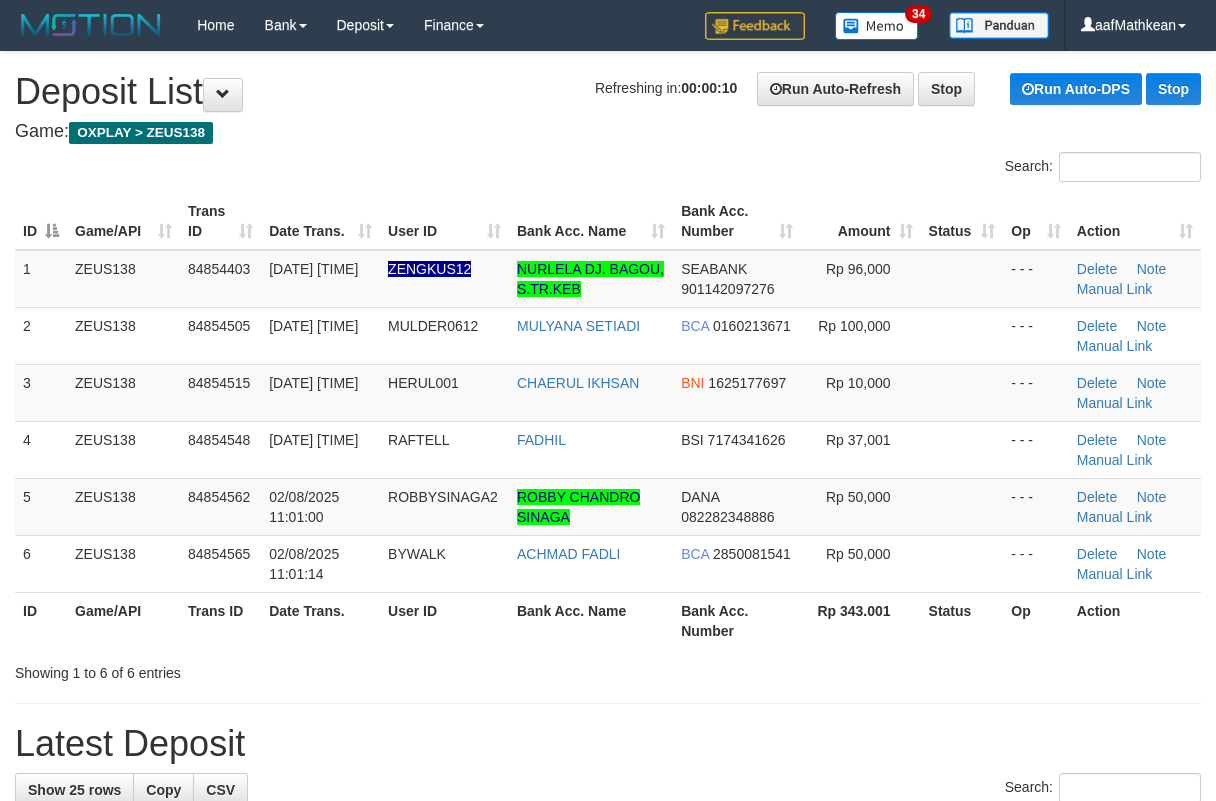scroll, scrollTop: 0, scrollLeft: 0, axis: both 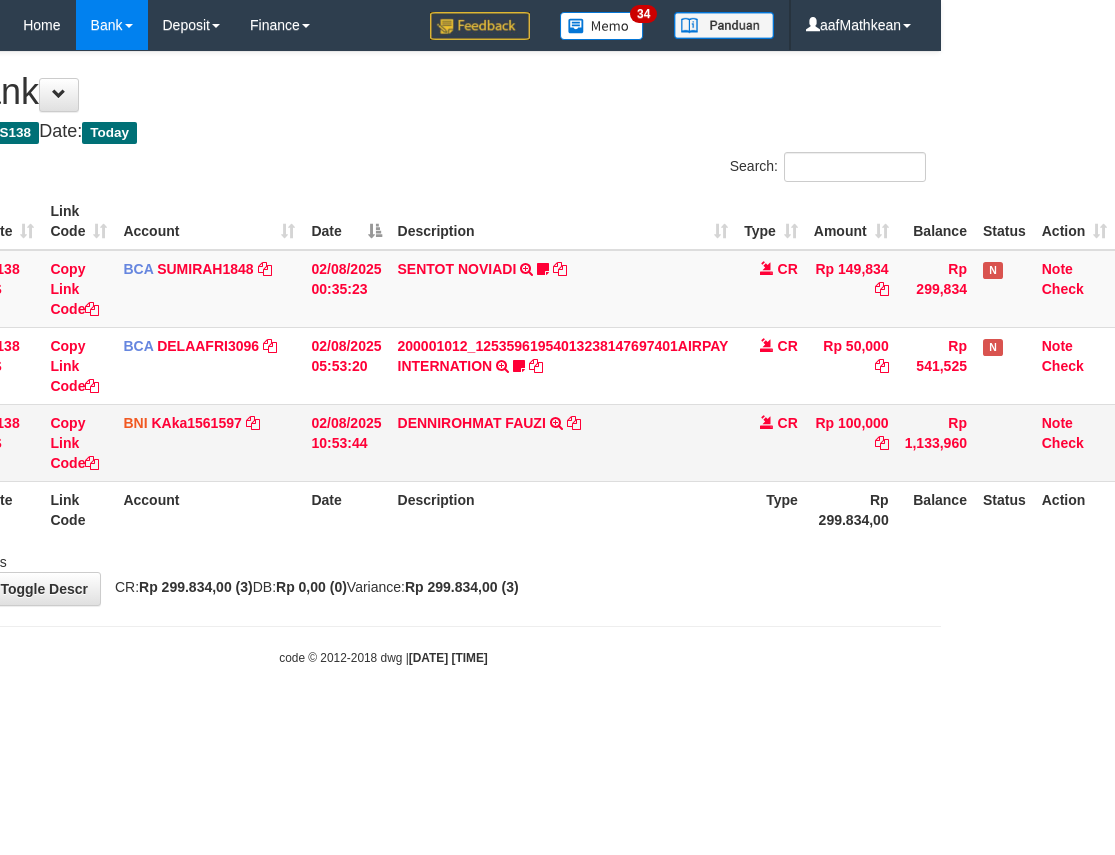 click on "[NAME] [NAME] TRANSFER DARI [NAME]" at bounding box center (563, 442) 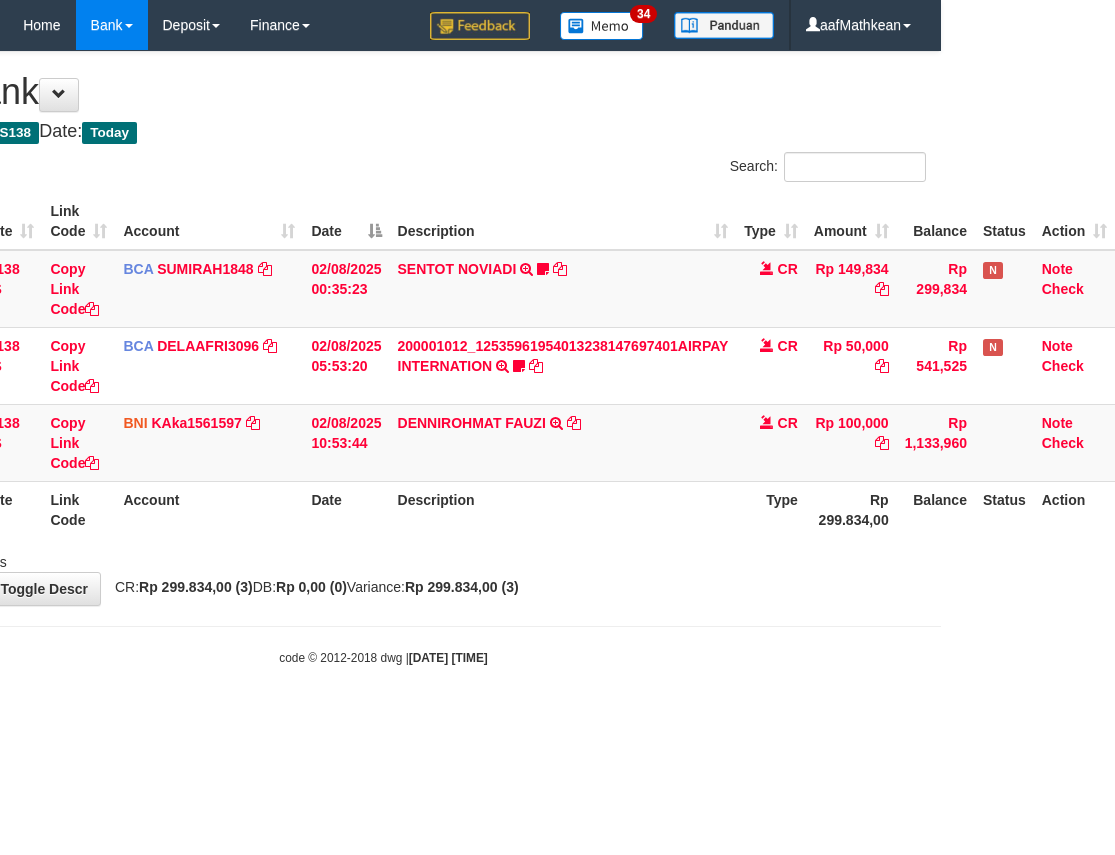 click on "[NAME] [NAME] TRANSFER DARI [NAME]" at bounding box center (563, 442) 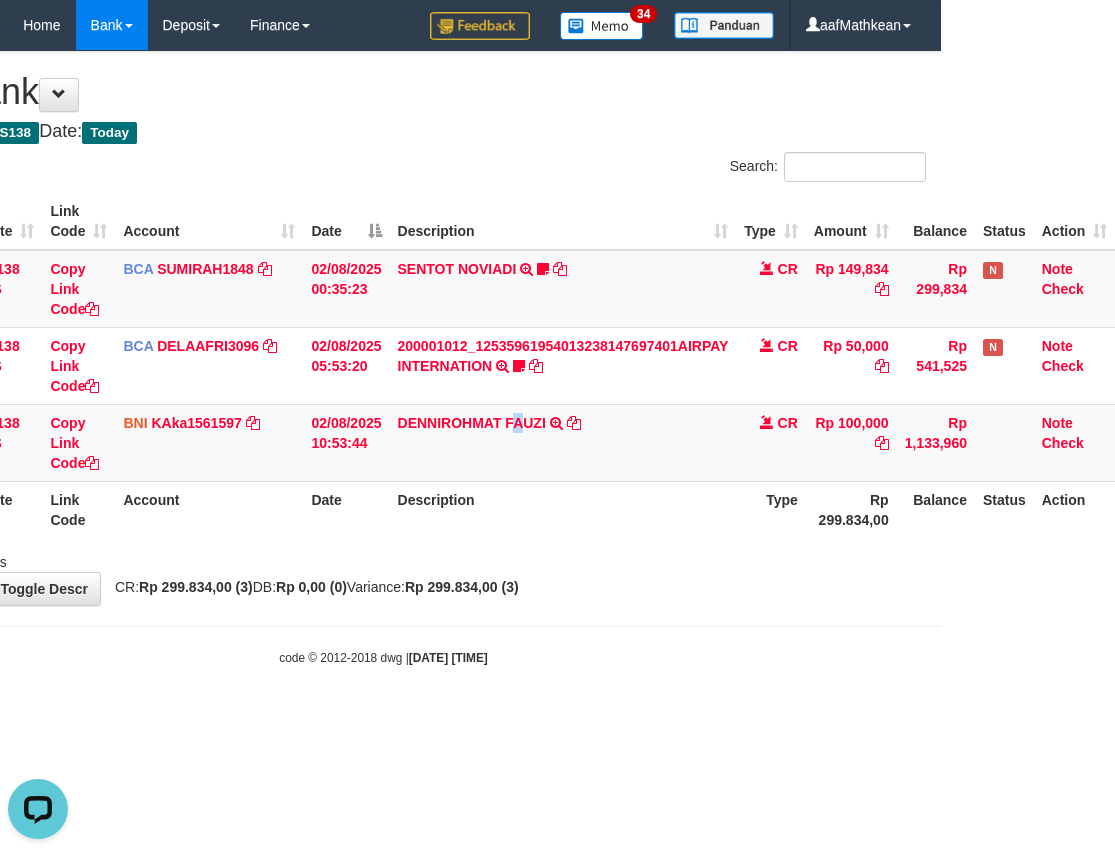 scroll, scrollTop: 0, scrollLeft: 0, axis: both 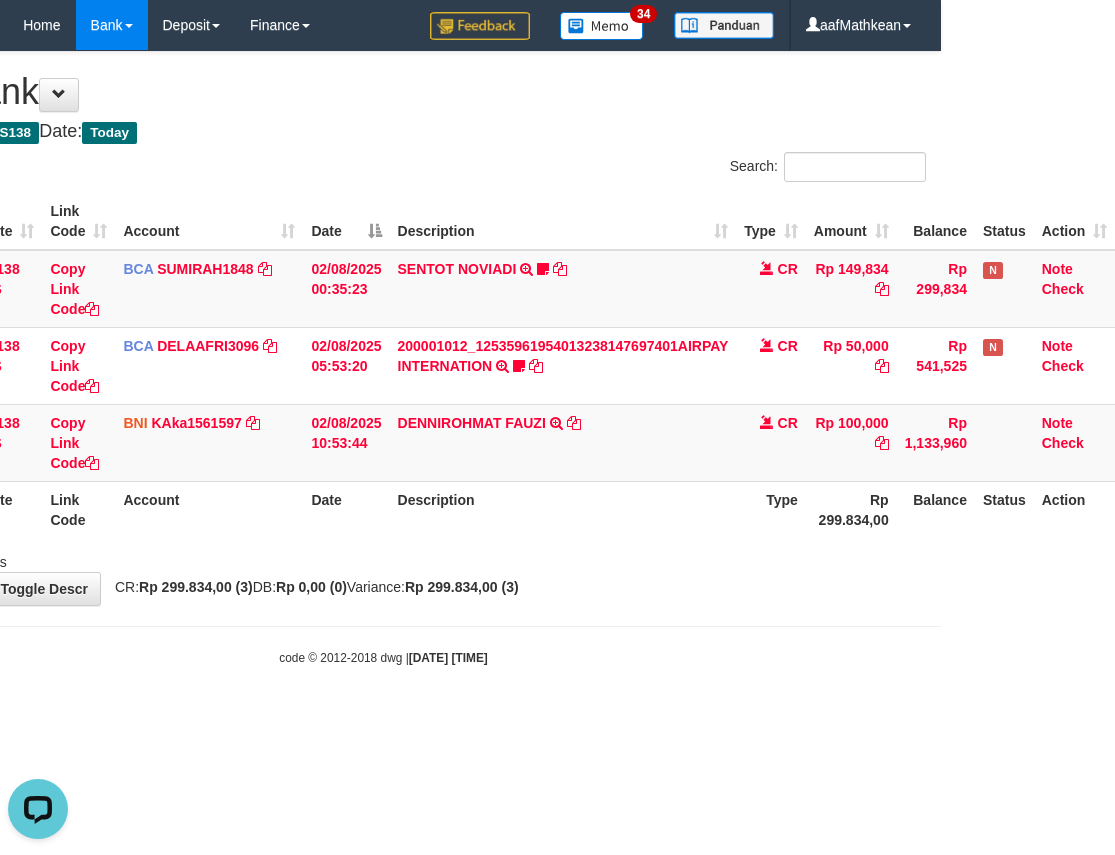 click on "Description" at bounding box center [563, 509] 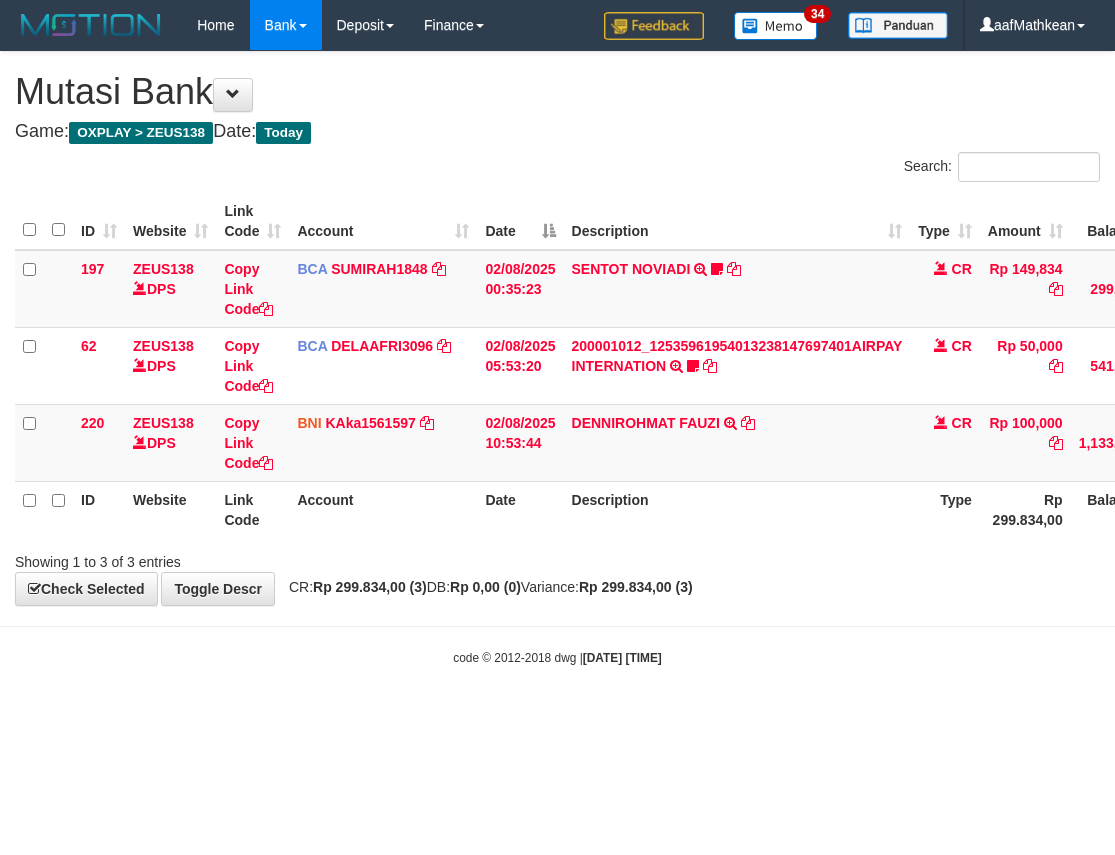 scroll, scrollTop: 0, scrollLeft: 174, axis: horizontal 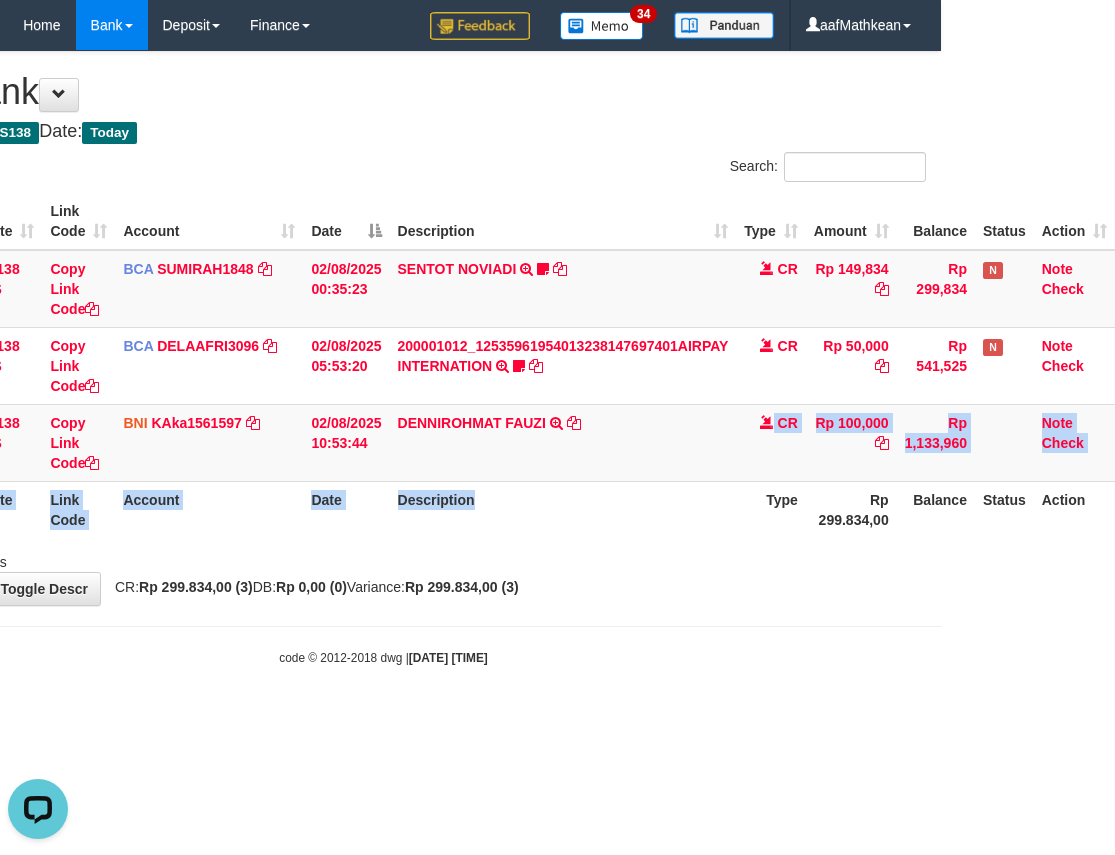 click on "ID Website Link Code Account Date Description Type Amount Balance Status Action
197
ZEUS138    DPS
Copy Link Code
BCA
SUMIRAH1848
DPS
SUMIRAH
mutasi_20250802_4156 | 197
mutasi_20250802_4156 | 197
02/08/2025 00:35:23
SENTOT NOVIADI            TRSF E-BANKING CR 0208/FTSCY/WS95271
149834.00SENTOT NOVIADI    Seno2023
CR
Rp 149,834
Rp 299,834
N
Note
Check
62
ZEUS138    DPS
Copy Link Code
BCA
DELAAFRI3096
DPS" at bounding box center [478, 365] 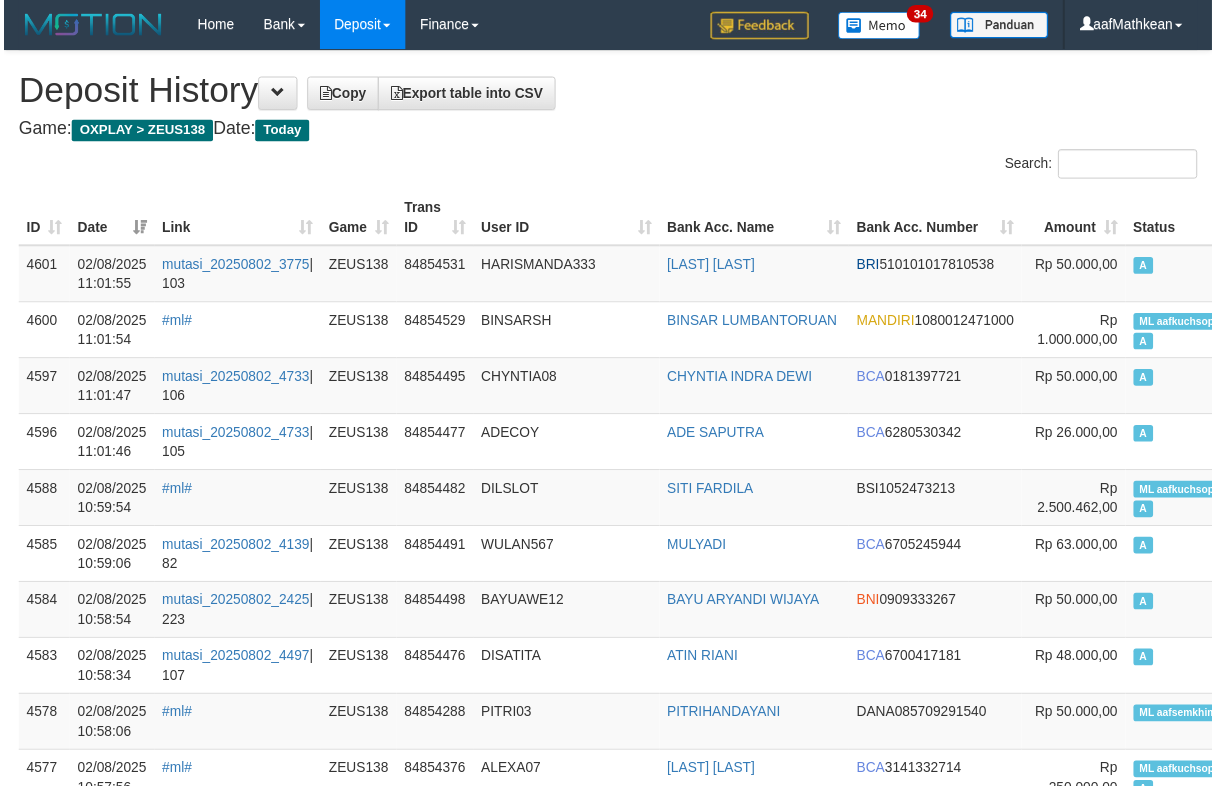 scroll, scrollTop: 1758, scrollLeft: 176, axis: both 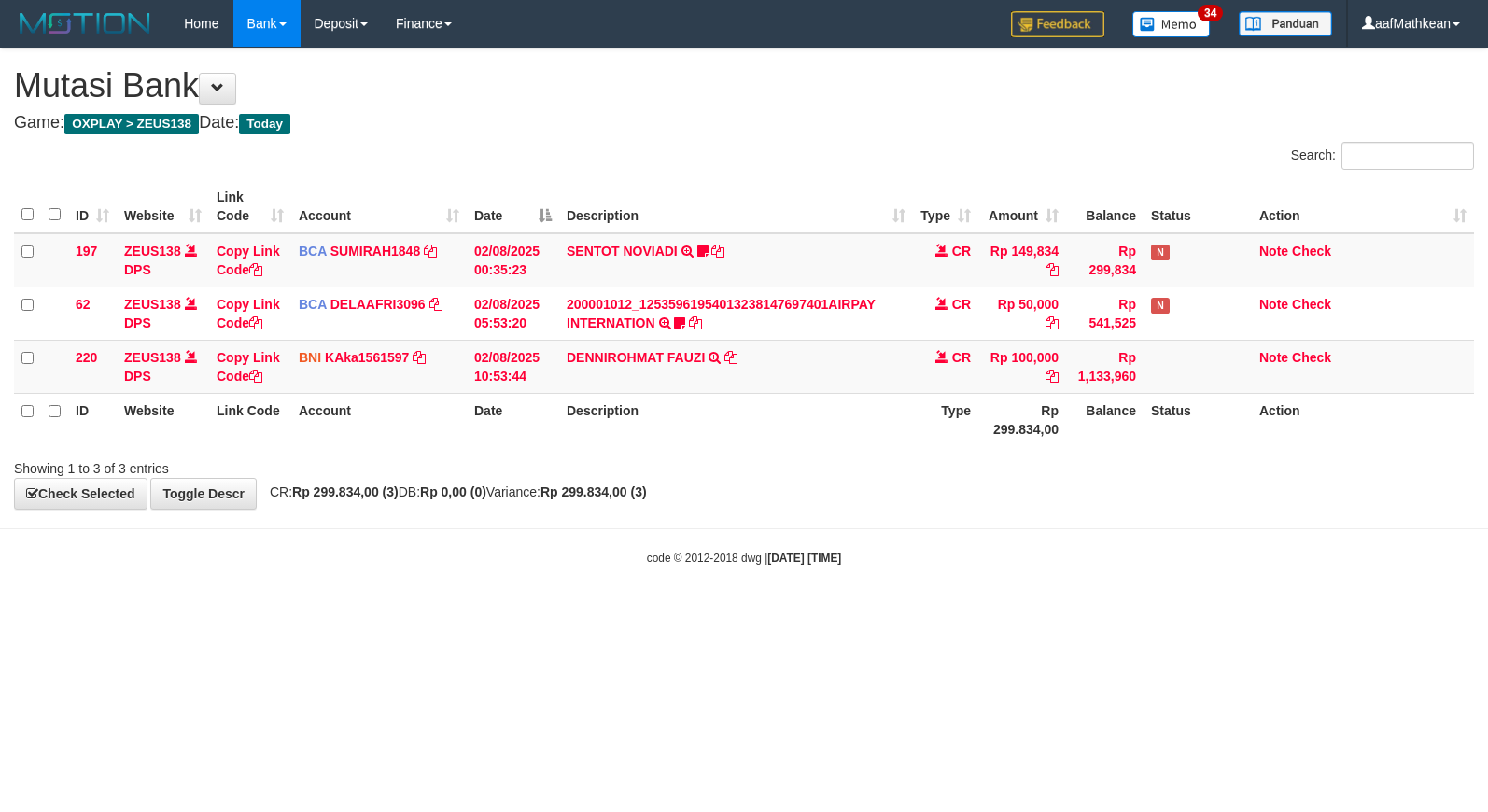 click on "**********" at bounding box center (744, 278) 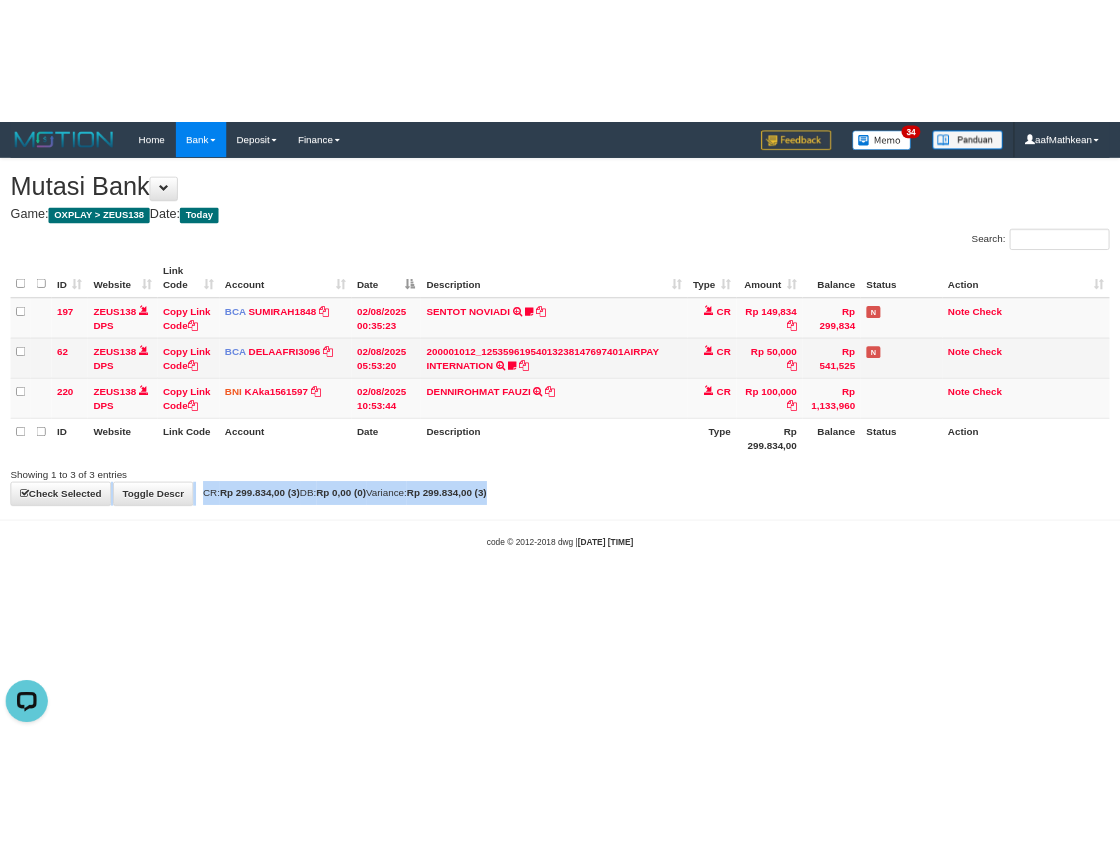 scroll, scrollTop: 0, scrollLeft: 0, axis: both 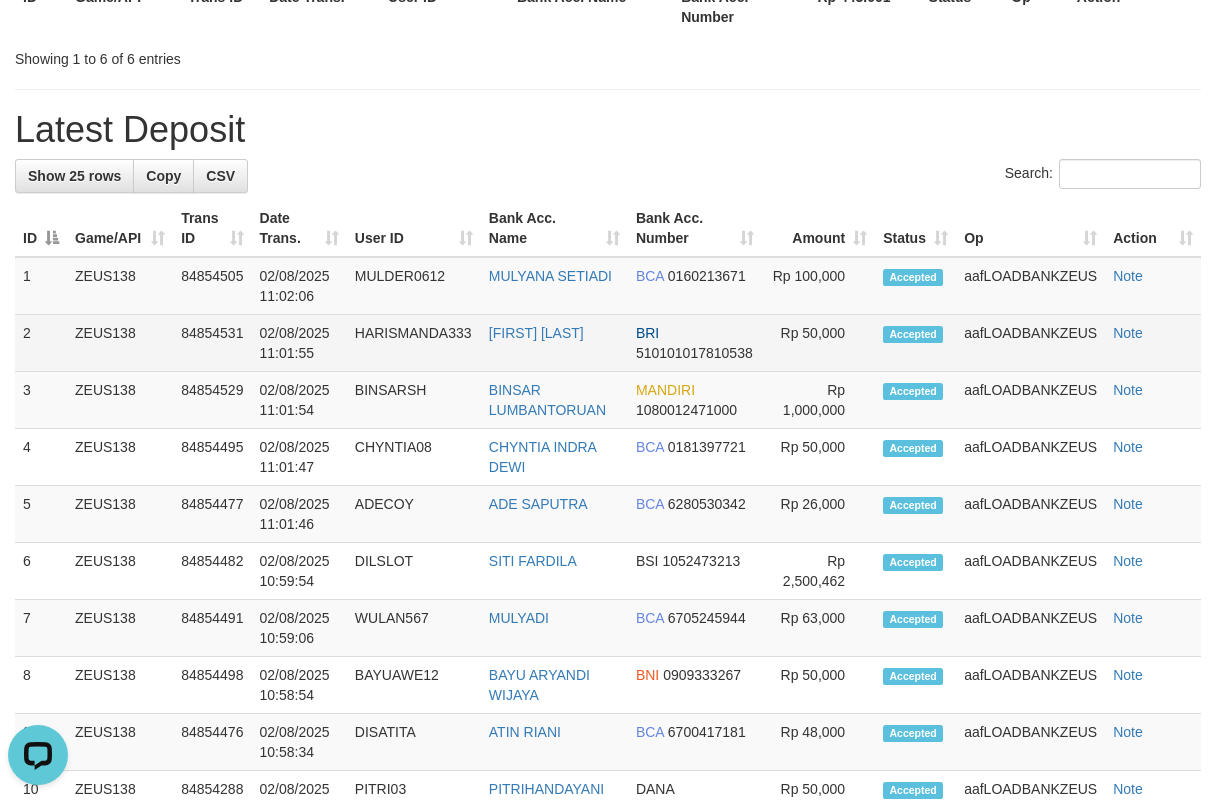 drag, startPoint x: 262, startPoint y: 300, endPoint x: 252, endPoint y: 341, distance: 42.201897 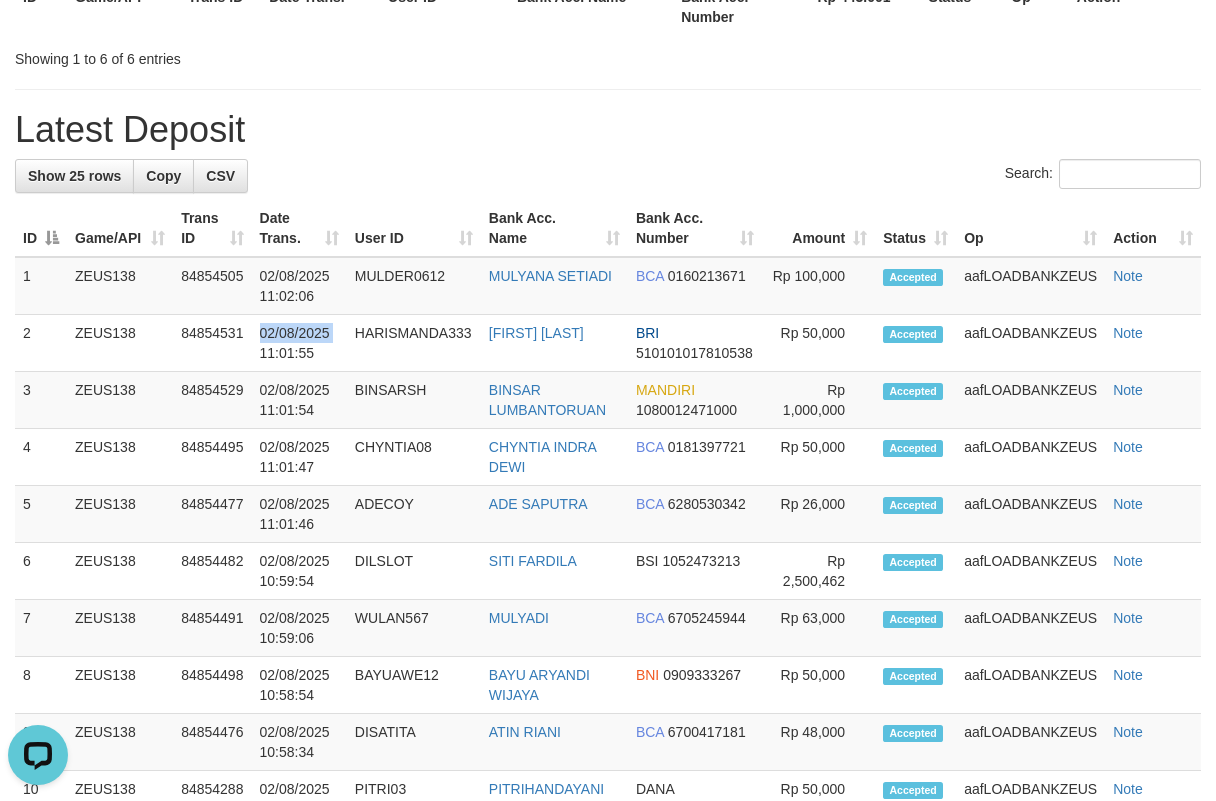 drag, startPoint x: 252, startPoint y: 341, endPoint x: 3, endPoint y: 390, distance: 253.7755 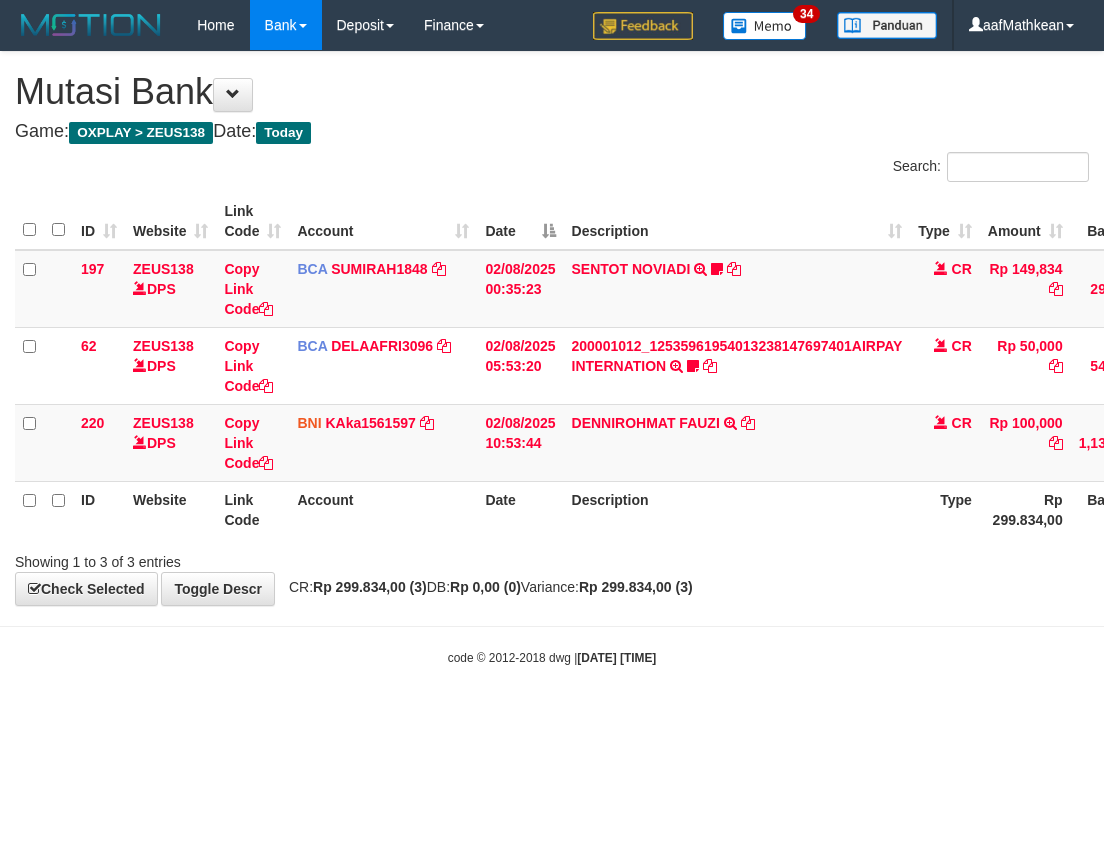 scroll, scrollTop: 0, scrollLeft: 0, axis: both 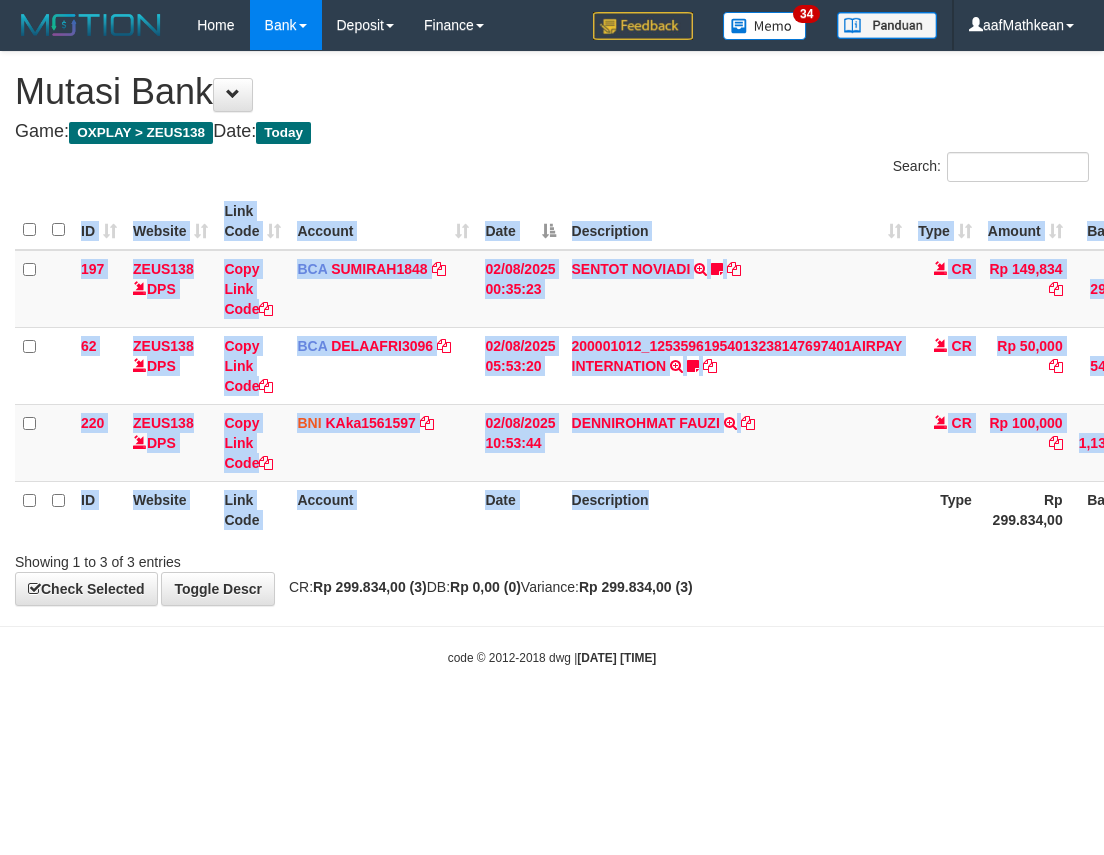 click on "Search:
ID Website Link Code Account Date Description Type Amount Balance Status Action
197
ZEUS138    DPS
Copy Link Code
BCA
SUMIRAH1848
DPS
SUMIRAH
mutasi_20250802_4156 | 197
mutasi_20250802_4156 | 197
02/08/2025 00:35:23
SENTOT NOVIADI            TRSF E-BANKING CR 0208/FTSCY/WS95271
149834.00SENTOT NOVIADI    Seno2023
CR
Rp 149,834
Rp 299,834
N
Note
Check
62
ZEUS138    DPS
Copy Link Code
BCA
DELAAFRI3096
DPS" at bounding box center [552, 362] 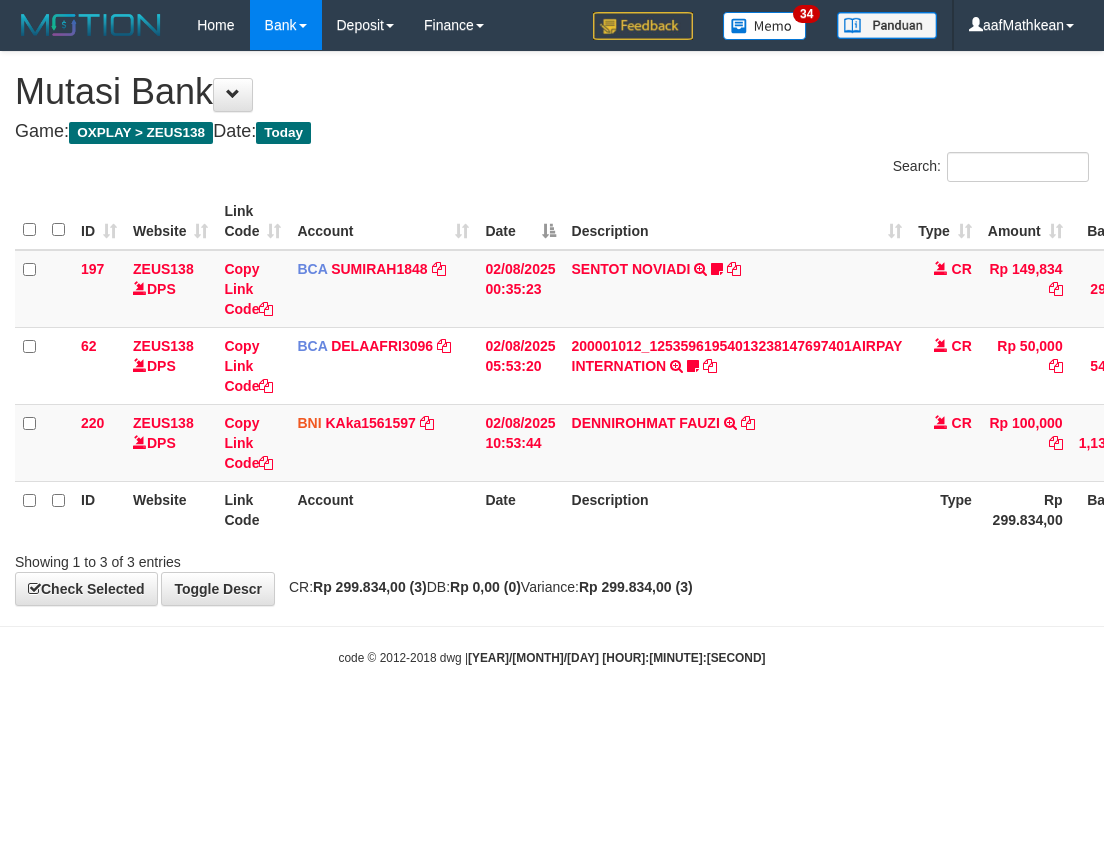 scroll, scrollTop: 0, scrollLeft: 0, axis: both 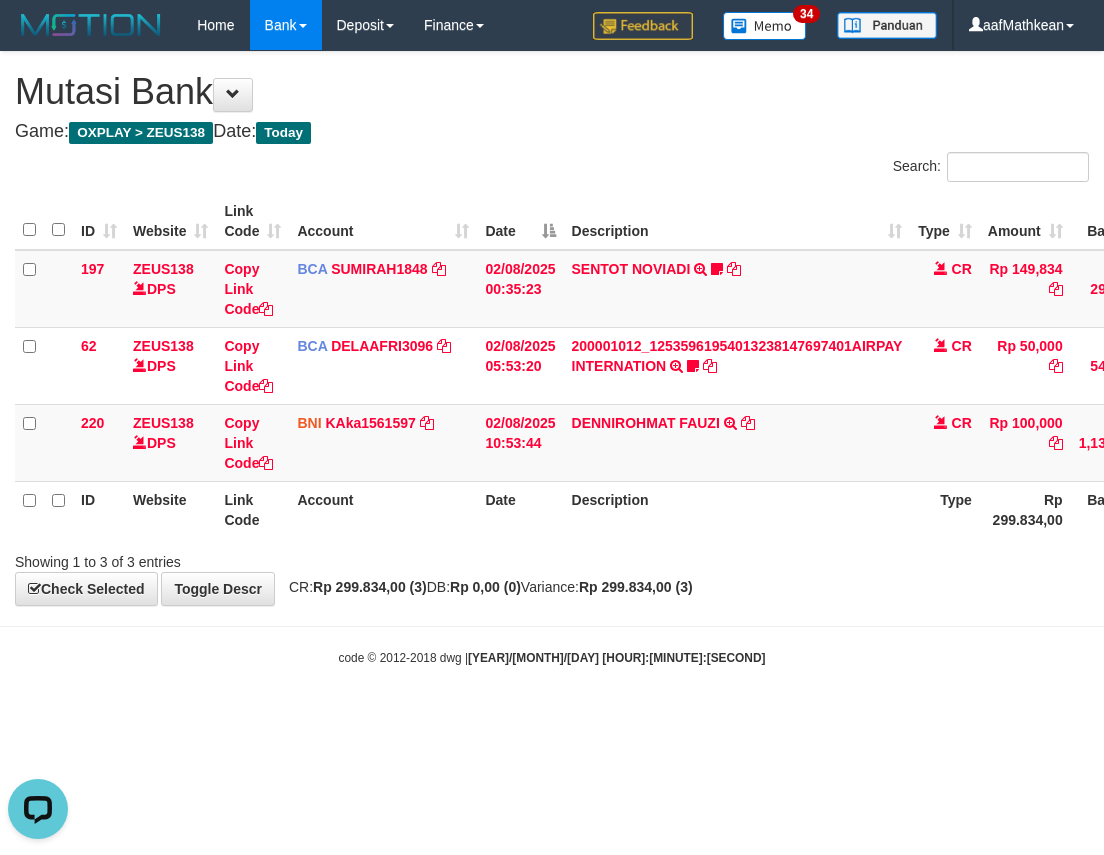 drag, startPoint x: 710, startPoint y: 476, endPoint x: 718, endPoint y: 486, distance: 12.806249 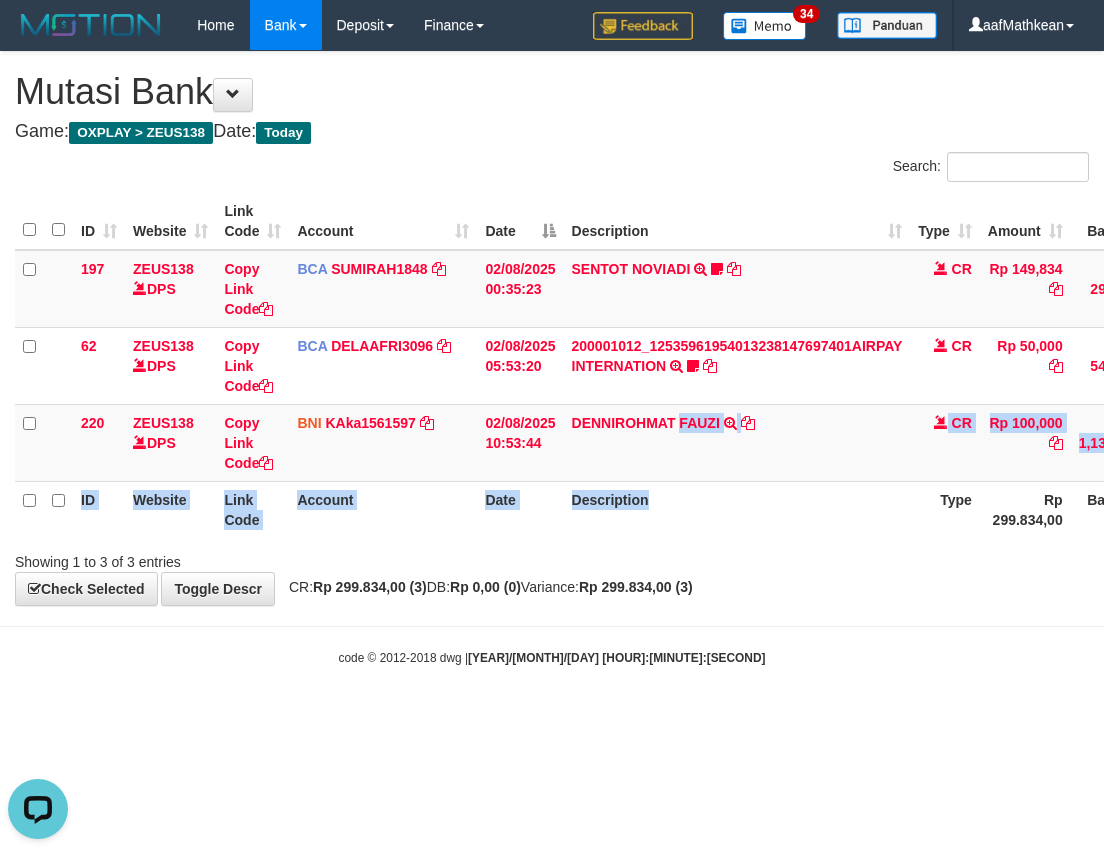 click on "ID Website Link Code Account Date Description Type Amount Balance Status Action
197
ZEUS138    DPS
Copy Link Code
BCA
SUMIRAH1848
DPS
SUMIRAH
mutasi_20250802_4156 | 197
mutasi_20250802_4156 | 197
02/08/2025 00:35:23
SENTOT NOVIADI            TRSF E-BANKING CR 0208/FTSCY/WS95271
149834.00SENTOT NOVIADI    Seno2023
CR
Rp 149,834
Rp 299,834
N
Note
Check
62
ZEUS138    DPS
Copy Link Code
BCA
DELAAFRI3096
DPS" at bounding box center (652, 365) 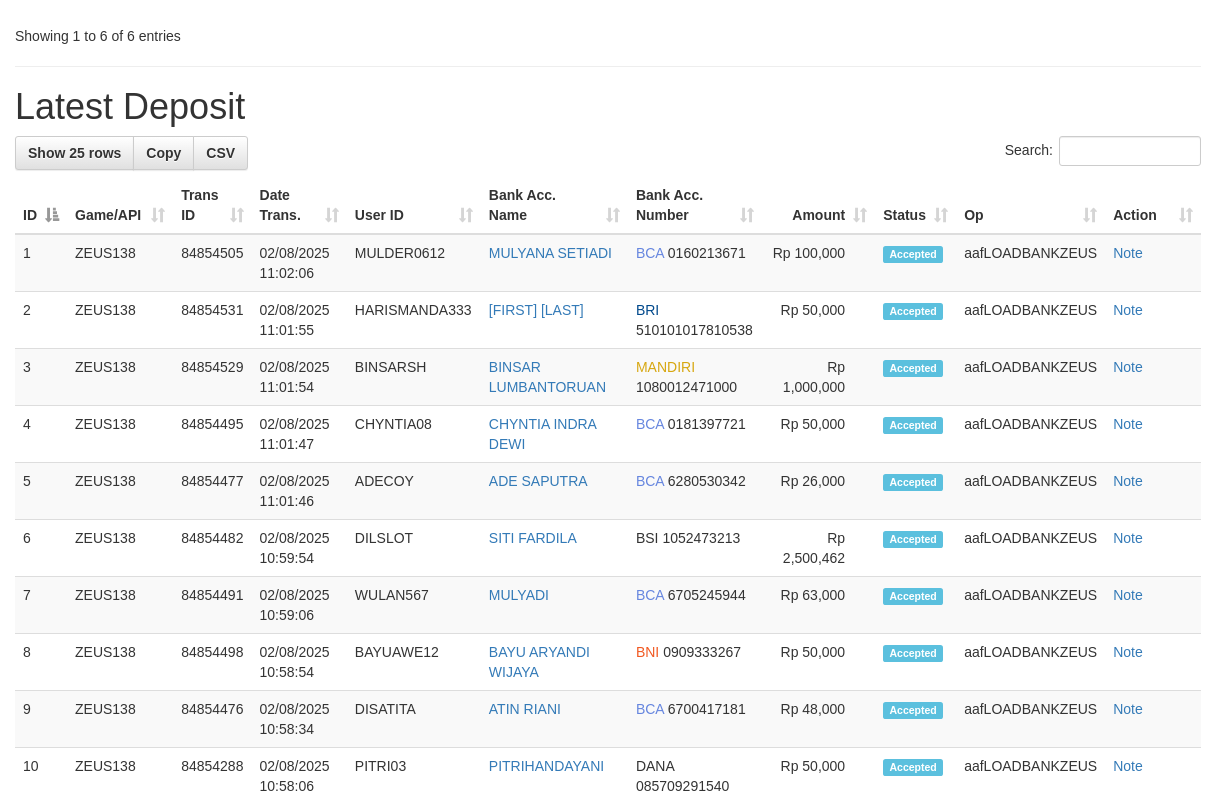 scroll, scrollTop: 614, scrollLeft: 0, axis: vertical 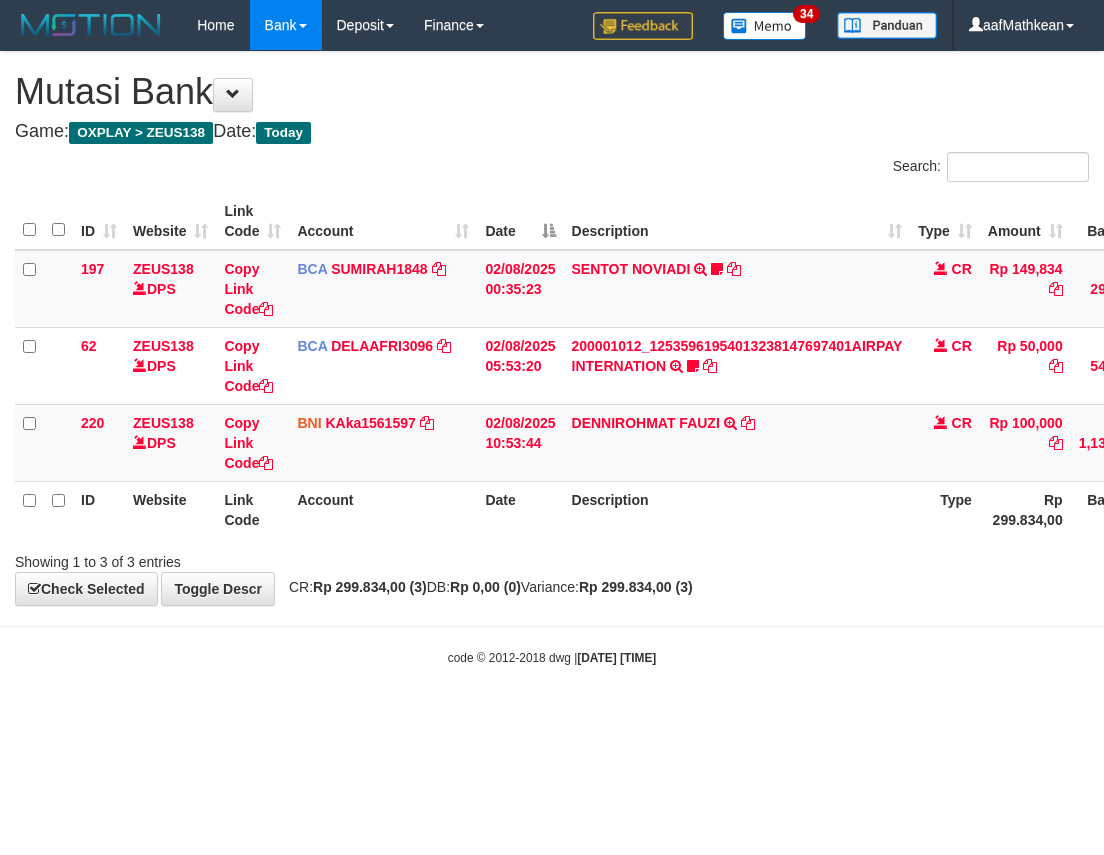click on "**********" at bounding box center [552, 328] 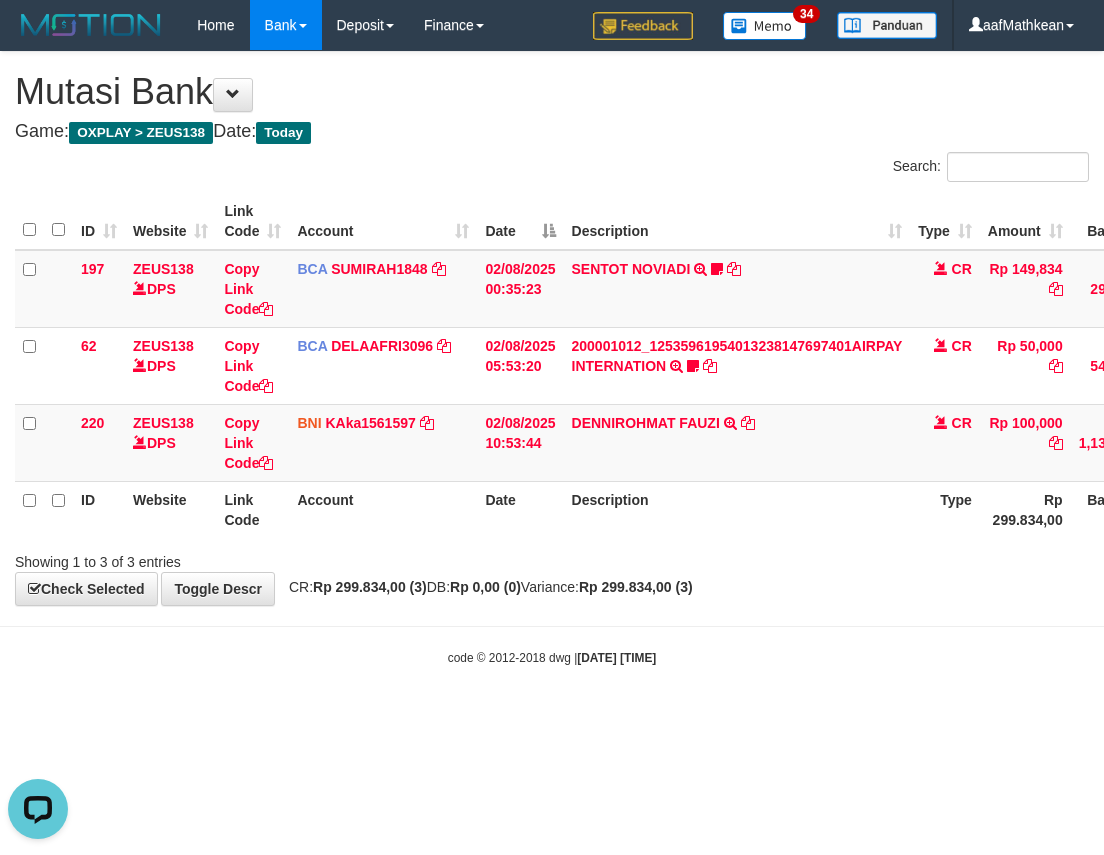 scroll, scrollTop: 0, scrollLeft: 0, axis: both 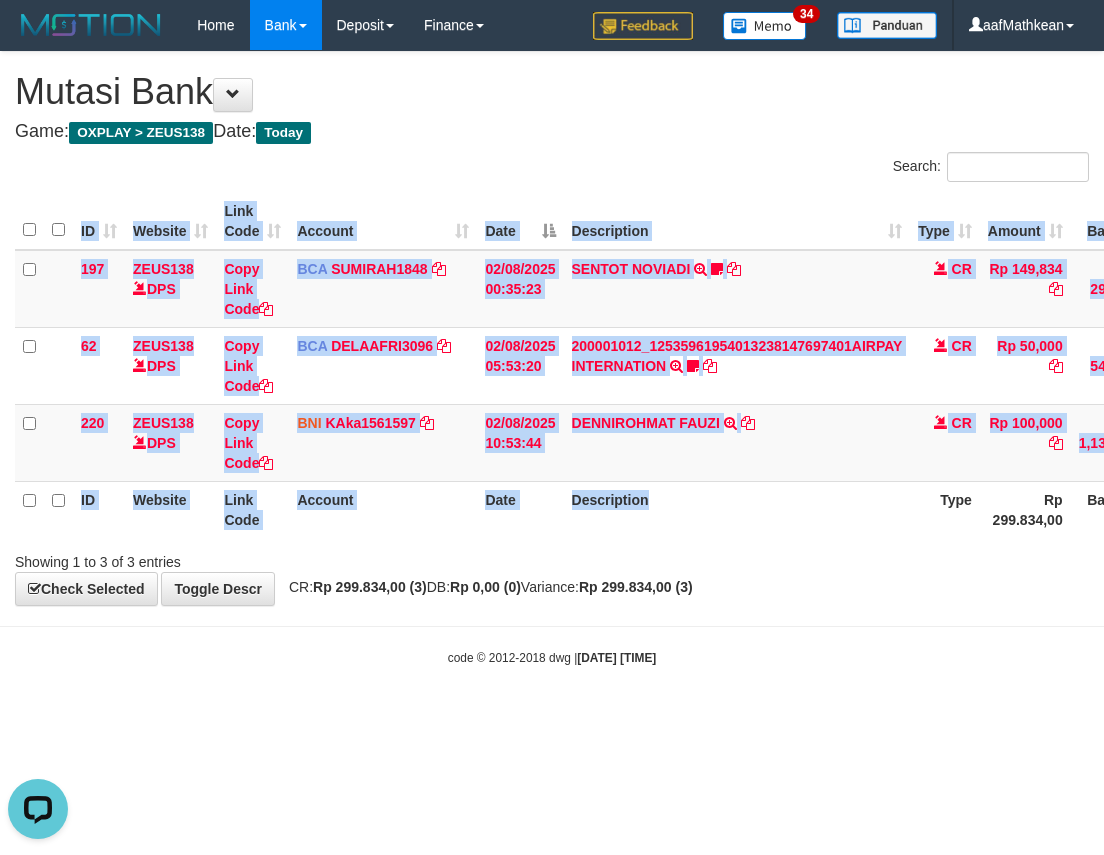 drag, startPoint x: 709, startPoint y: 519, endPoint x: 714, endPoint y: 569, distance: 50.24938 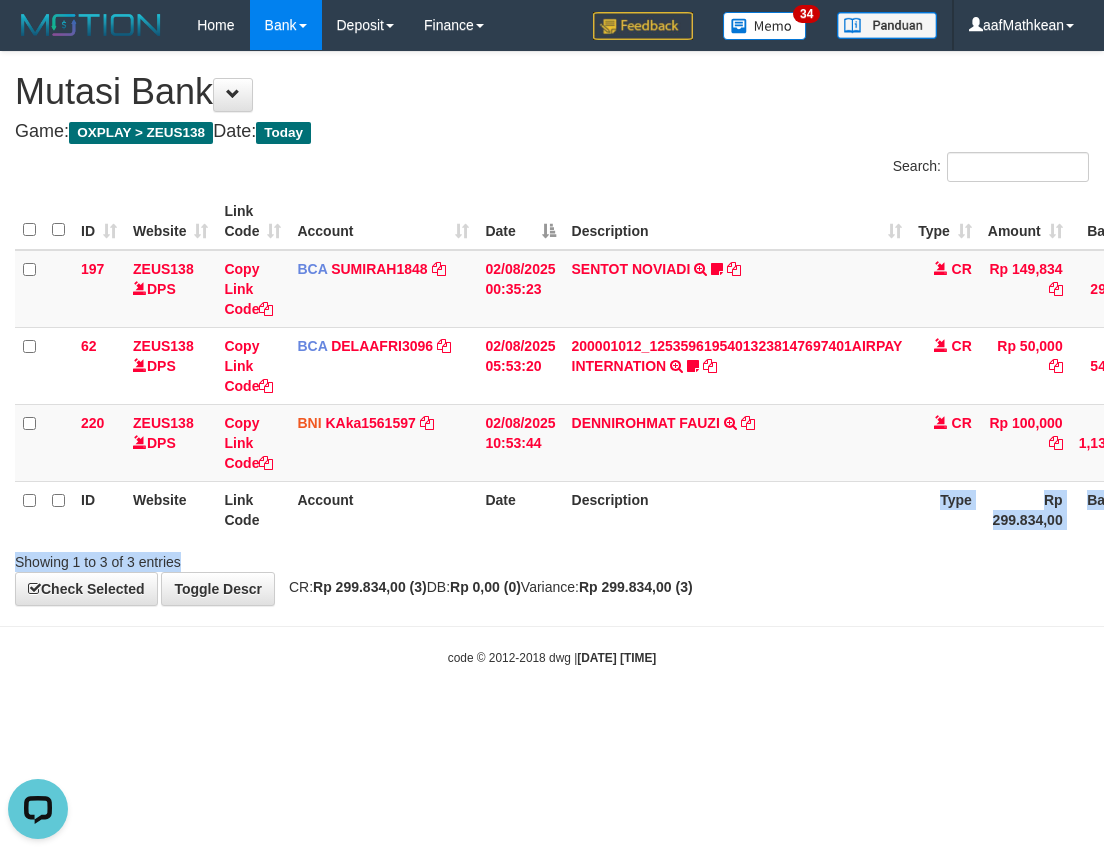 click on "Showing 1 to 3 of 3 entries" at bounding box center (552, 558) 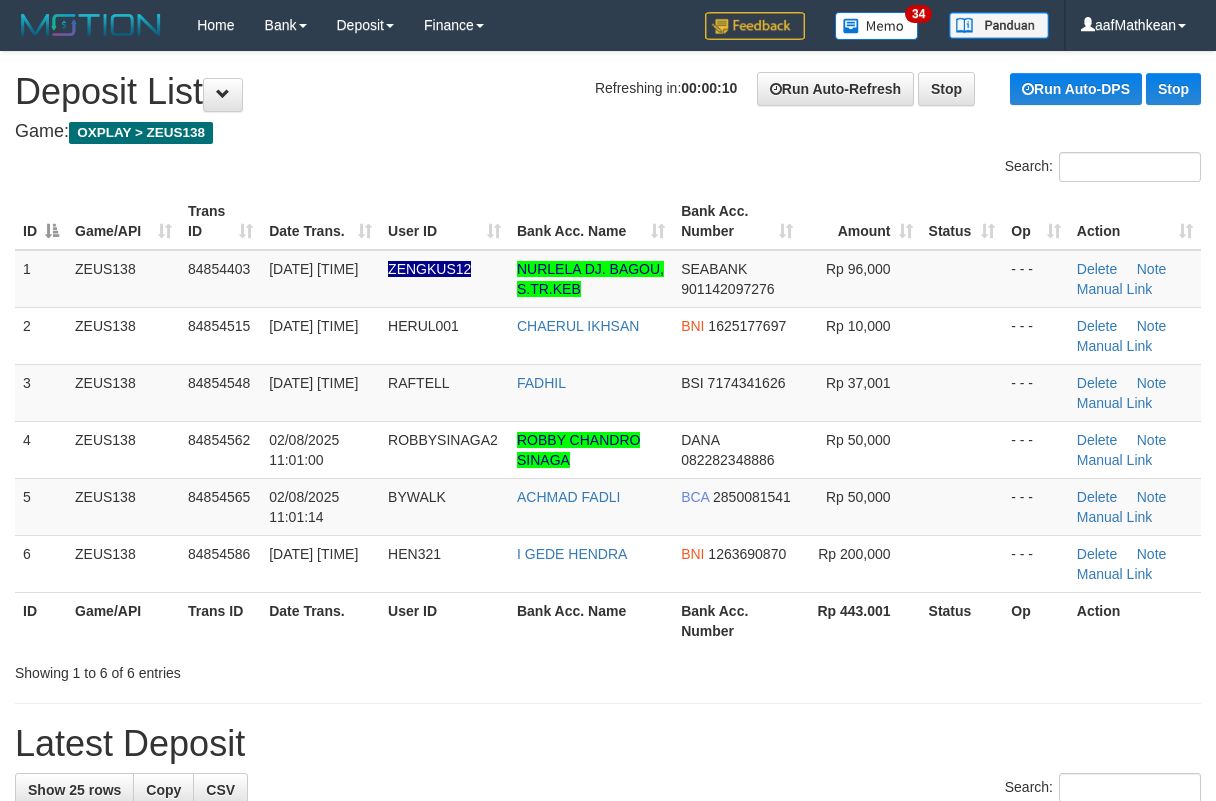 scroll, scrollTop: 0, scrollLeft: 0, axis: both 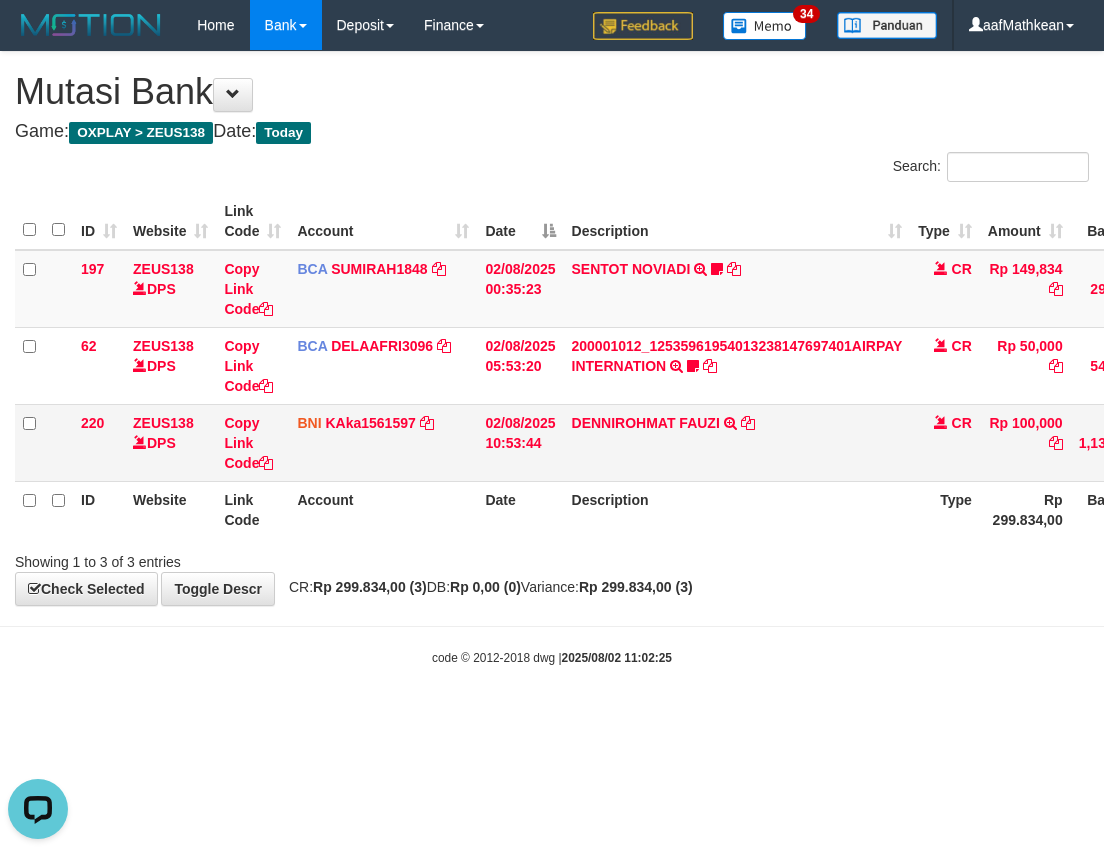 click on "197
ZEUS138    DPS
Copy Link Code
BCA
SUMIRAH1848
DPS
SUMIRAH
mutasi_20250802_4156 | 197
mutasi_20250802_4156 | 197
02/08/2025 00:35:23
SENTOT NOVIADI            TRSF E-BANKING CR 0208/FTSCY/WS95271
149834.00SENTOT NOVIADI    Seno2023
CR
Rp 149,834
Rp 299,834
N
Note
Check
62
ZEUS138    DPS
Copy Link Code
BCA
DELAAFRI3096
DPS
DELA AFRIANI
mutasi_20250802_3552 | 62
mutasi_20250802_3552 | 62" at bounding box center [652, 366] 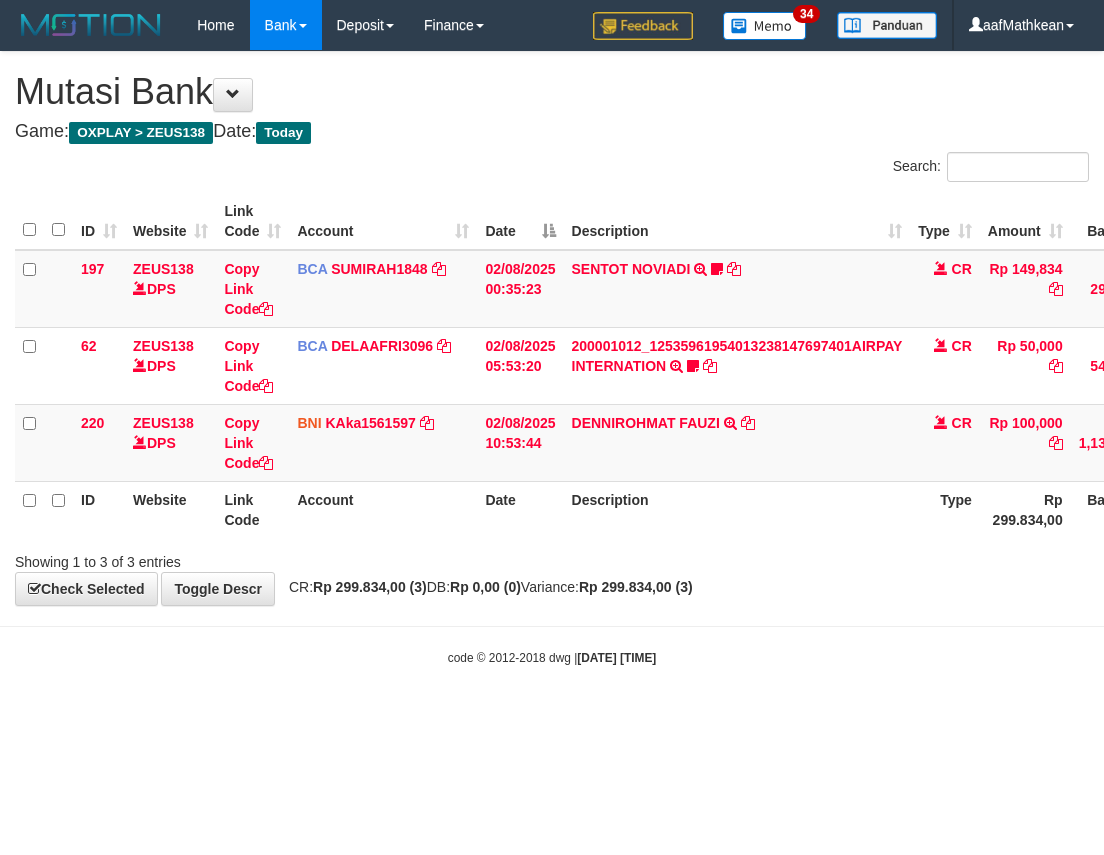 scroll, scrollTop: 0, scrollLeft: 0, axis: both 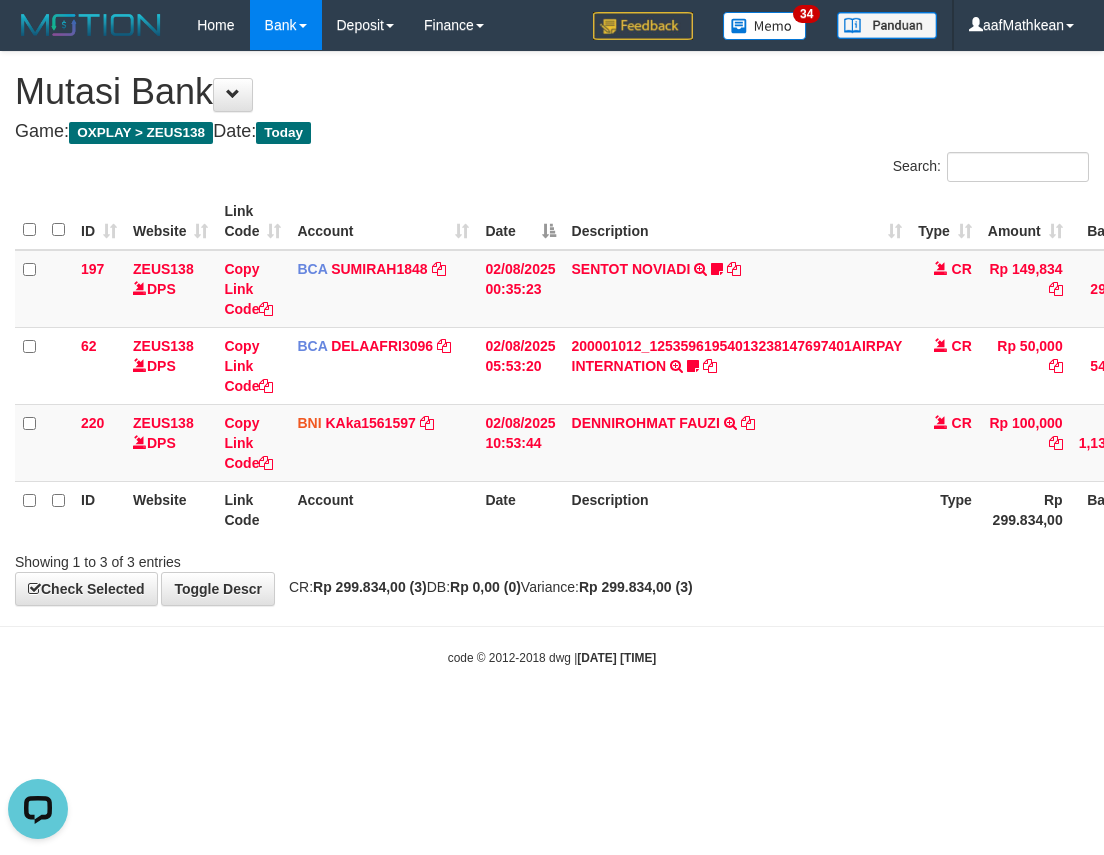 click on "CR:  Rp 299.834,00 (3)      DB:  Rp 0,00 (0)      Variance:  Rp 299.834,00 (3)" at bounding box center [486, 587] 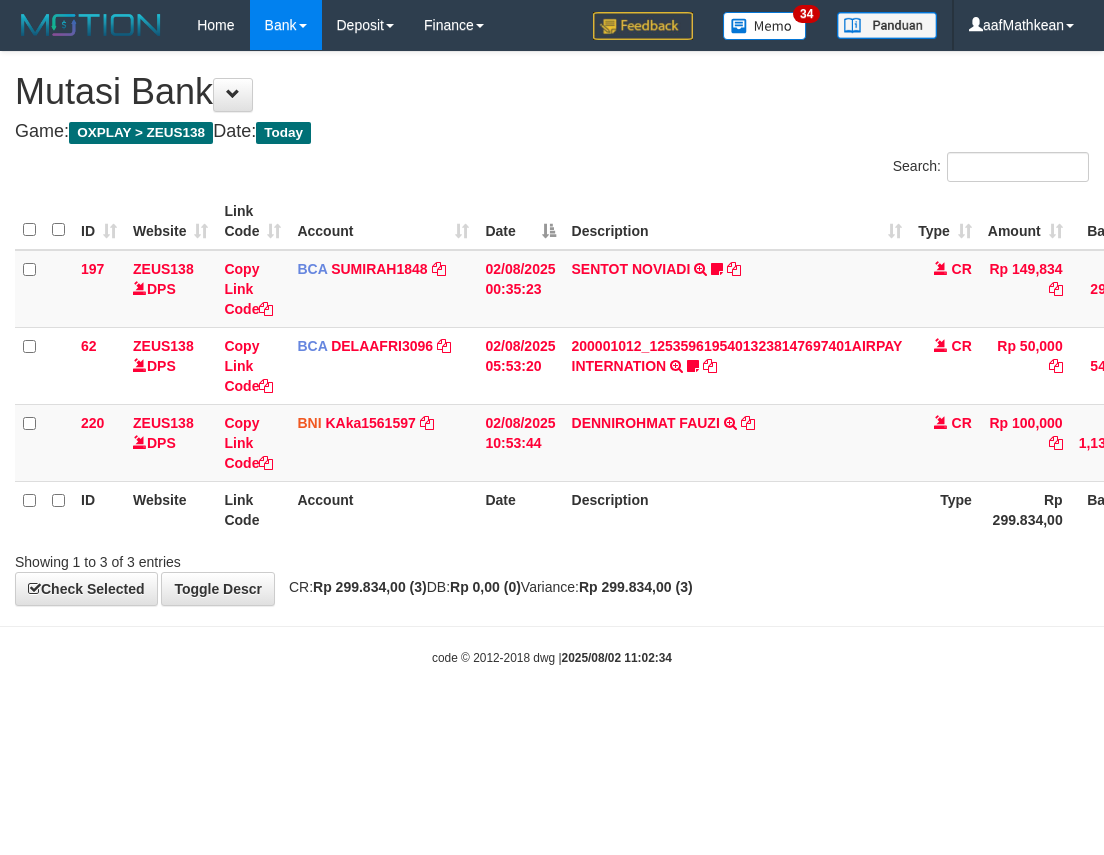 scroll, scrollTop: 0, scrollLeft: 0, axis: both 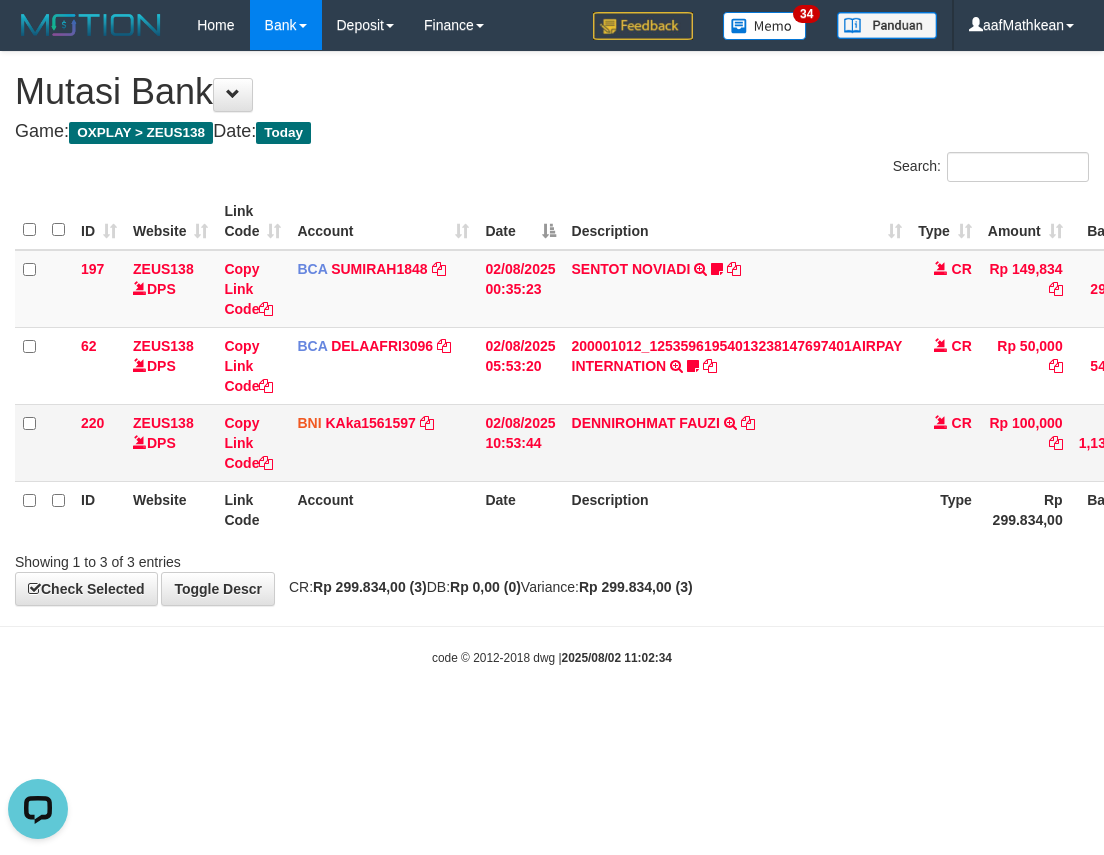 click on "197
ZEUS138    DPS
Copy Link Code
BCA
SUMIRAH1848
DPS
SUMIRAH
mutasi_20250802_4156 | 197
mutasi_20250802_4156 | 197
02/08/2025 00:35:23
SENTOT NOVIADI            TRSF E-BANKING CR 0208/FTSCY/WS95271
149834.00SENTOT NOVIADI    Seno2023
CR
Rp 149,834
Rp 299,834
N
Note
Check
62
ZEUS138    DPS
Copy Link Code
BCA
DELAAFRI3096
DPS
DELA AFRIANI
mutasi_20250802_3552 | 62
mutasi_20250802_3552 | 62" at bounding box center [652, 366] 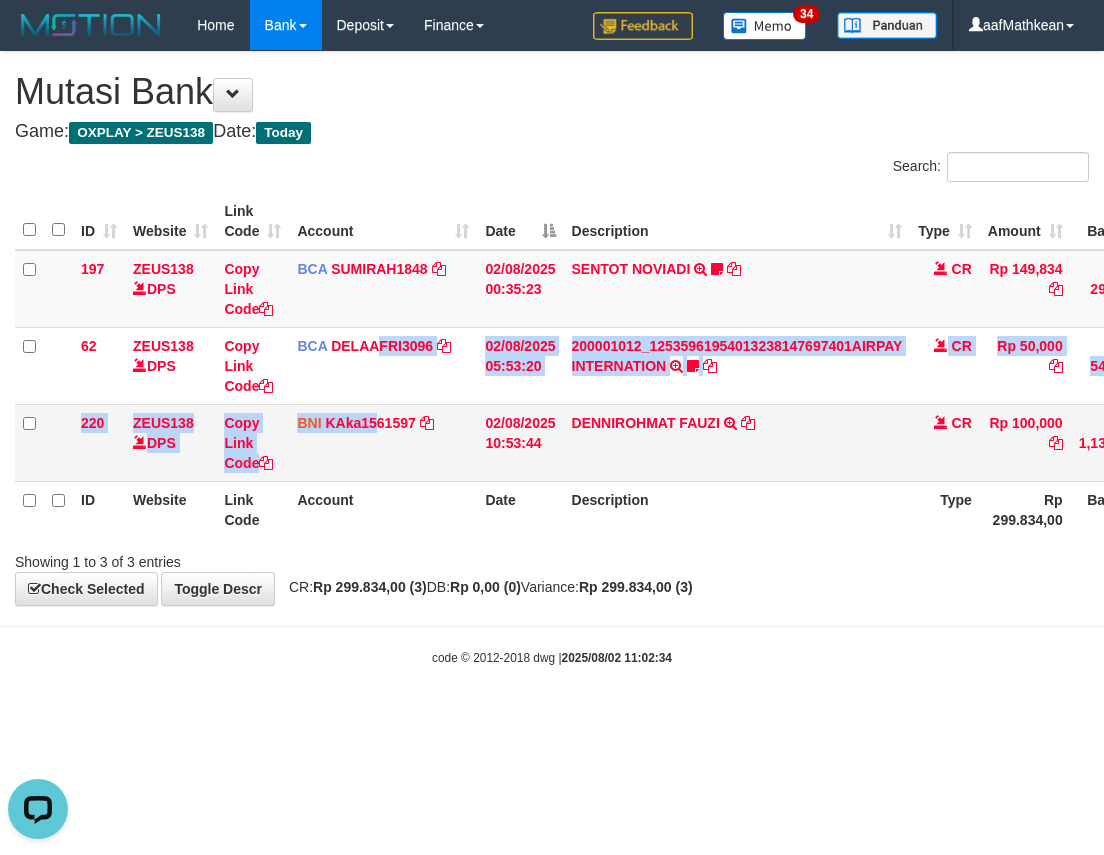 drag, startPoint x: 480, startPoint y: 449, endPoint x: 1096, endPoint y: 477, distance: 616.63605 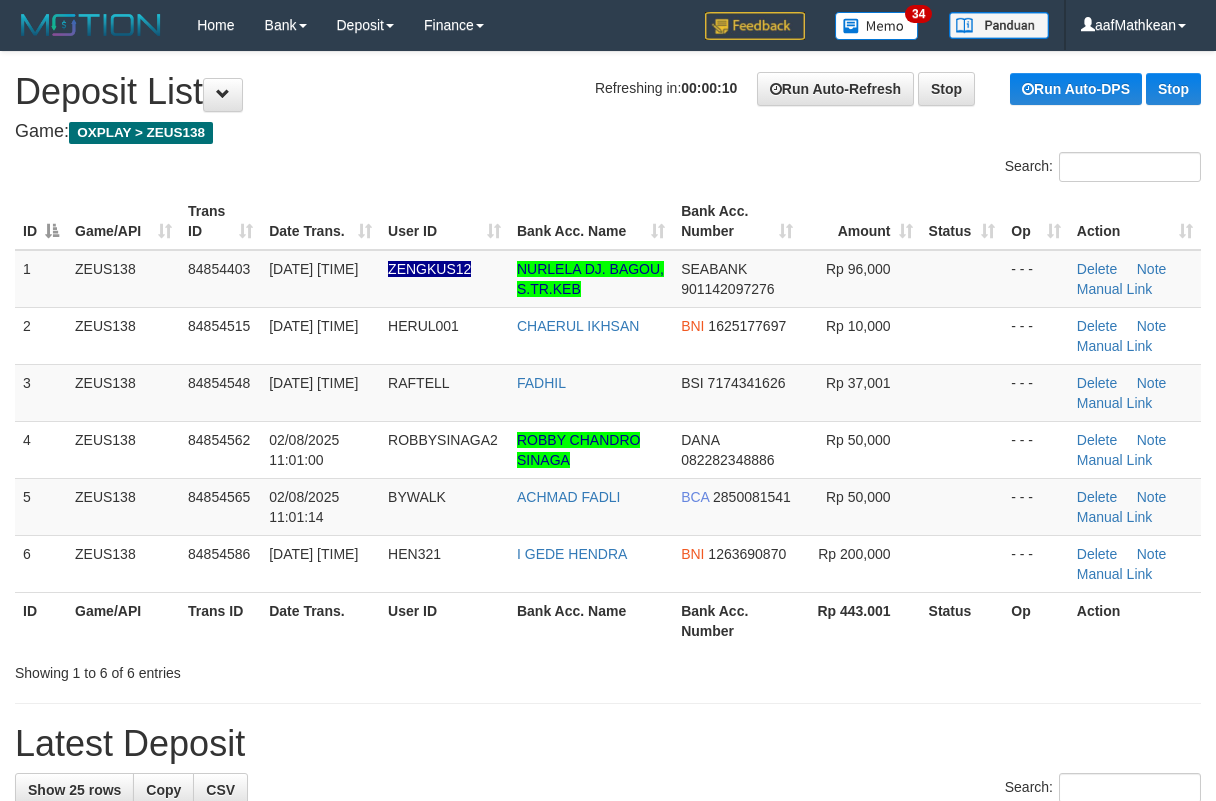 scroll, scrollTop: 0, scrollLeft: 0, axis: both 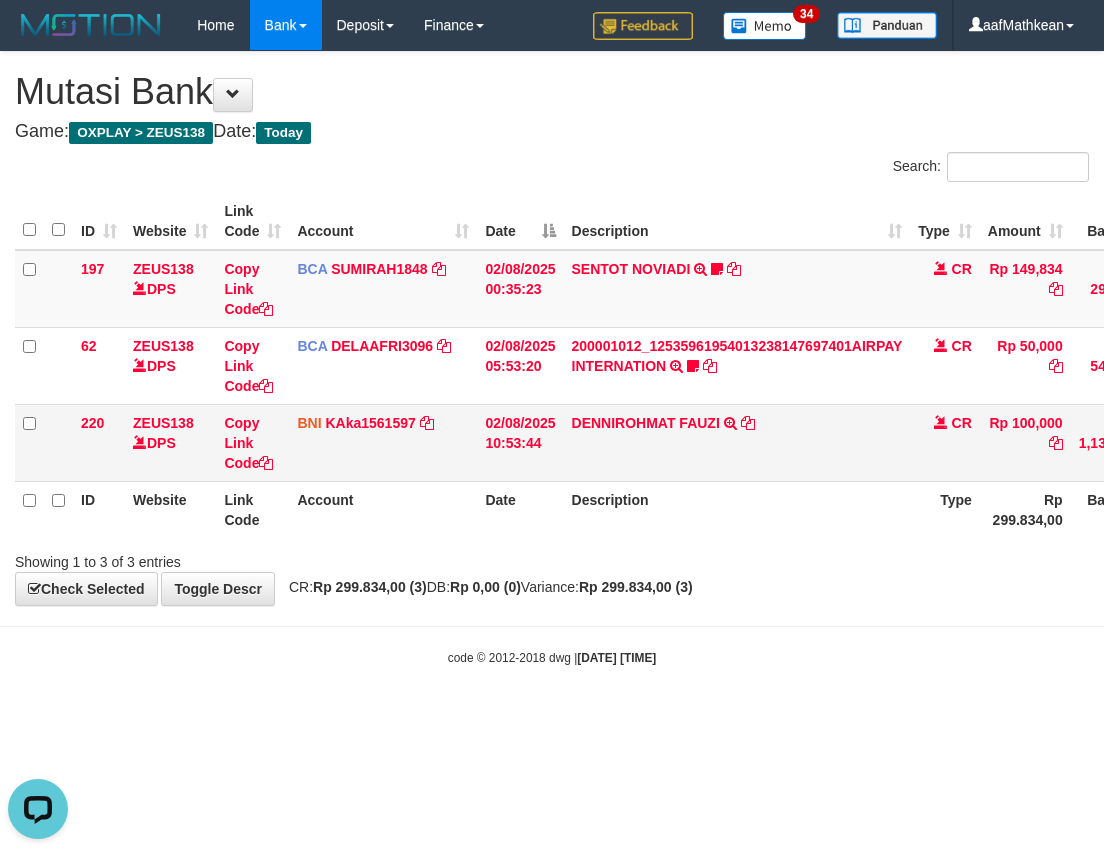 drag, startPoint x: 677, startPoint y: 444, endPoint x: 715, endPoint y: 444, distance: 38 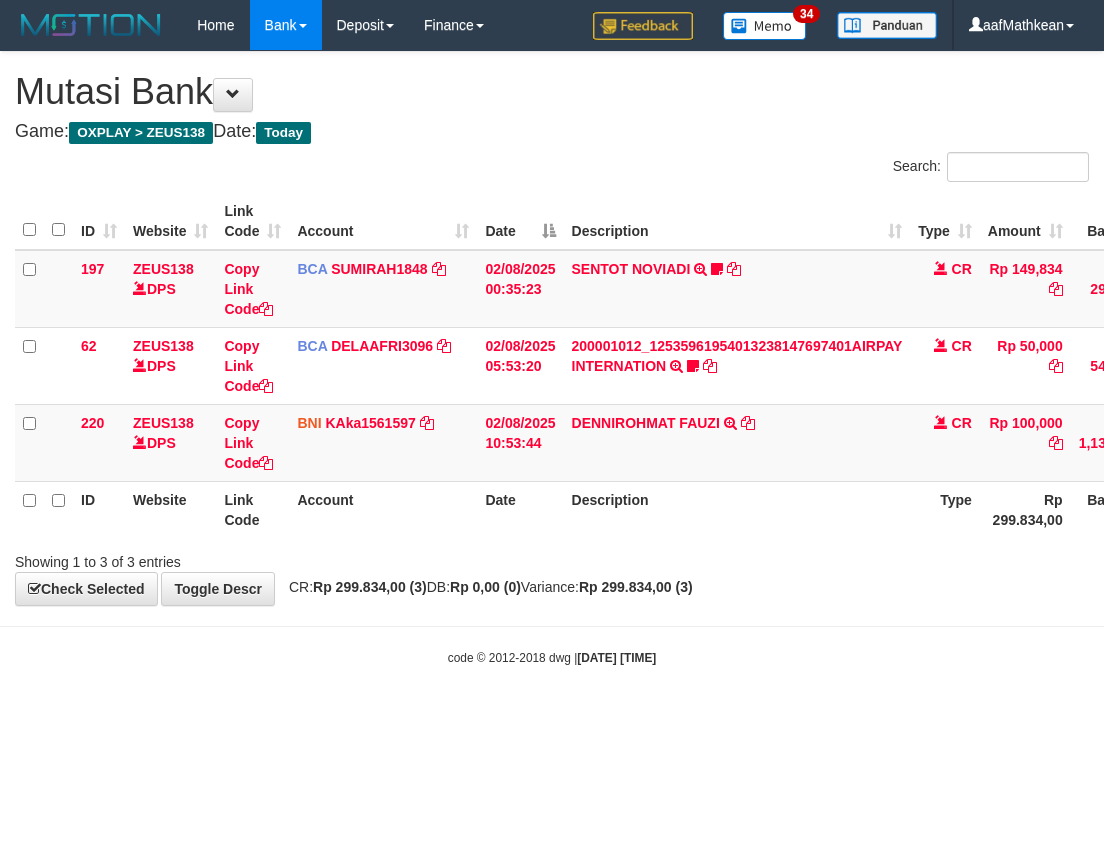 scroll, scrollTop: 0, scrollLeft: 0, axis: both 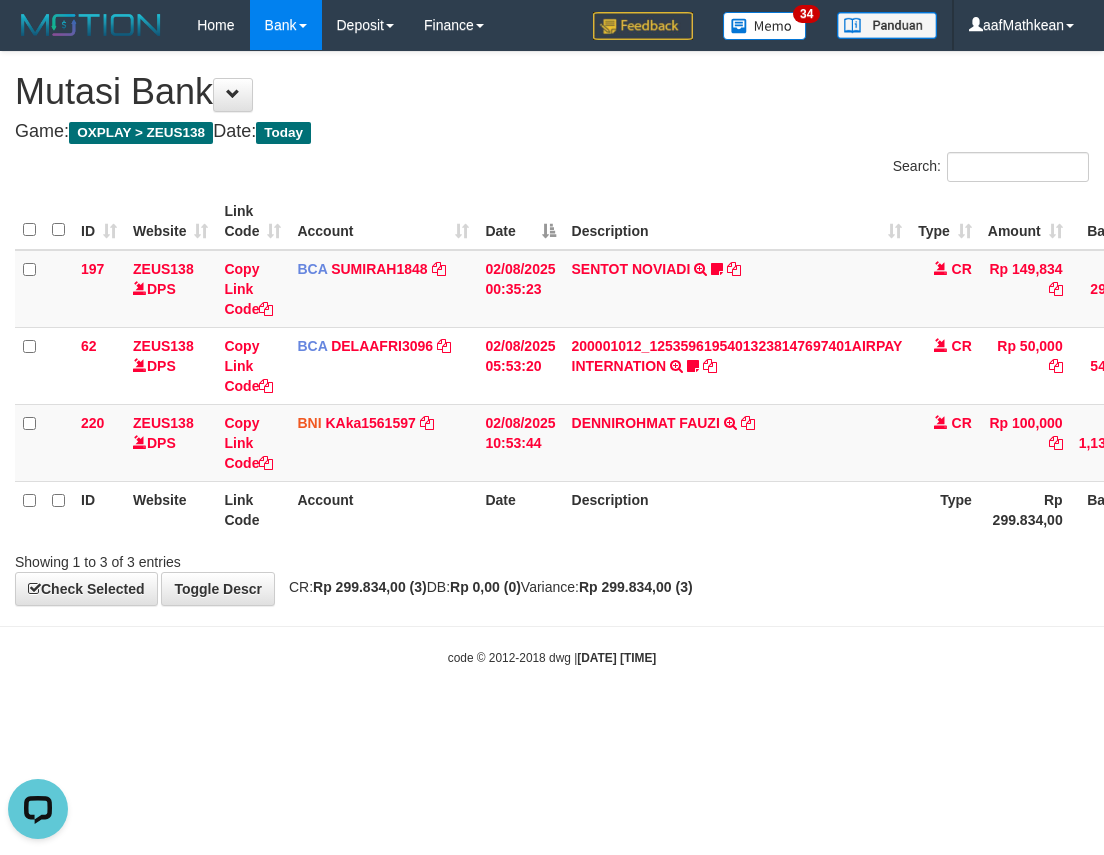 click on "ID Website Link Code Account Date Description Type Rp 299.834,00 Balance Status Action" at bounding box center (652, 509) 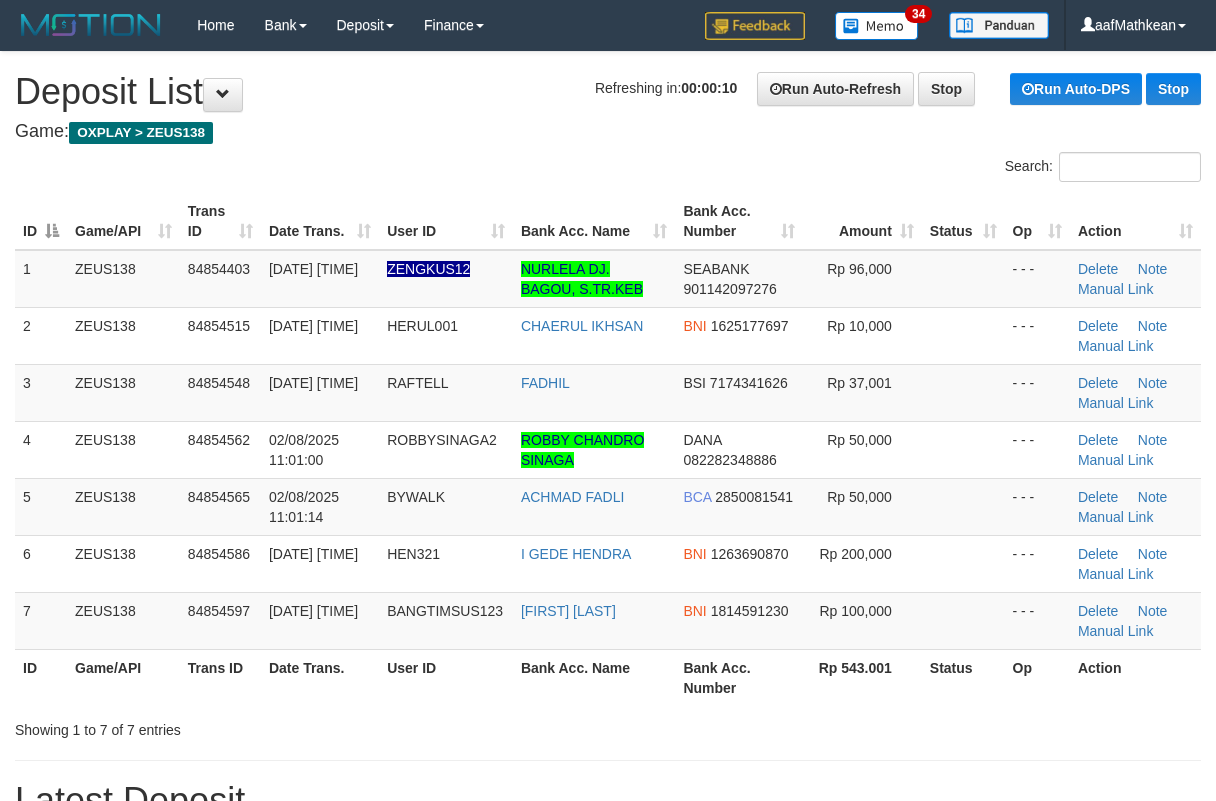 scroll, scrollTop: 0, scrollLeft: 0, axis: both 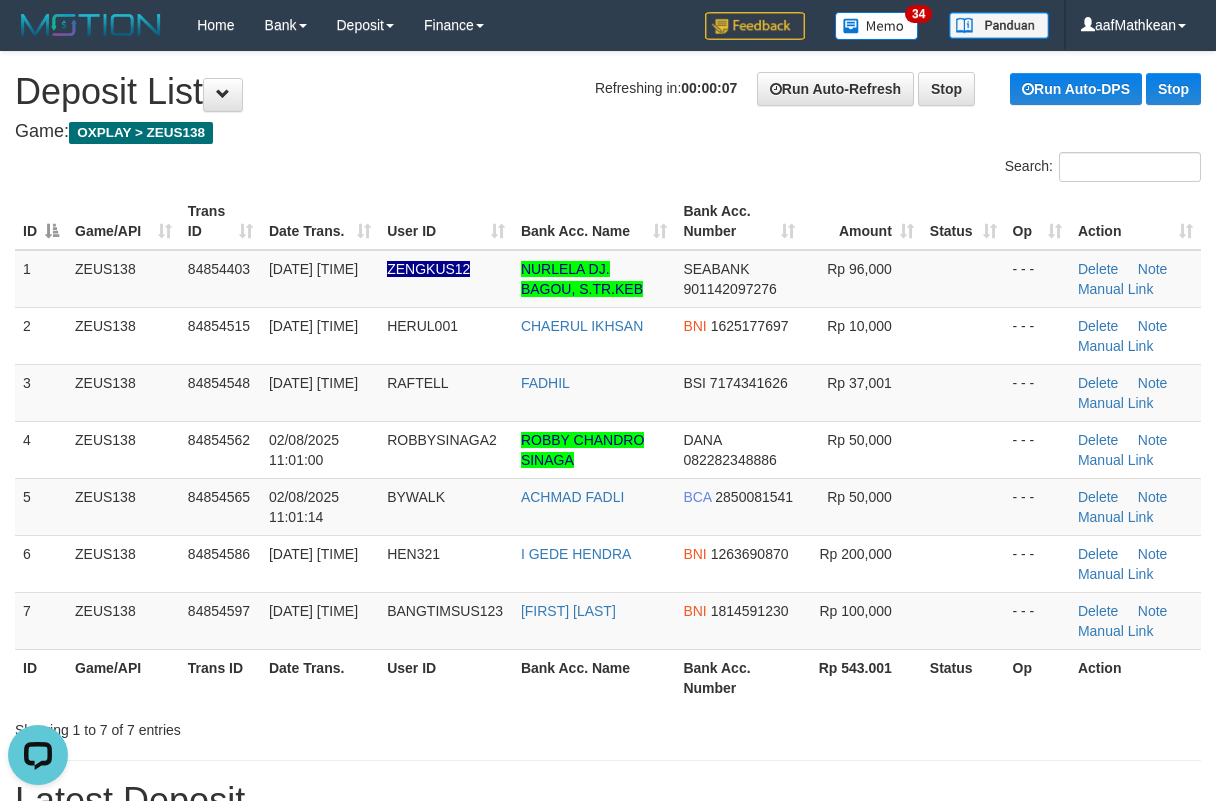 click on "**********" at bounding box center [608, 1269] 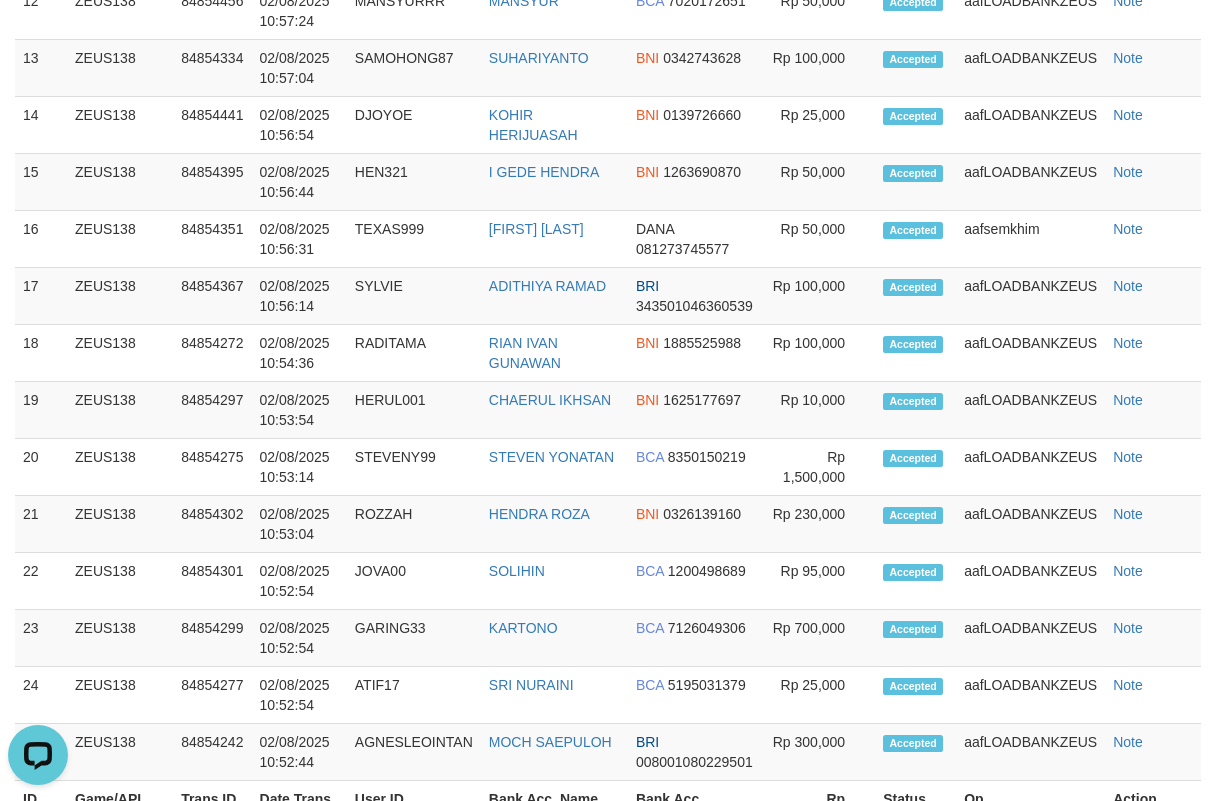 scroll, scrollTop: 0, scrollLeft: 0, axis: both 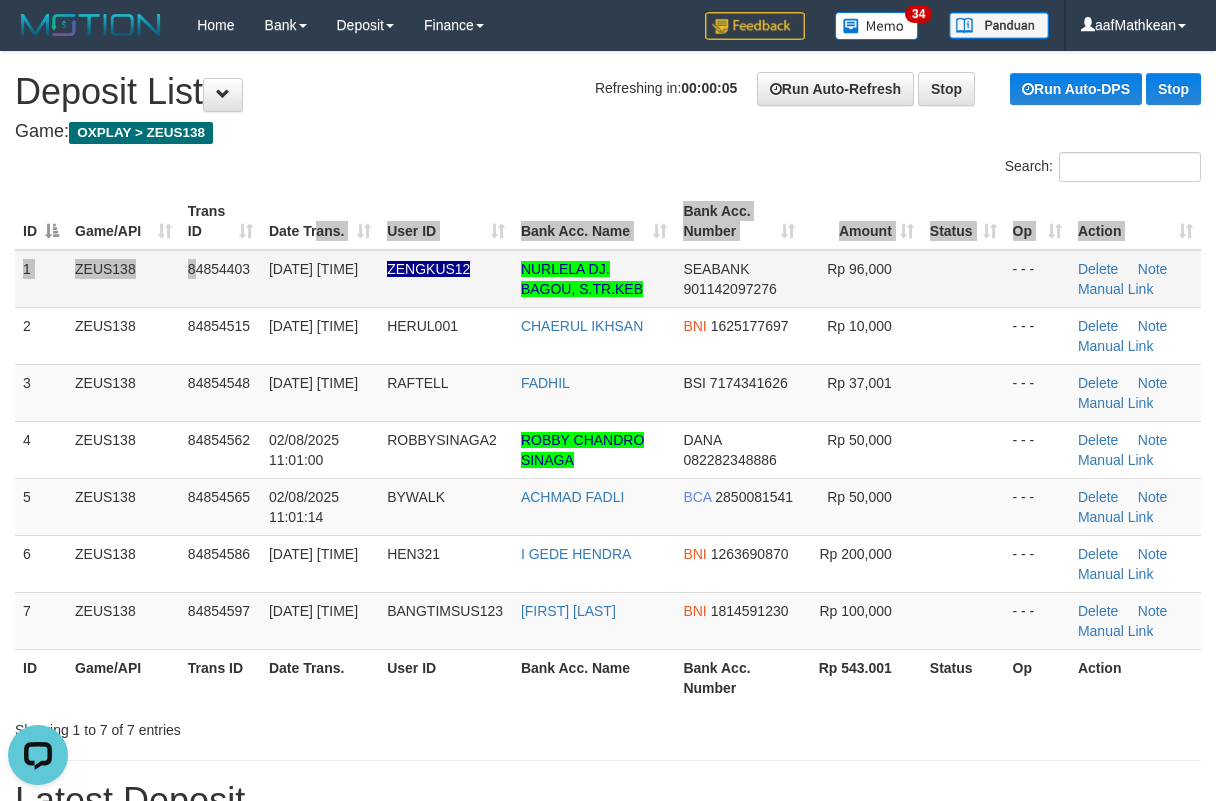 drag, startPoint x: 320, startPoint y: 223, endPoint x: 168, endPoint y: 272, distance: 159.70285 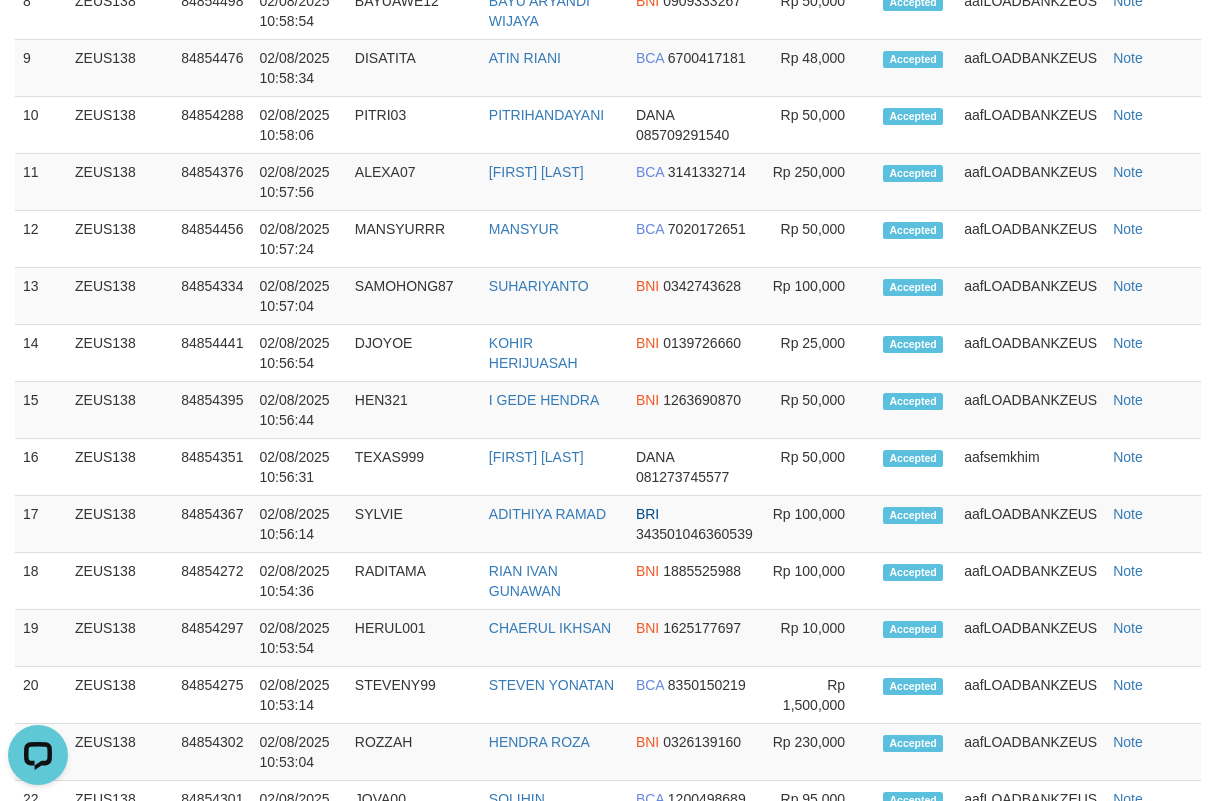scroll, scrollTop: 153, scrollLeft: 0, axis: vertical 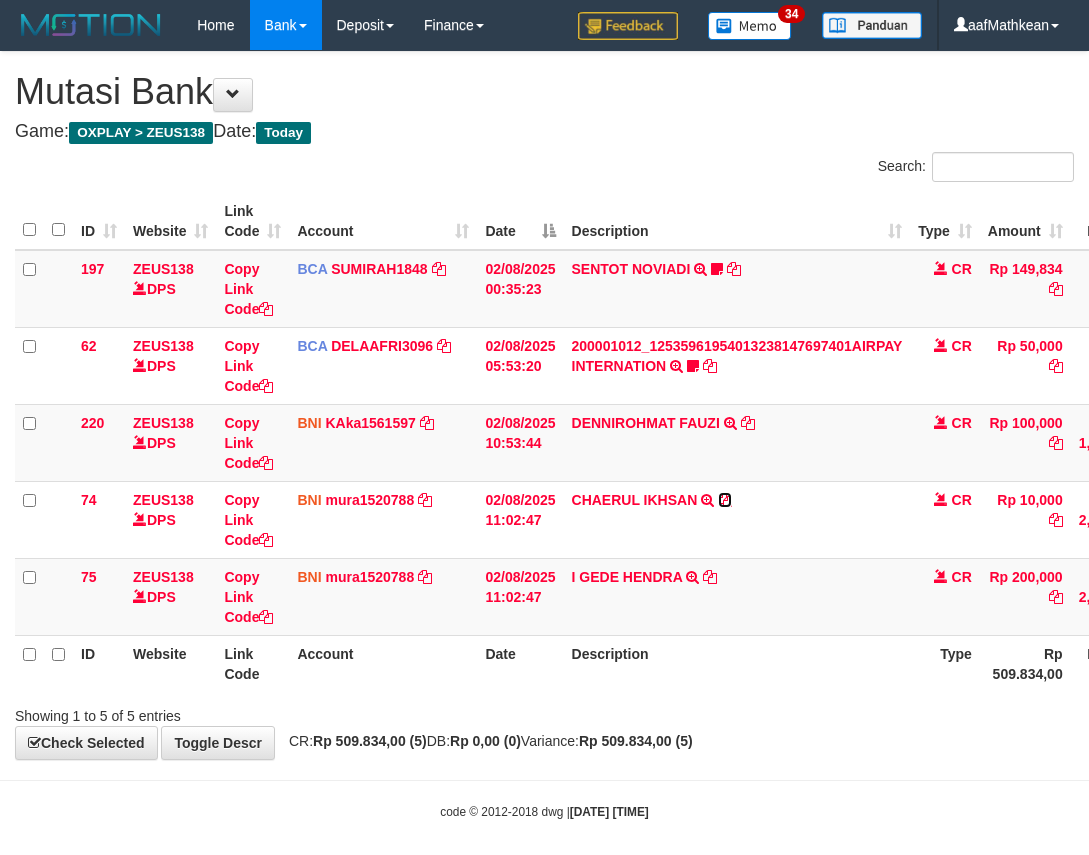click at bounding box center [725, 500] 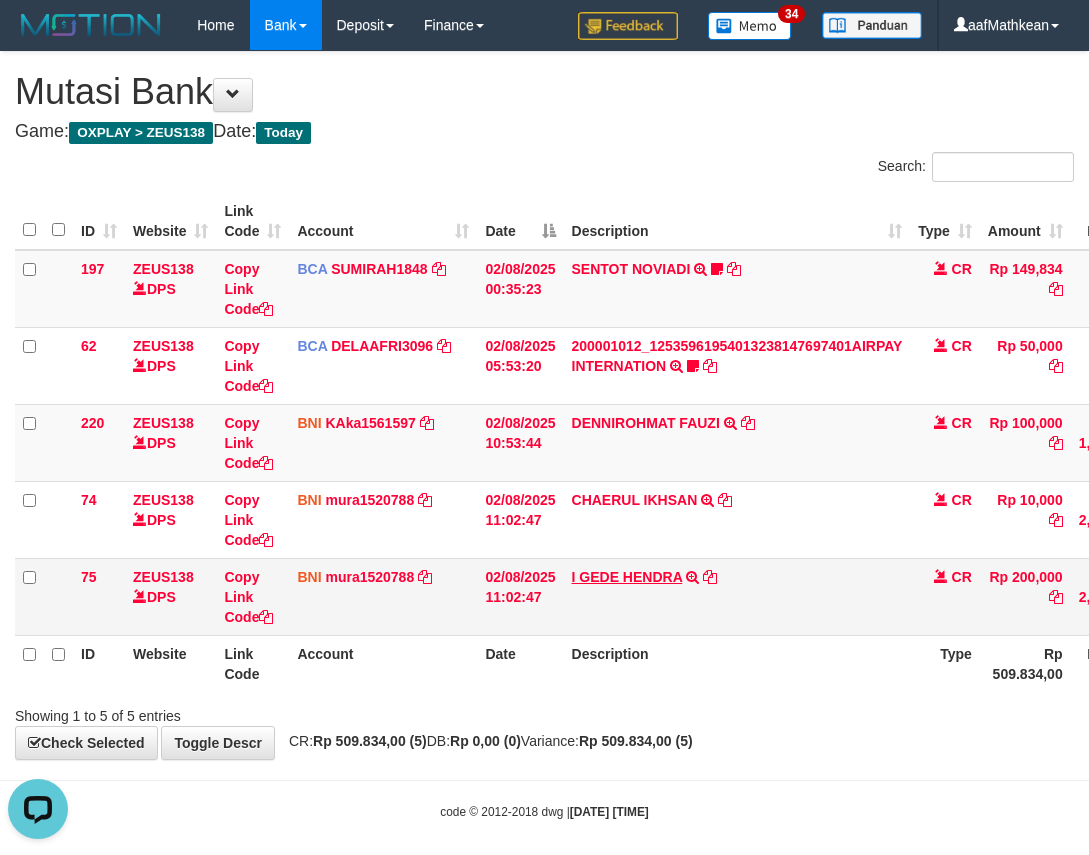 scroll, scrollTop: 0, scrollLeft: 0, axis: both 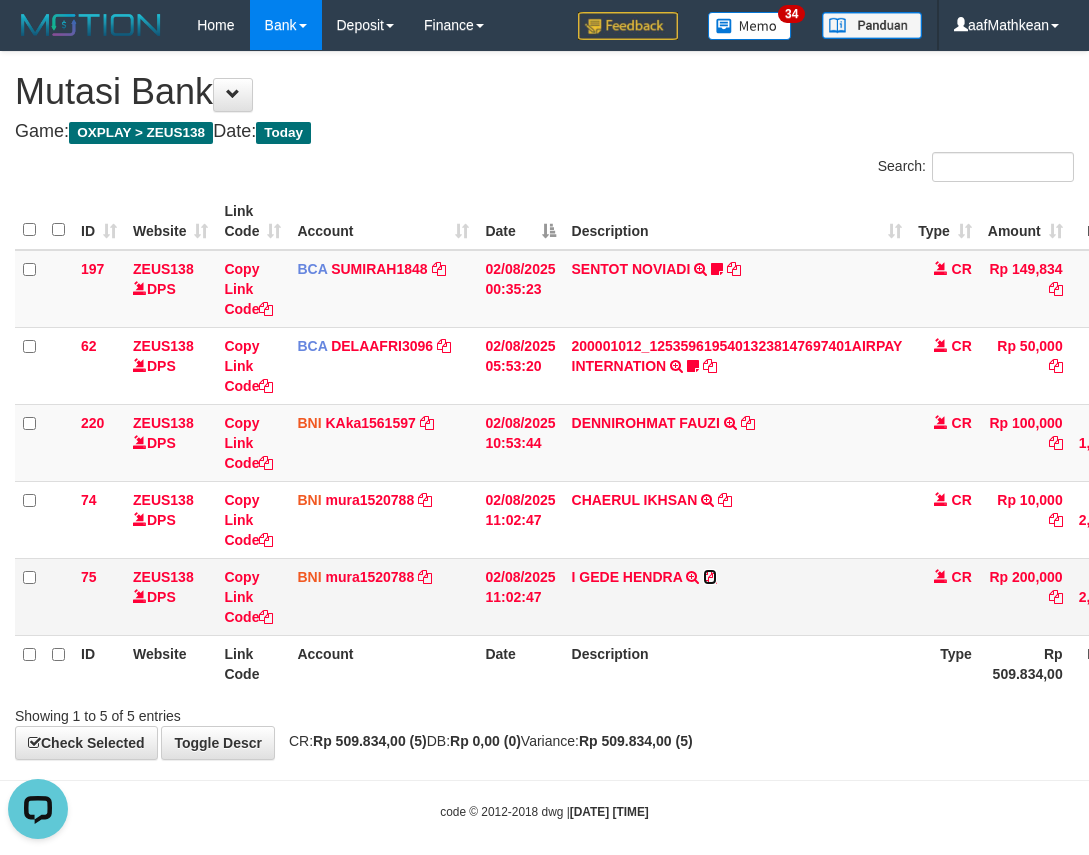 click at bounding box center (710, 577) 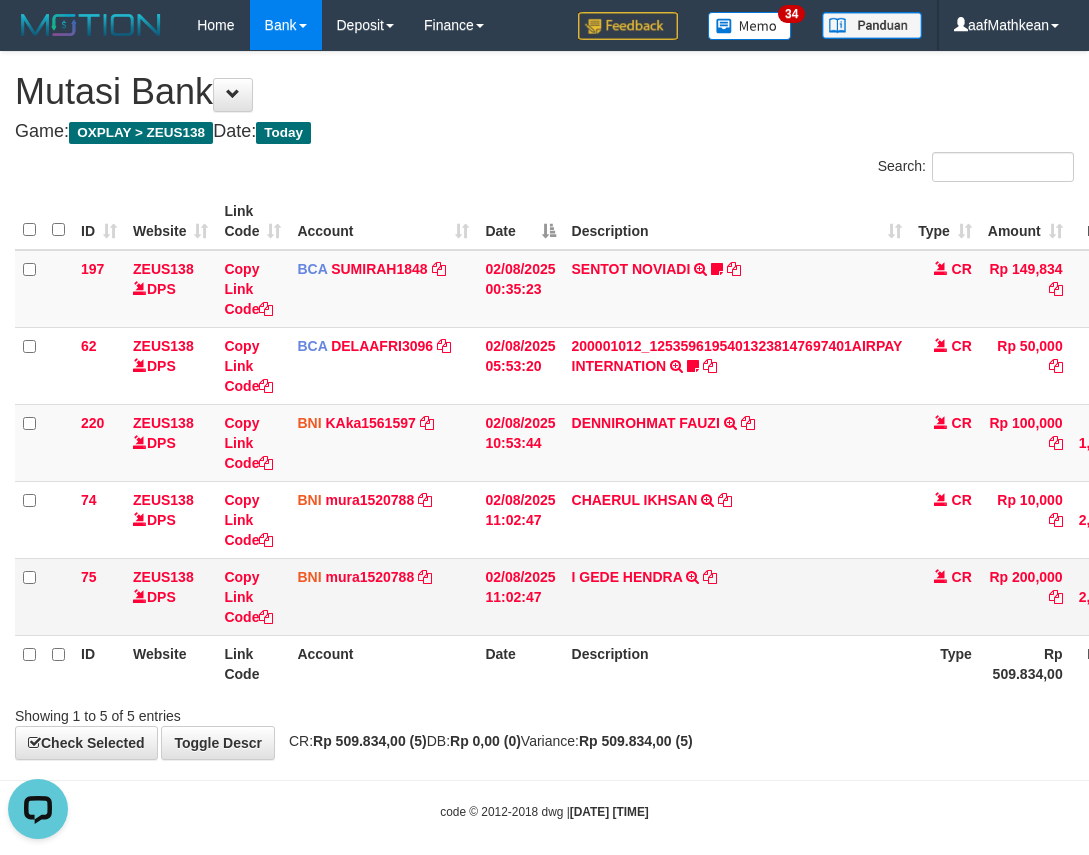drag, startPoint x: 447, startPoint y: 545, endPoint x: 455, endPoint y: 572, distance: 28.160255 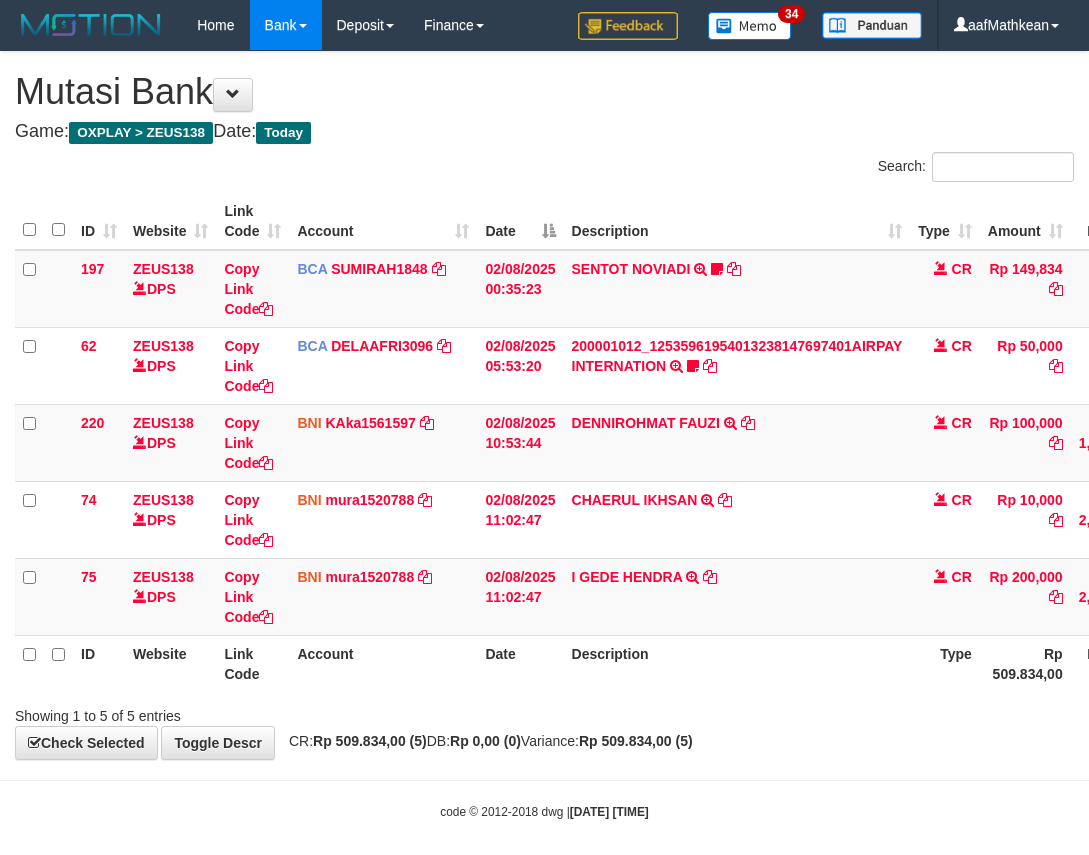 click on "CHAERUL IKHSAN         TRANSFER DARI BPK CHAERUL IKHSAN" at bounding box center (737, 519) 